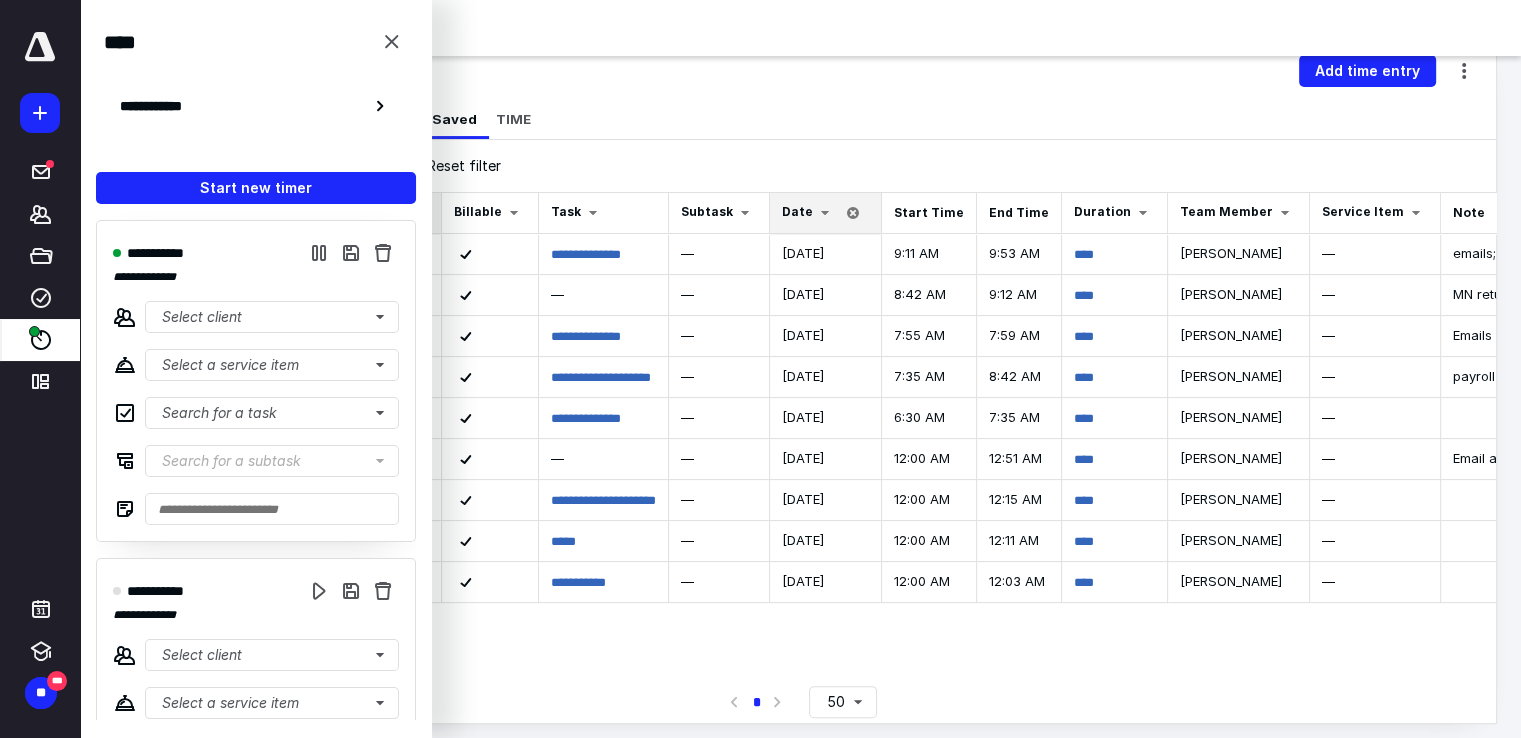 scroll, scrollTop: 376, scrollLeft: 0, axis: vertical 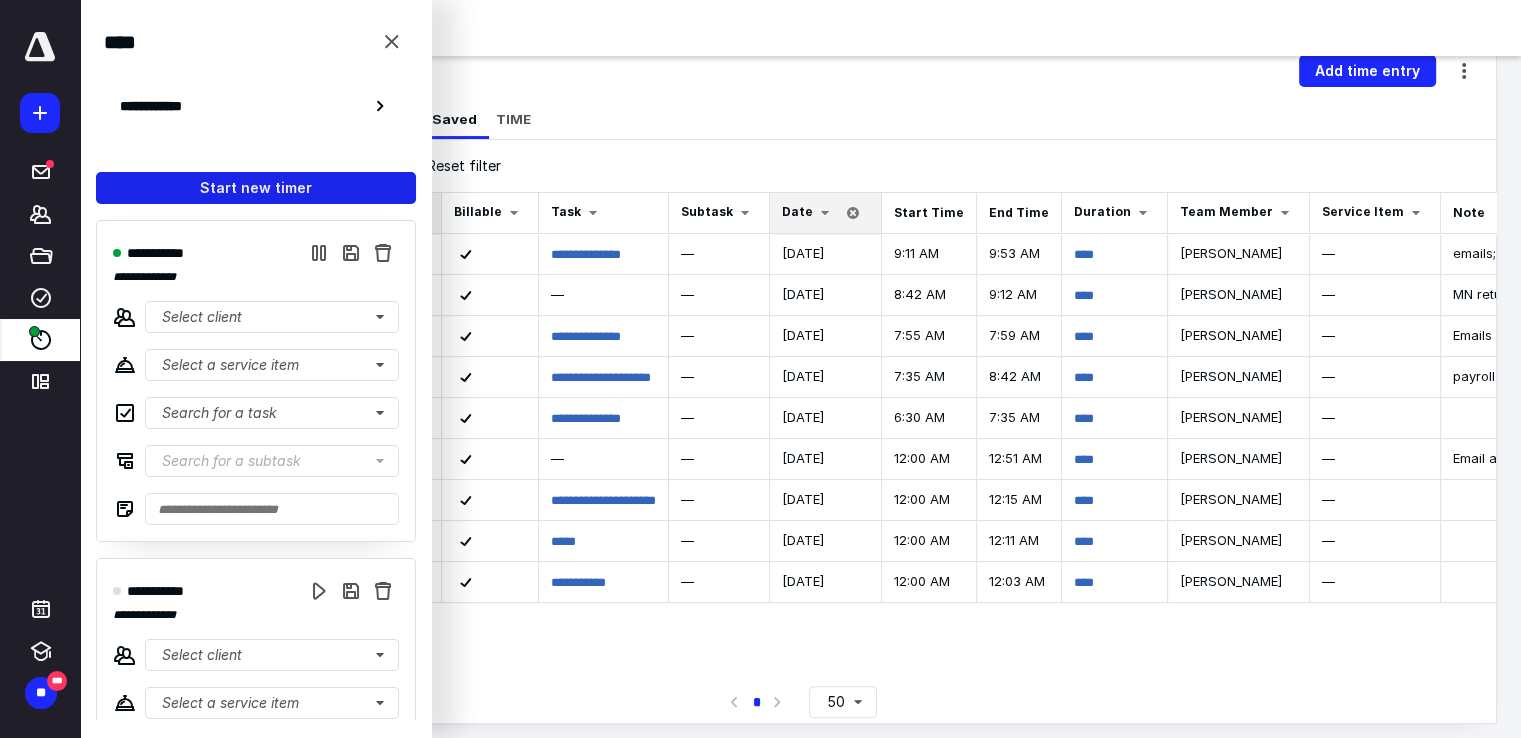 click on "Start new timer" at bounding box center [256, 188] 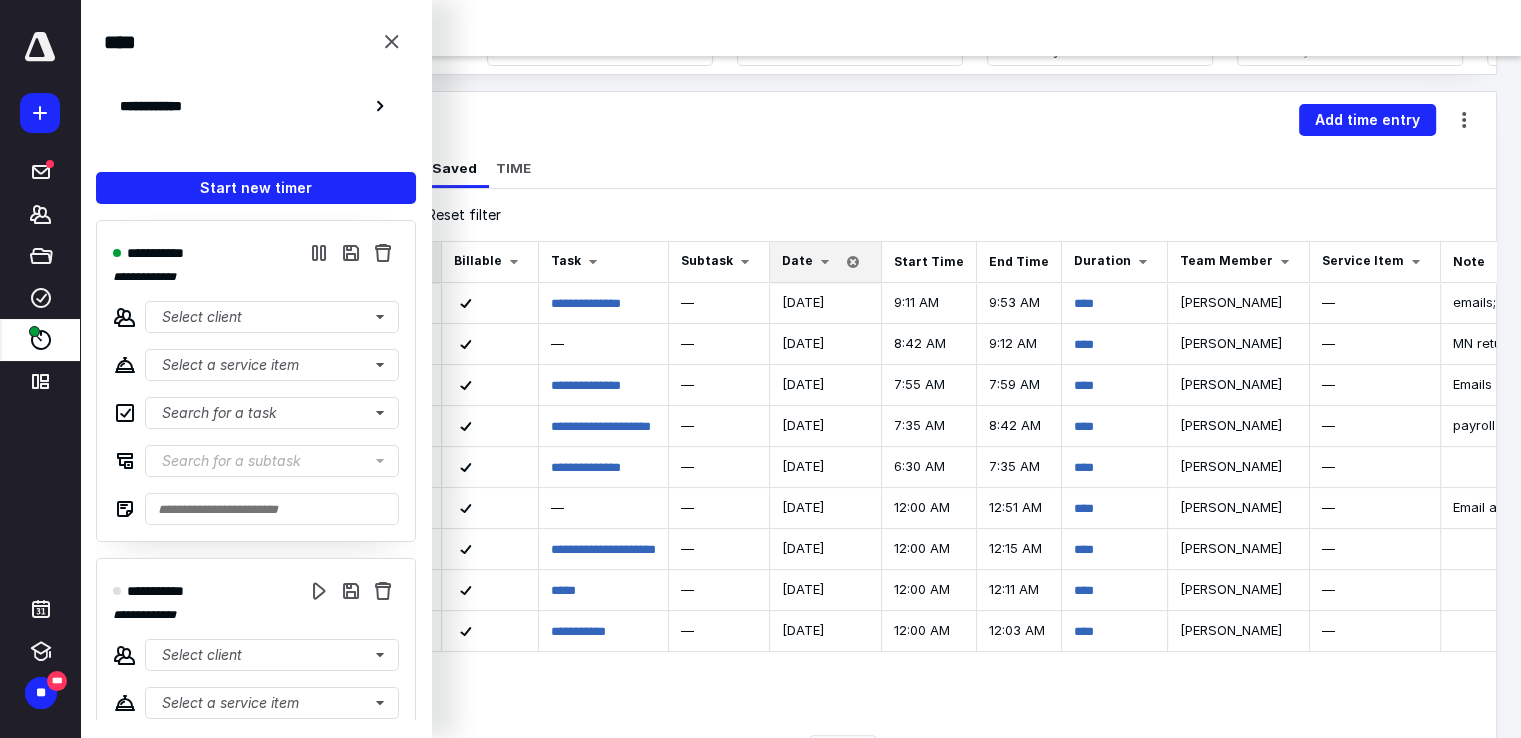 scroll, scrollTop: 424, scrollLeft: 0, axis: vertical 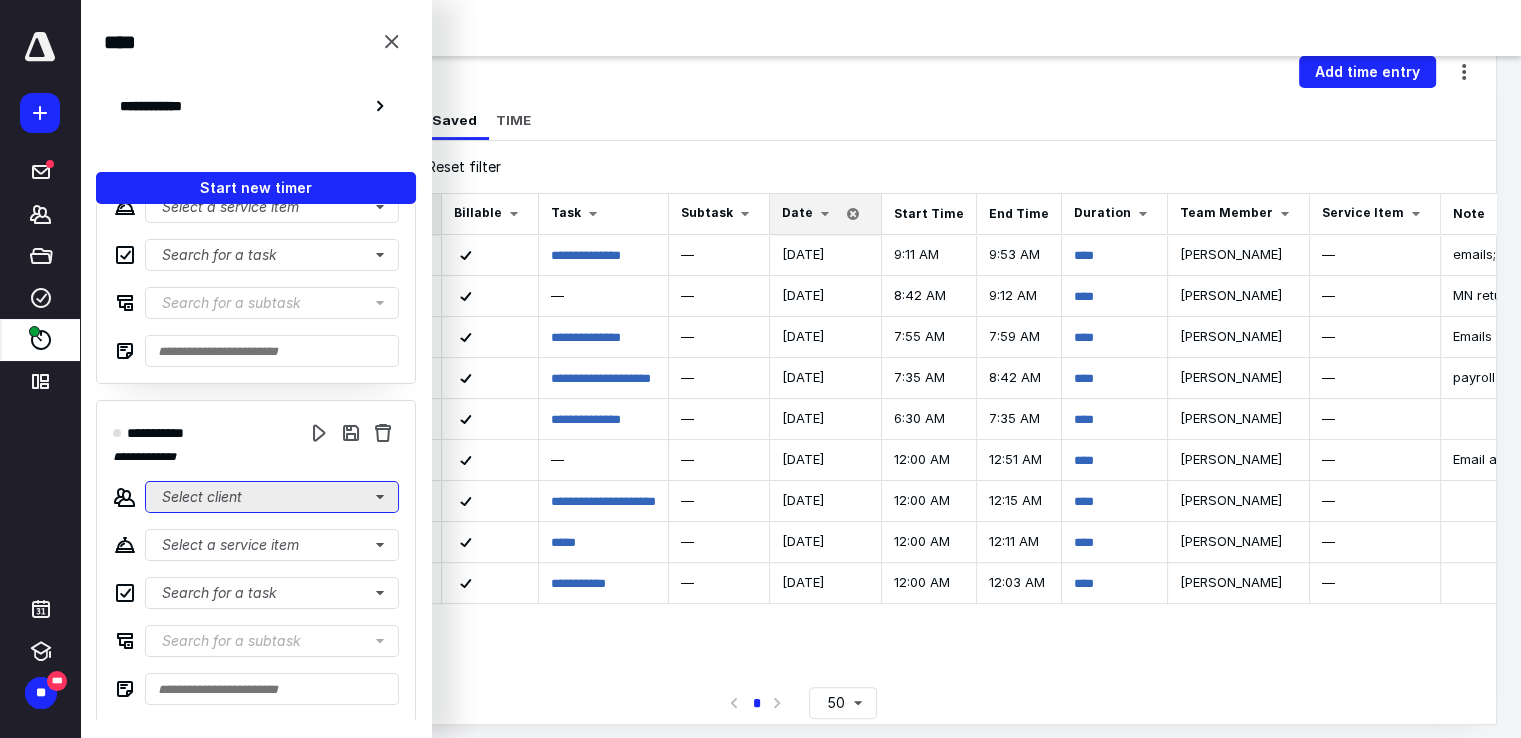 click on "Select client" at bounding box center [272, 497] 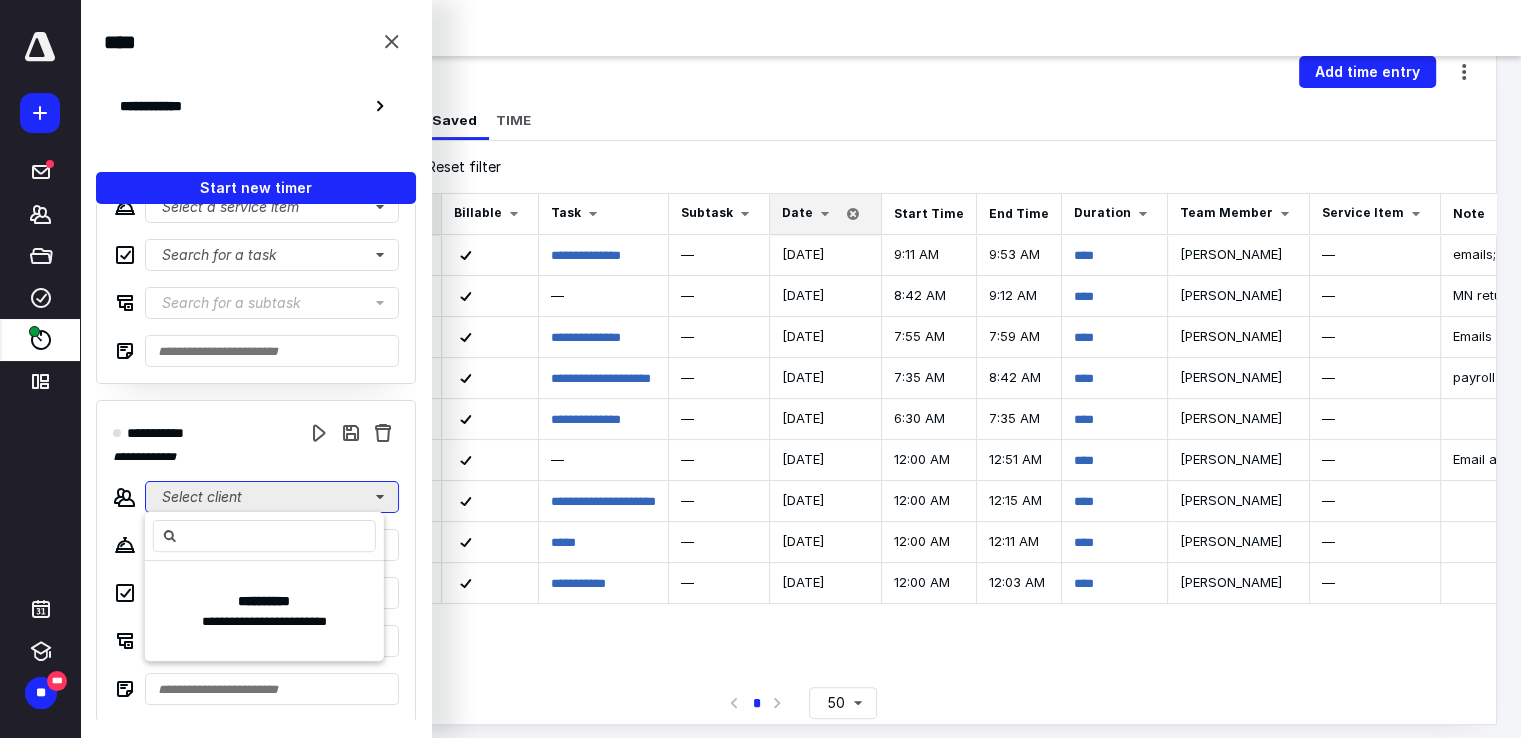 click on "Select client" at bounding box center (272, 497) 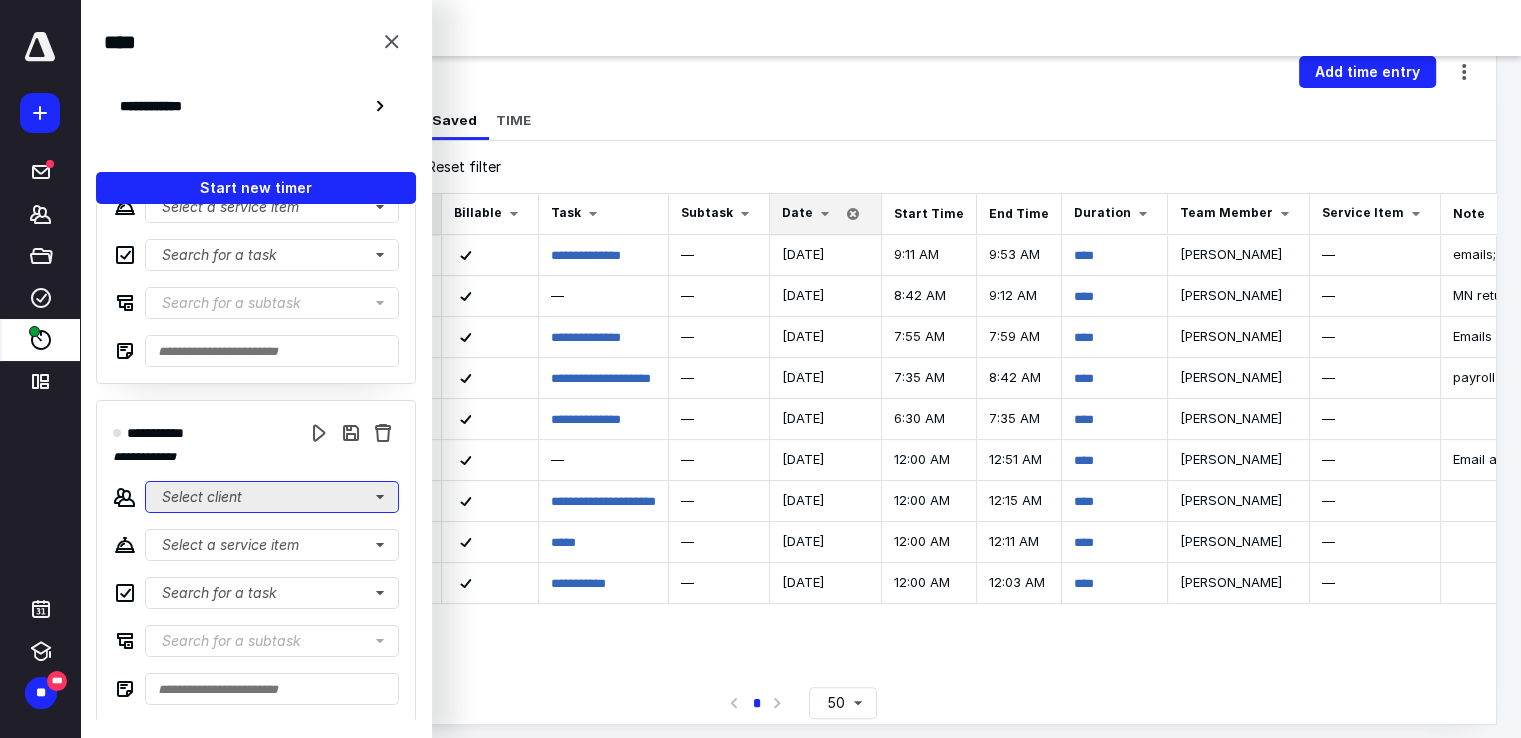 click on "Select client" at bounding box center [272, 497] 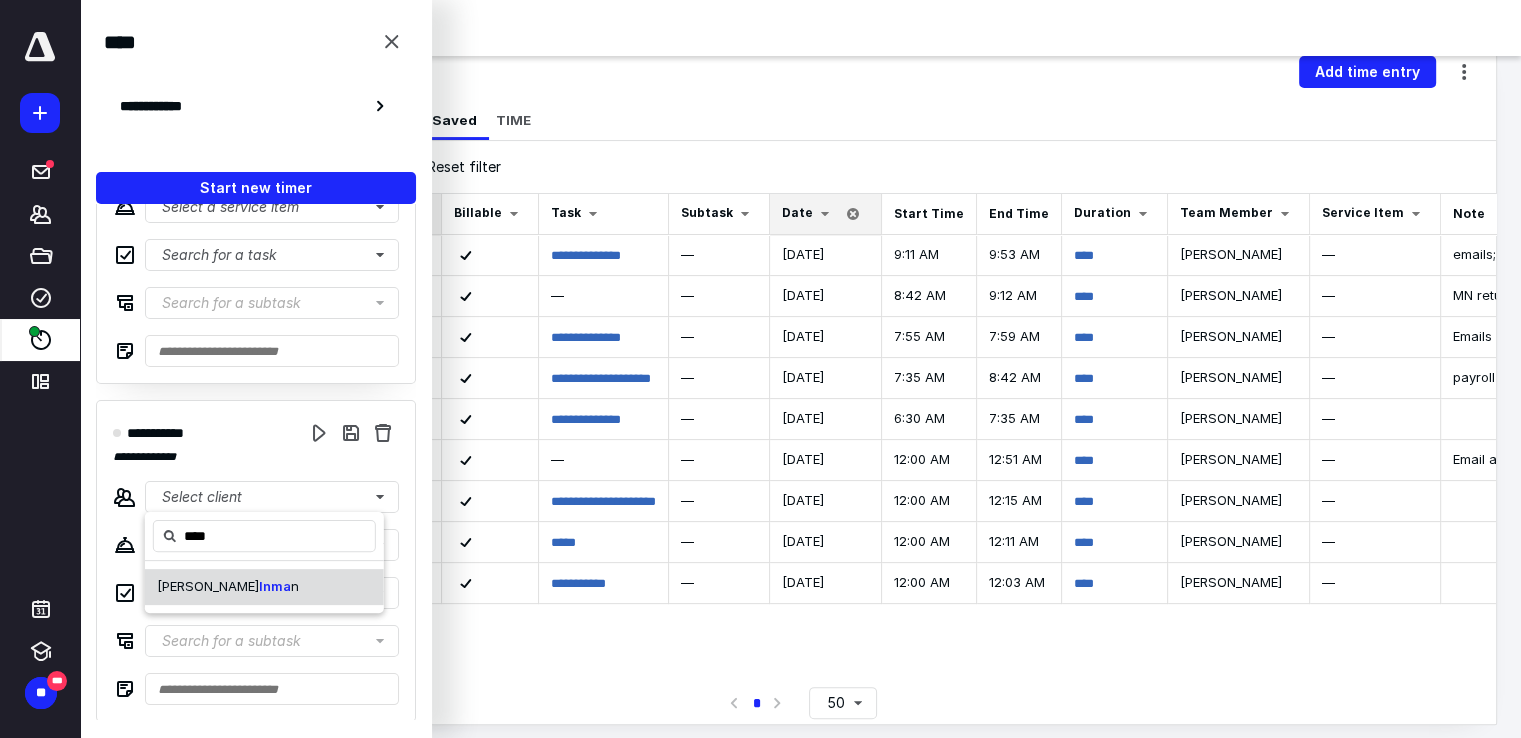 click on "Benjamin  Inma n" at bounding box center (228, 587) 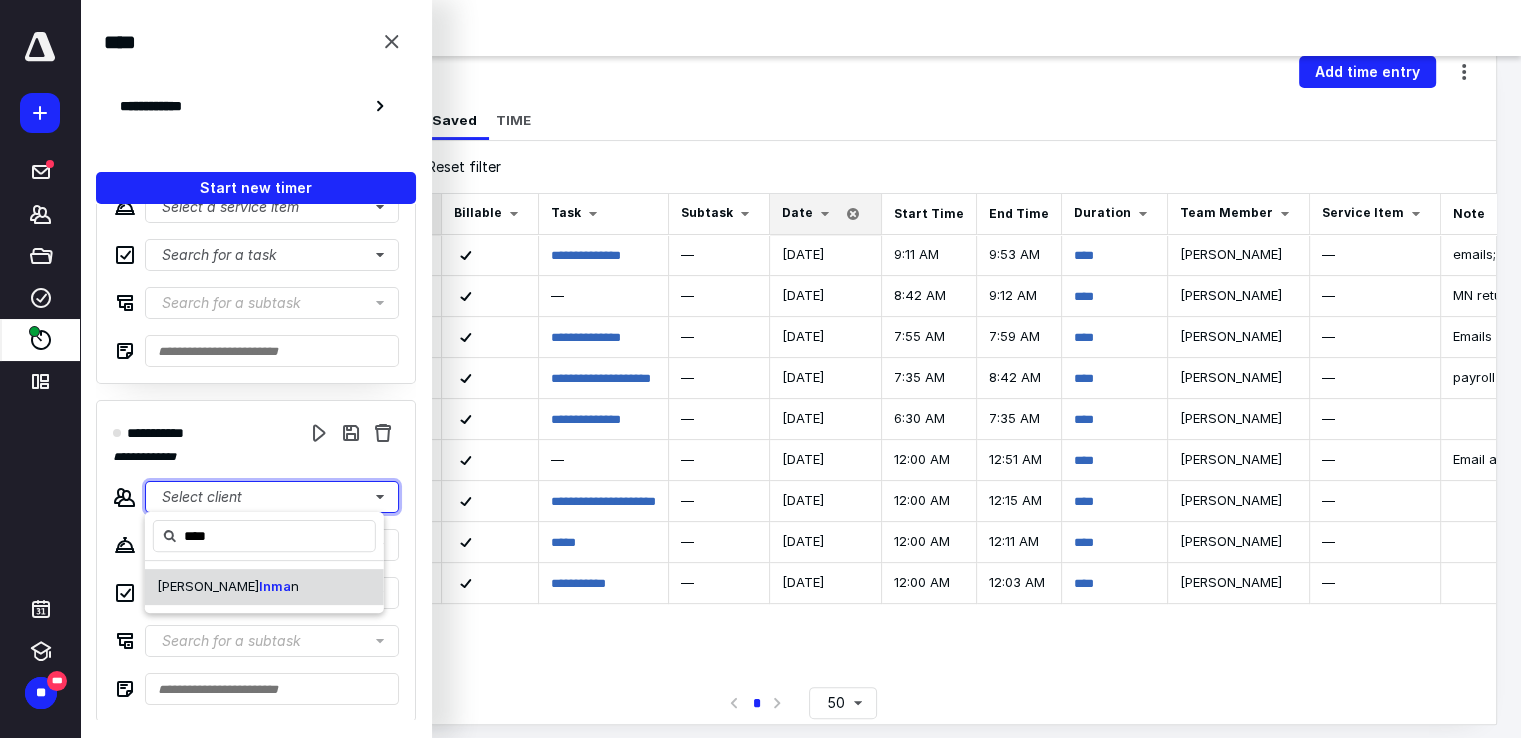 type 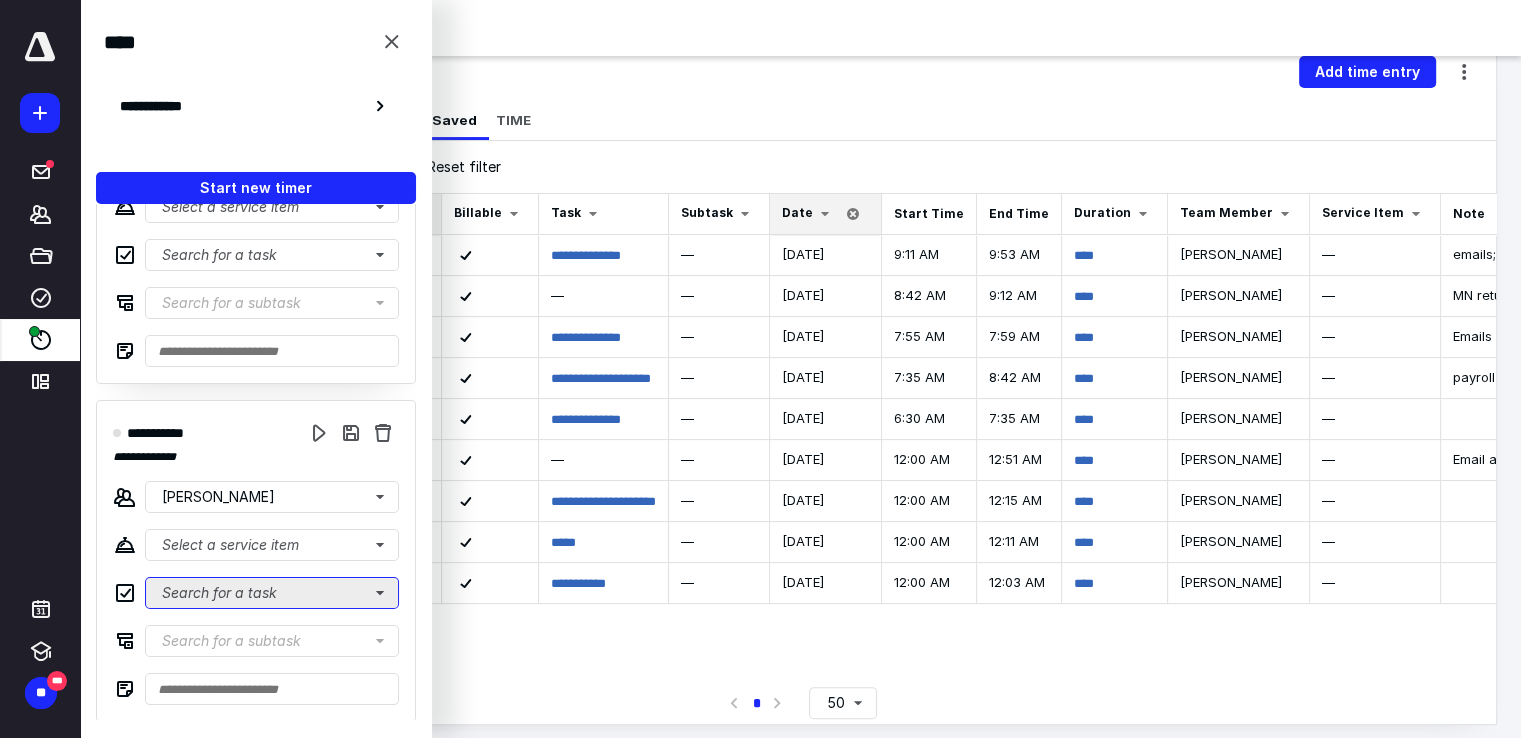 click on "Search for a task" at bounding box center [272, 593] 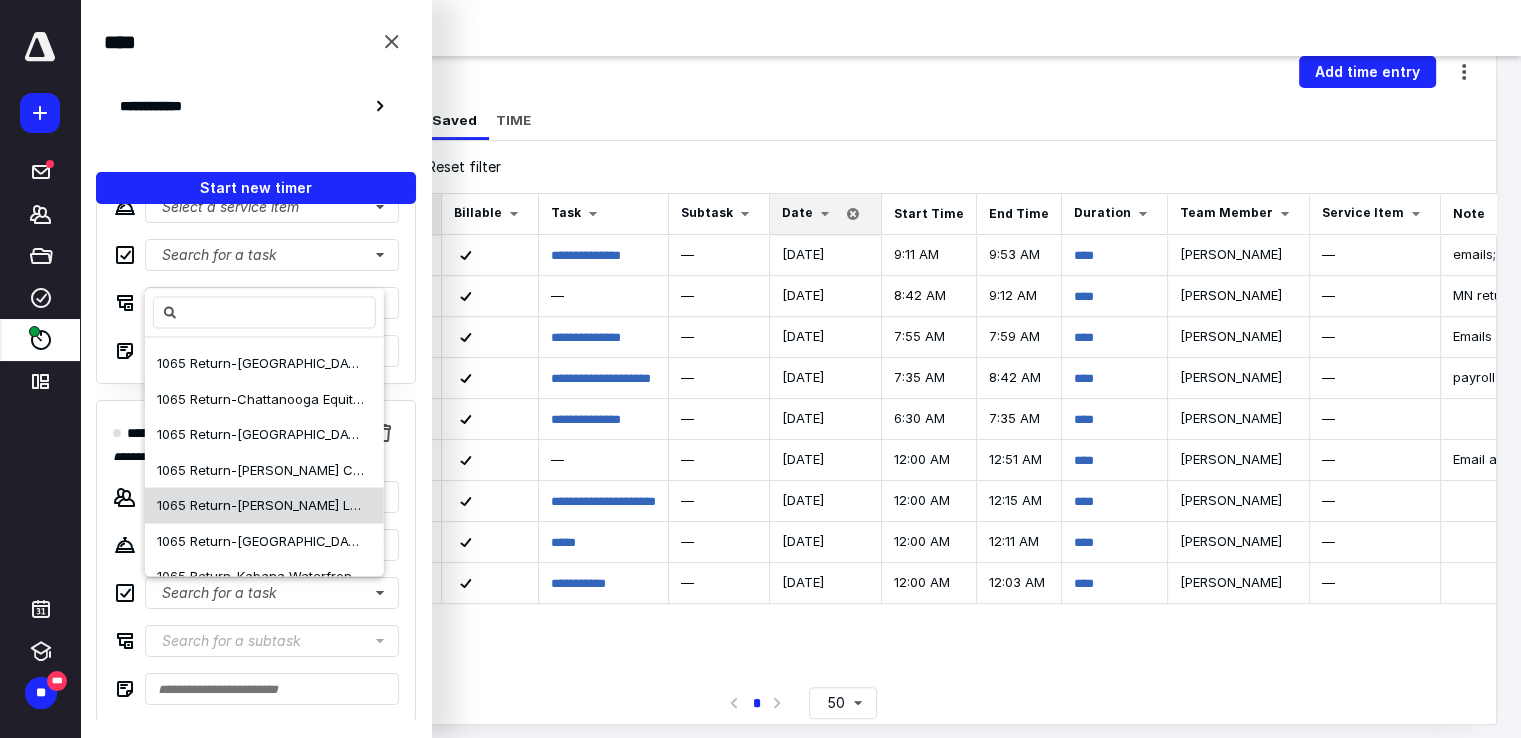 scroll, scrollTop: 96, scrollLeft: 0, axis: vertical 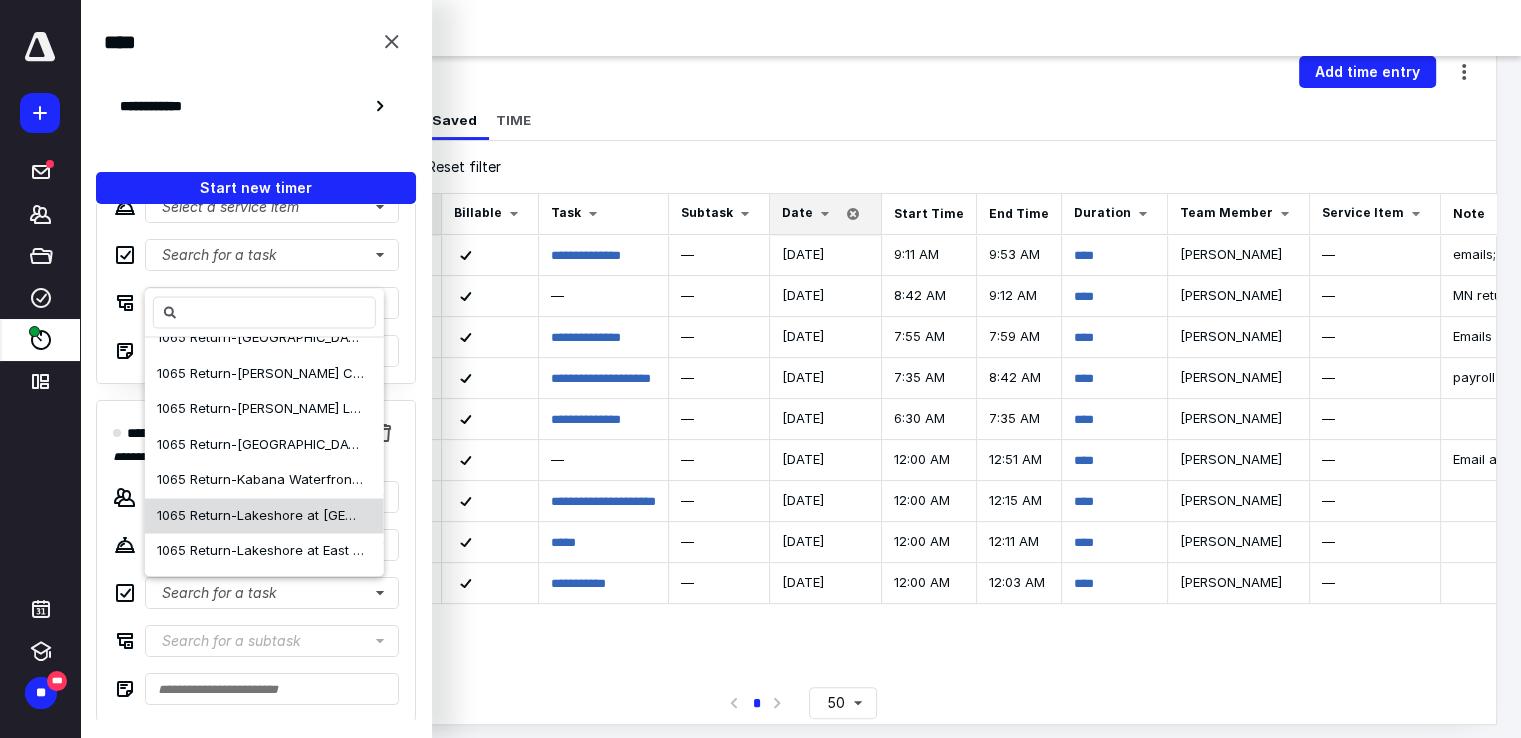 click on "1065 Return-Lakeshore at East Mil 151" at bounding box center [306, 515] 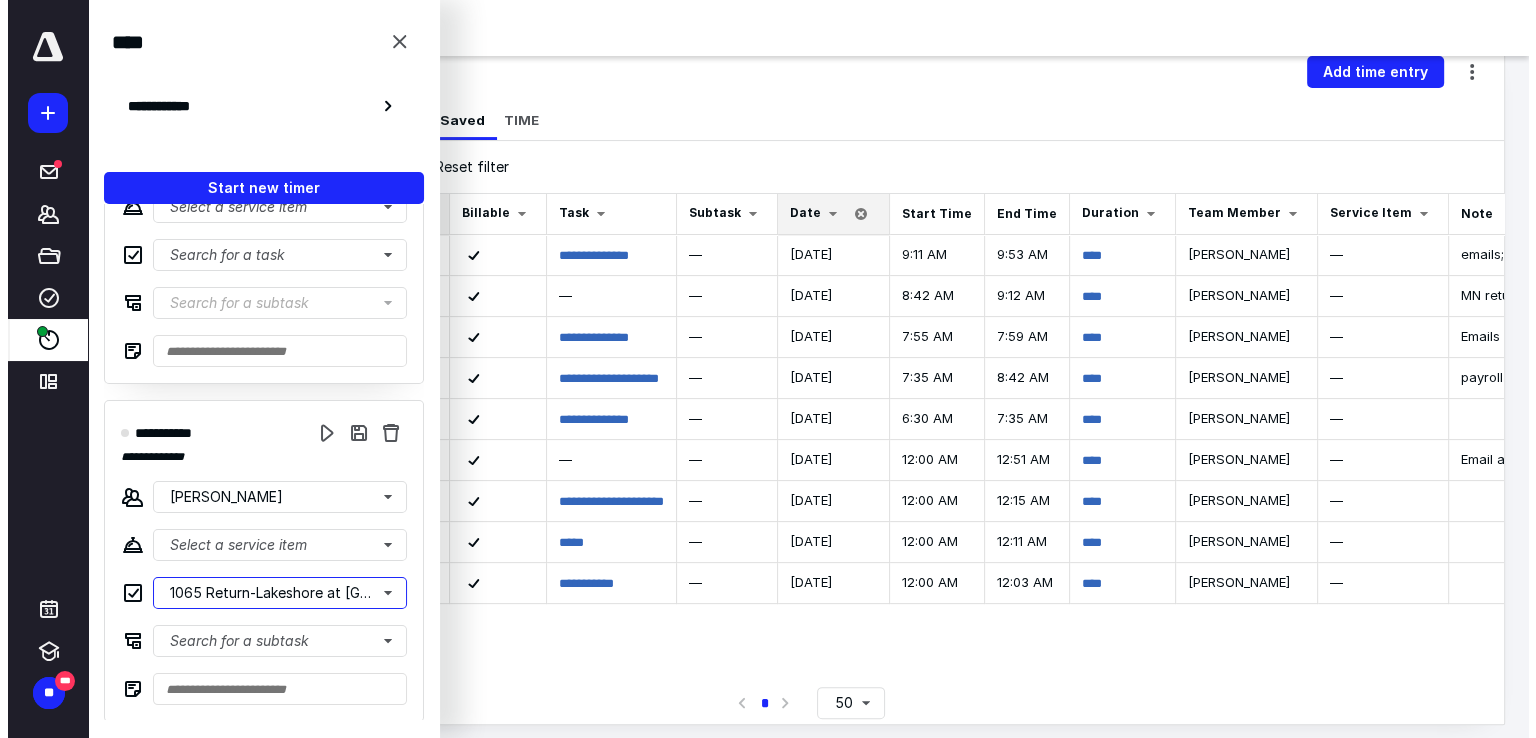 scroll, scrollTop: 0, scrollLeft: 0, axis: both 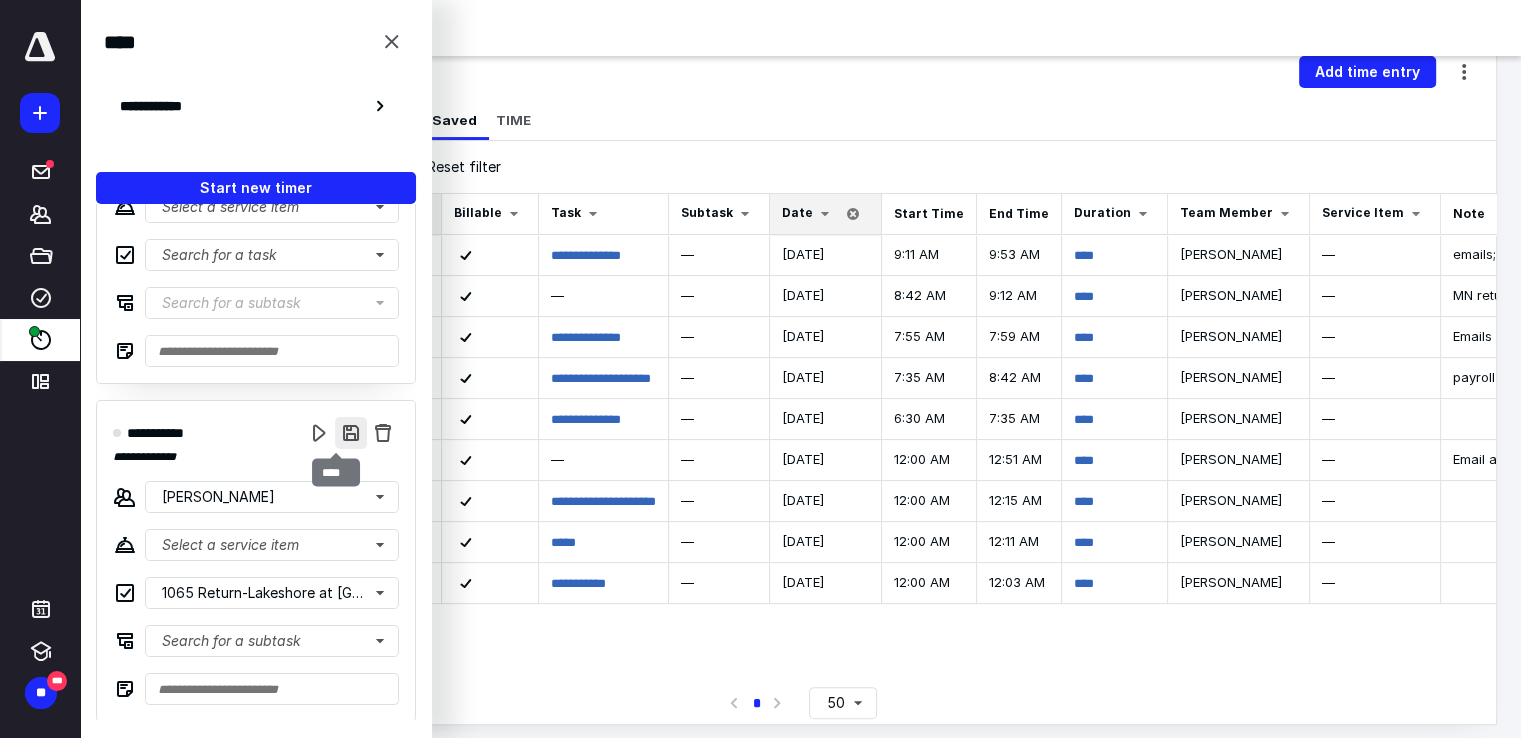 click at bounding box center [351, 433] 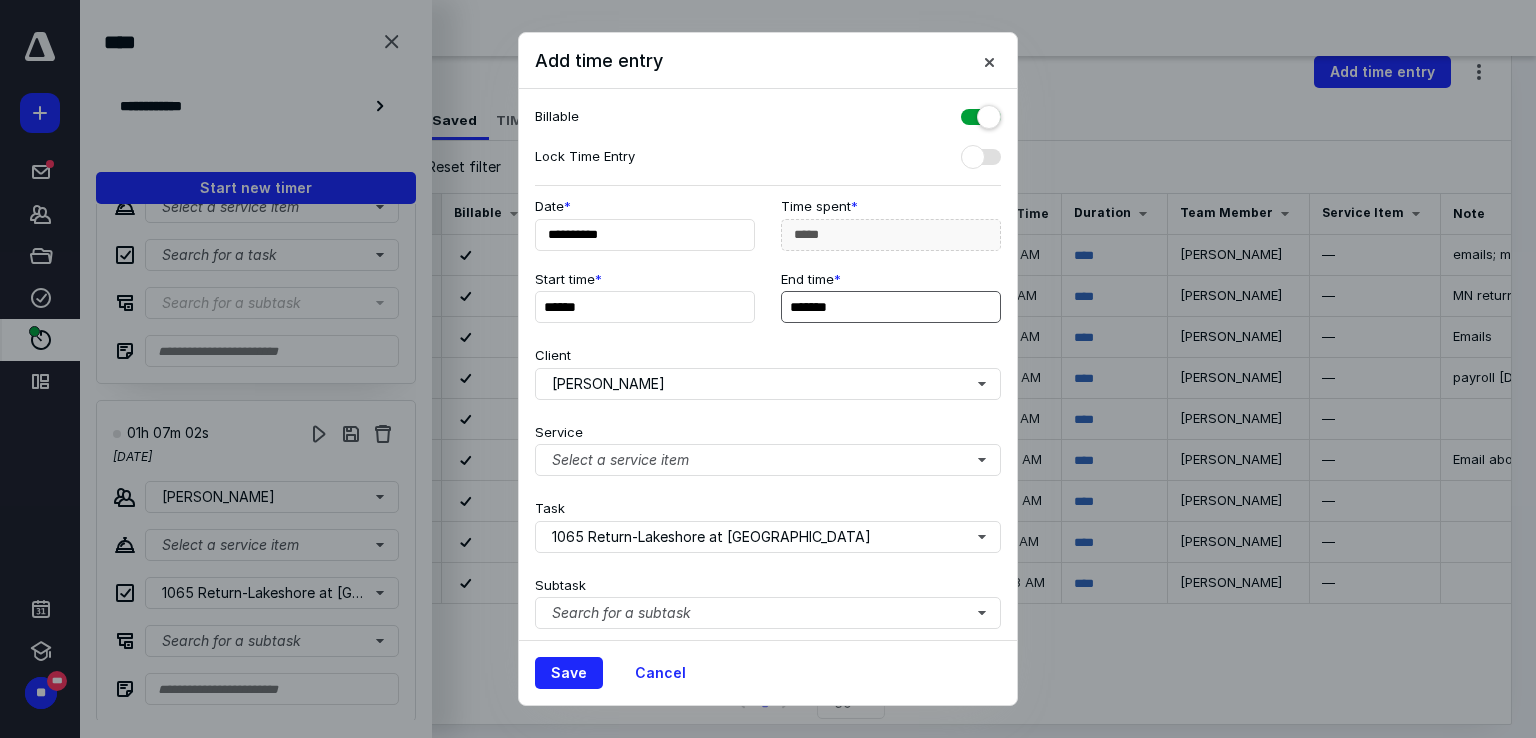 click on "*******" at bounding box center [891, 307] 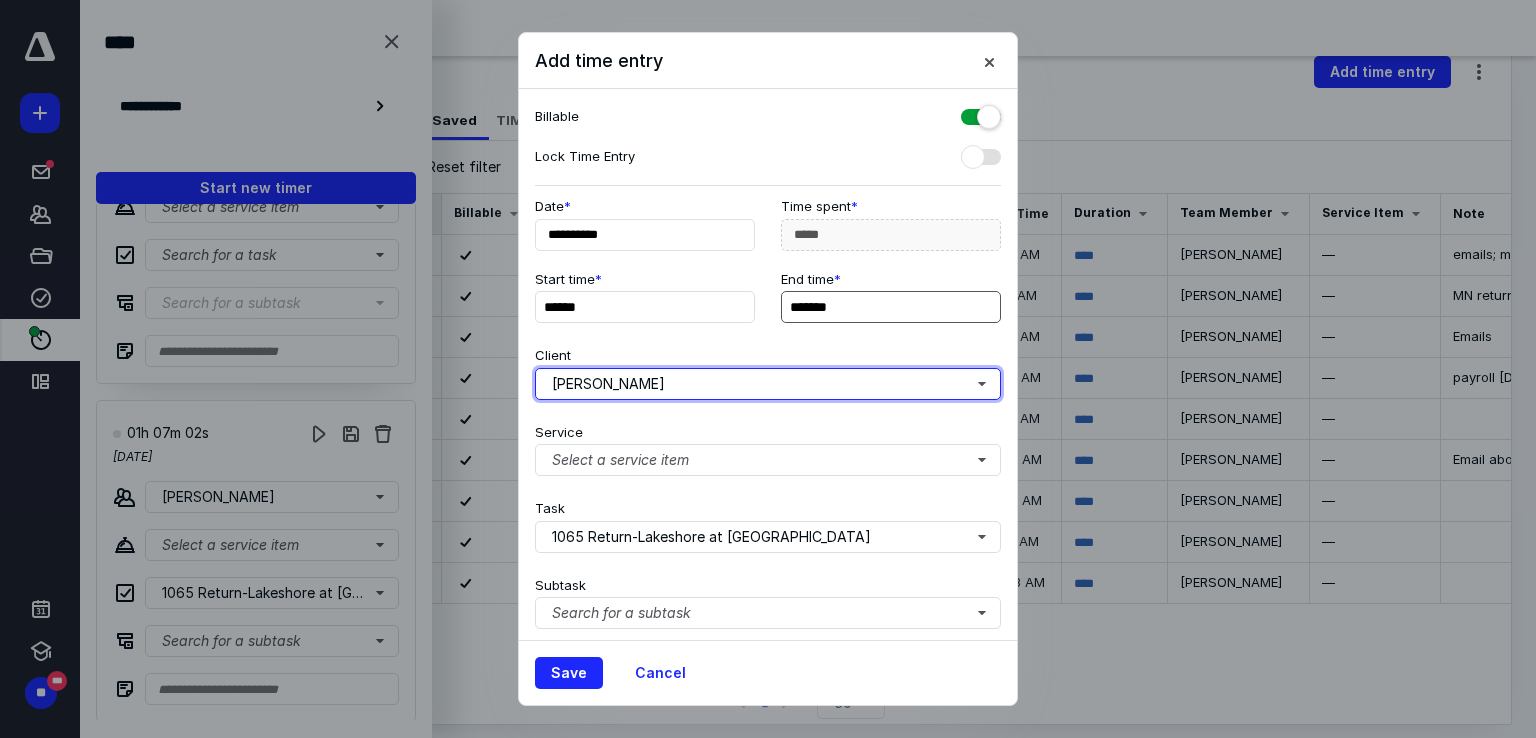 type on "***" 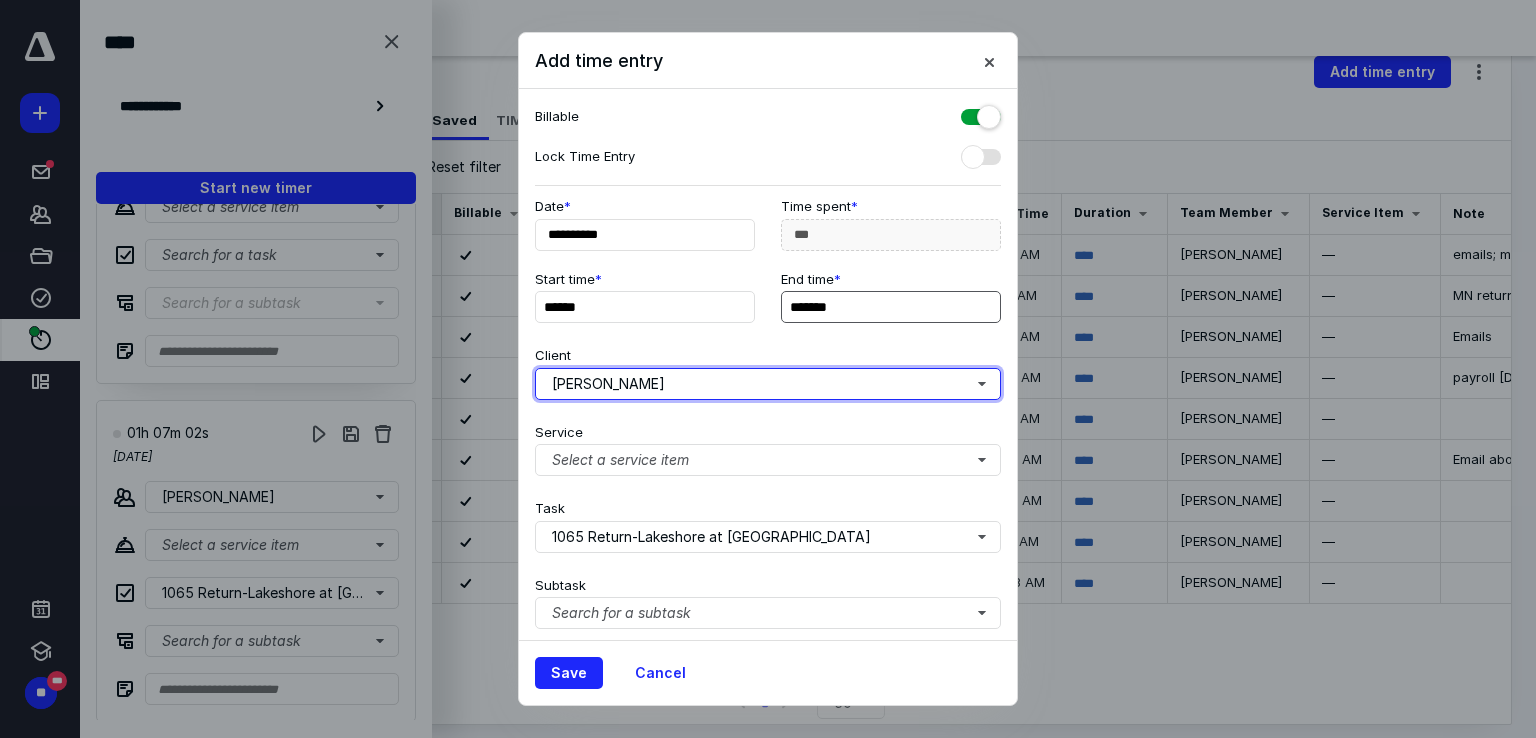 type 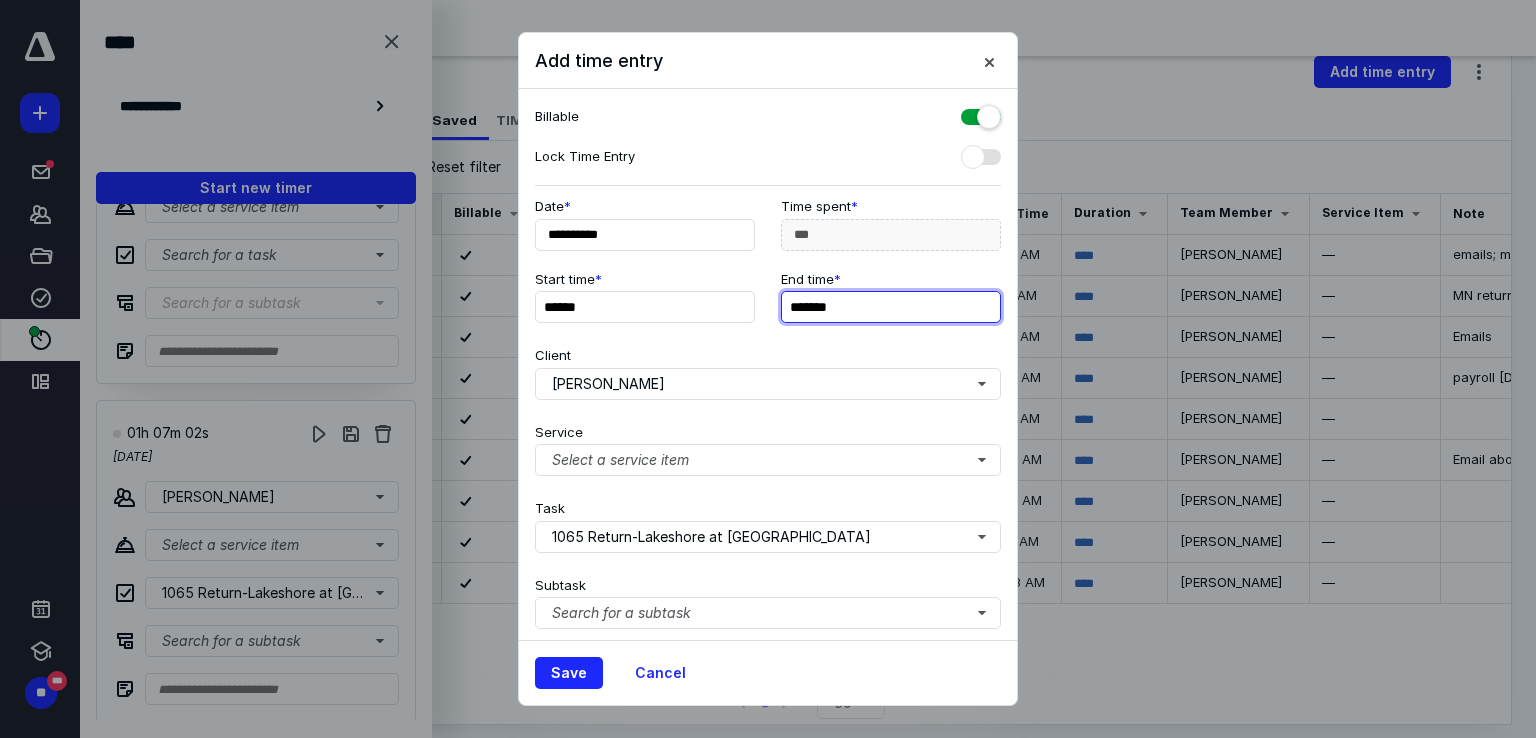 click on "*******" at bounding box center [891, 307] 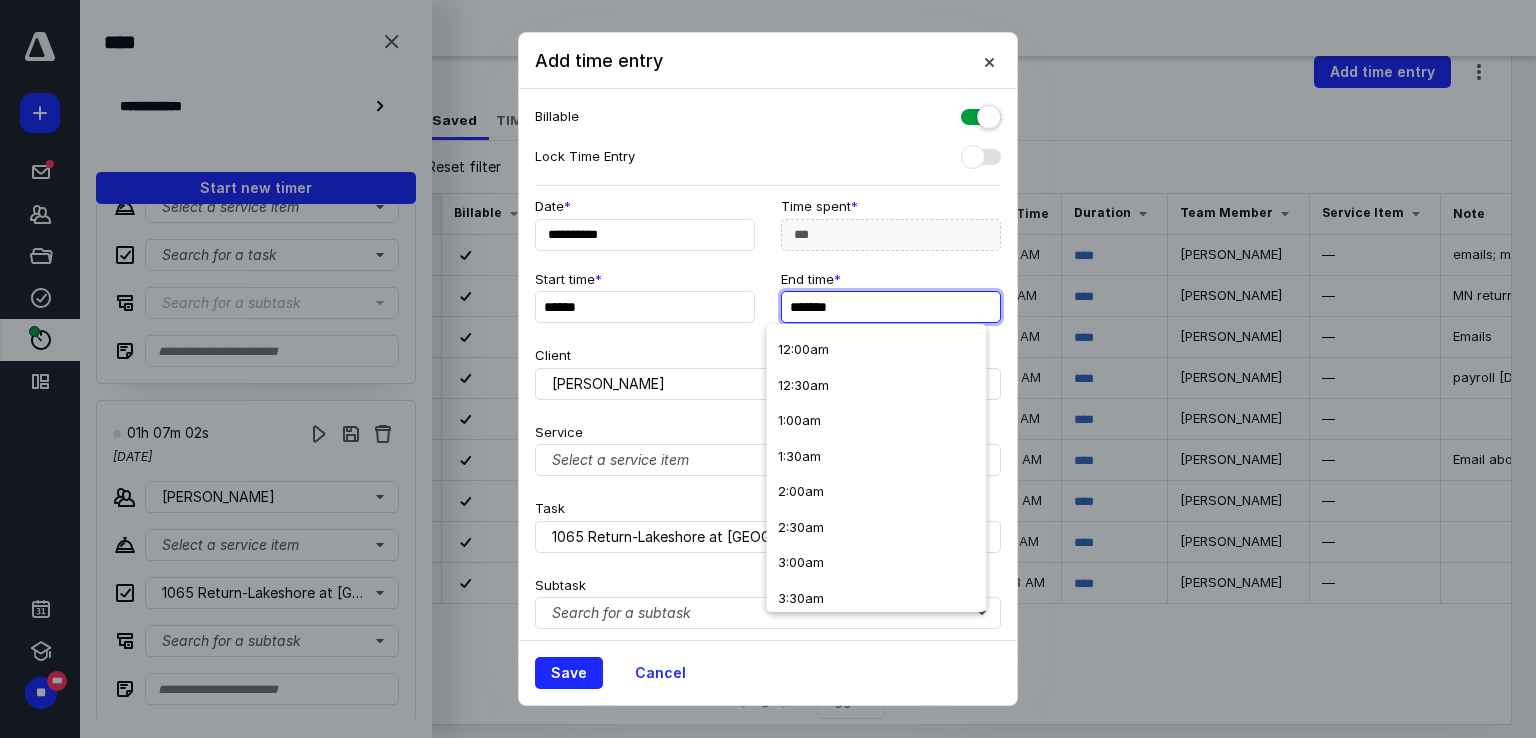 click on "*******" at bounding box center [891, 307] 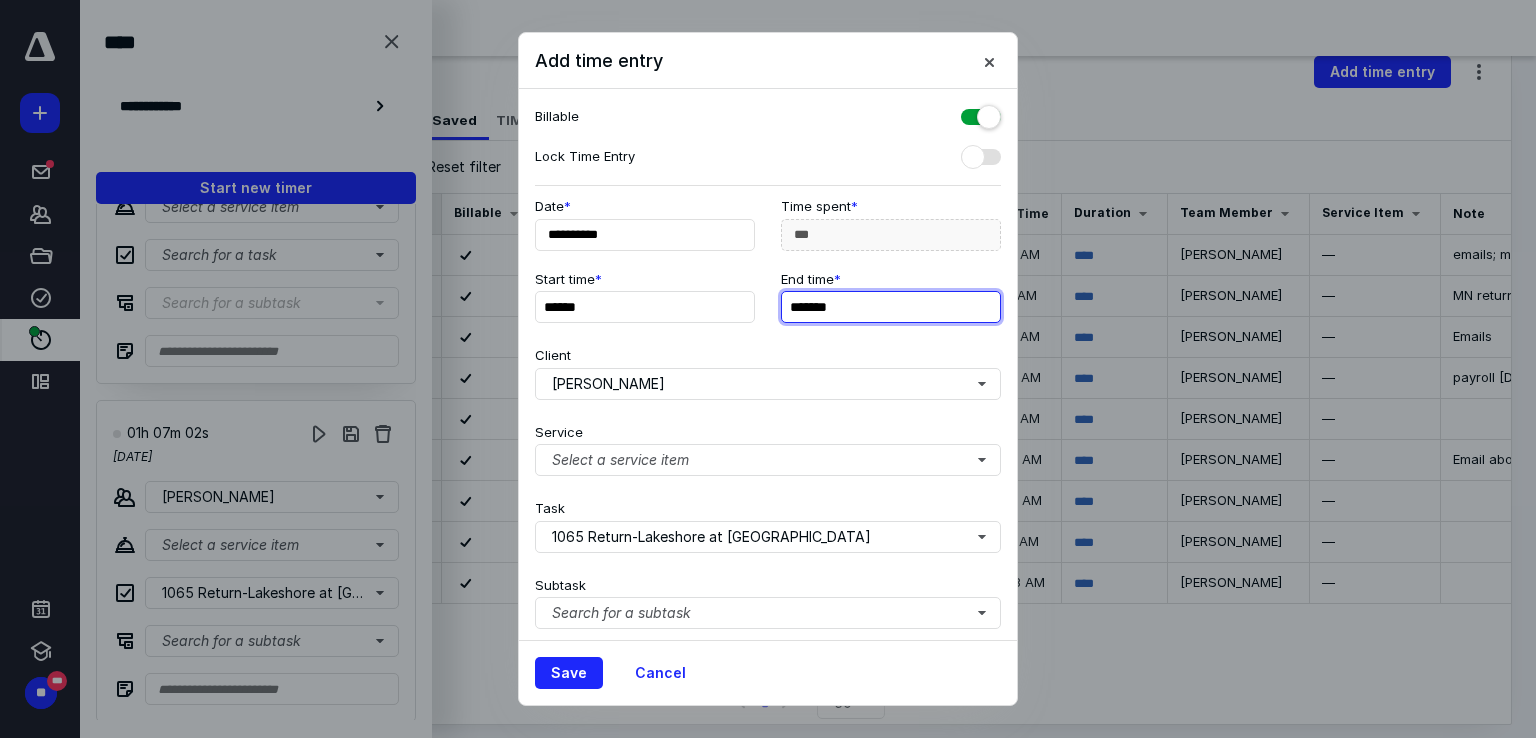 type on "*******" 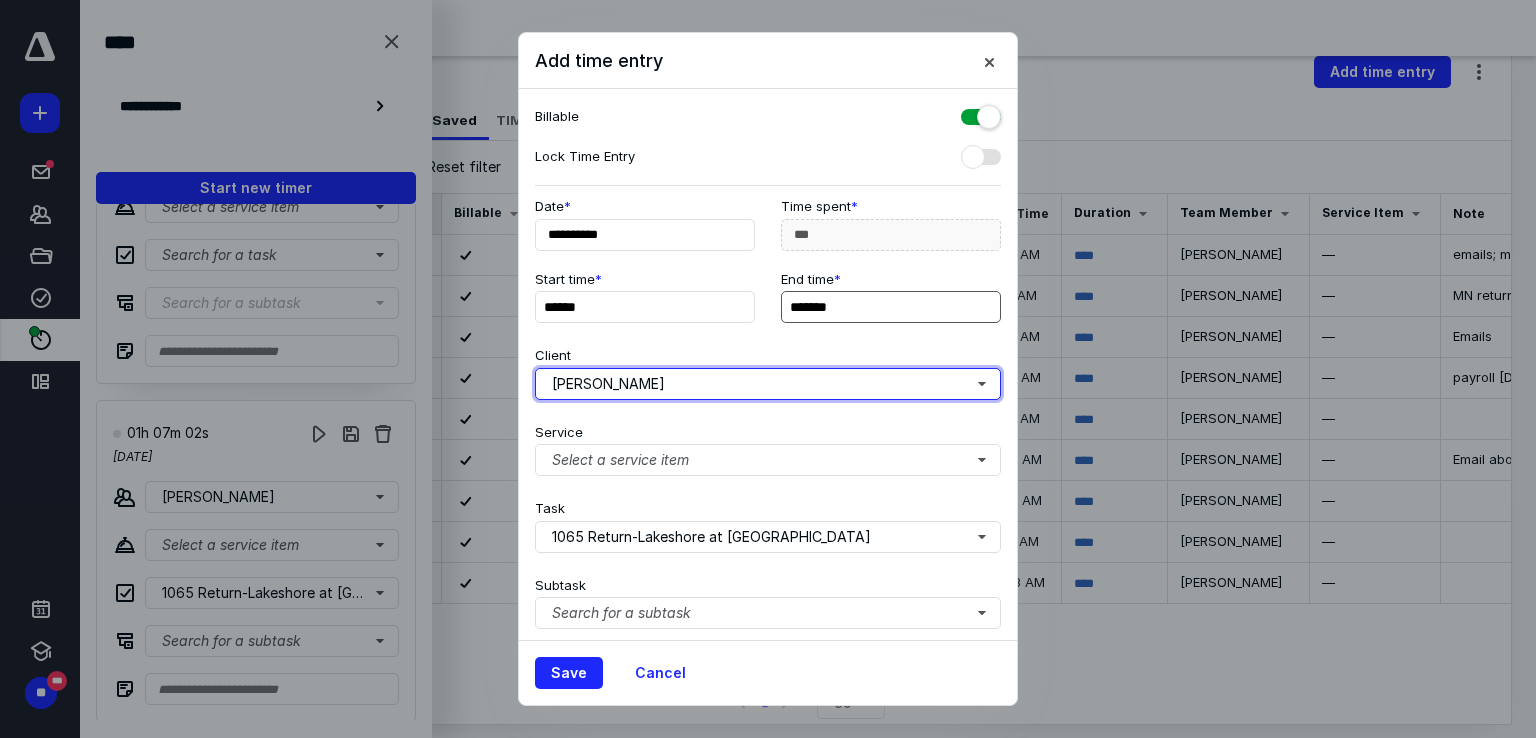 type on "***" 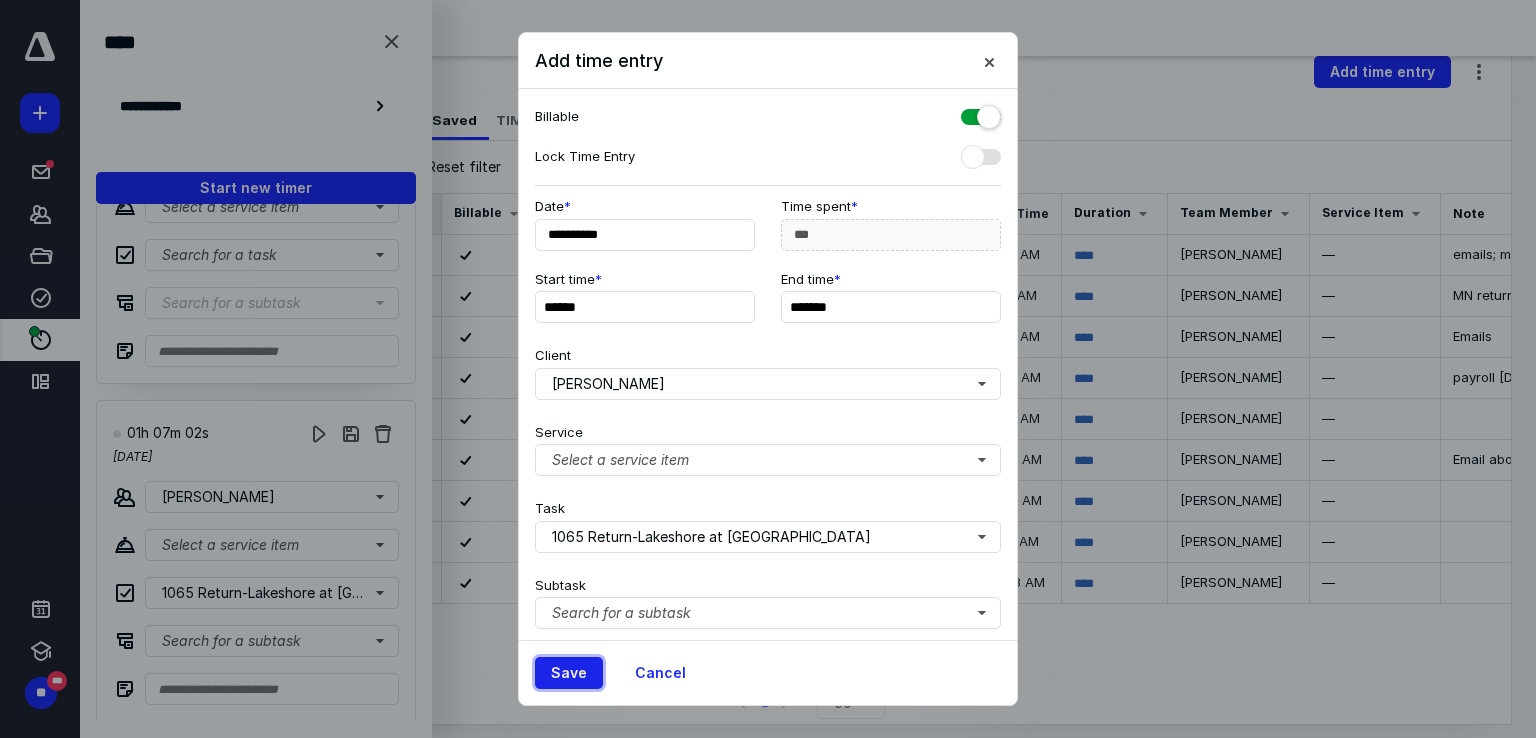 click on "Save" at bounding box center (569, 673) 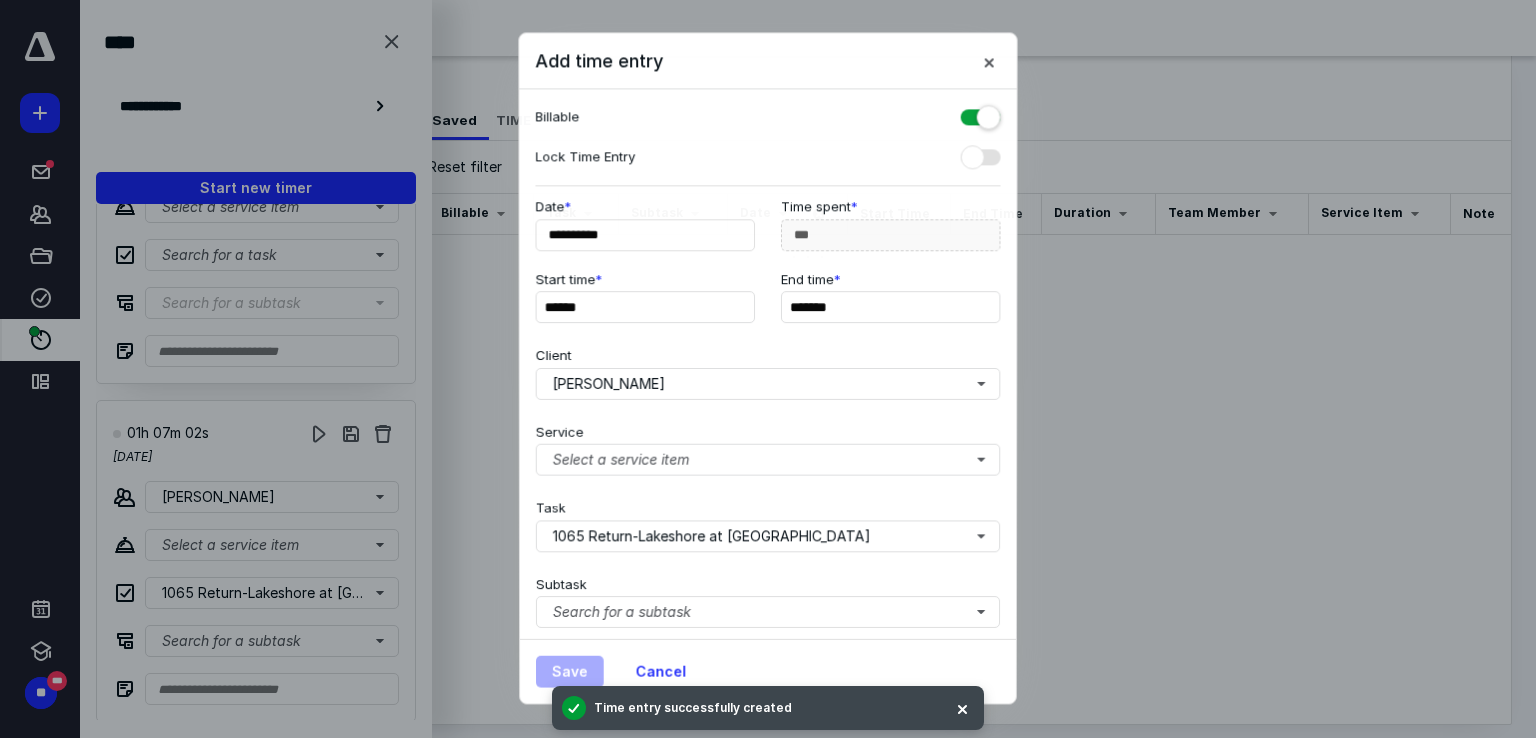 scroll, scrollTop: 159, scrollLeft: 0, axis: vertical 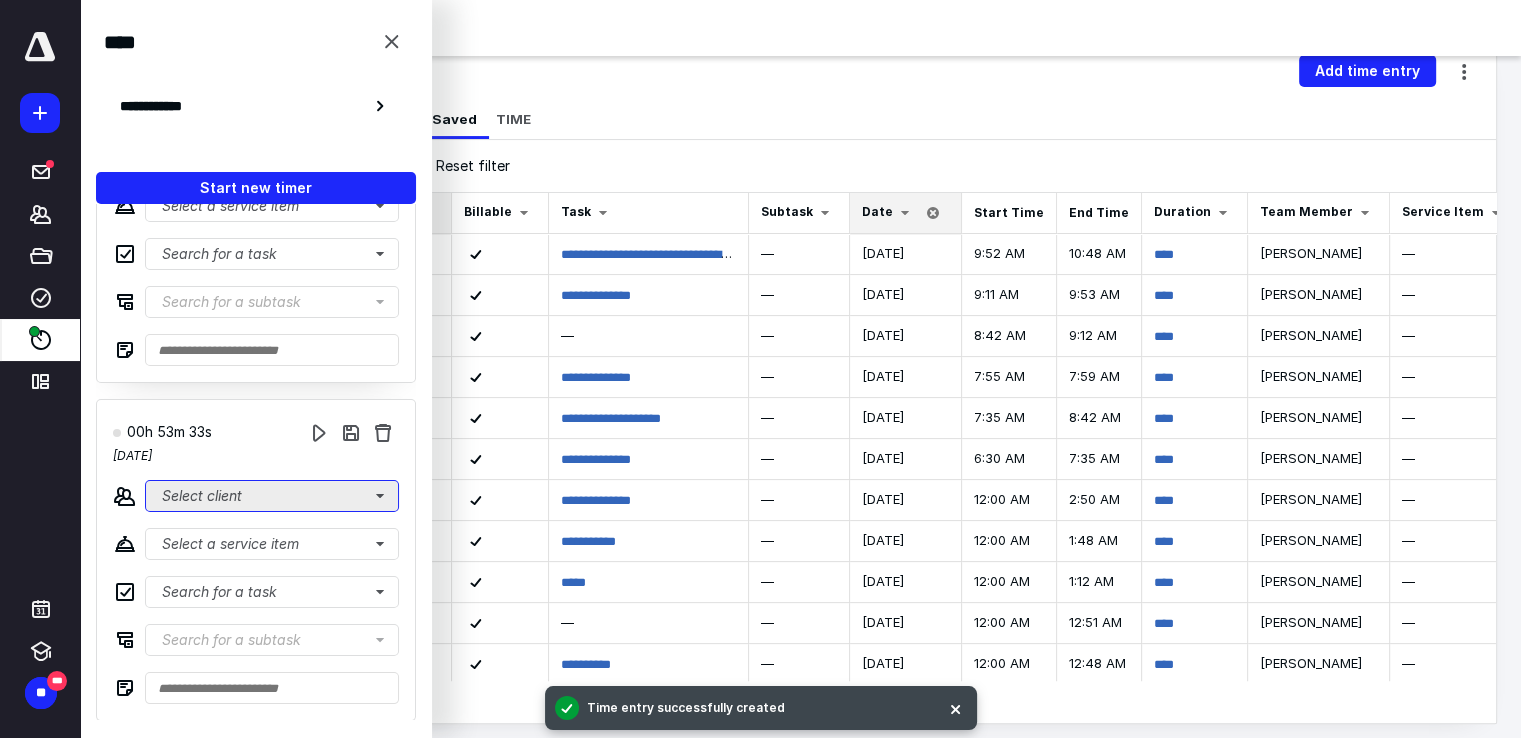 click on "Select client" at bounding box center (272, 496) 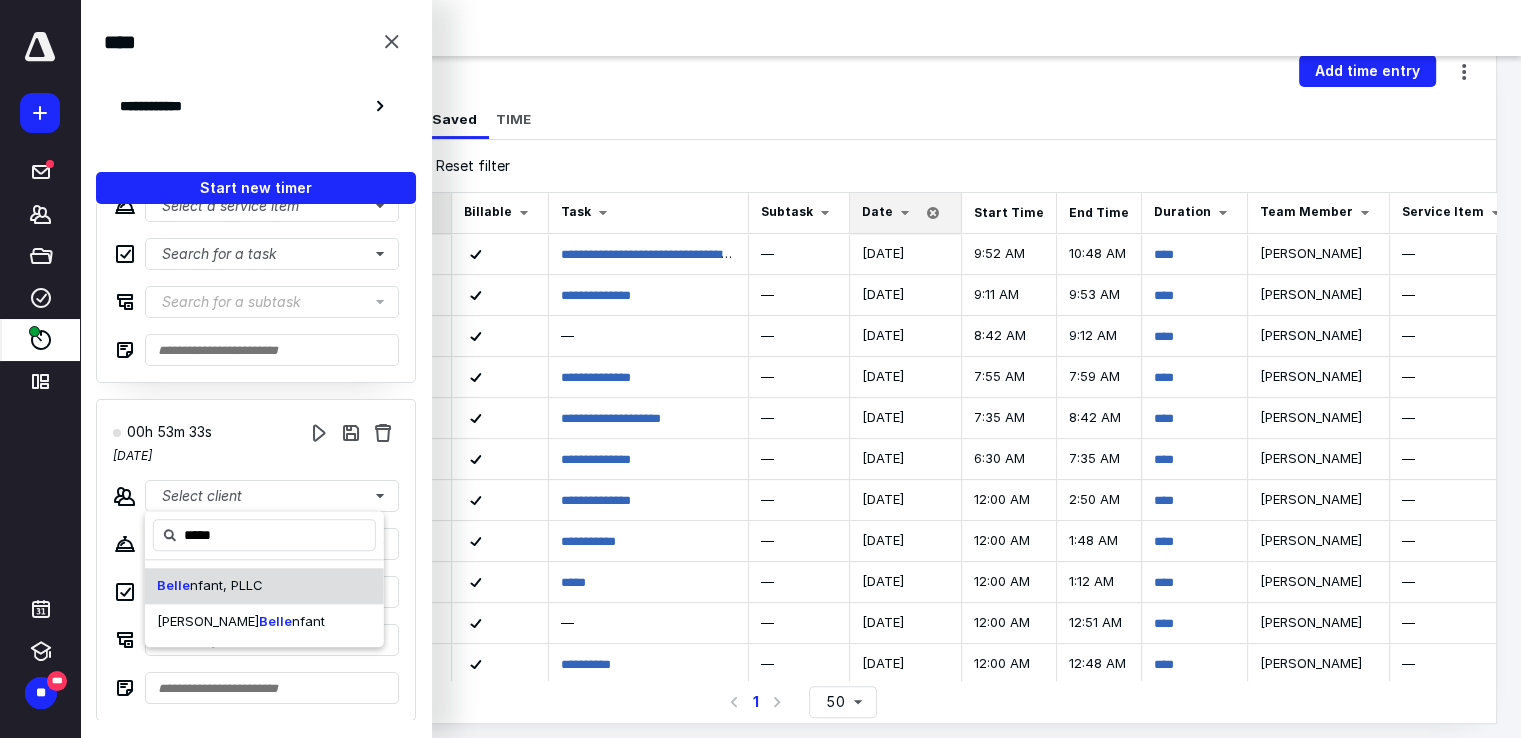 click on "nfant, PLLC" at bounding box center (226, 585) 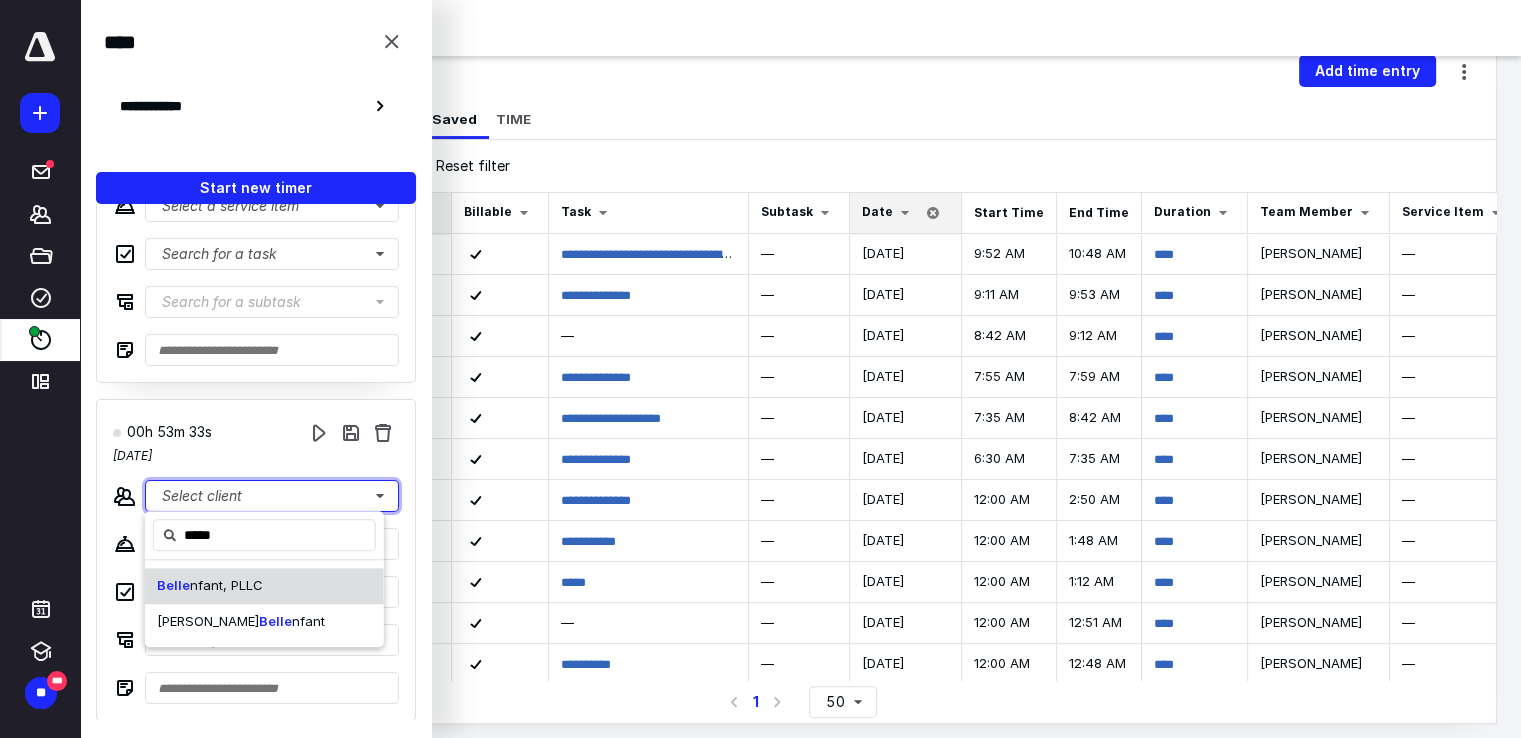 type 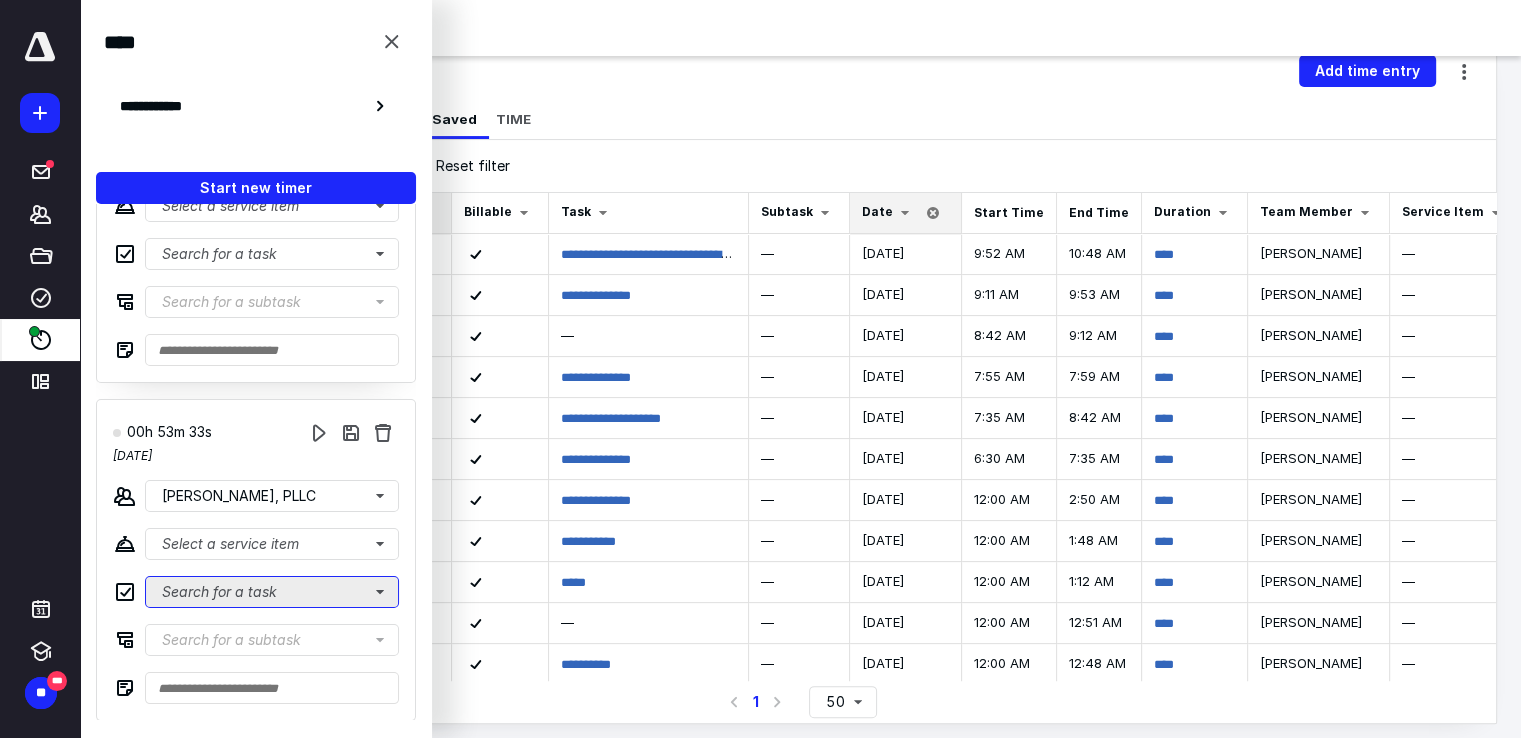 click on "Search for a task" at bounding box center (272, 592) 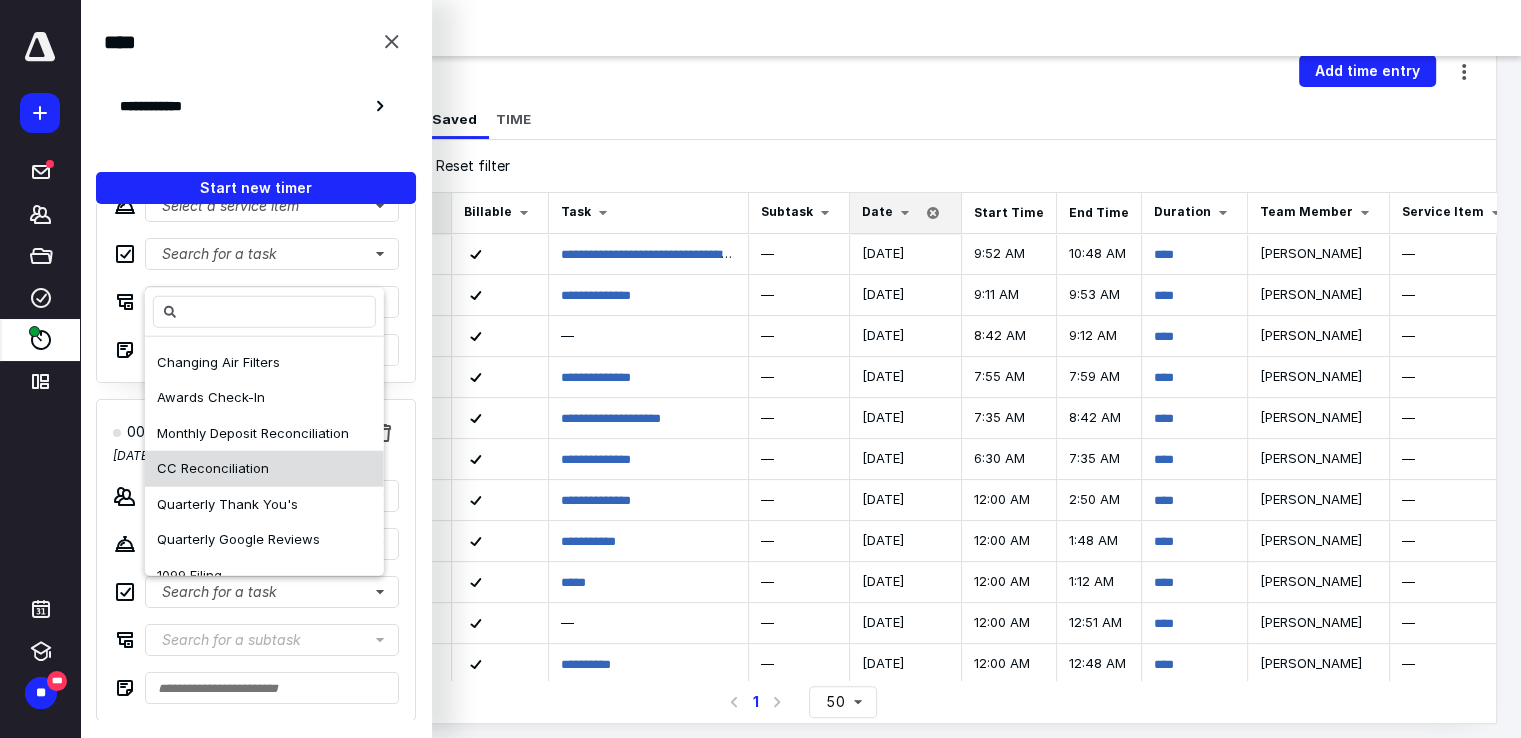 scroll, scrollTop: 200, scrollLeft: 0, axis: vertical 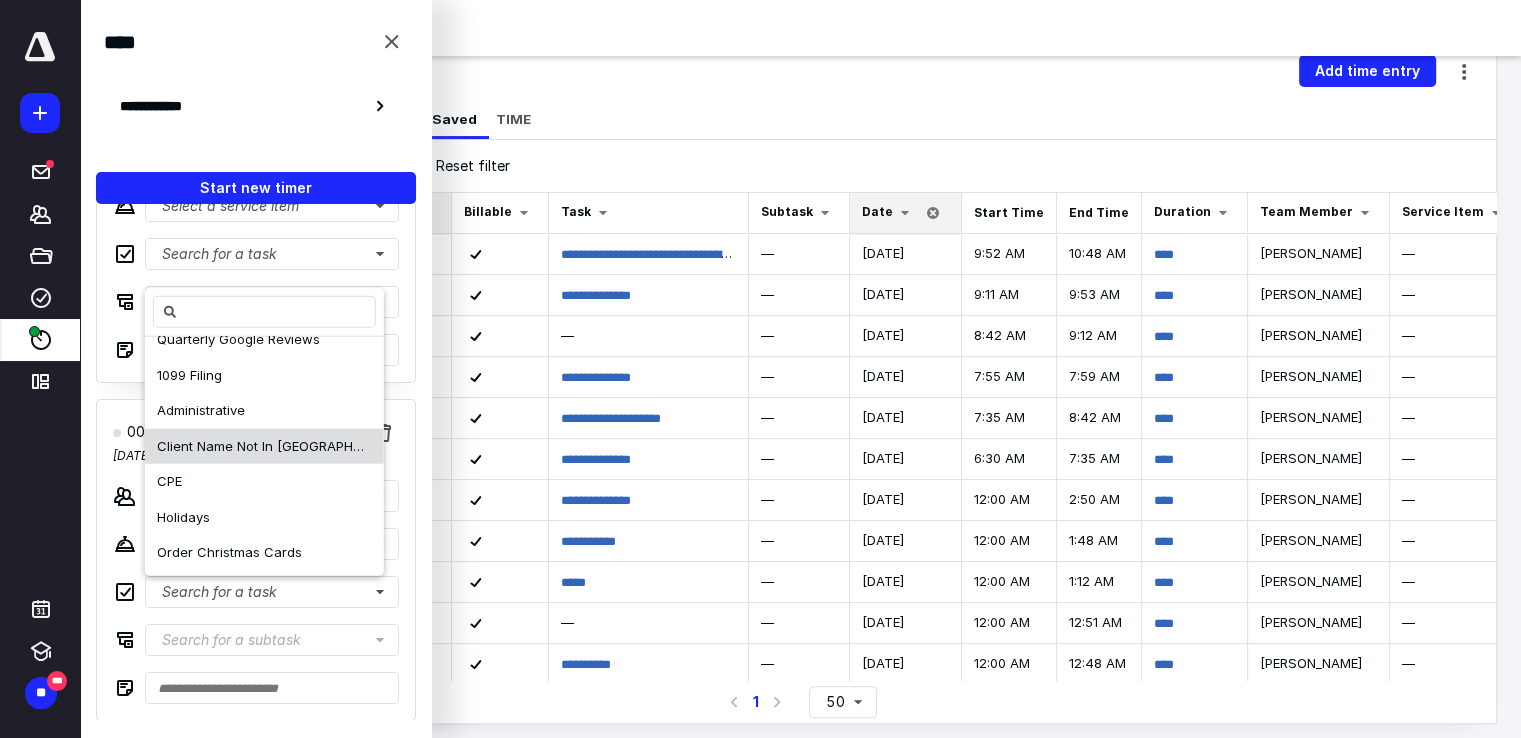 click on "Client Name Not In Canopy" at bounding box center (283, 445) 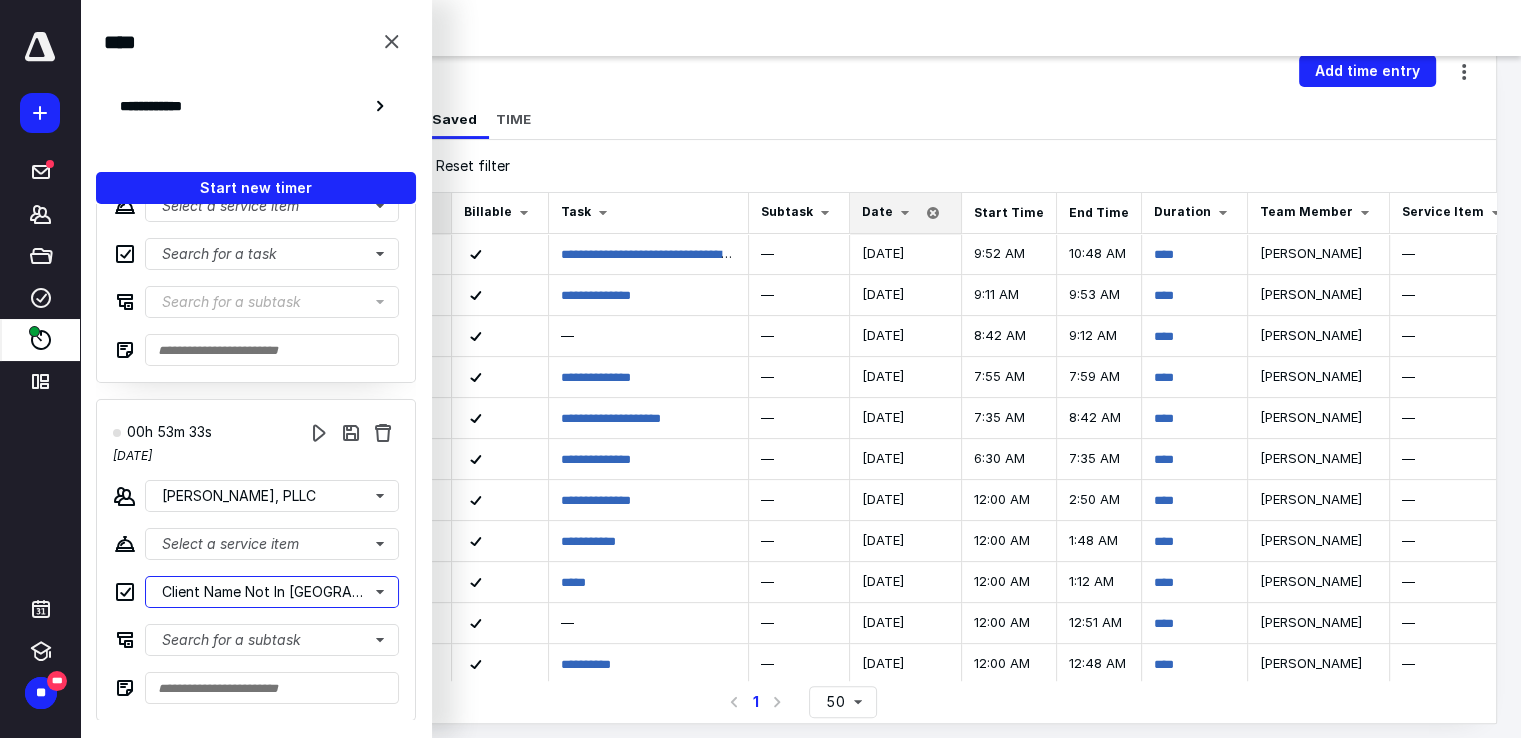 scroll, scrollTop: 0, scrollLeft: 0, axis: both 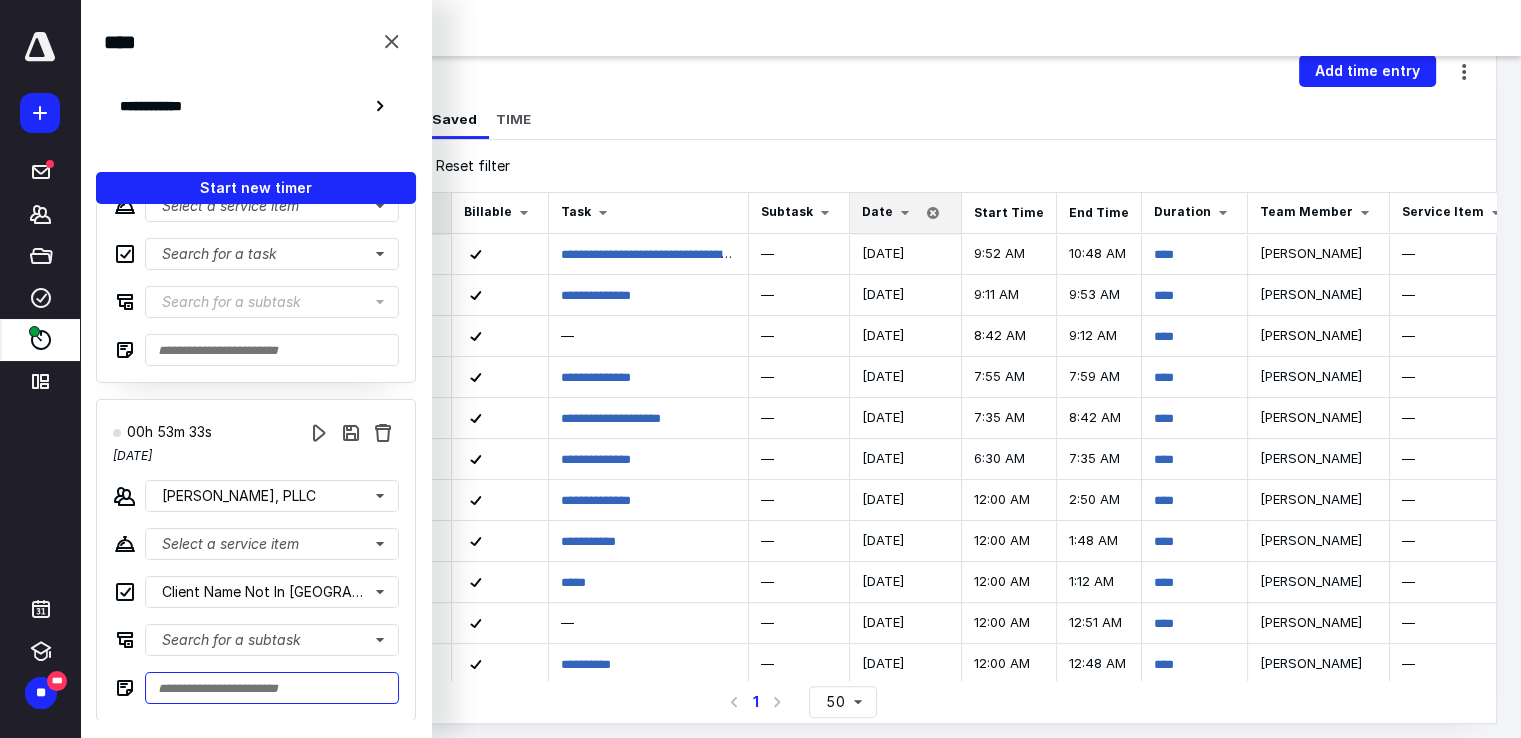 click at bounding box center (272, 688) 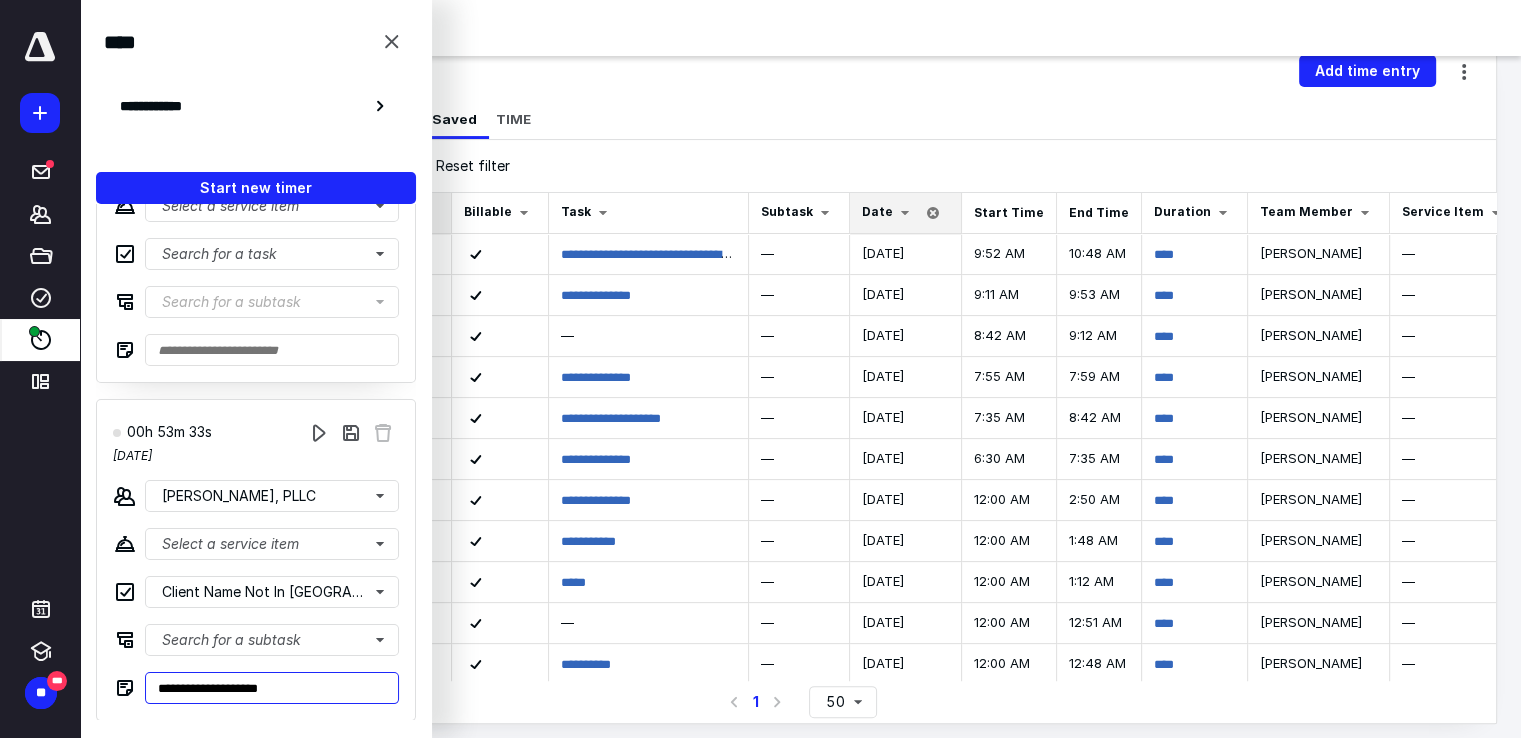 type on "**********" 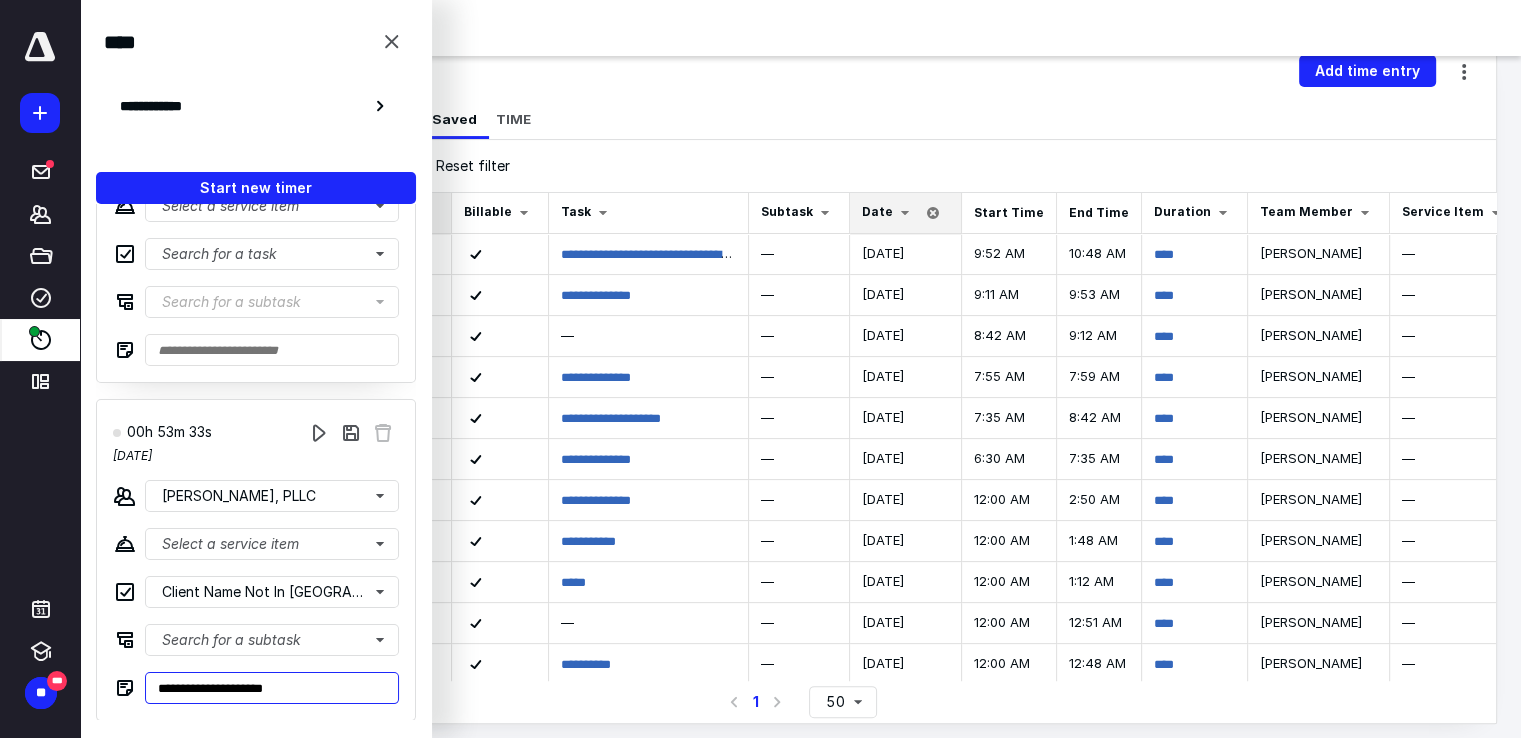 type on "**********" 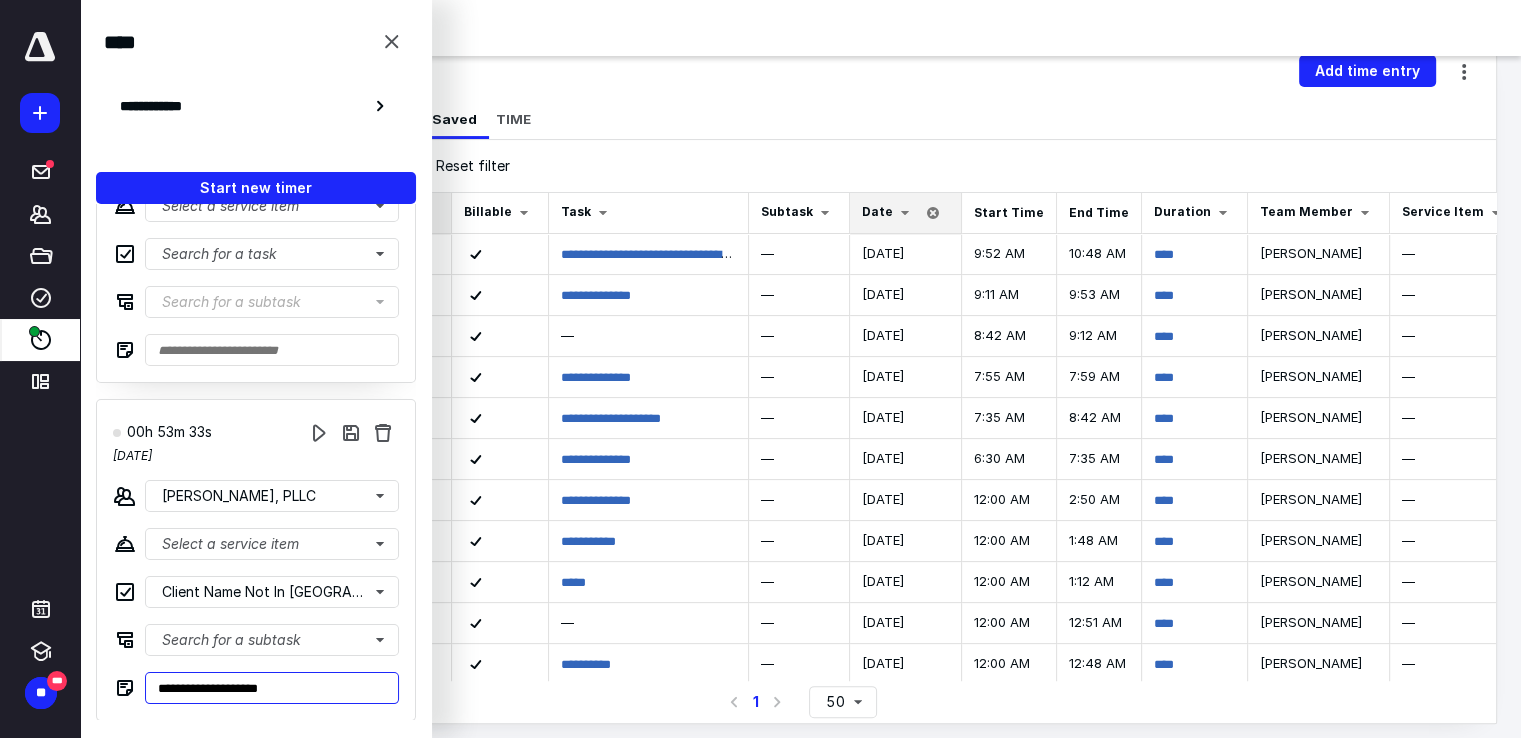 type on "**********" 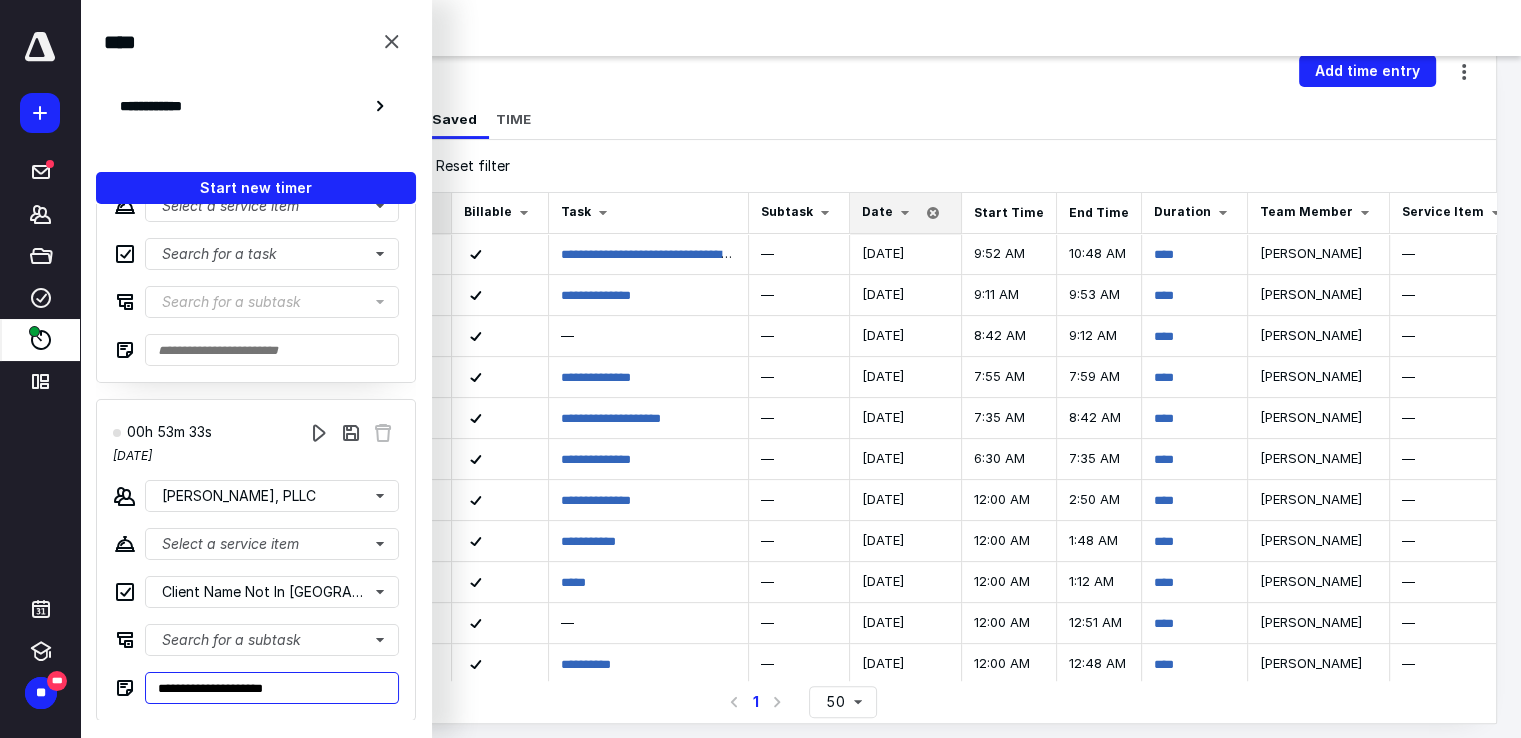 type on "**********" 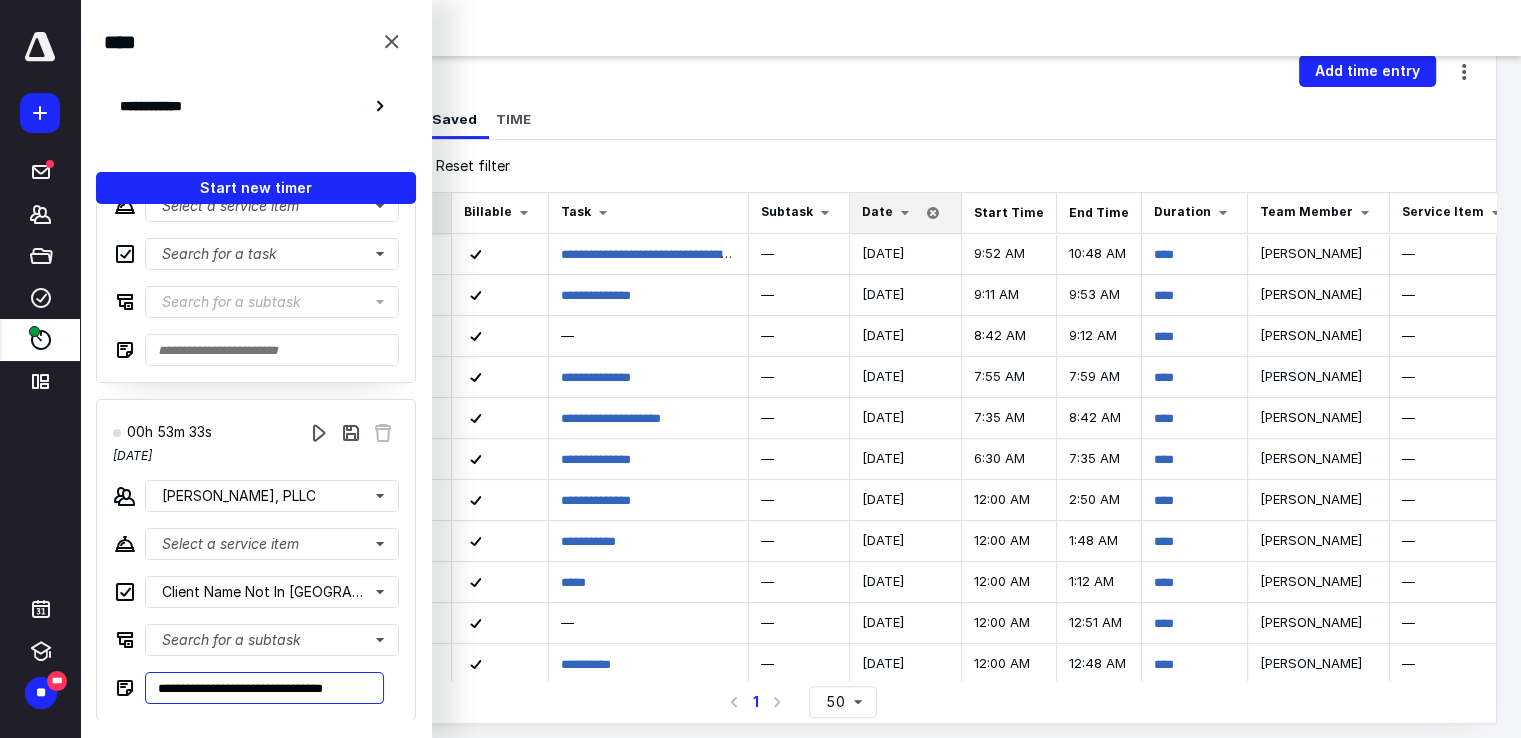 type on "**********" 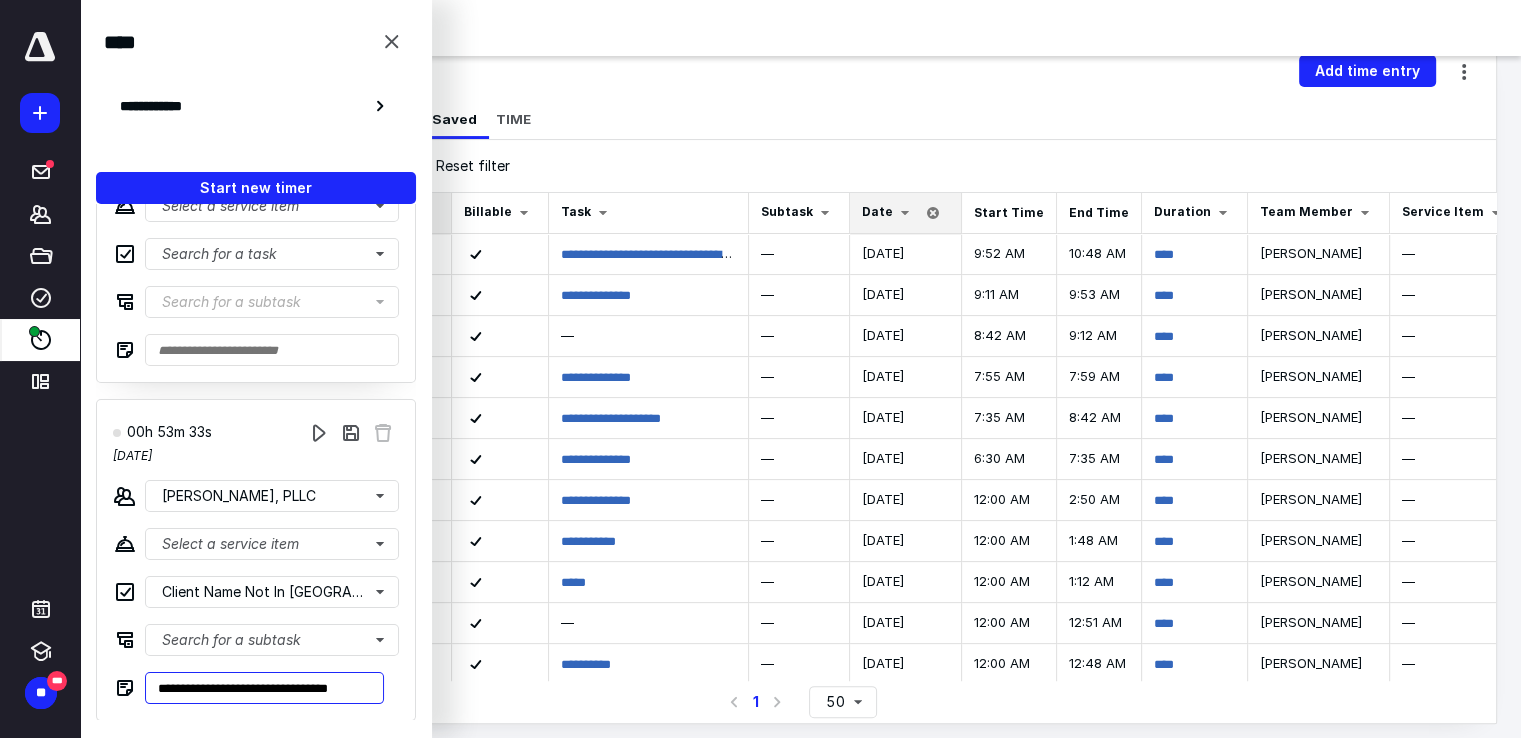 scroll, scrollTop: 0, scrollLeft: 11, axis: horizontal 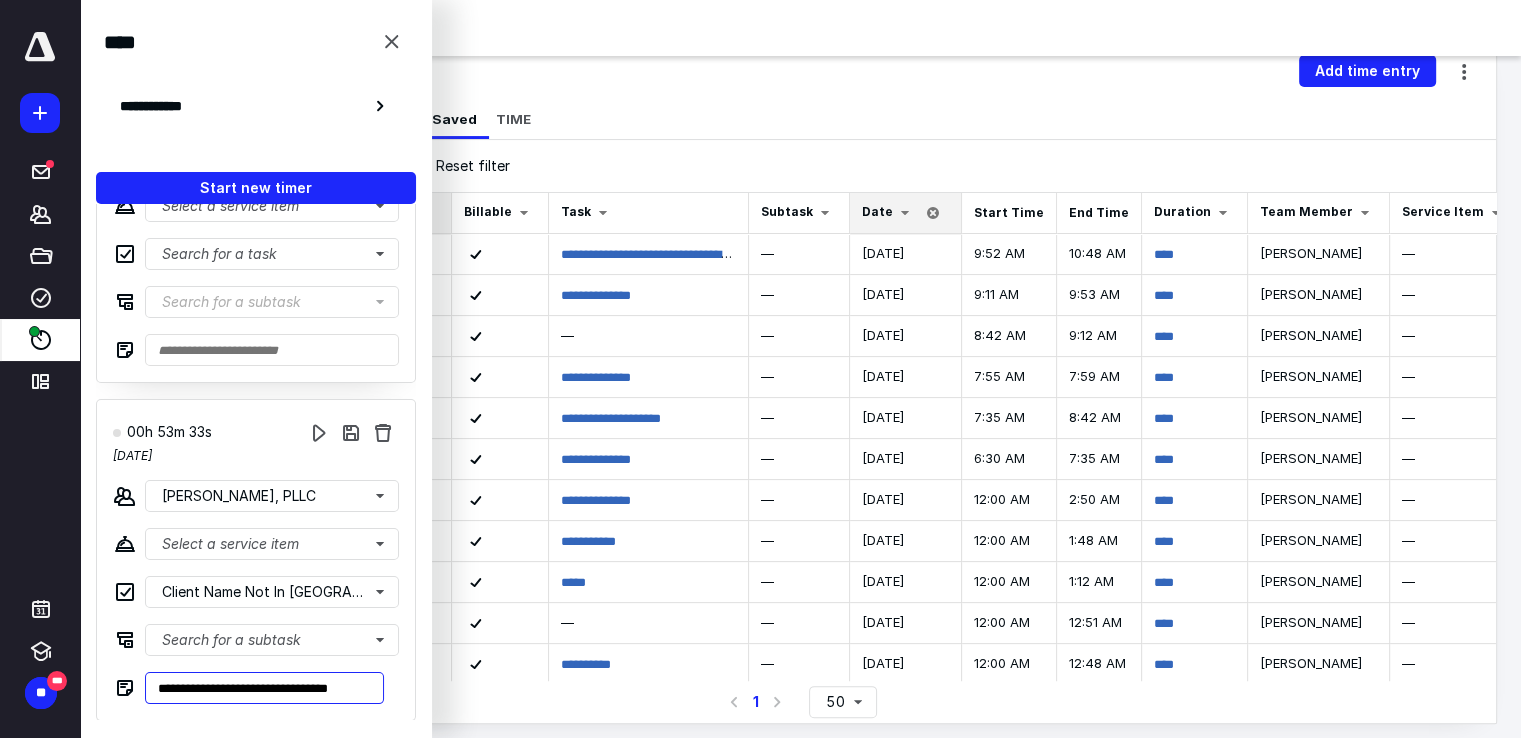 type on "**********" 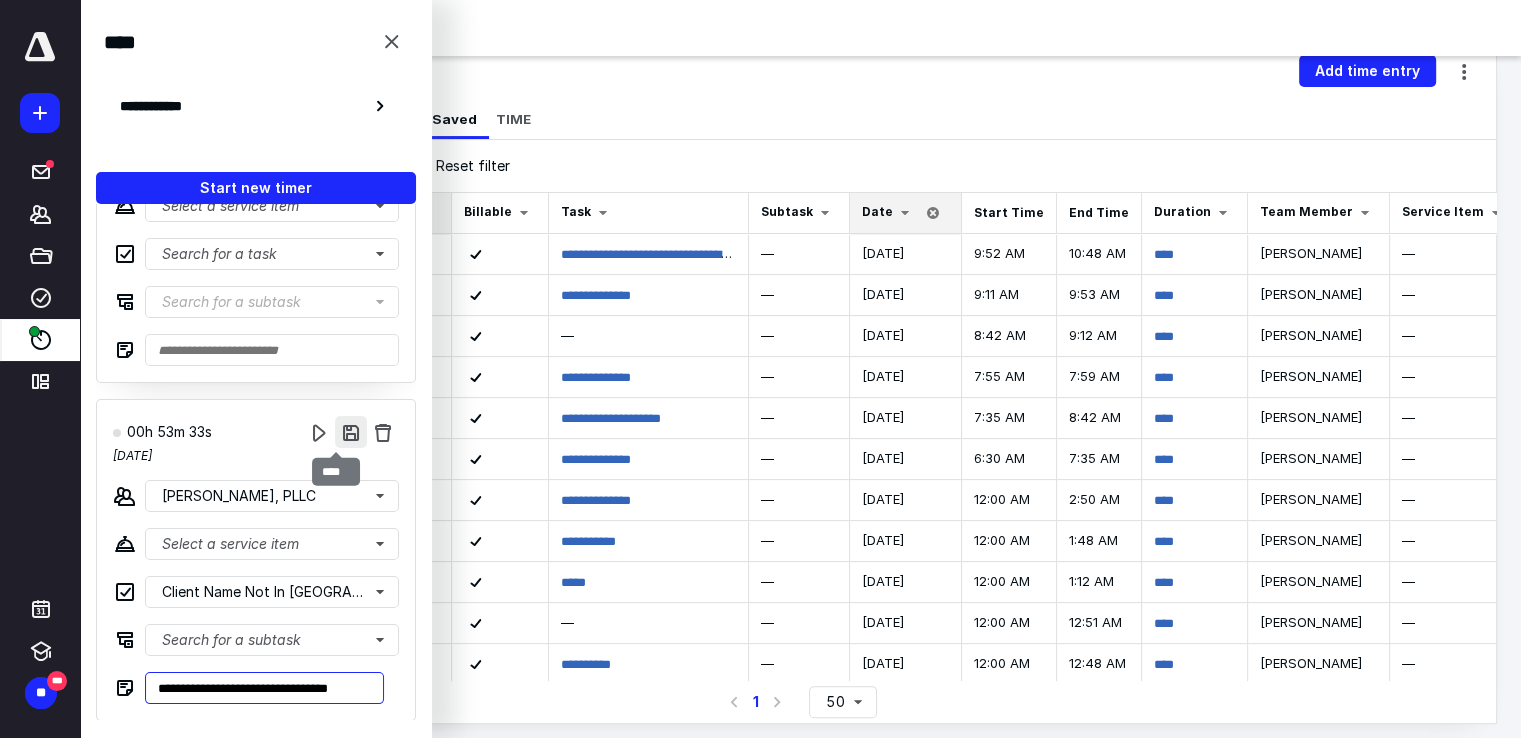 type on "**********" 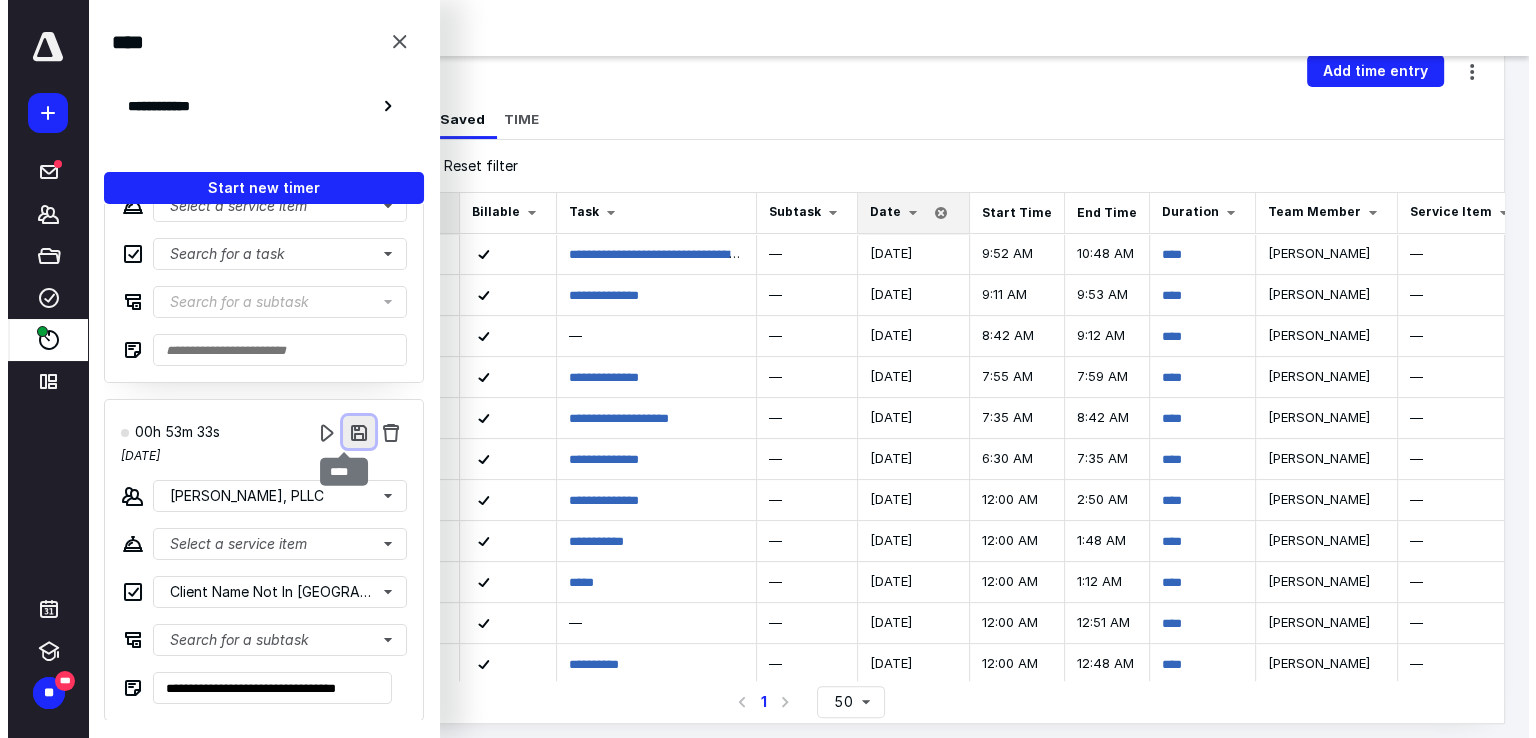 scroll, scrollTop: 0, scrollLeft: 0, axis: both 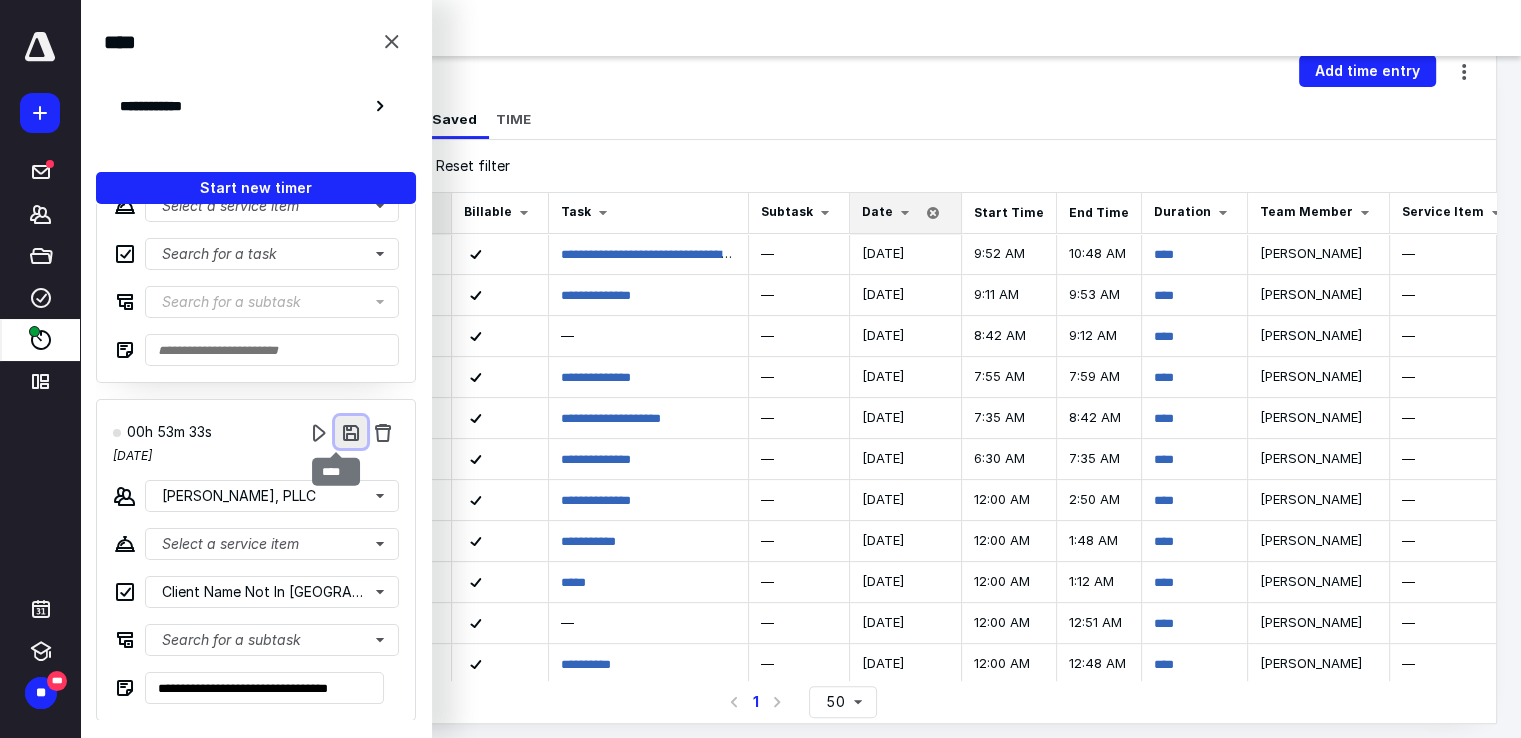 click at bounding box center (351, 432) 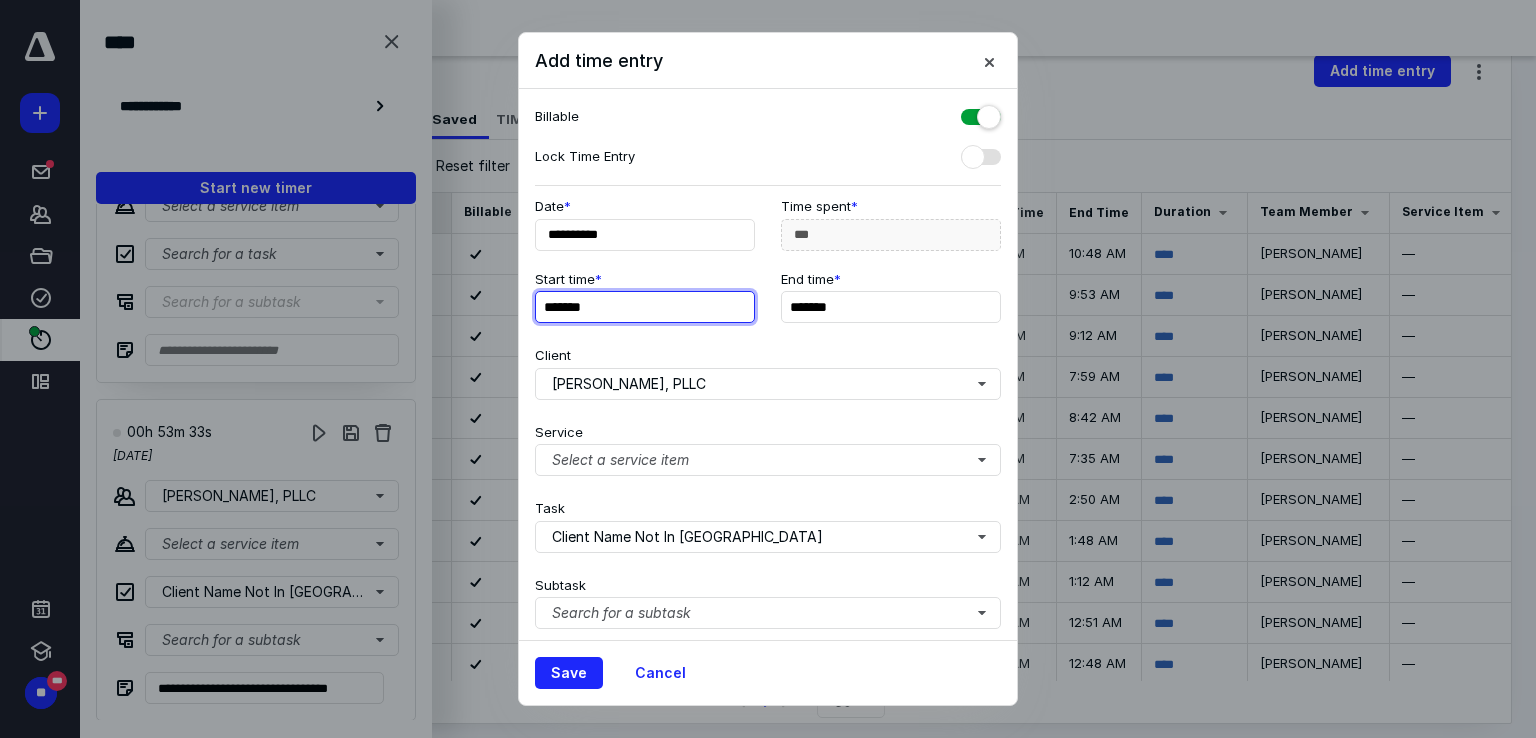 click on "*******" at bounding box center (645, 307) 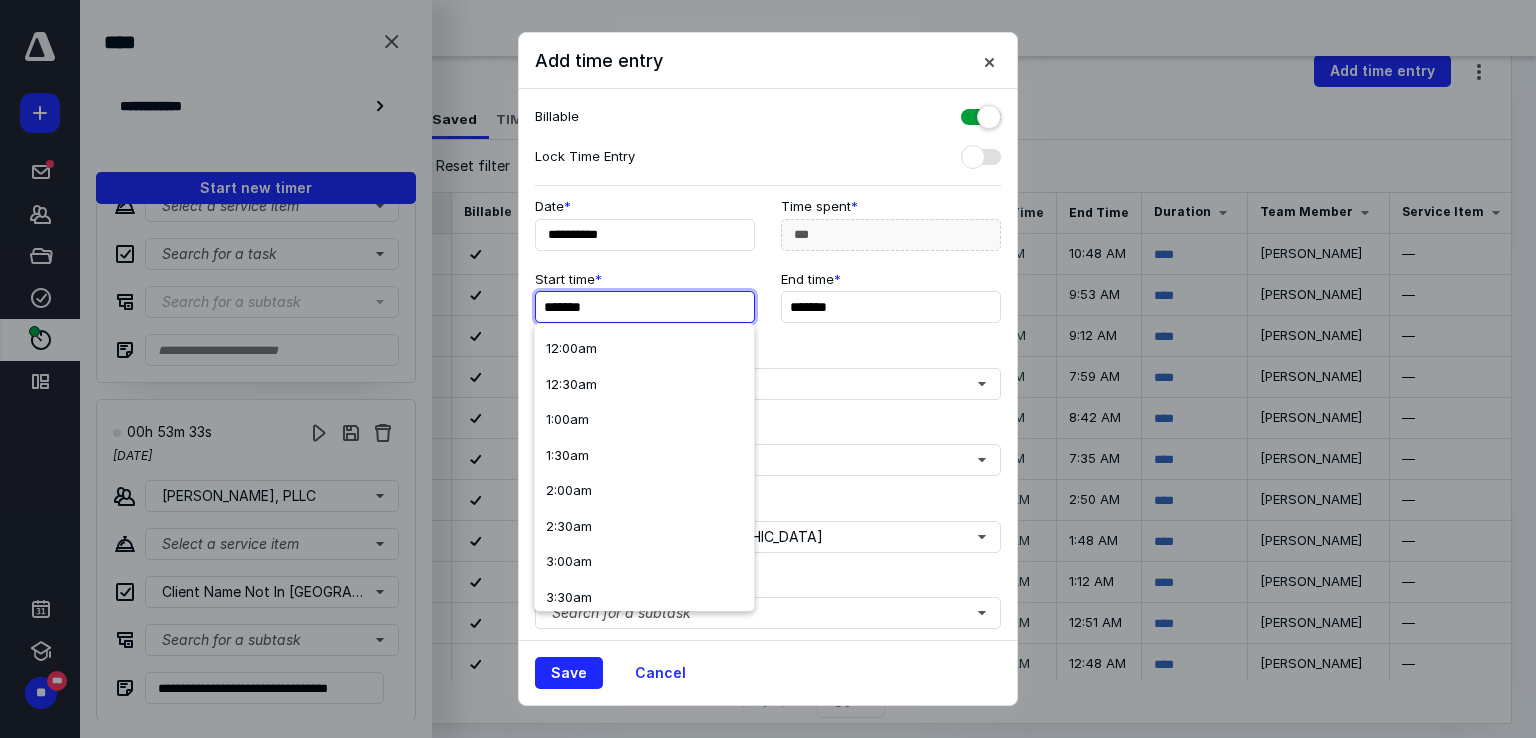 click on "*******" at bounding box center [645, 307] 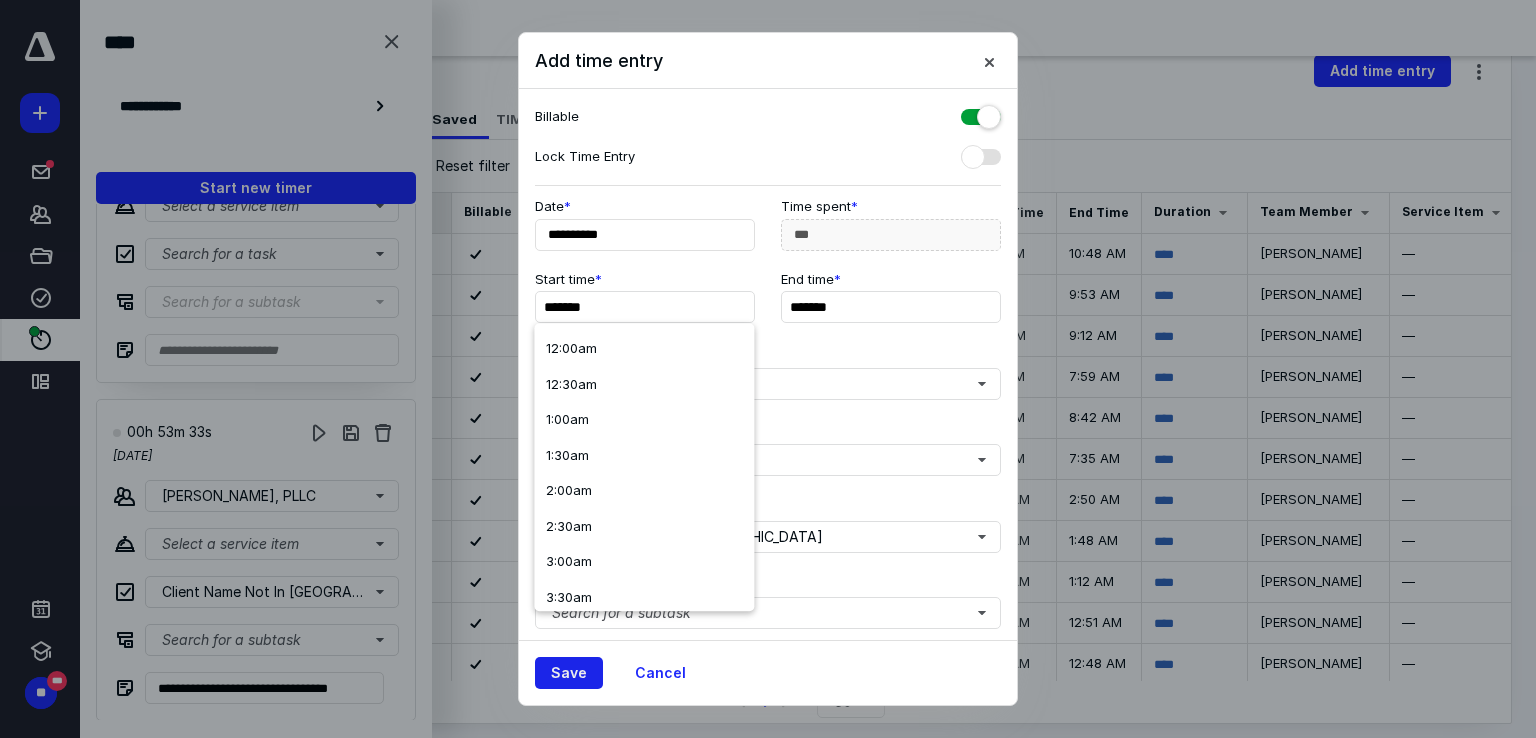 click on "Save" at bounding box center (569, 673) 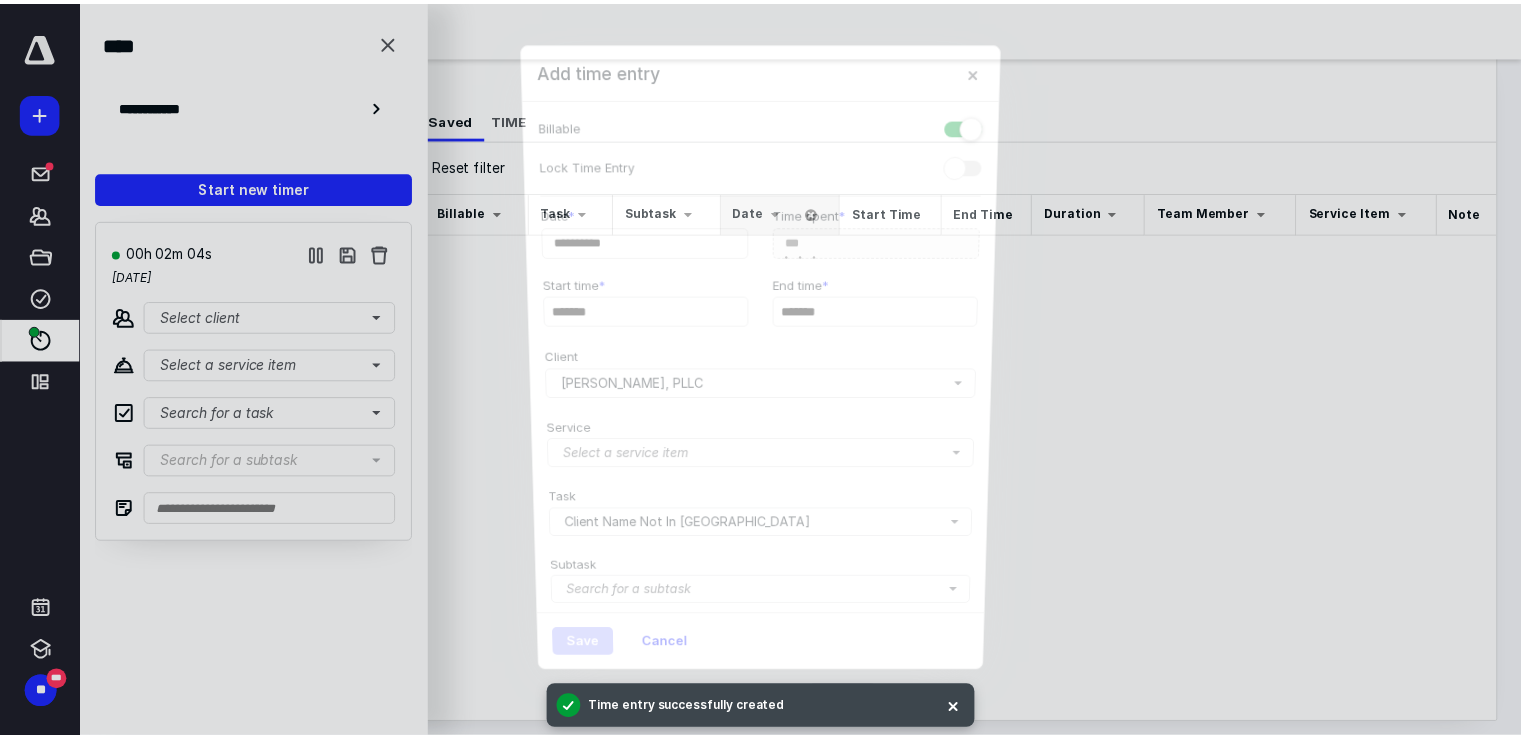 scroll, scrollTop: 0, scrollLeft: 0, axis: both 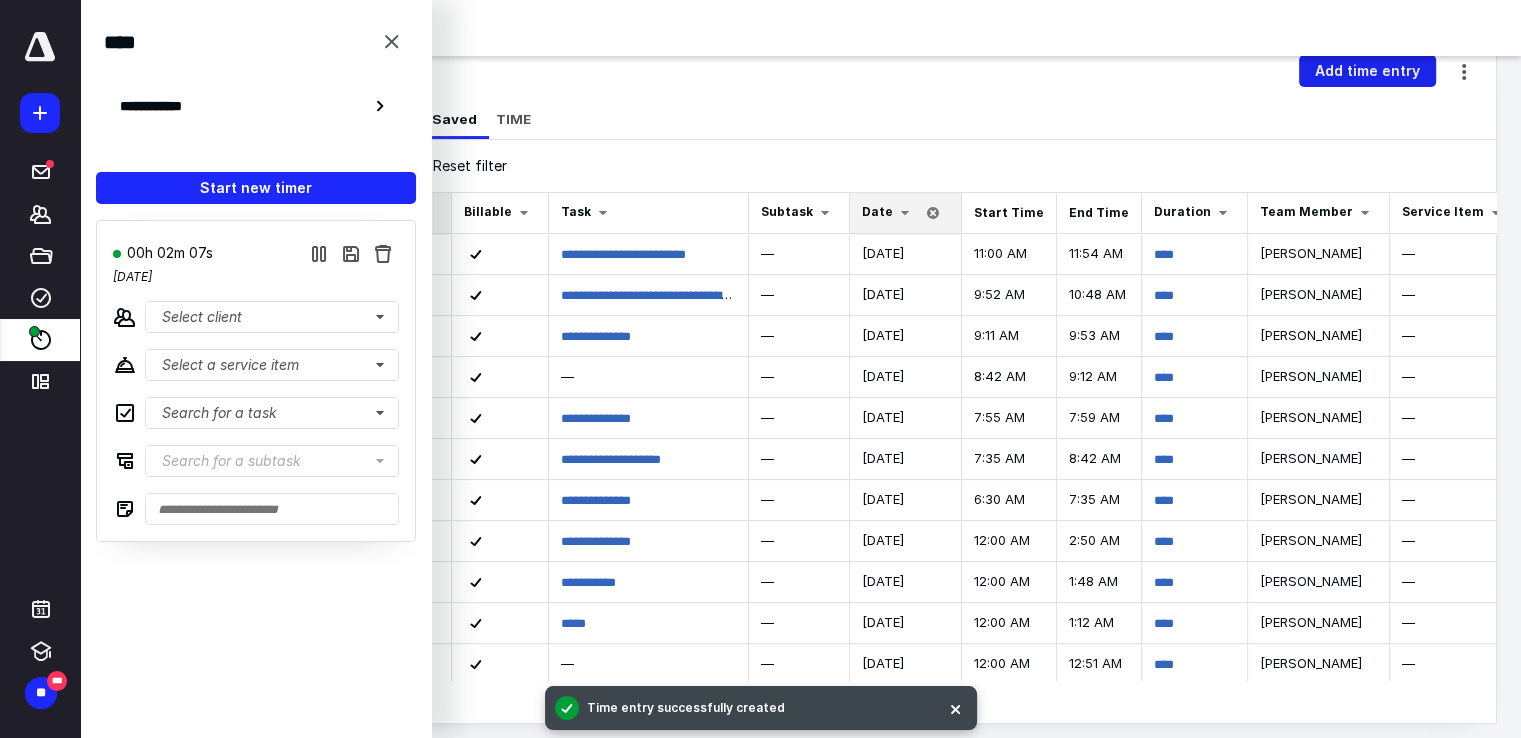 click on "Add time entry" at bounding box center [1367, 71] 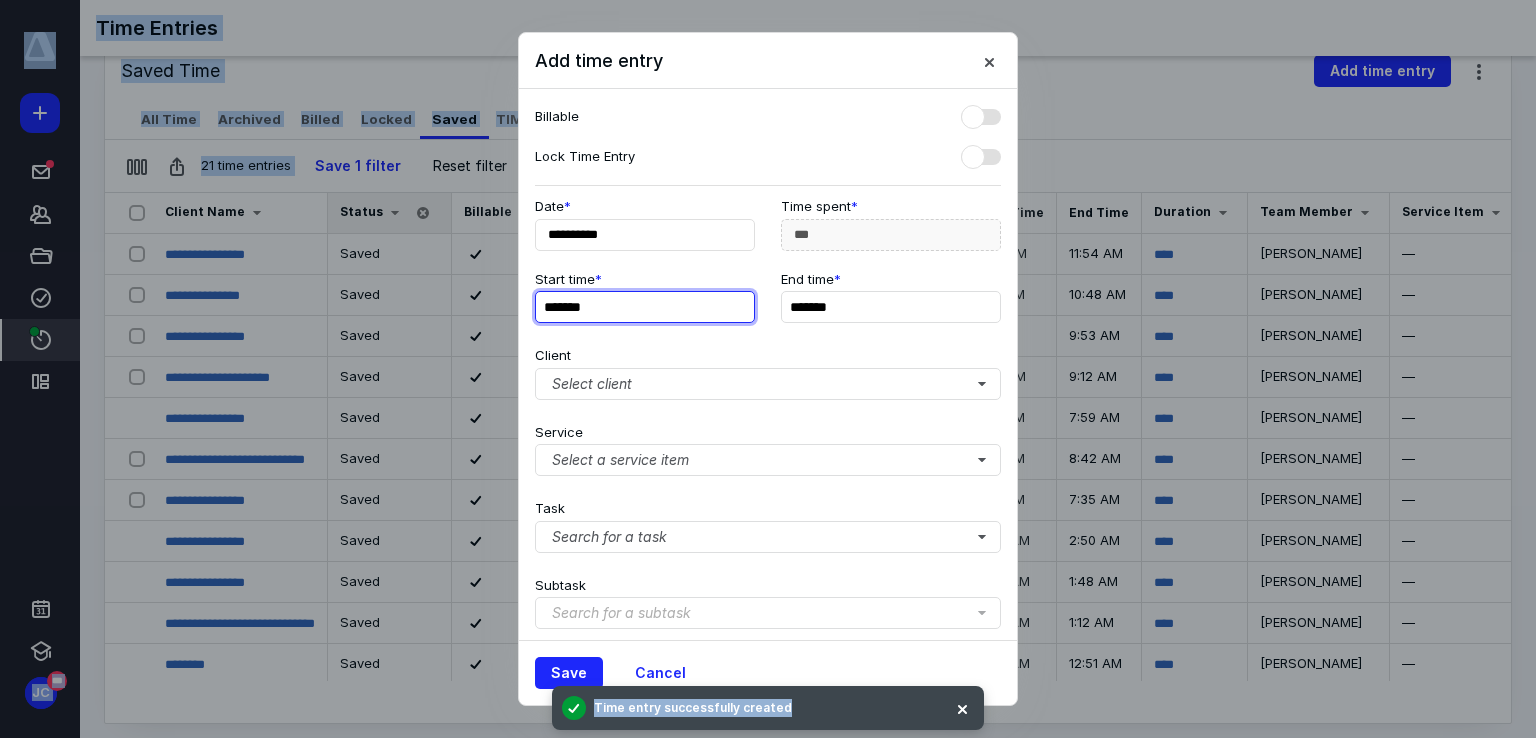 click on "*******" at bounding box center (645, 307) 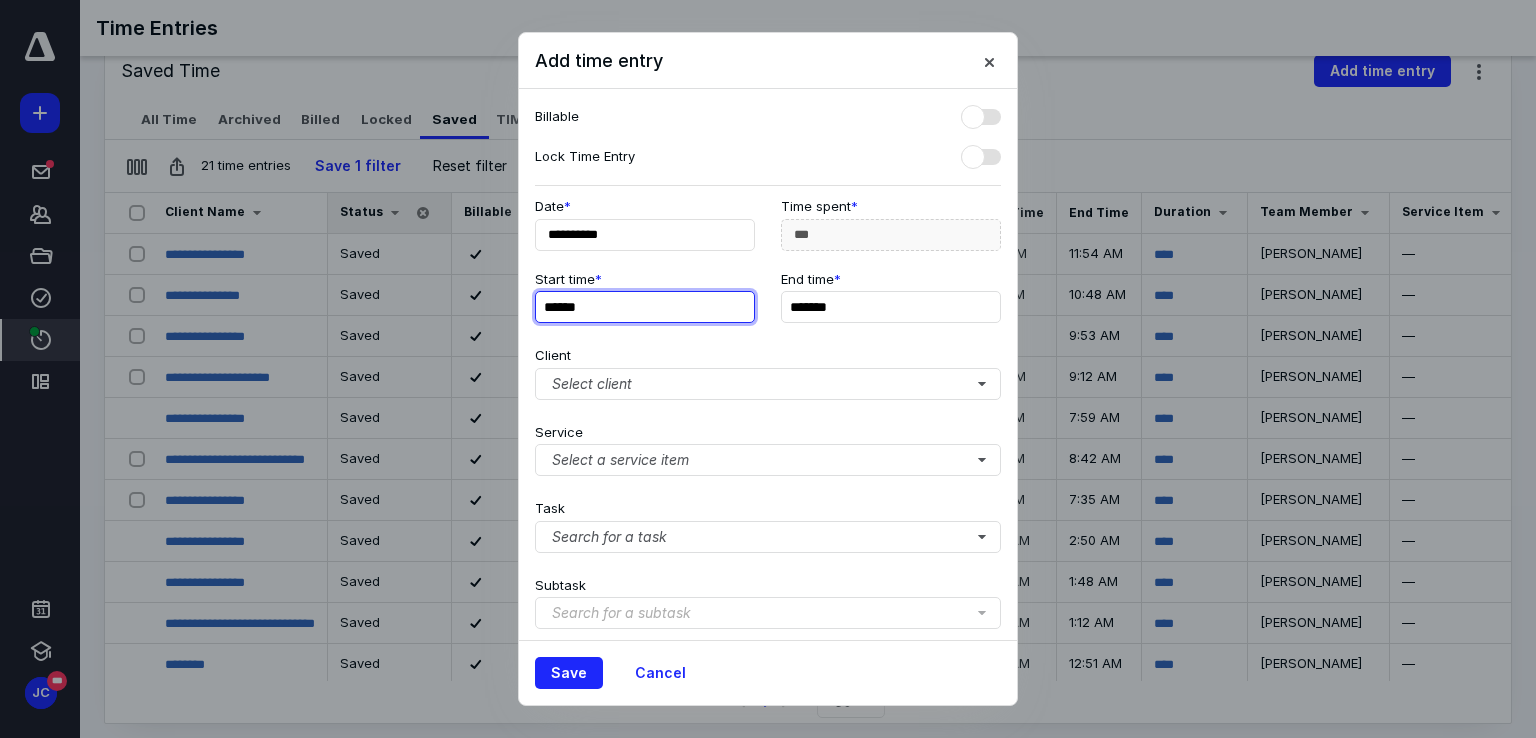 type on "******" 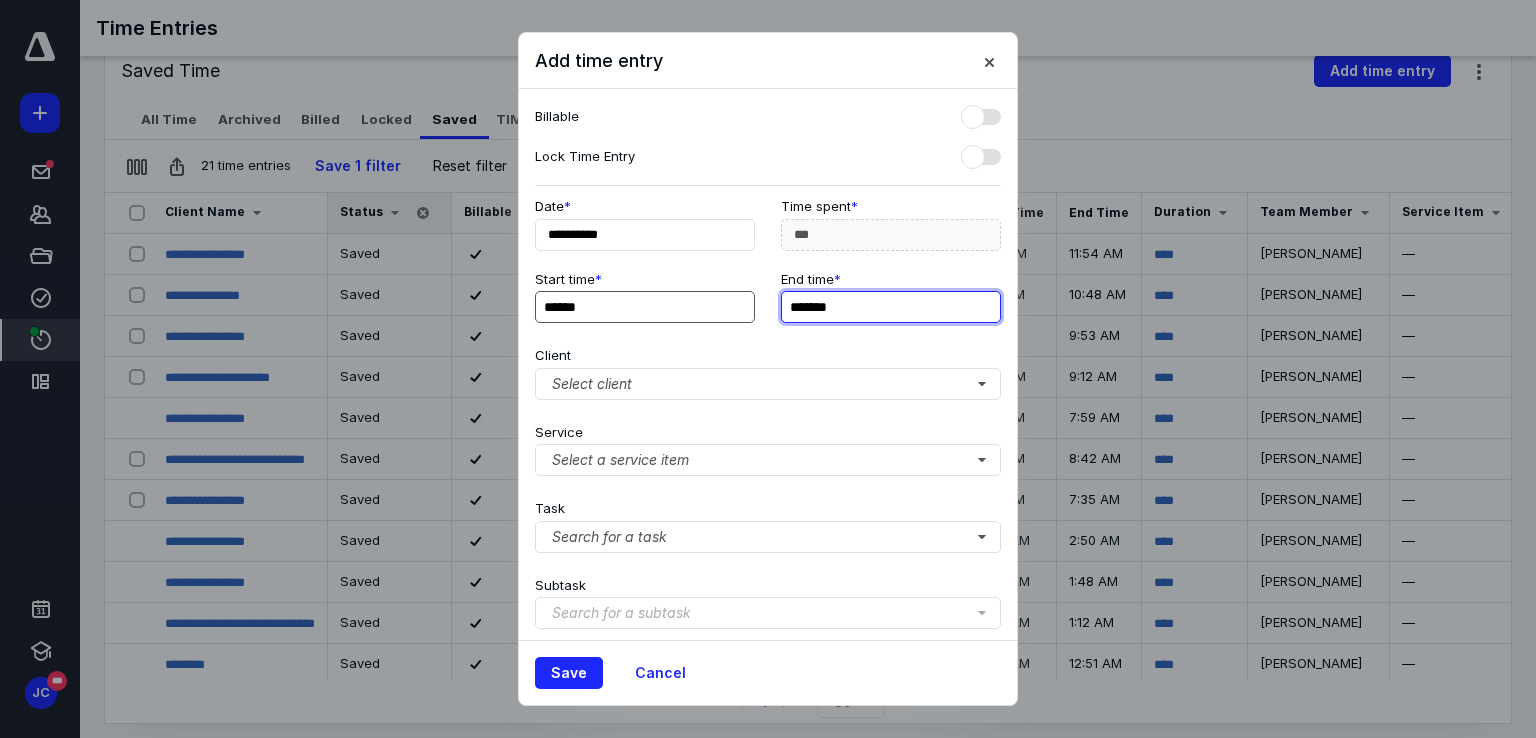 type on "*****" 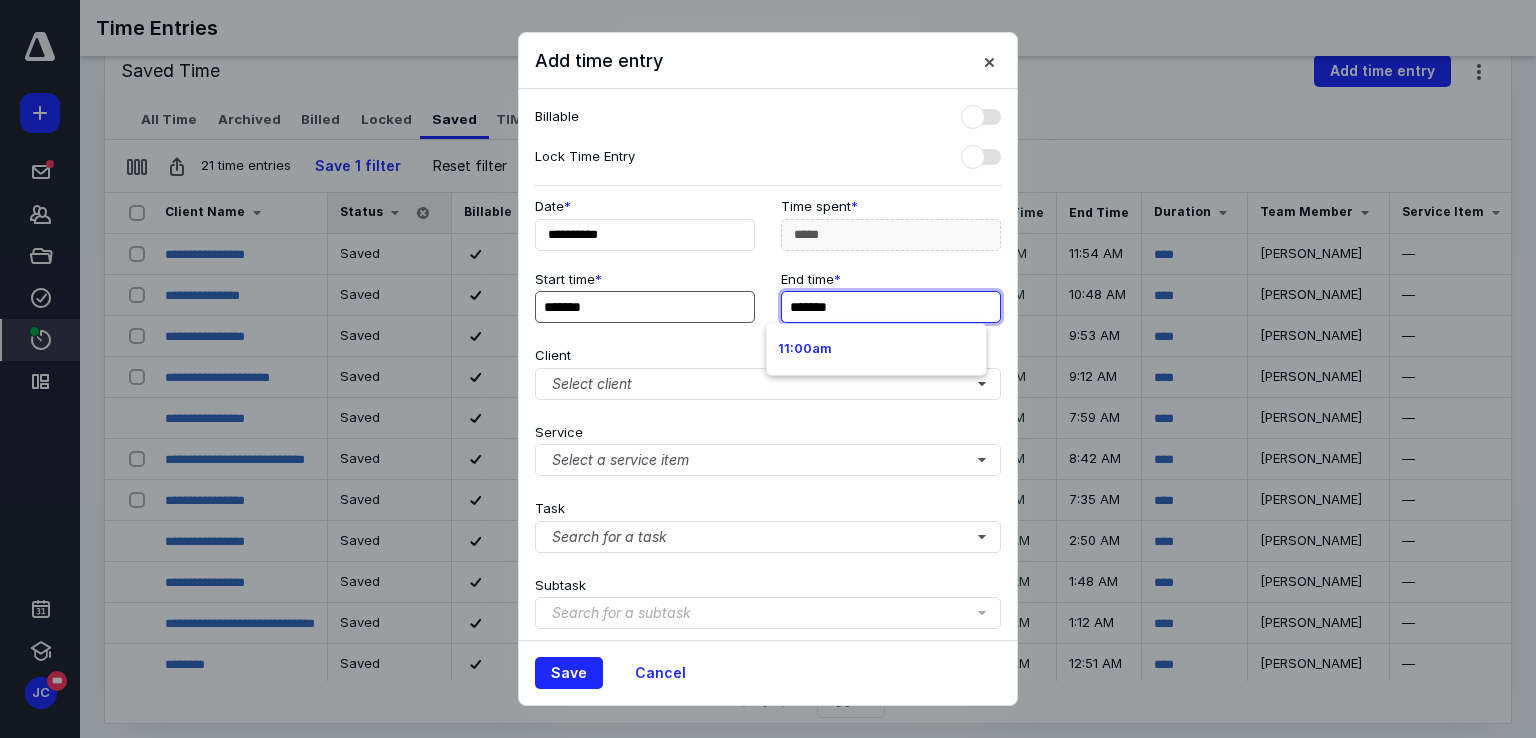 type on "*******" 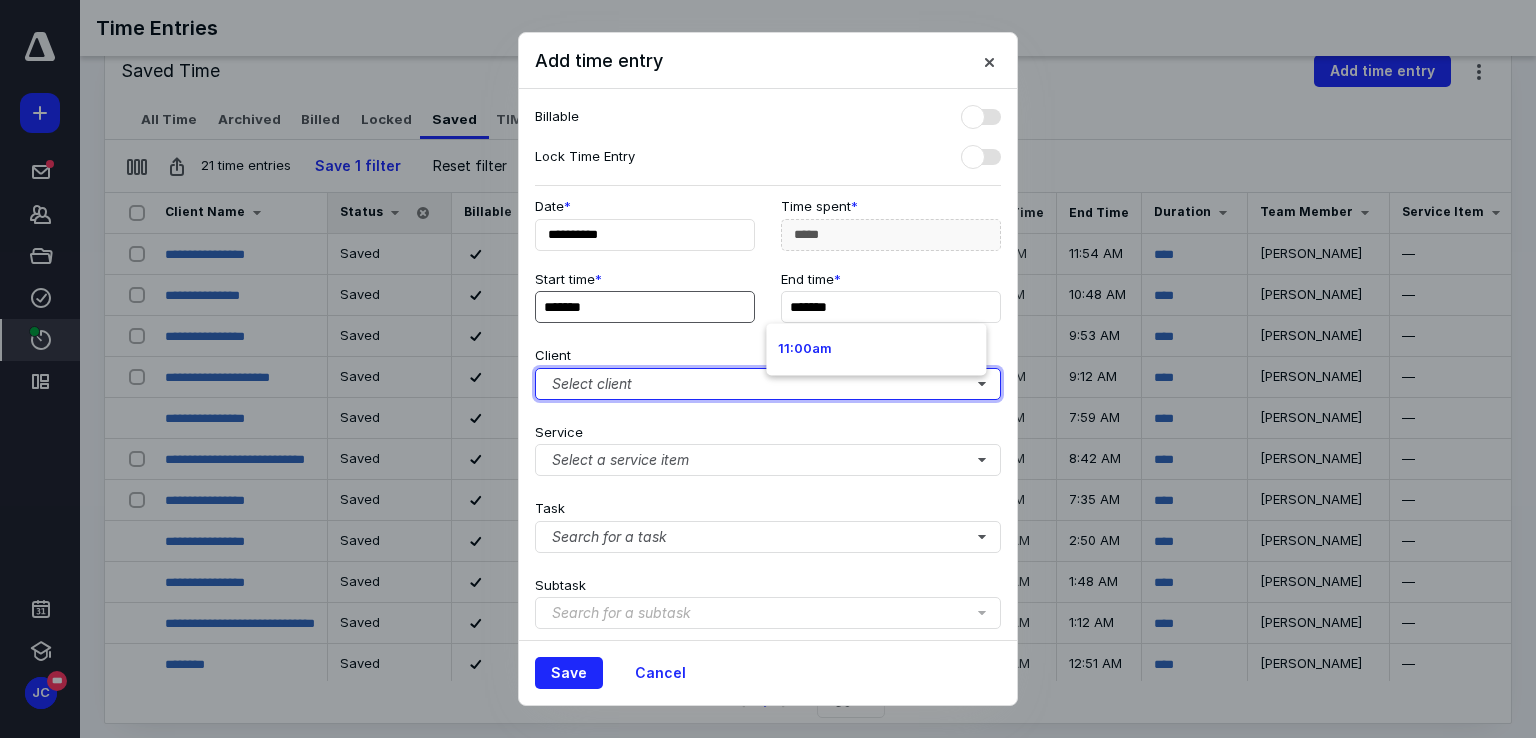 type on "***" 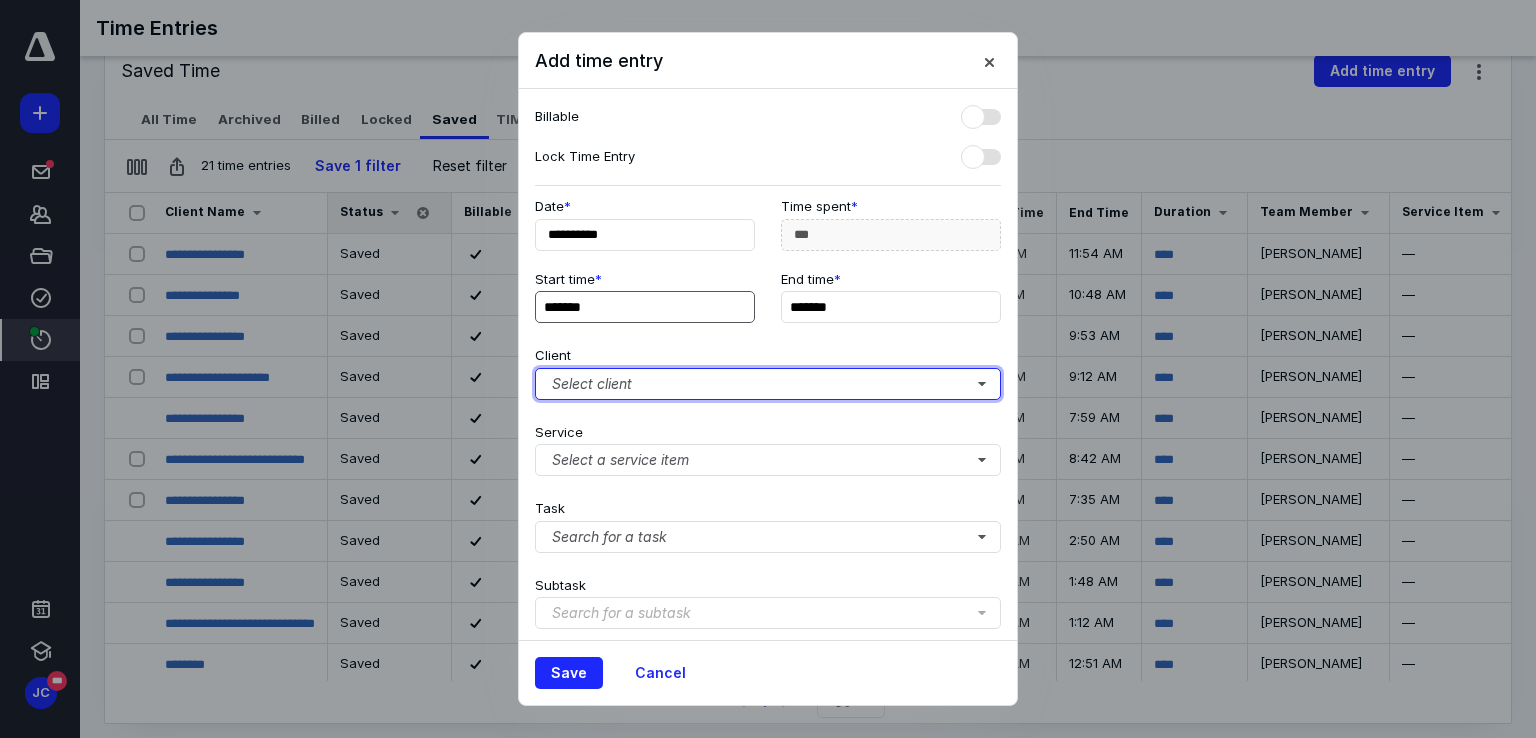 type 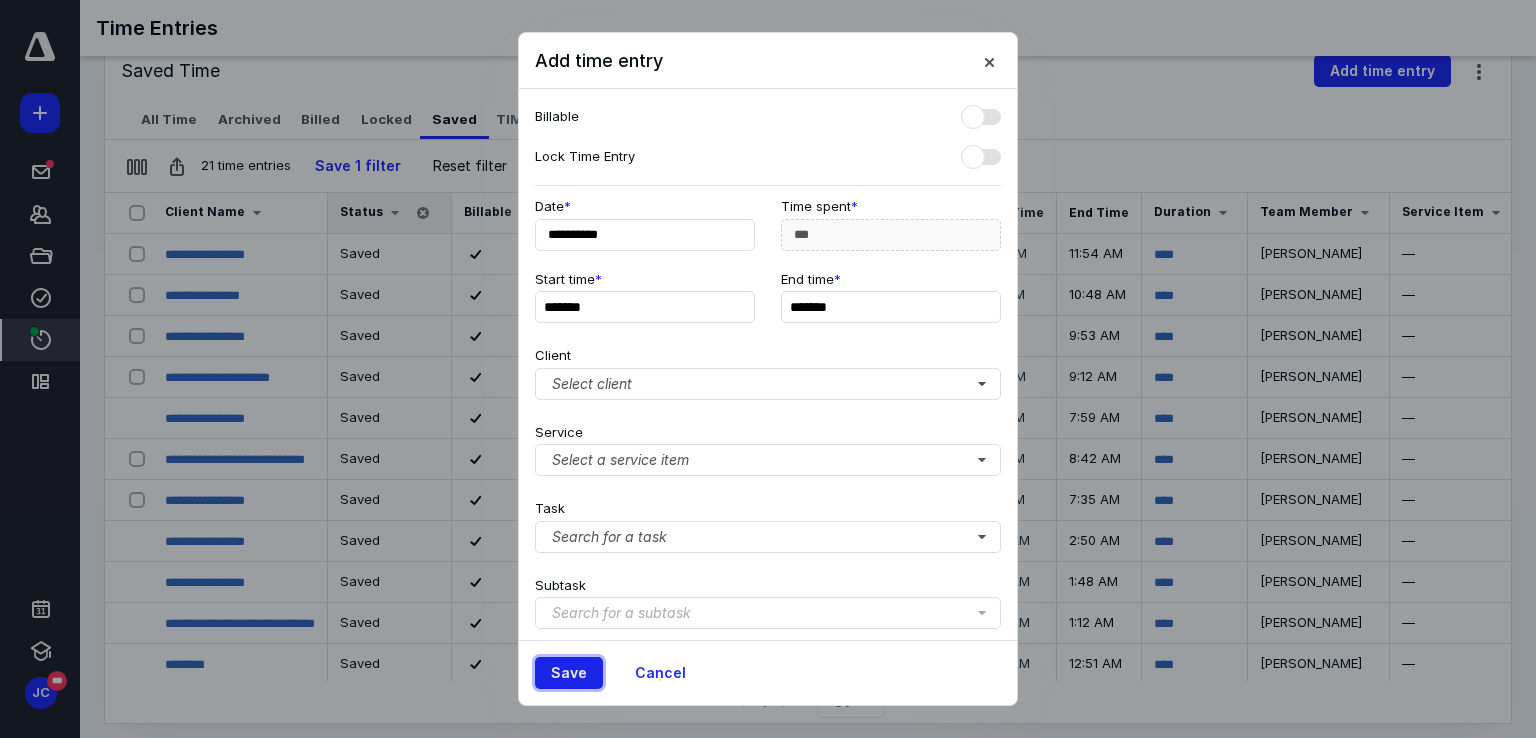 click on "Save" at bounding box center (569, 673) 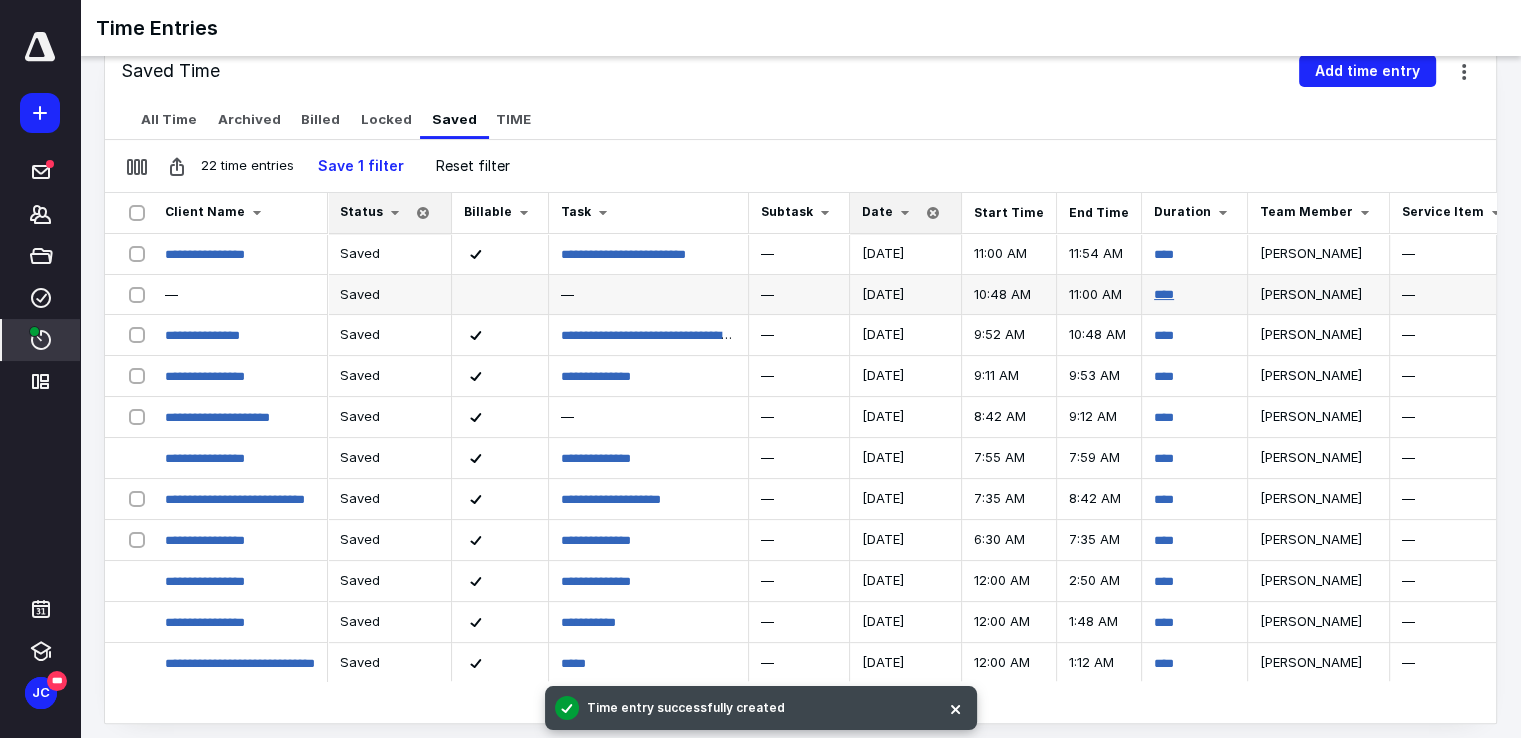 click on "****" at bounding box center (1164, 294) 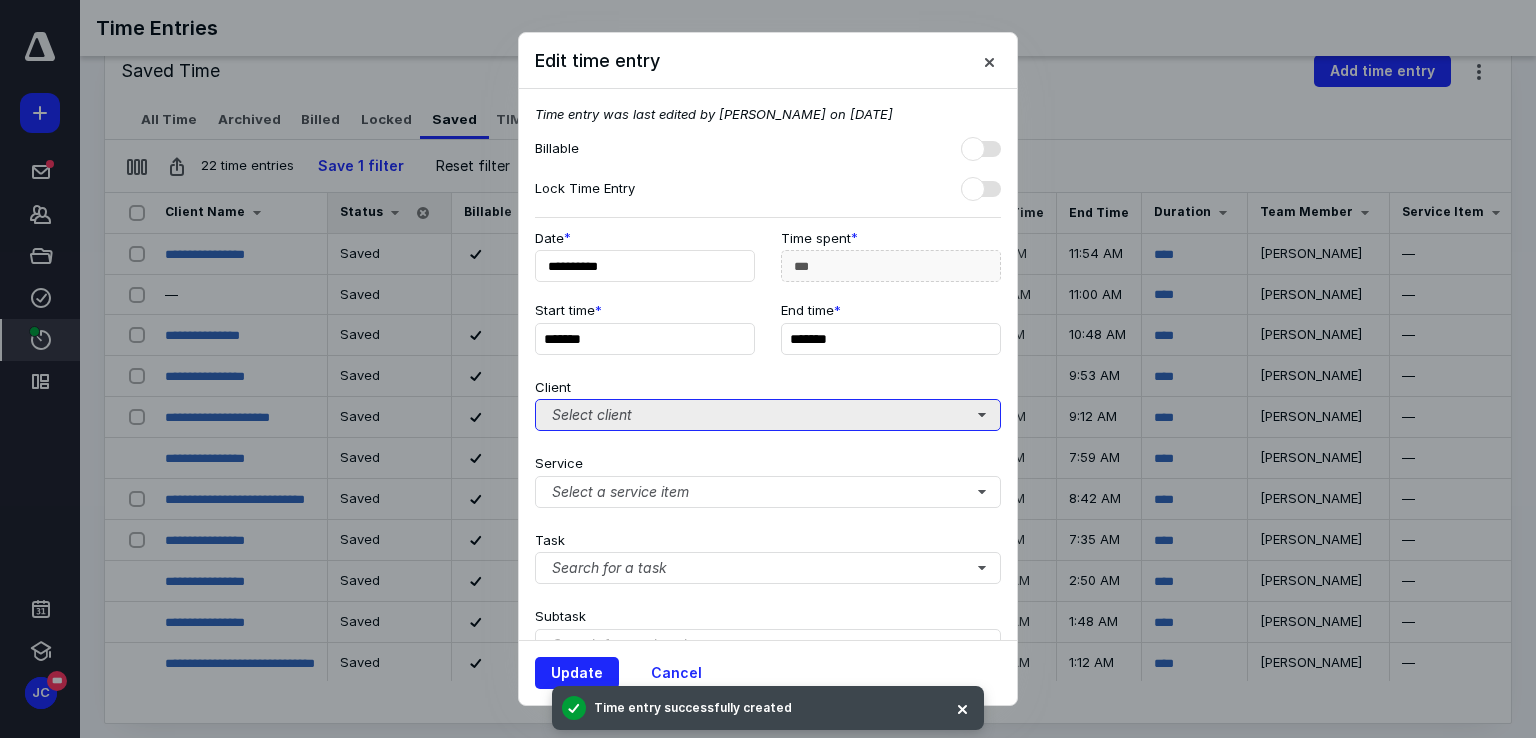 click on "Select client" at bounding box center (768, 415) 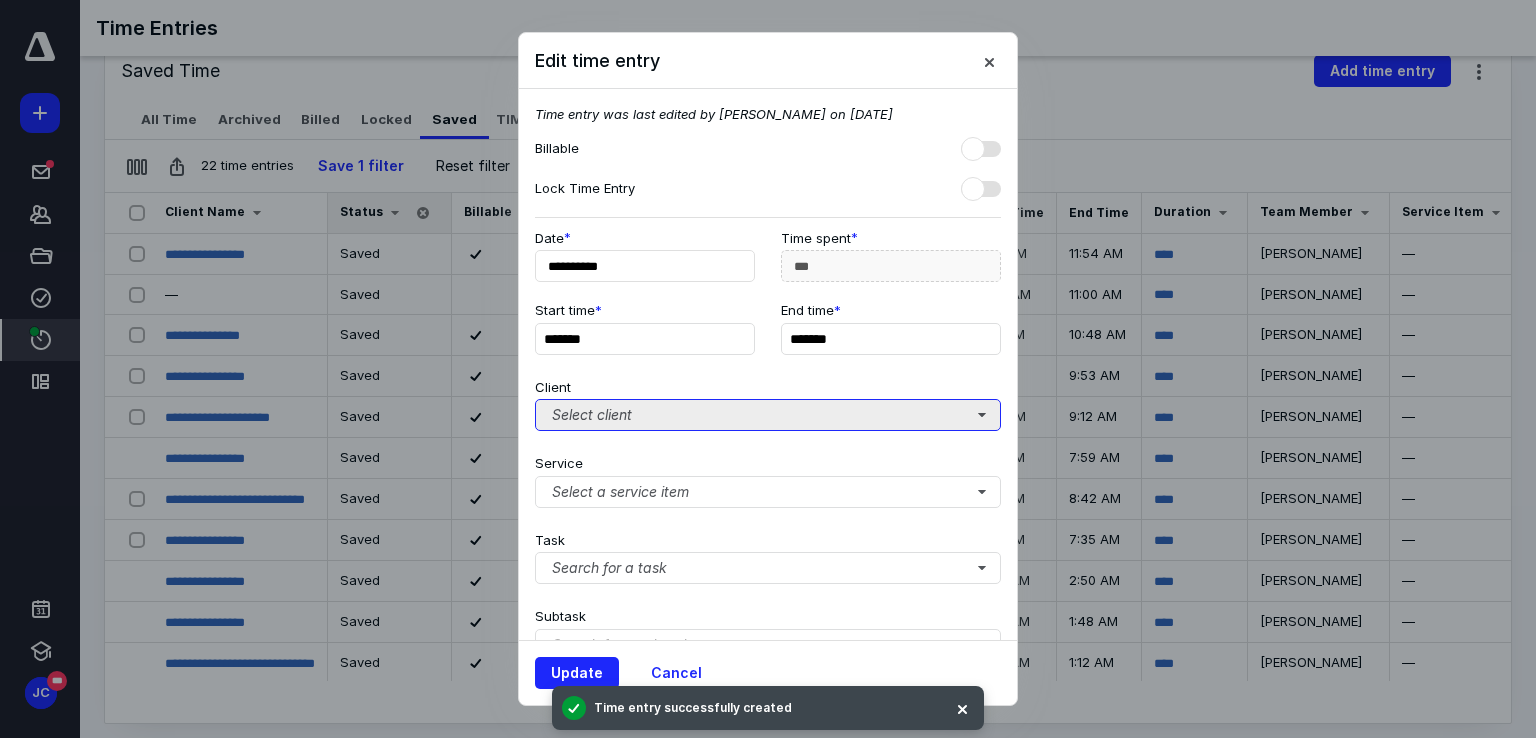 click on "Select client" at bounding box center [768, 415] 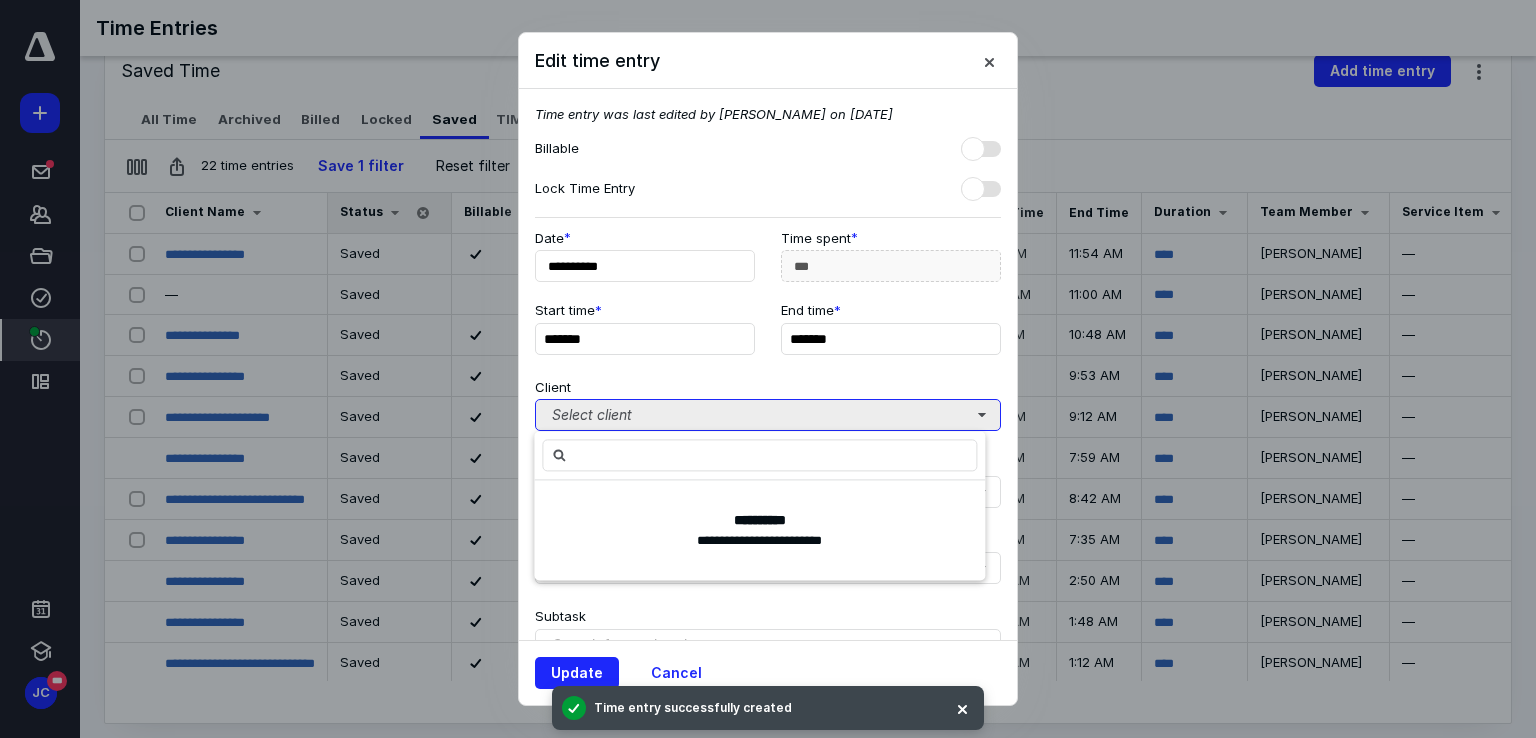 click on "Select client" at bounding box center (768, 415) 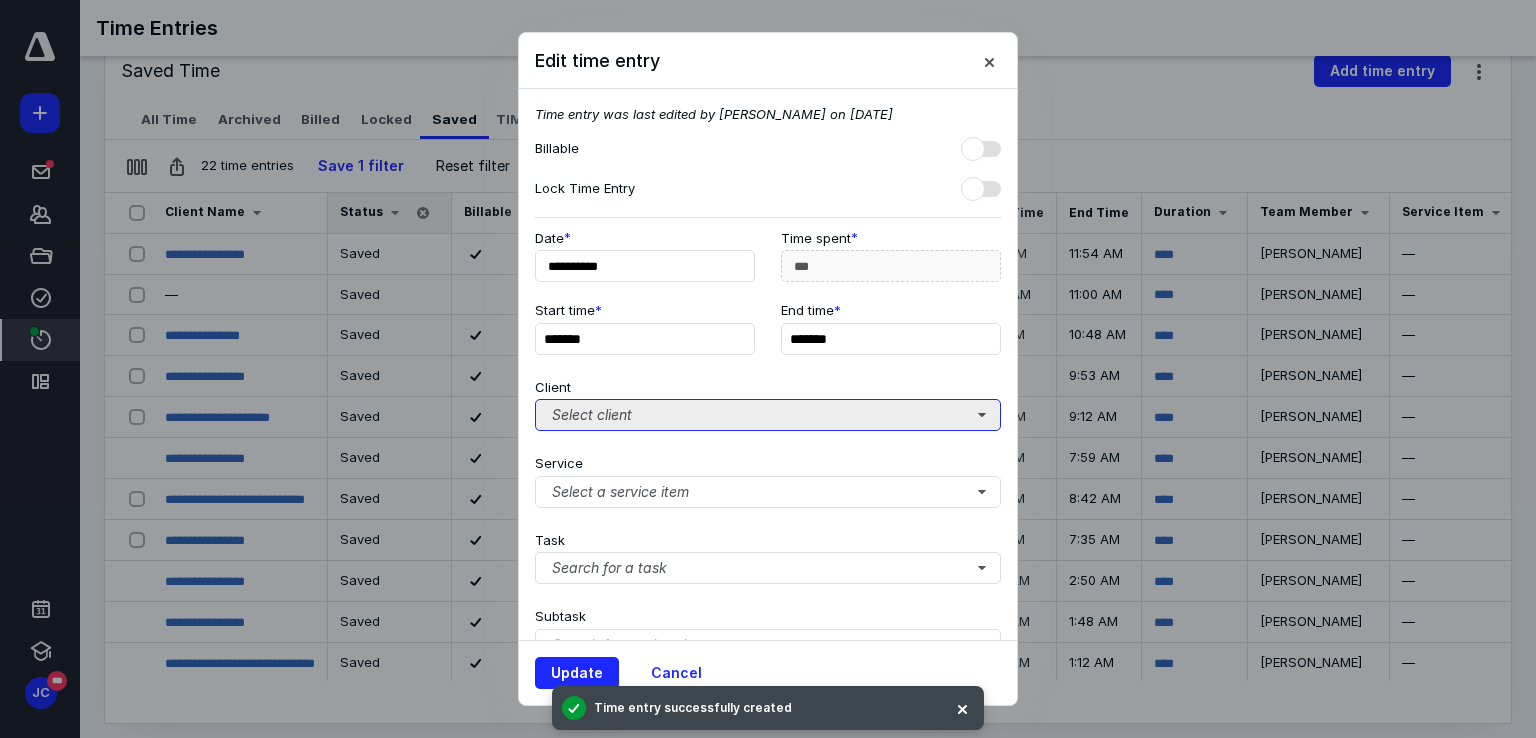 click on "Select client" at bounding box center (768, 415) 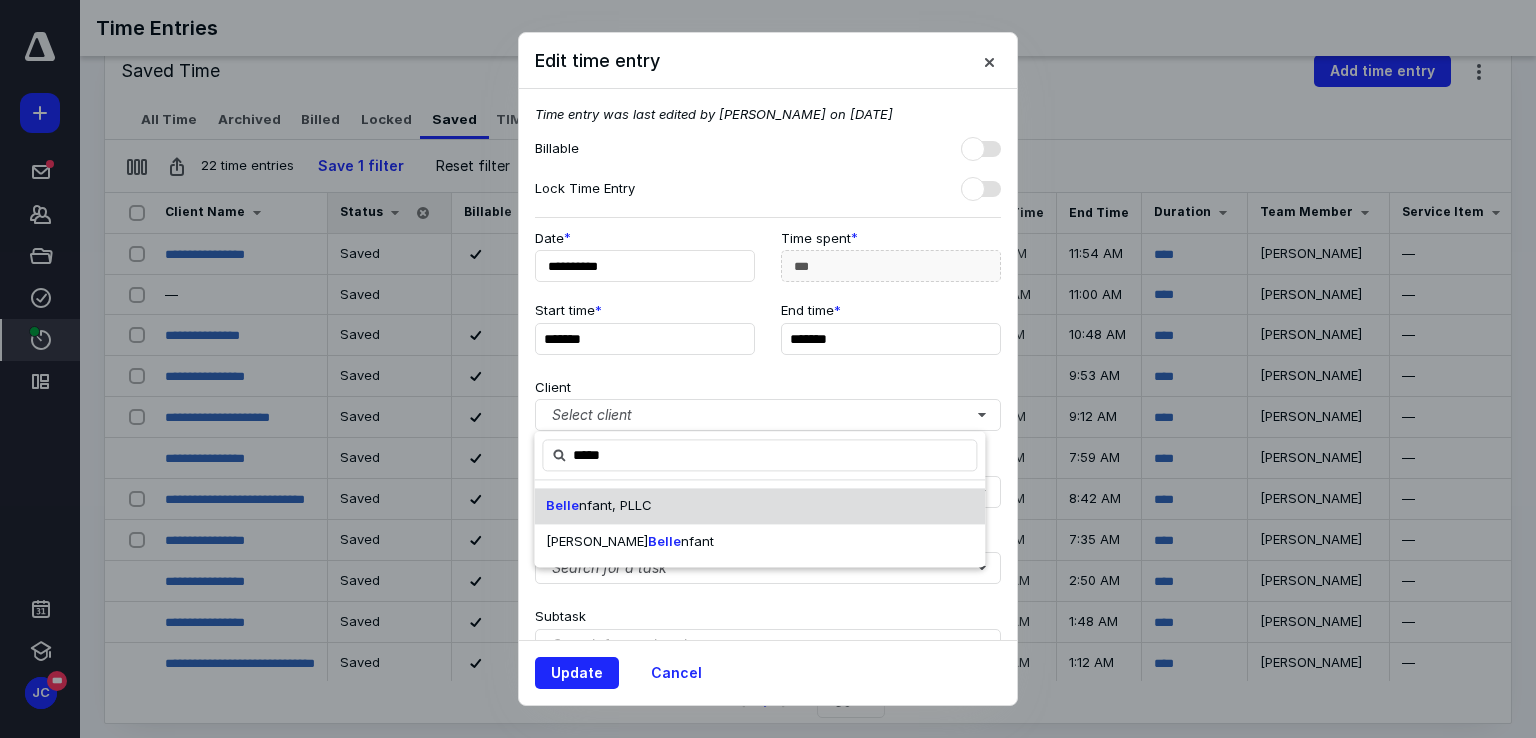 click on "nfant, PLLC" at bounding box center [615, 505] 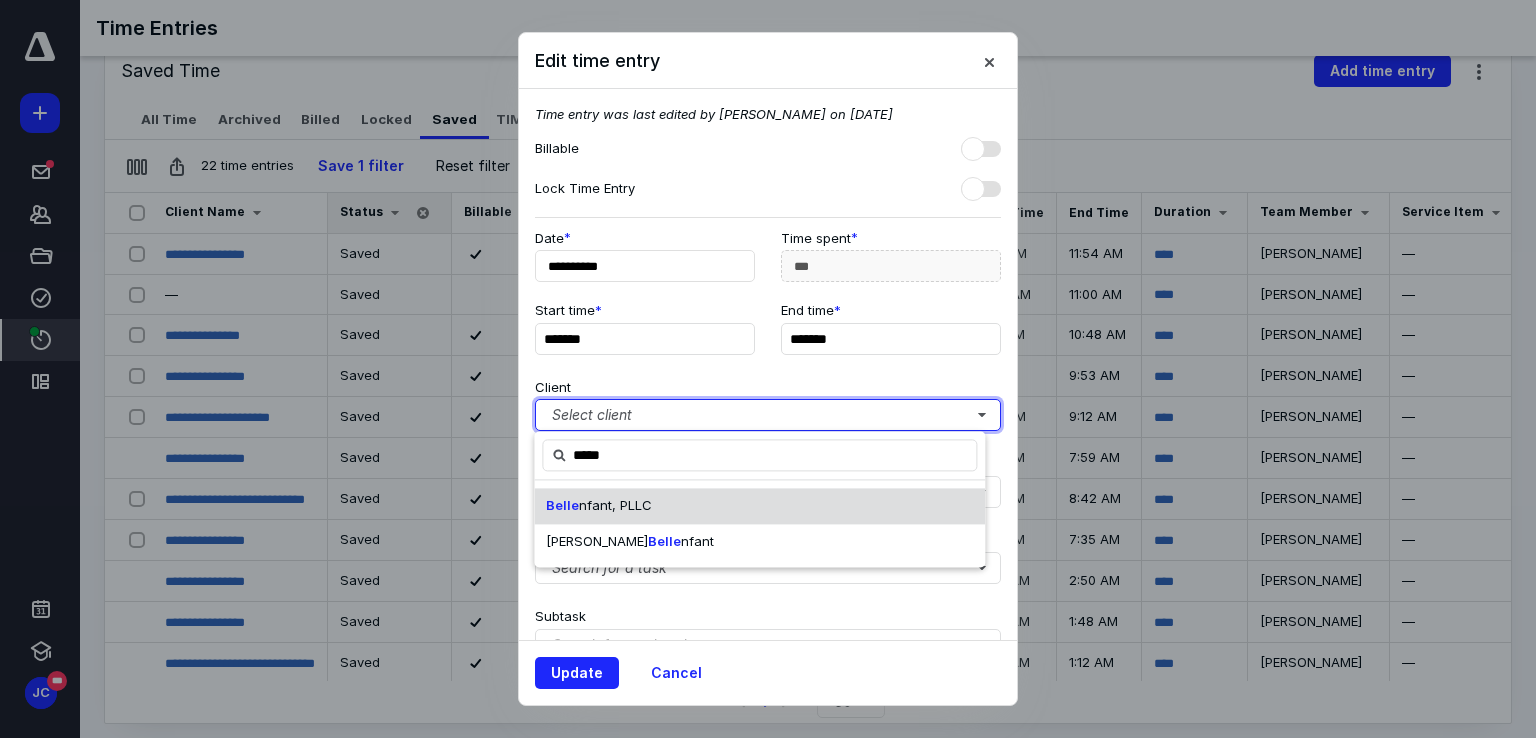 type 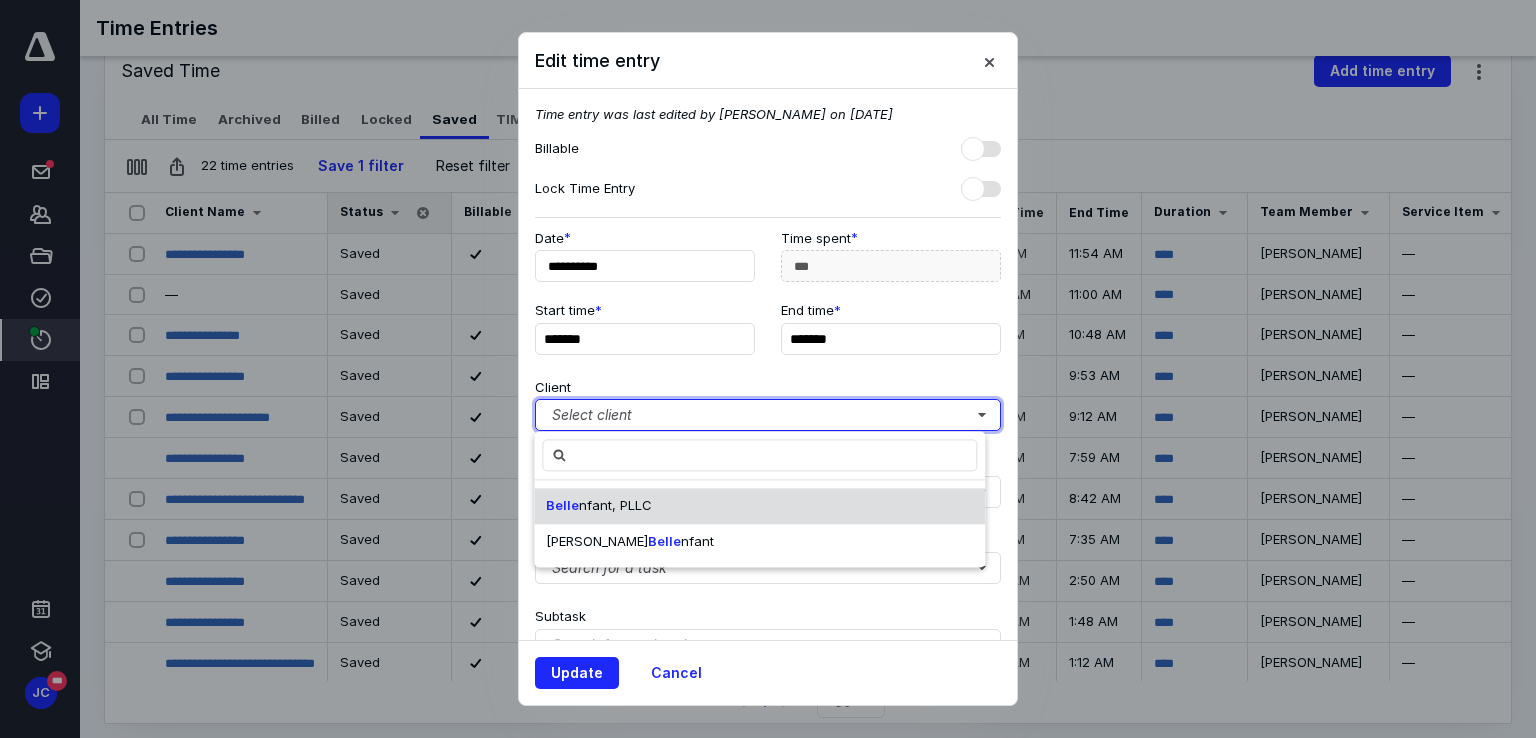 click on "nfant, PLLC" at bounding box center [615, 505] 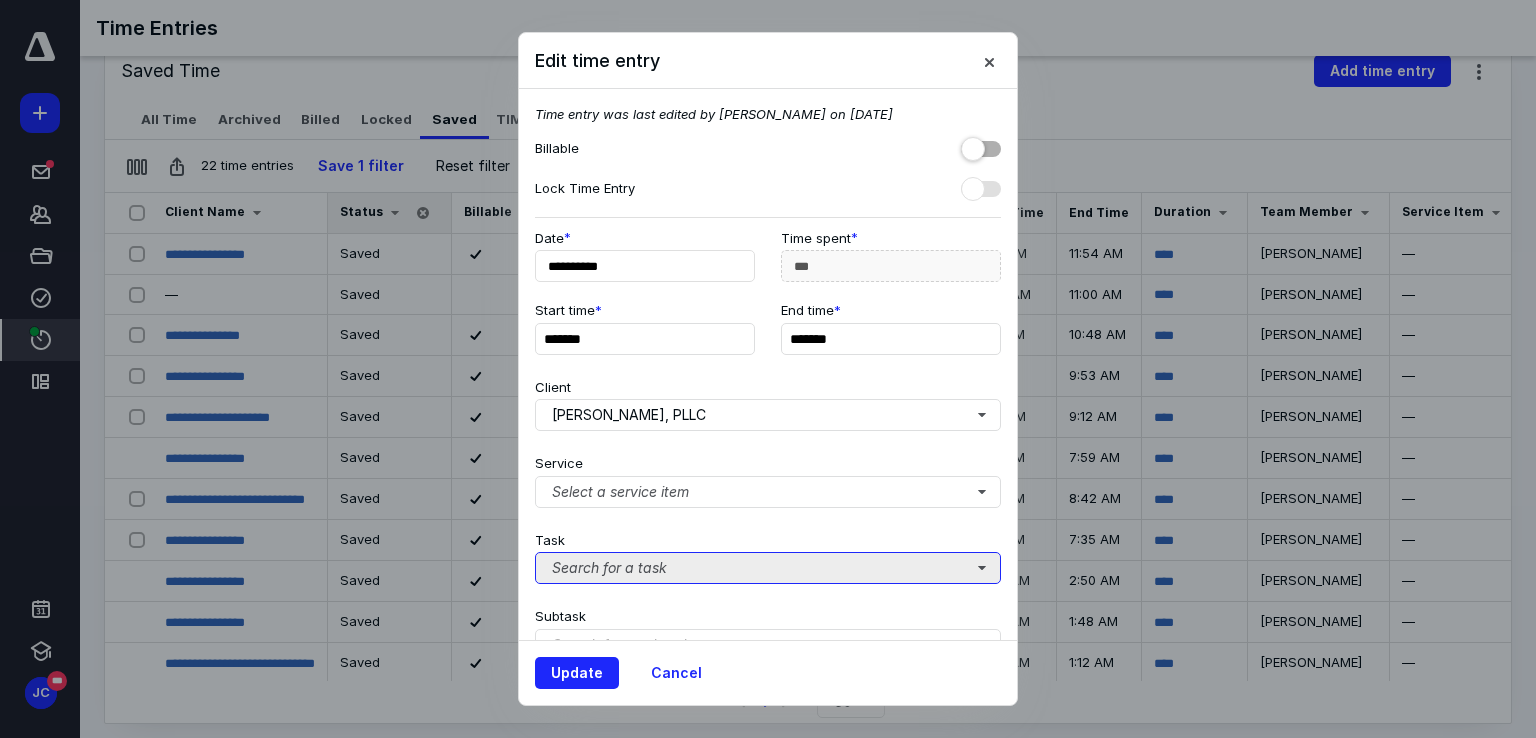 click on "Search for a task" at bounding box center (768, 568) 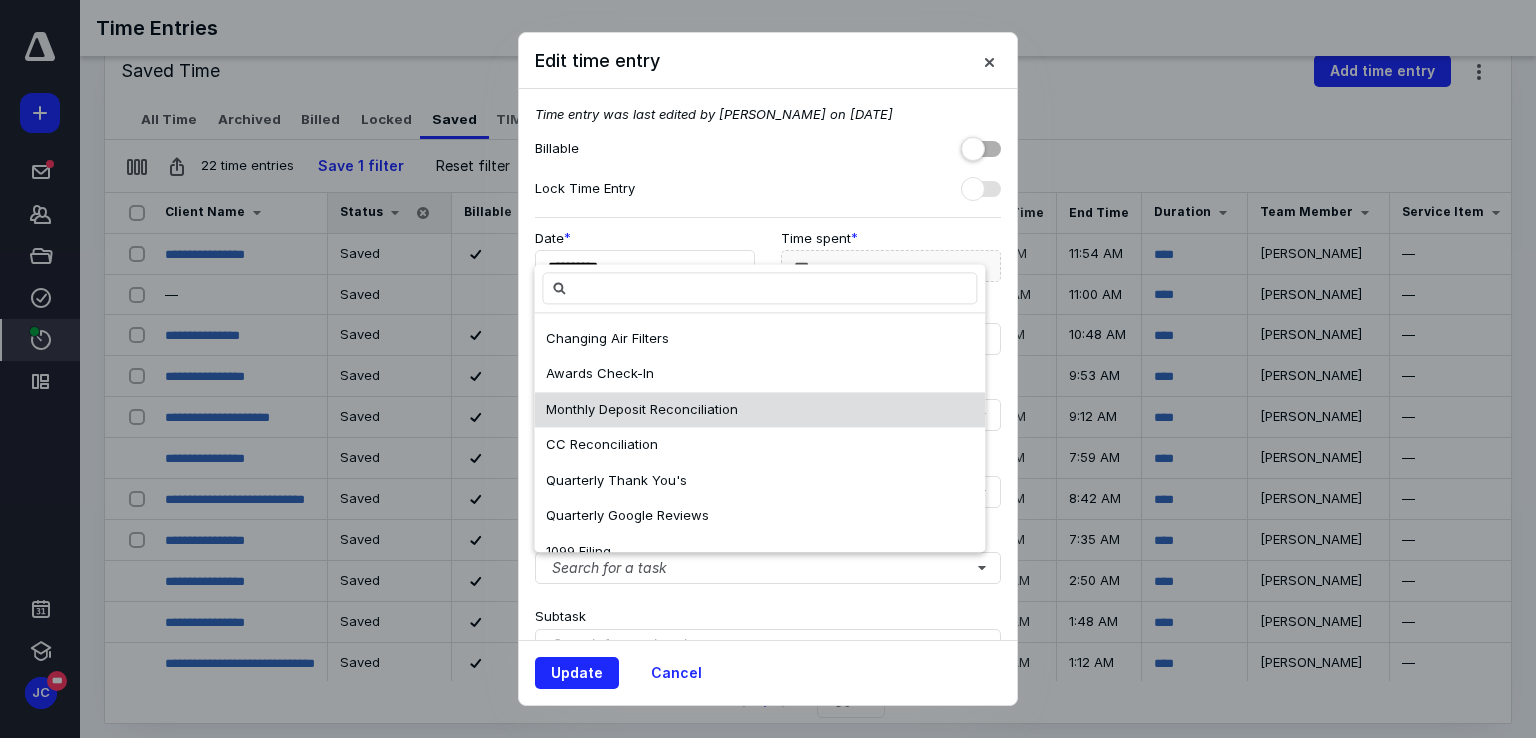 scroll, scrollTop: 200, scrollLeft: 0, axis: vertical 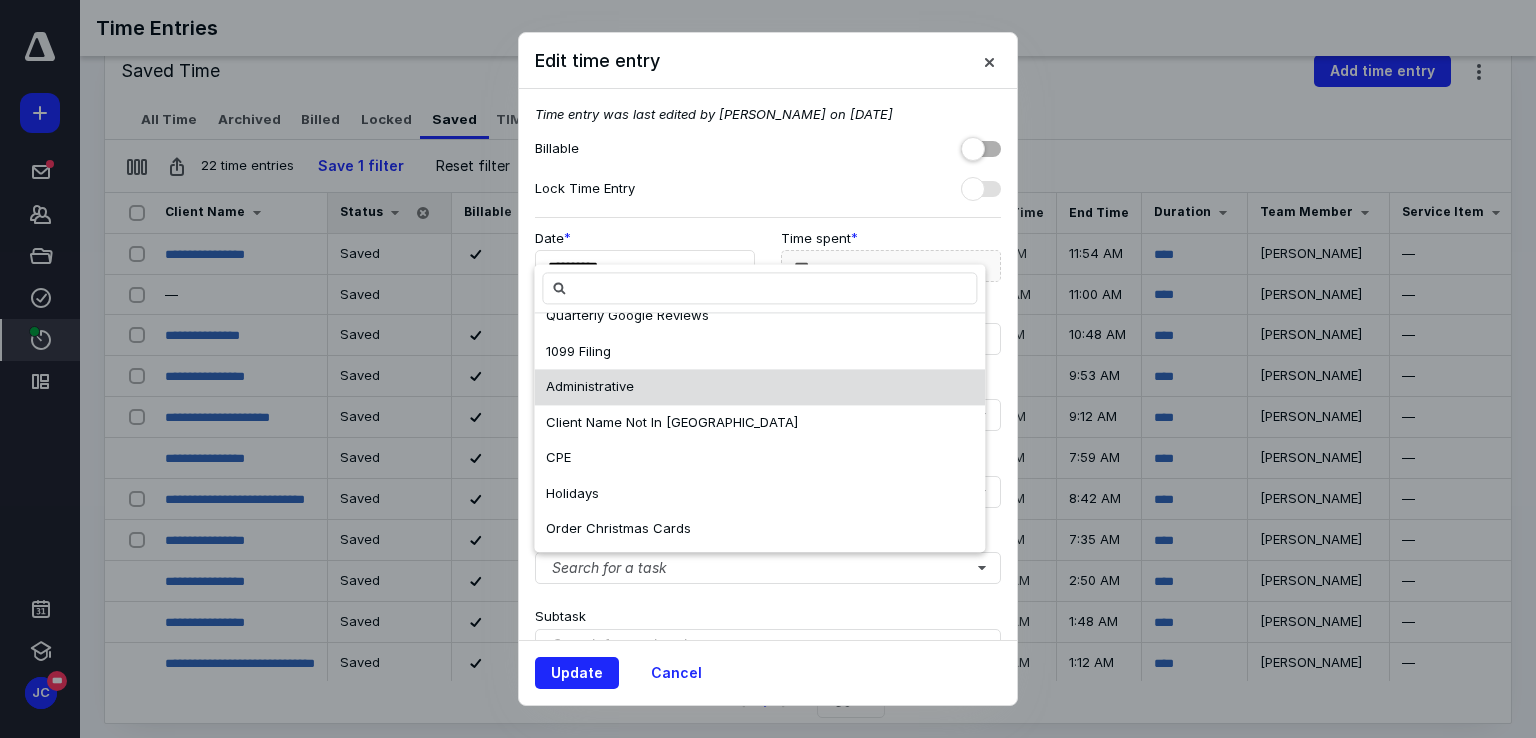 click on "Administrative" at bounding box center [590, 387] 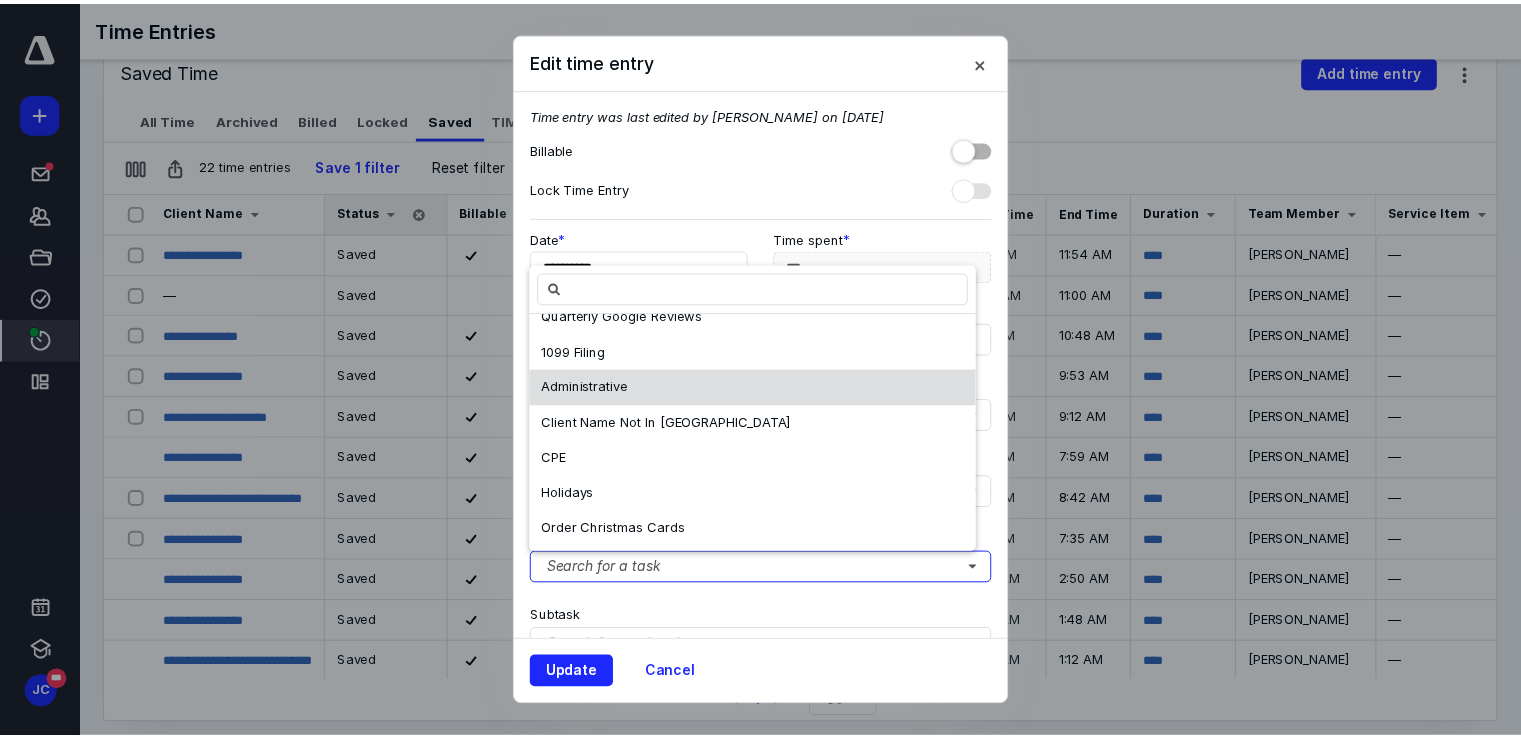 scroll, scrollTop: 0, scrollLeft: 0, axis: both 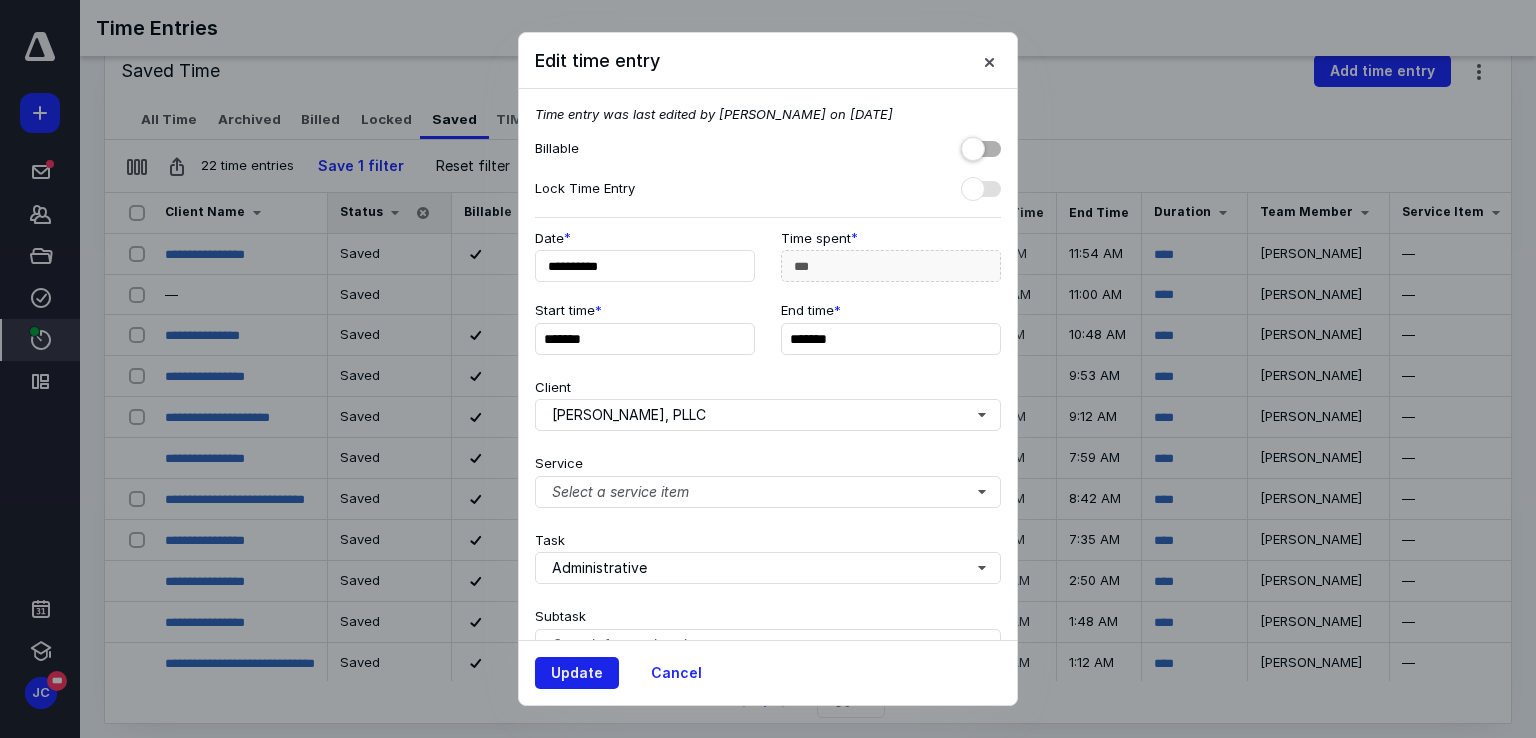 click on "Update" at bounding box center [577, 673] 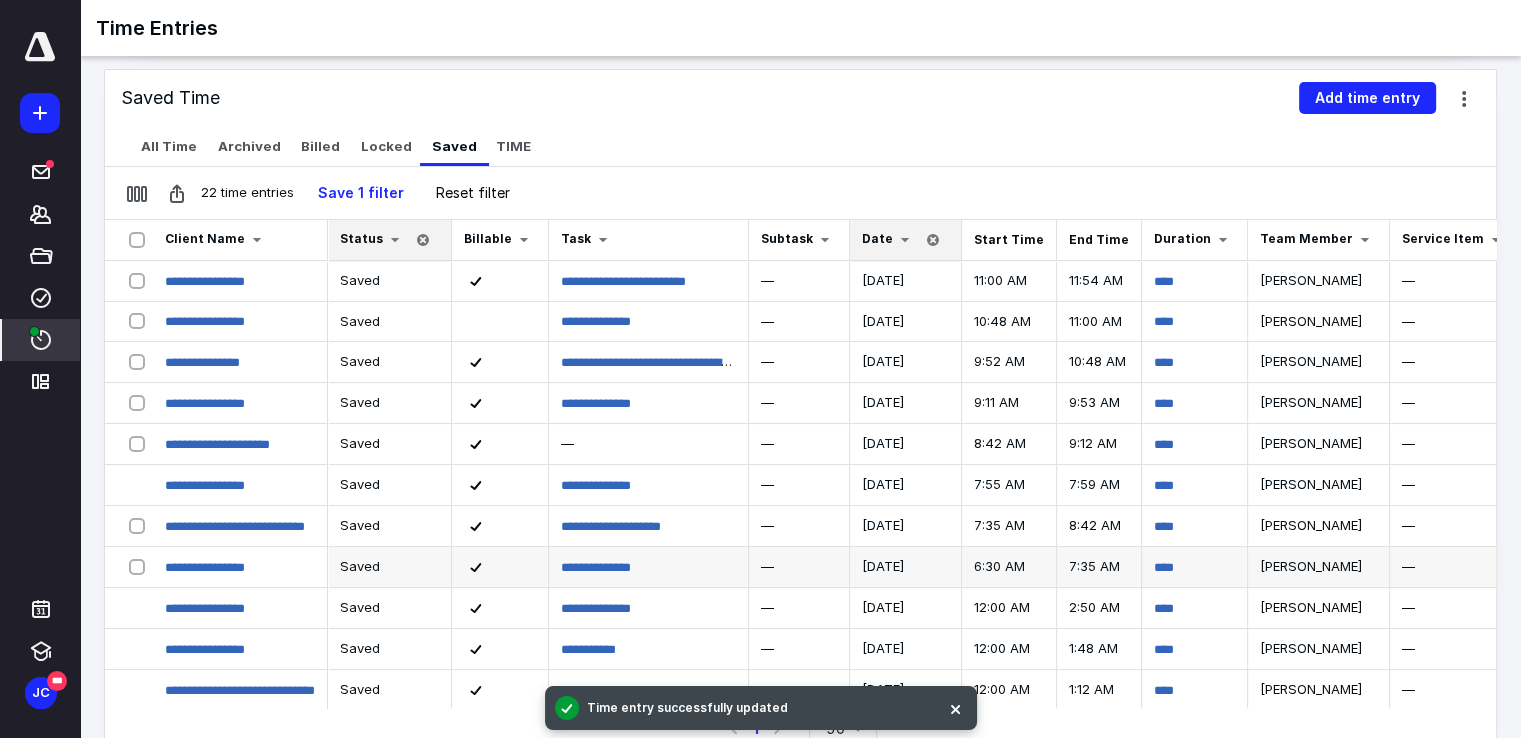 scroll, scrollTop: 327, scrollLeft: 0, axis: vertical 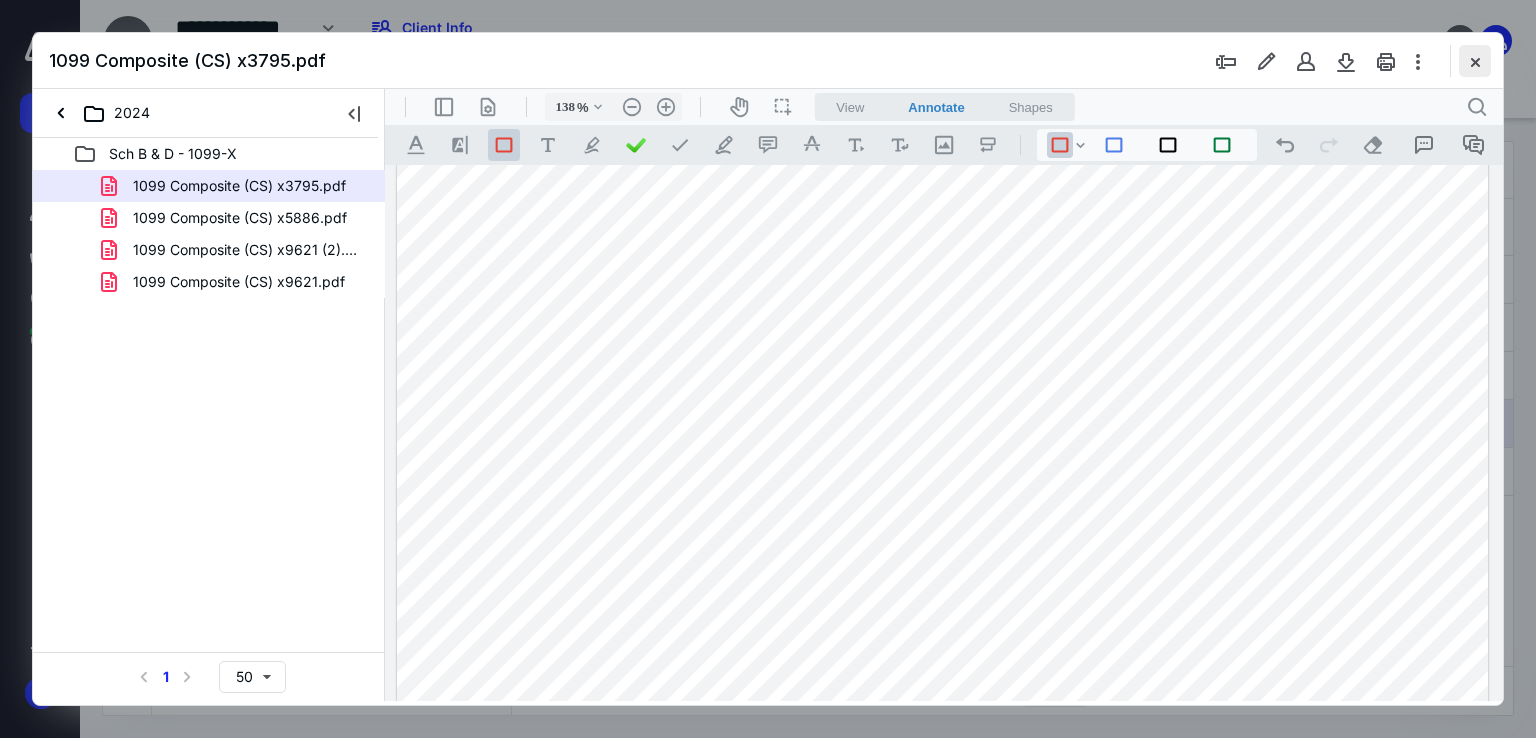 click at bounding box center (1475, 61) 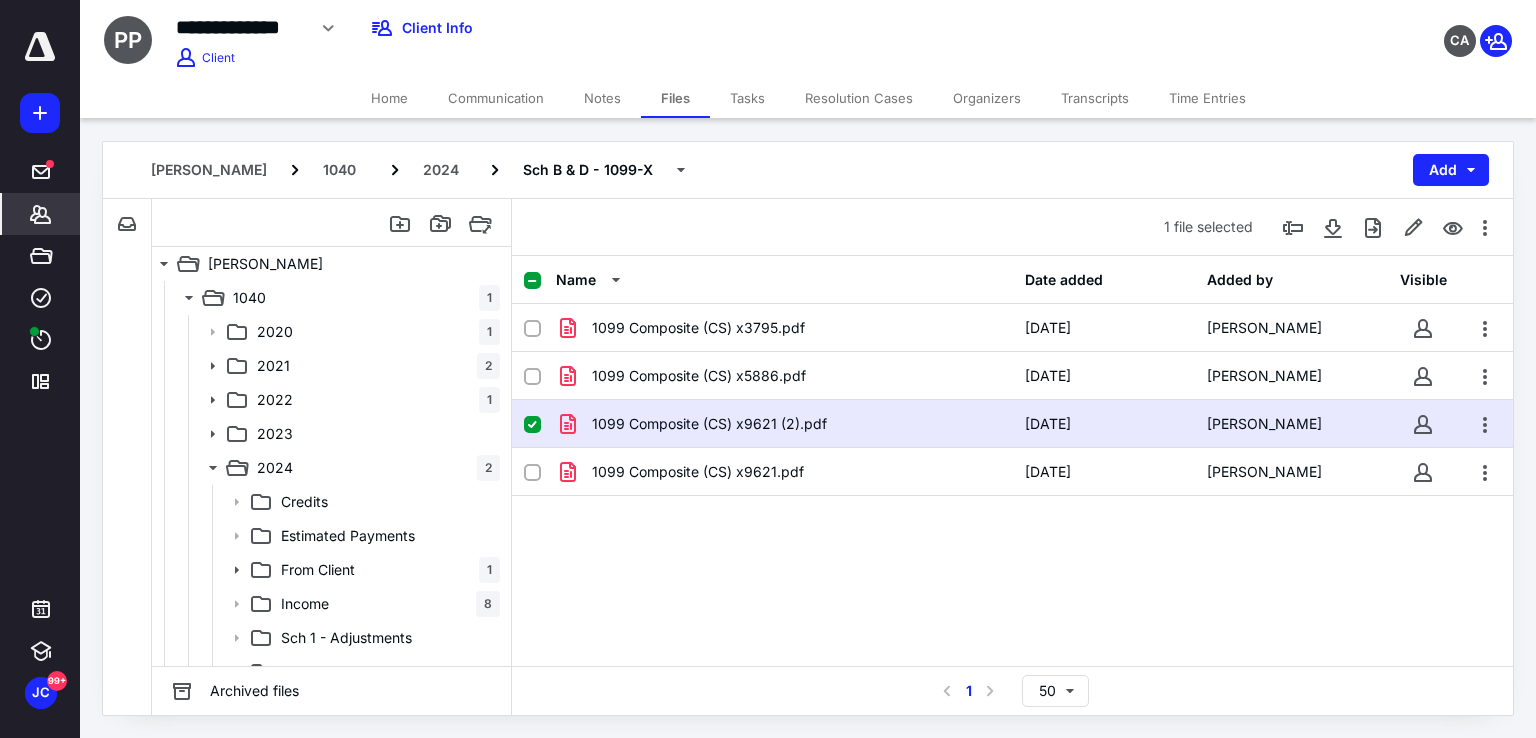 click 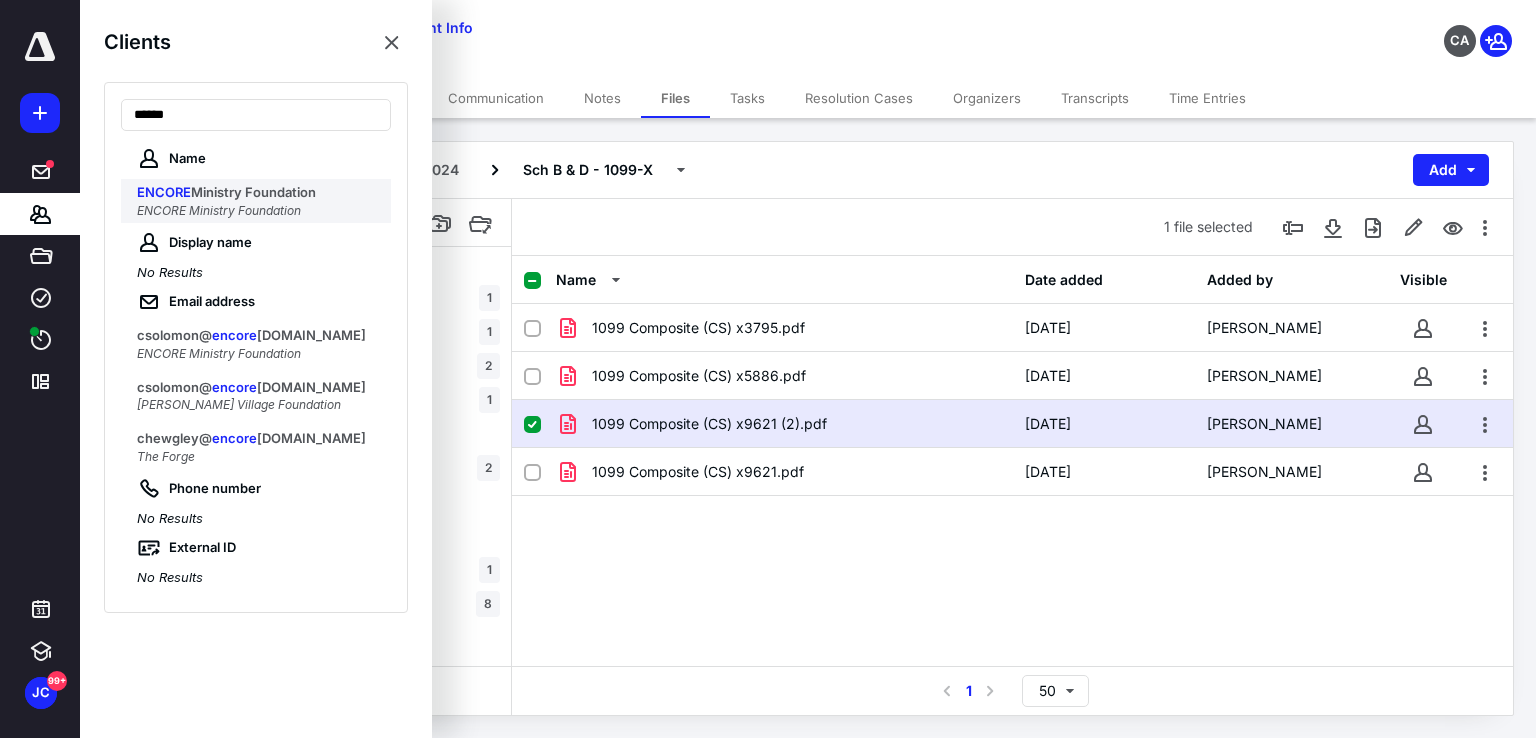 type on "******" 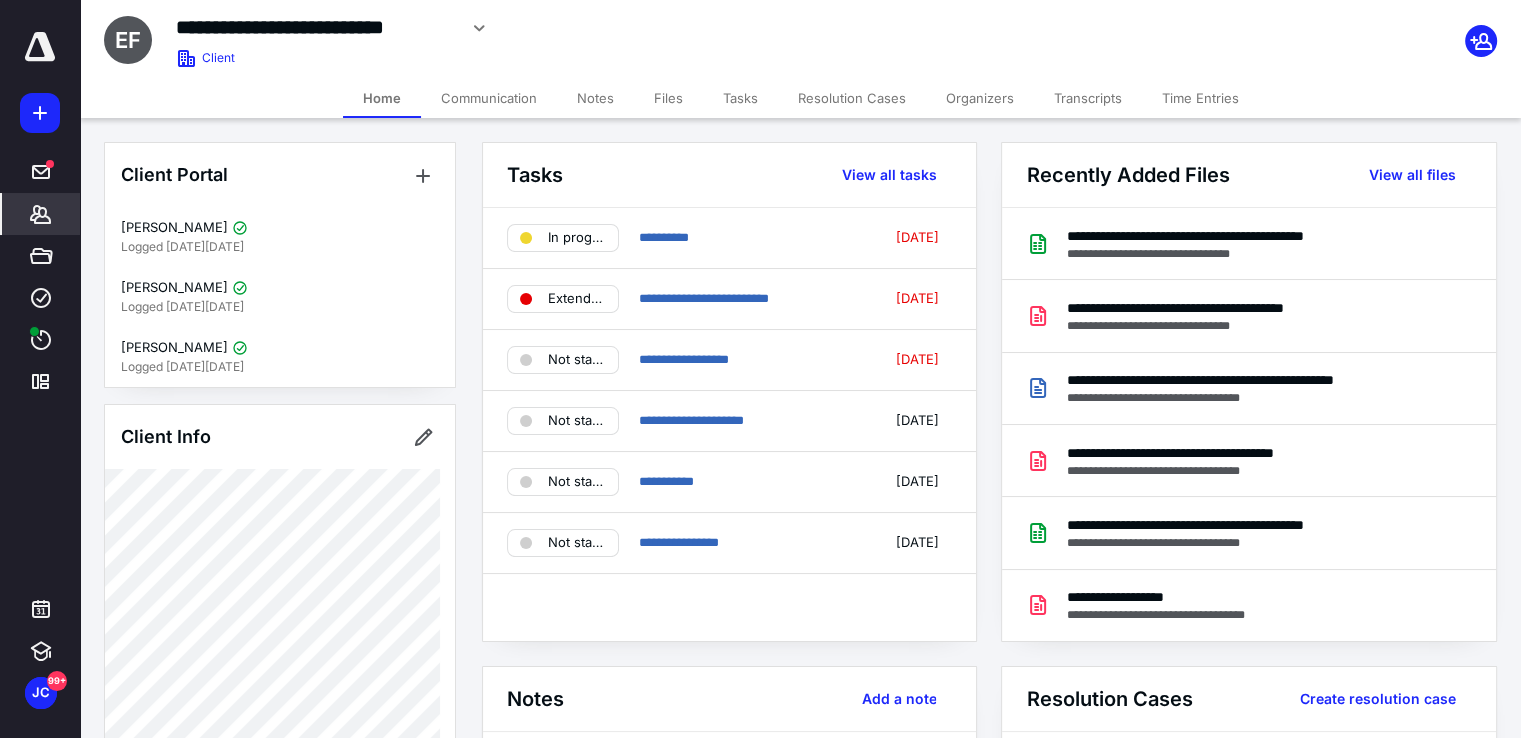 click on "Files" at bounding box center [668, 98] 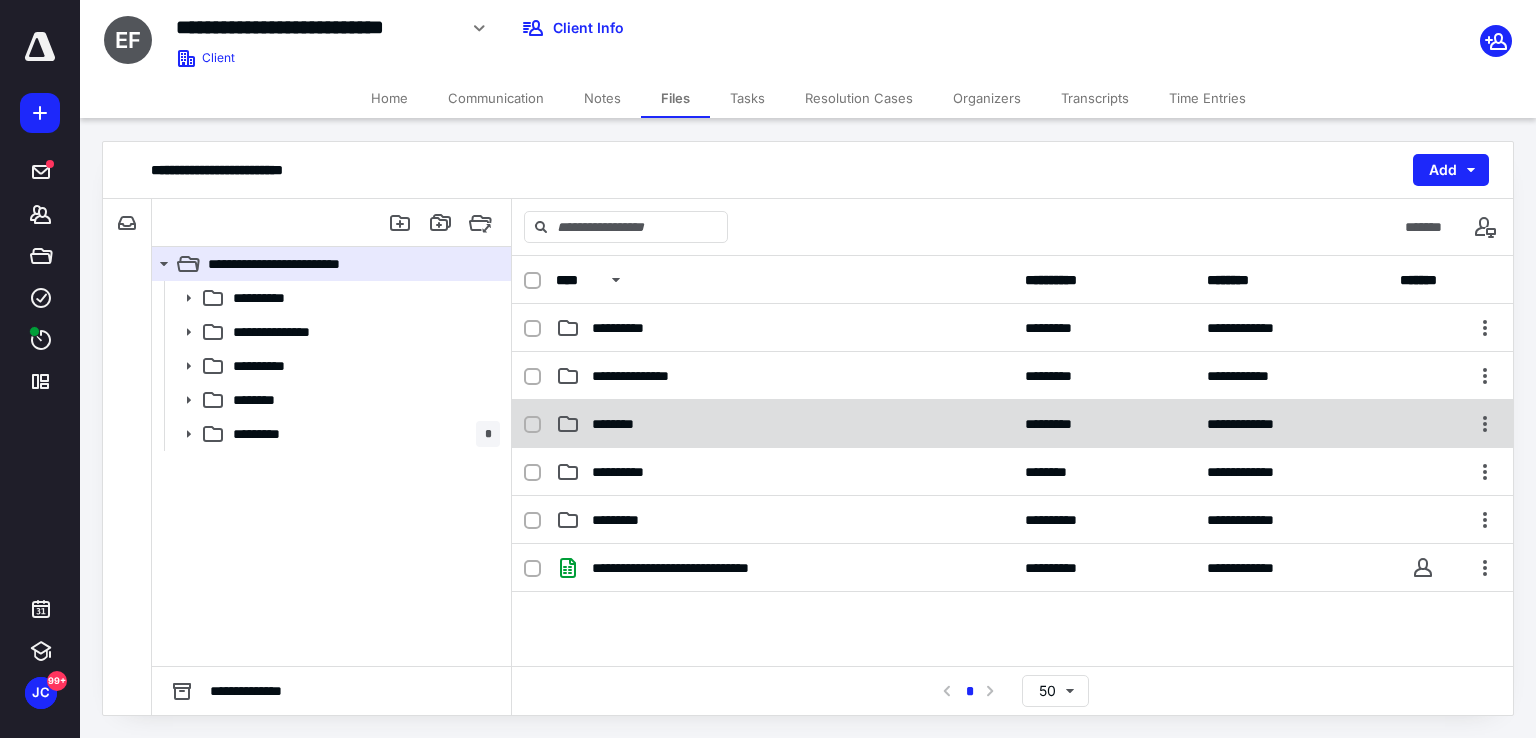 click on "********" at bounding box center [784, 424] 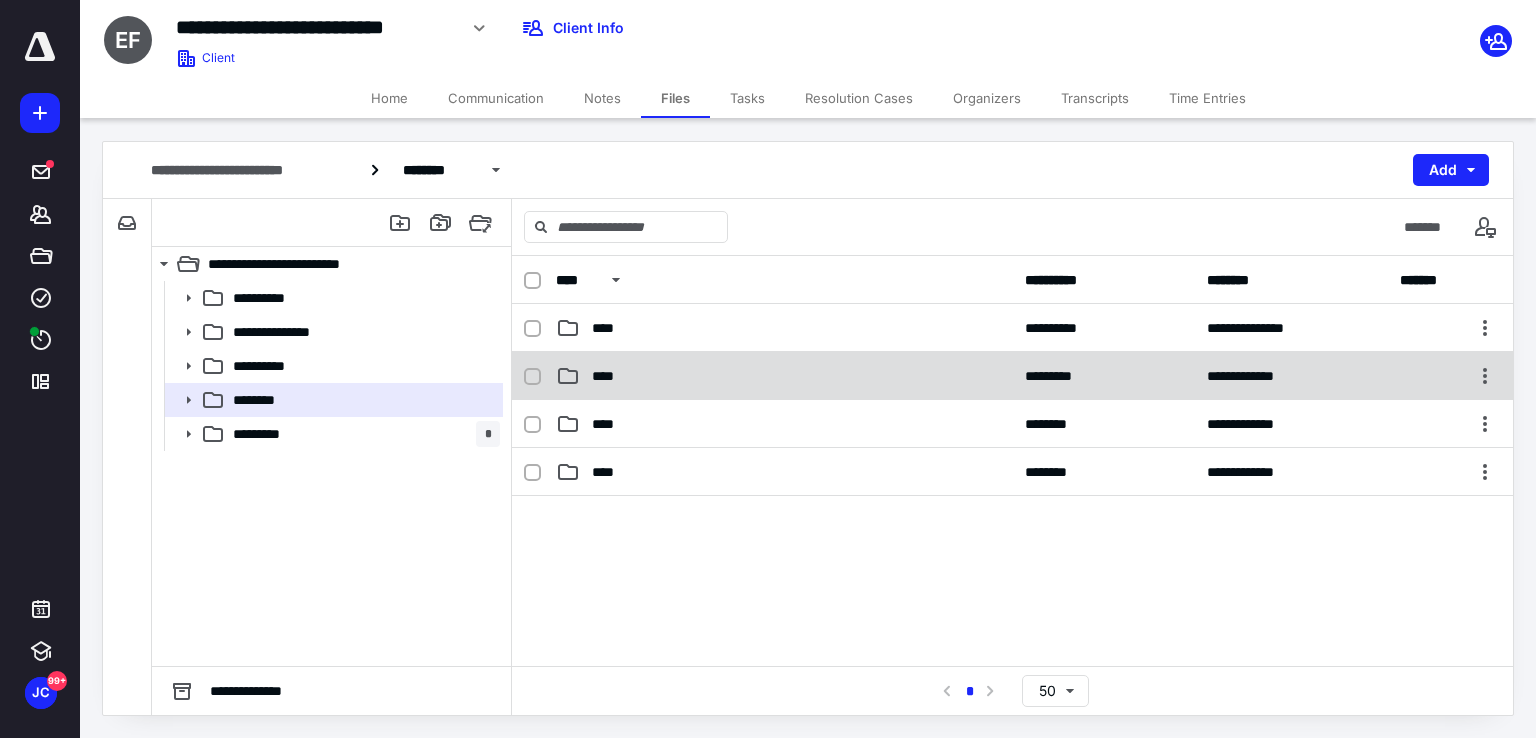 click on "****" at bounding box center (784, 376) 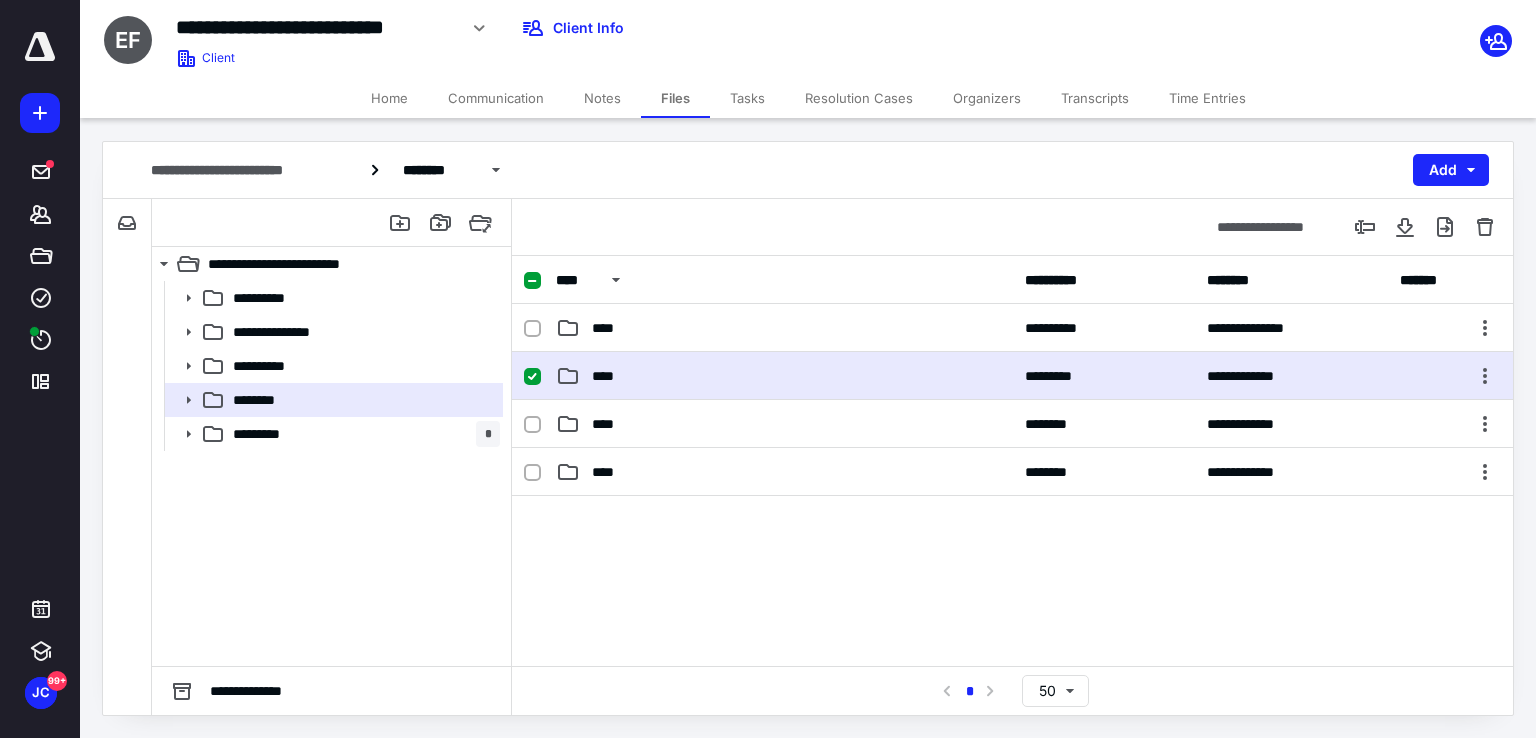 click on "****" at bounding box center [784, 376] 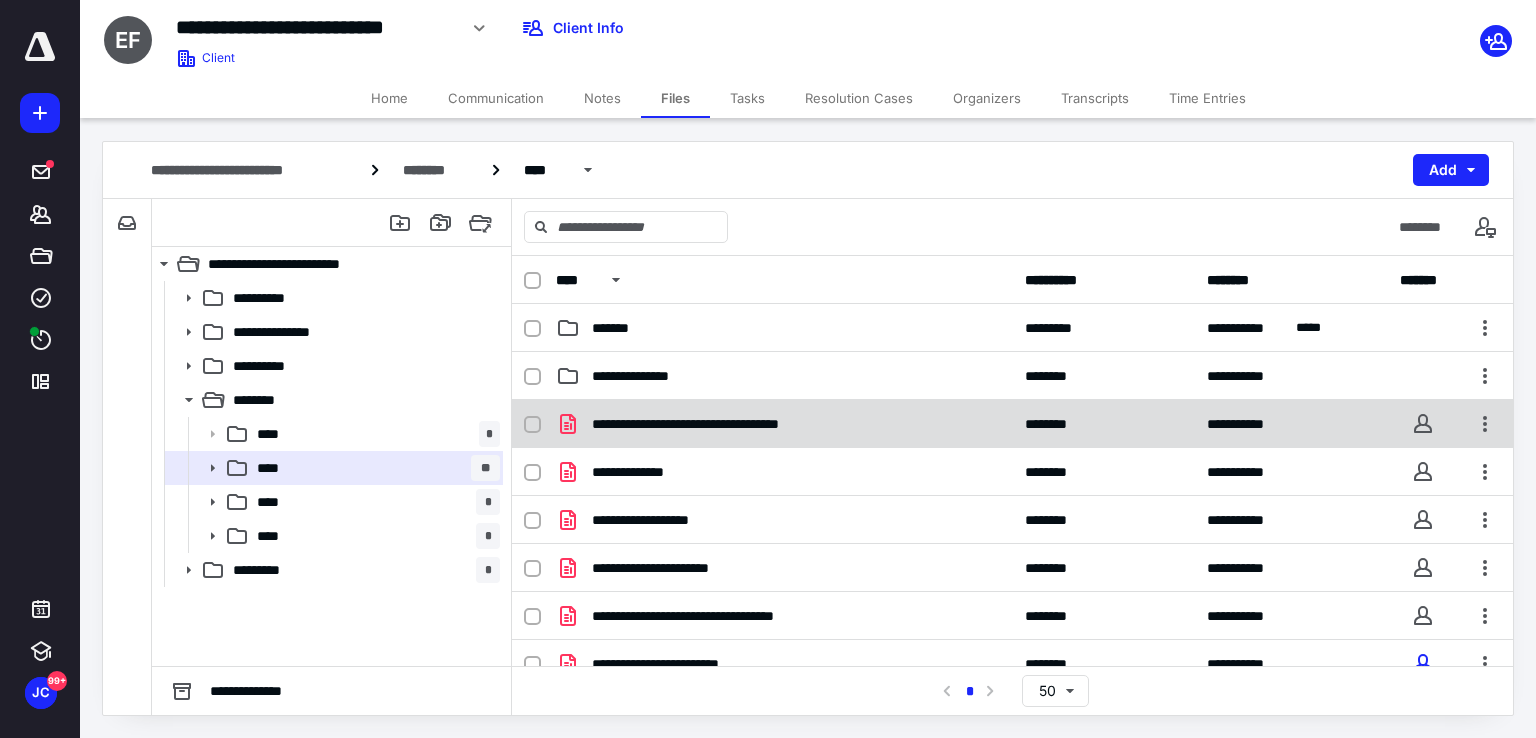 click on "**********" at bounding box center [720, 424] 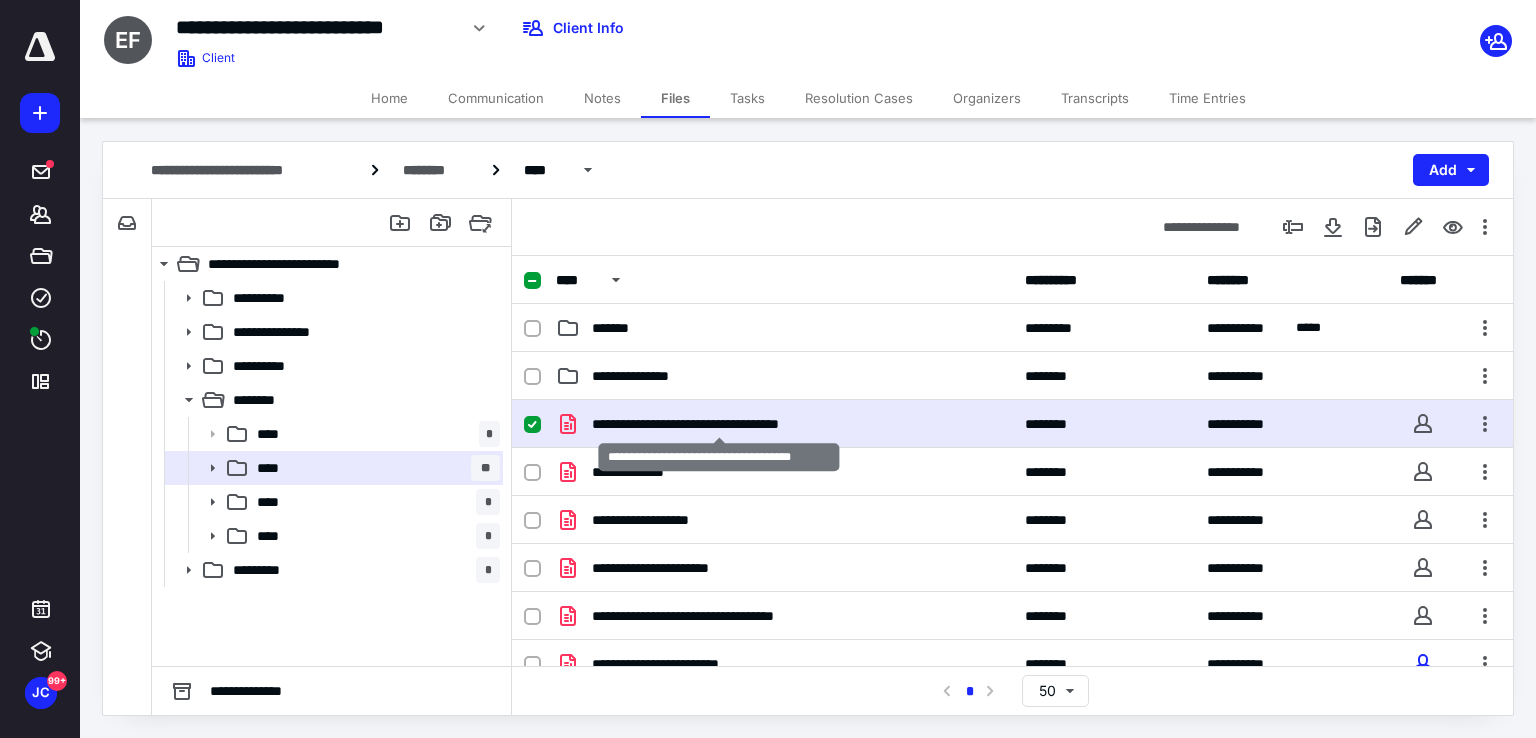 click on "**********" at bounding box center [720, 424] 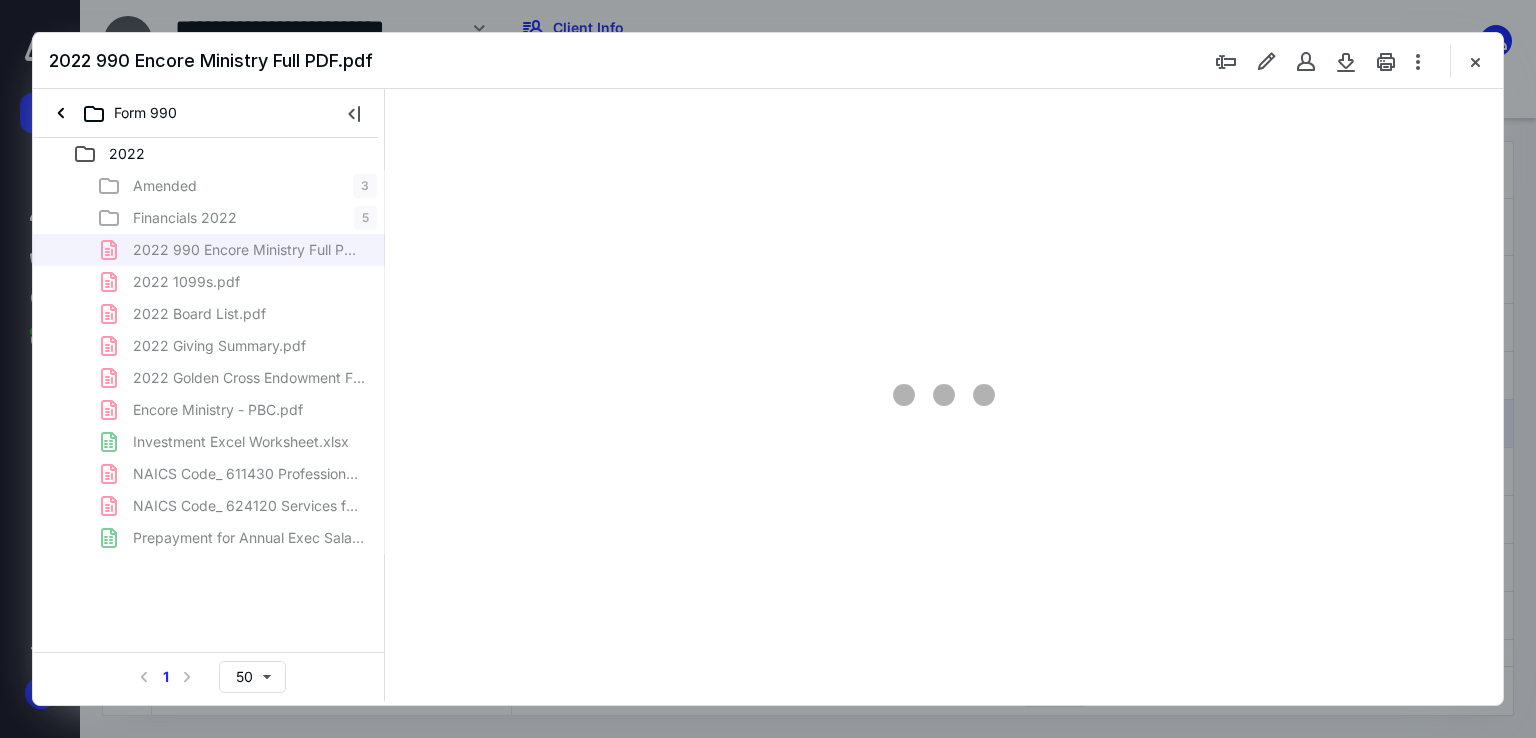scroll, scrollTop: 0, scrollLeft: 0, axis: both 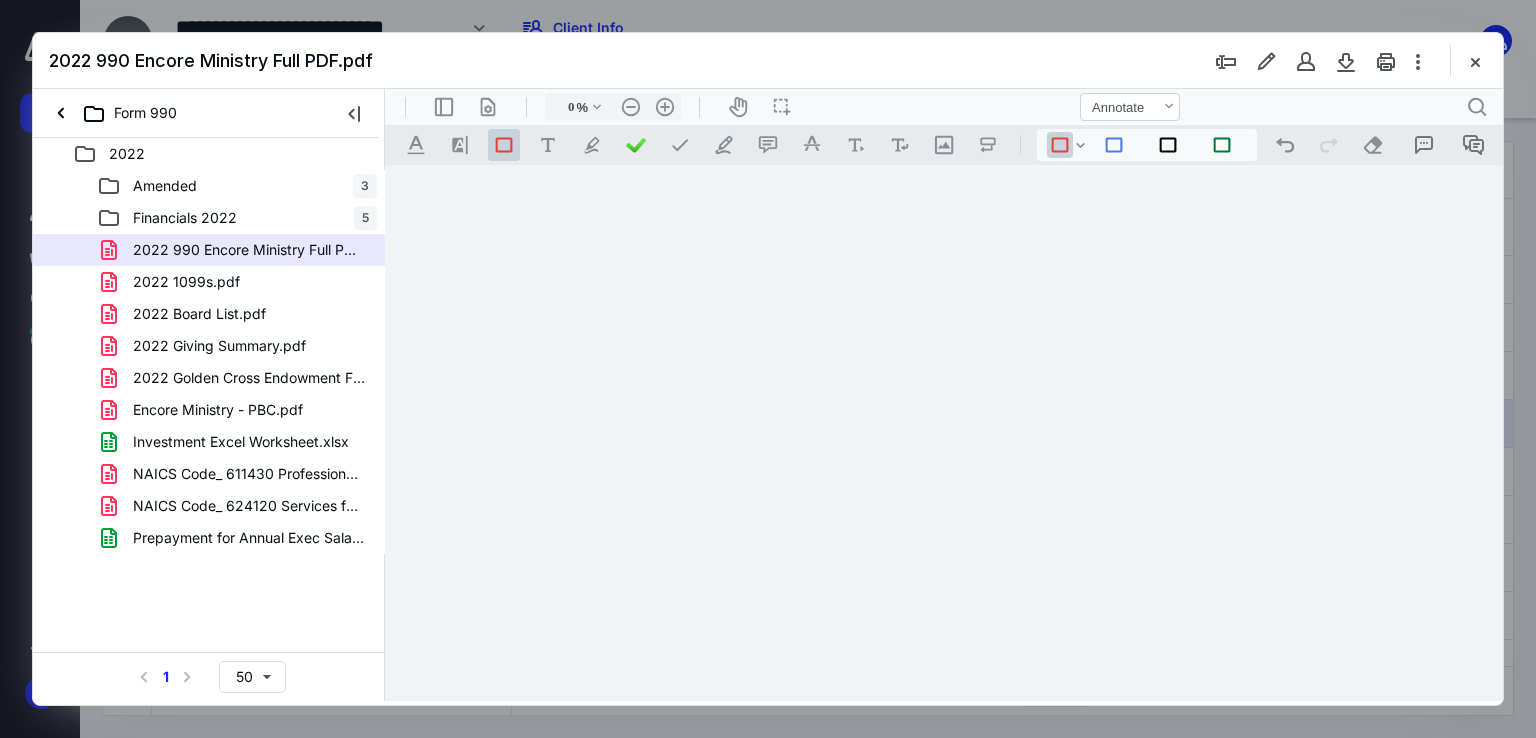 type on "179" 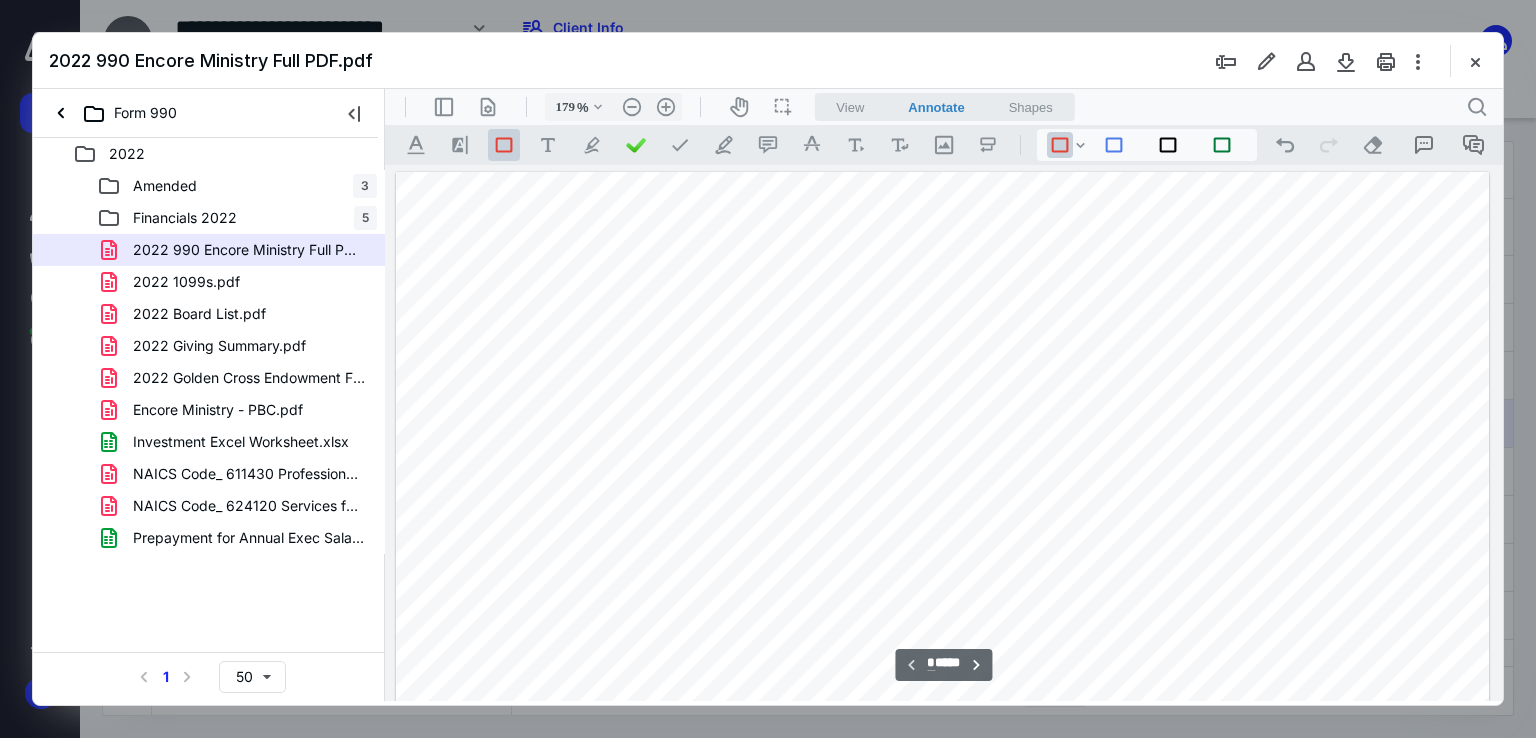 scroll, scrollTop: 83, scrollLeft: 0, axis: vertical 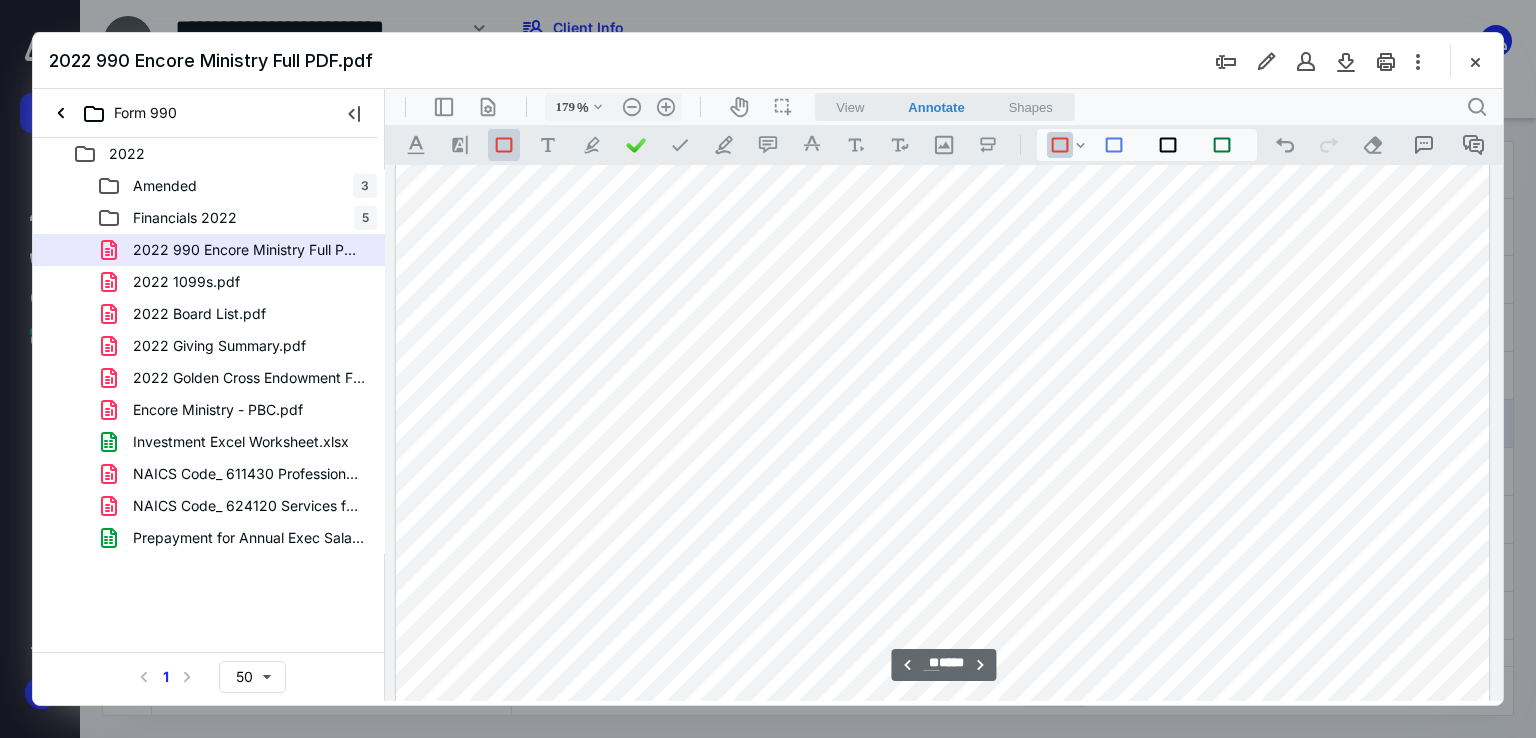 type on "**" 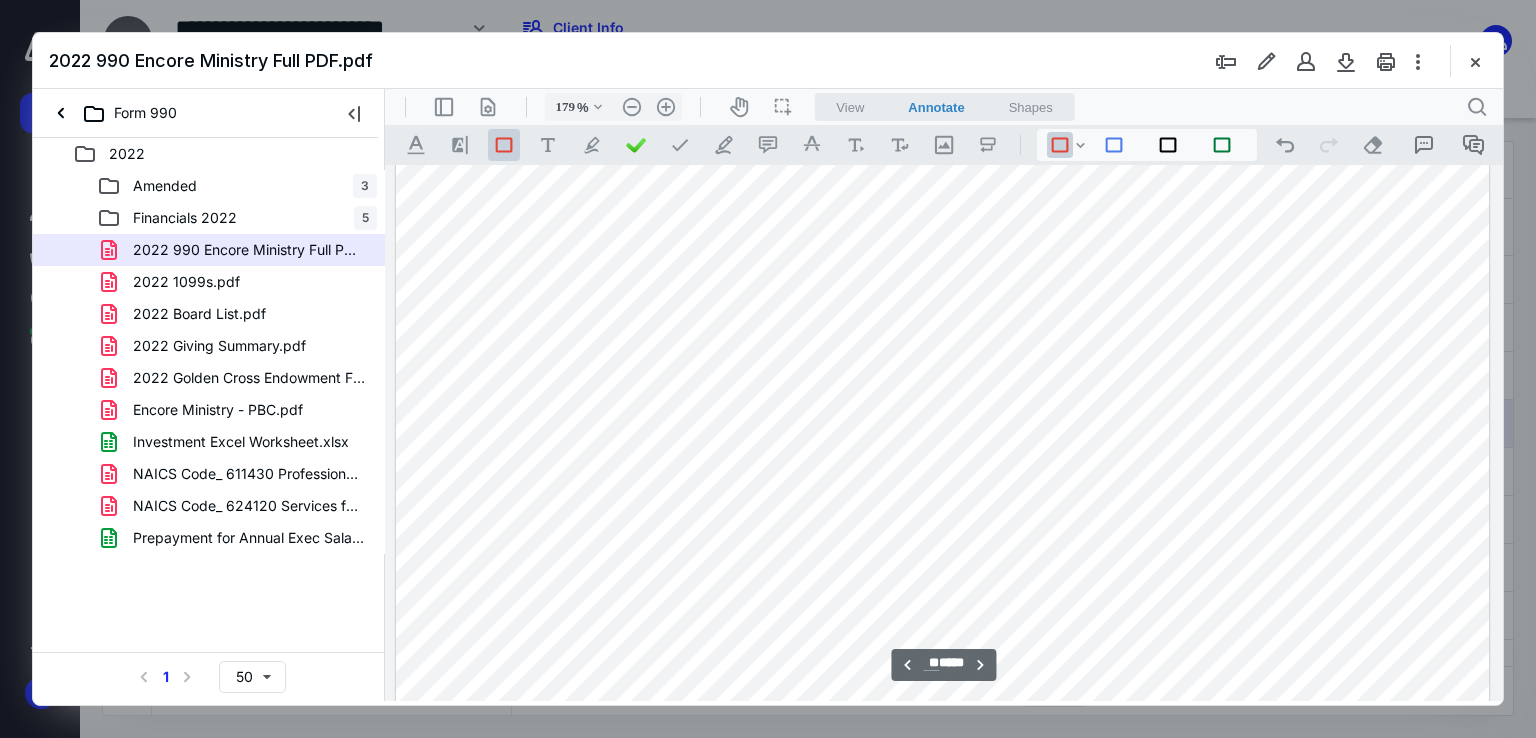scroll, scrollTop: 21128, scrollLeft: 0, axis: vertical 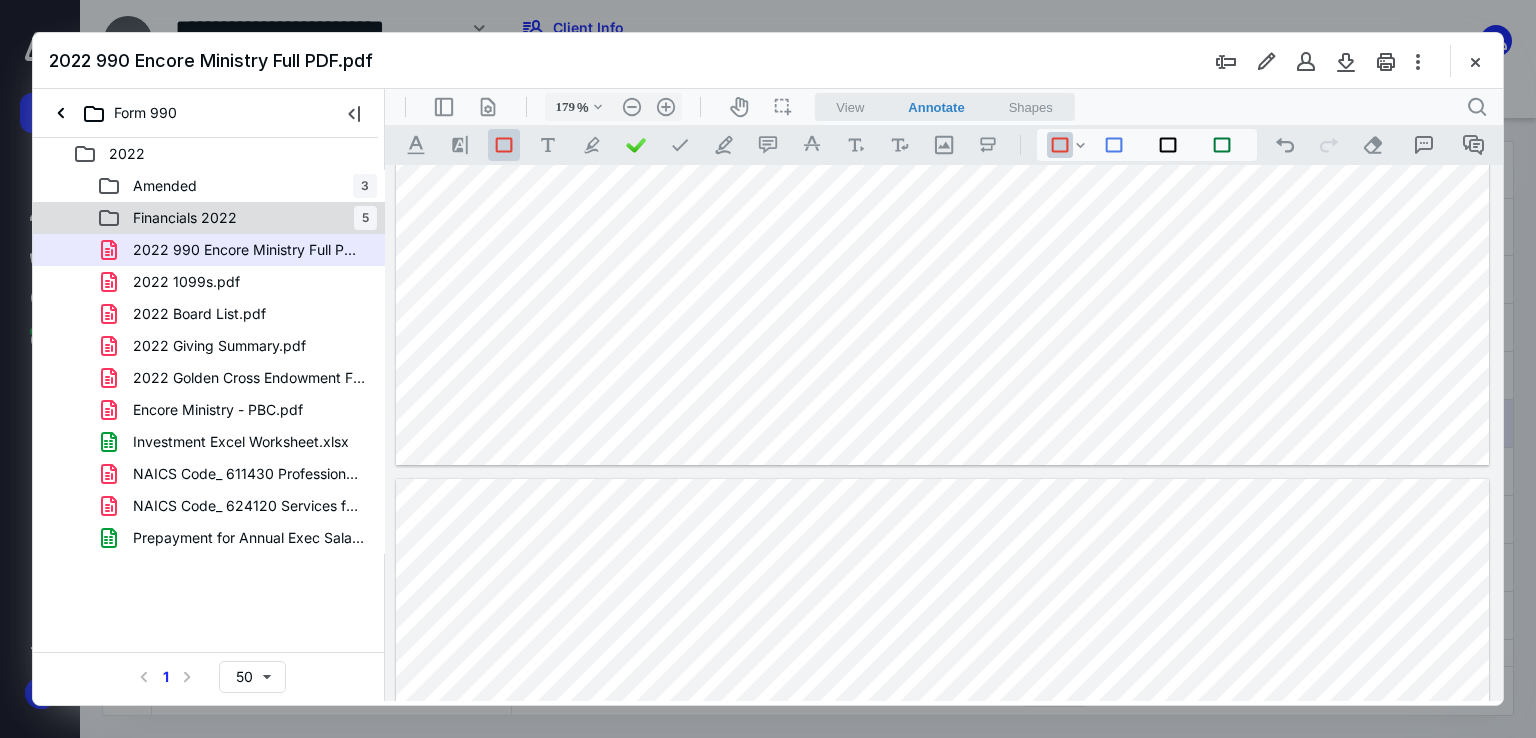 click on "Financials 2022" at bounding box center [185, 218] 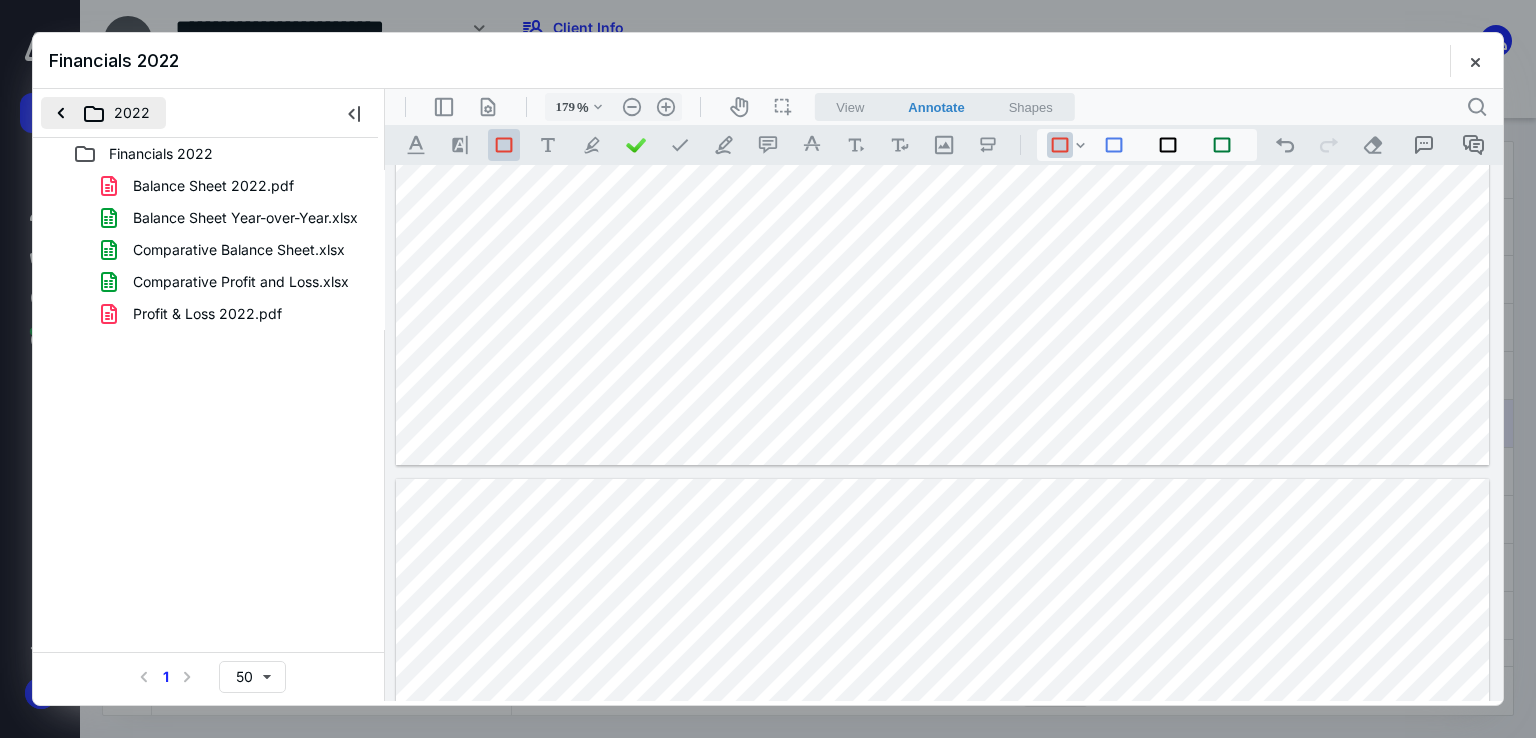 click on "2022" at bounding box center (103, 113) 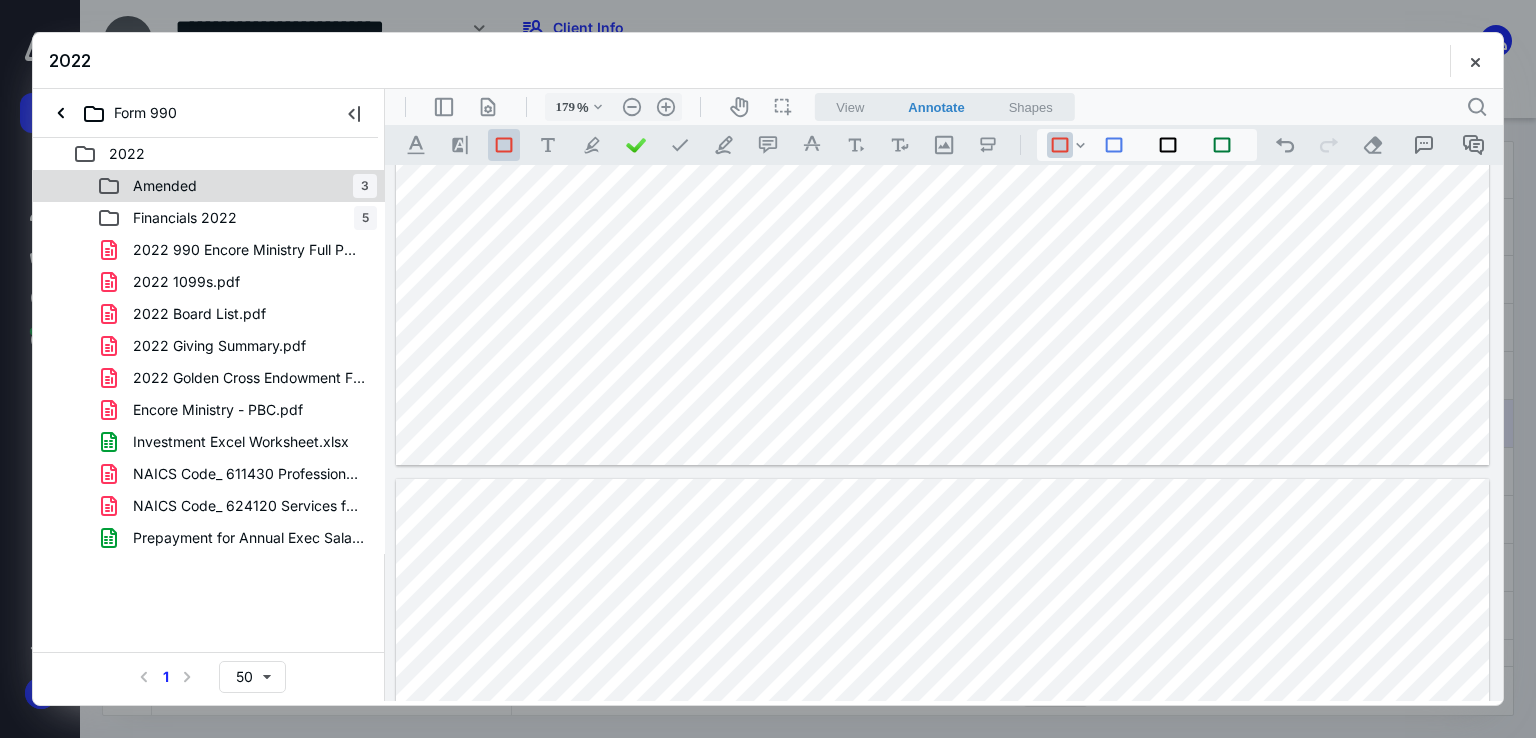 click on "Amended" at bounding box center (165, 186) 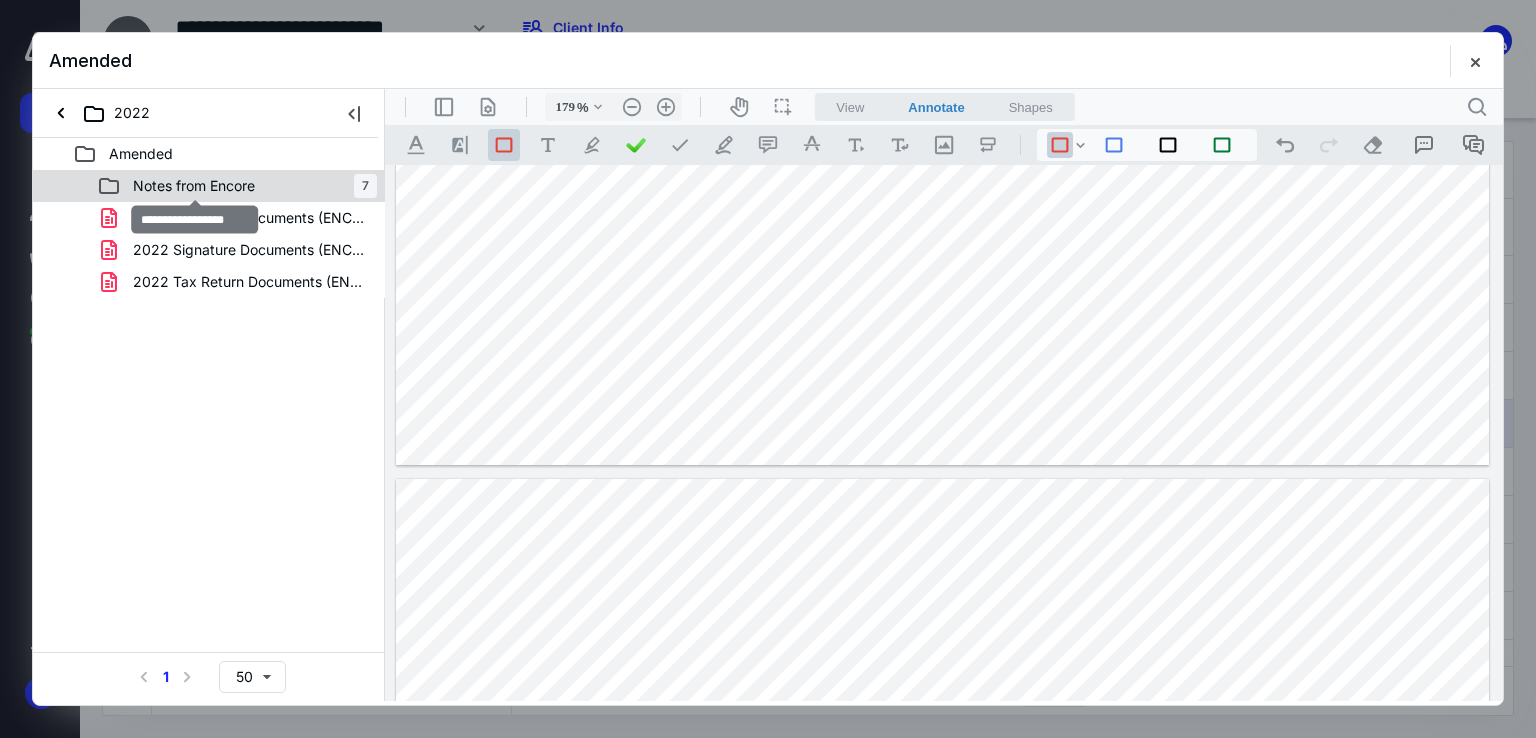 click on "Notes from Encore" at bounding box center (194, 186) 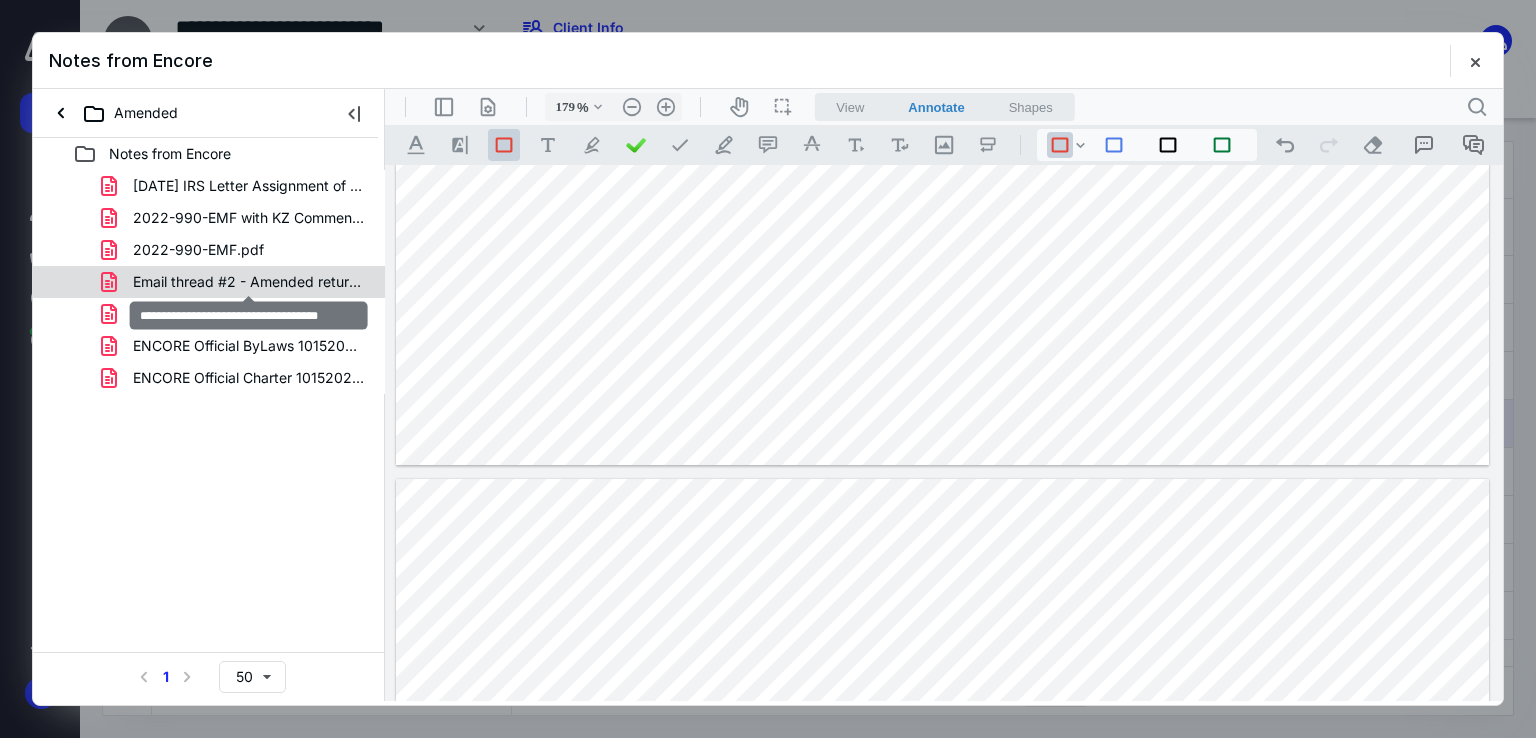 click on "Email thread #2 - Amended return.pdf" at bounding box center [249, 282] 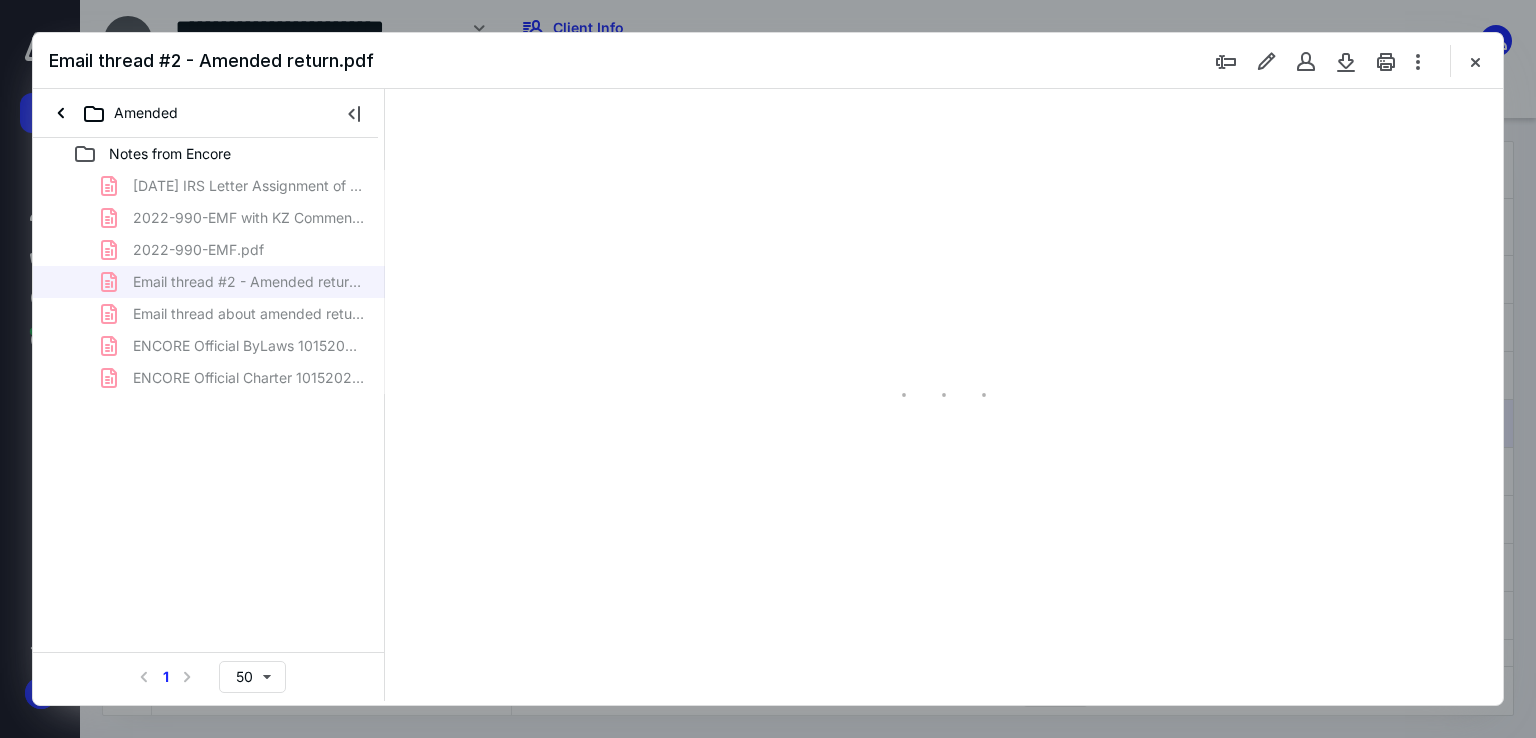 scroll, scrollTop: 83, scrollLeft: 0, axis: vertical 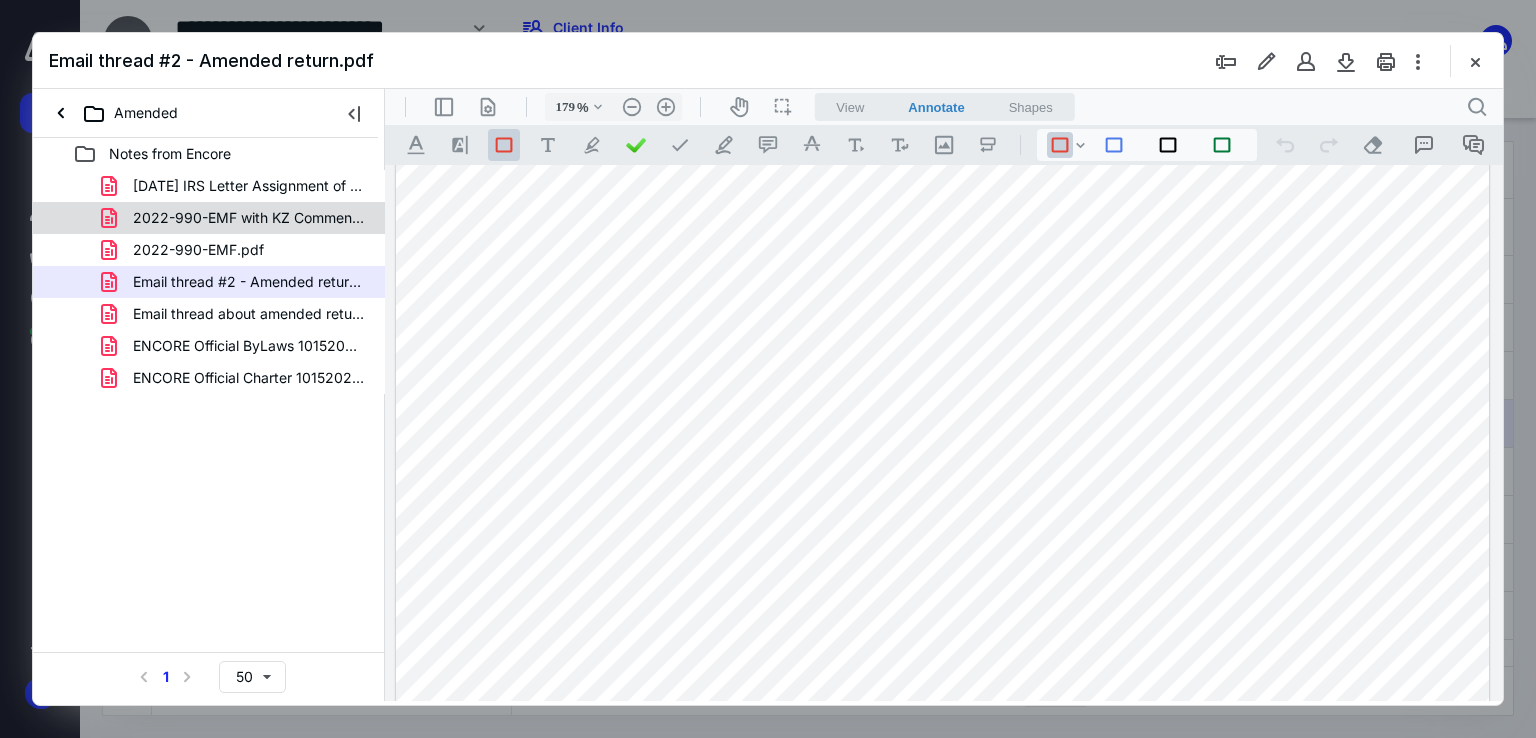 click on "2022-990-EMF with KZ Comments.pdf" at bounding box center (249, 218) 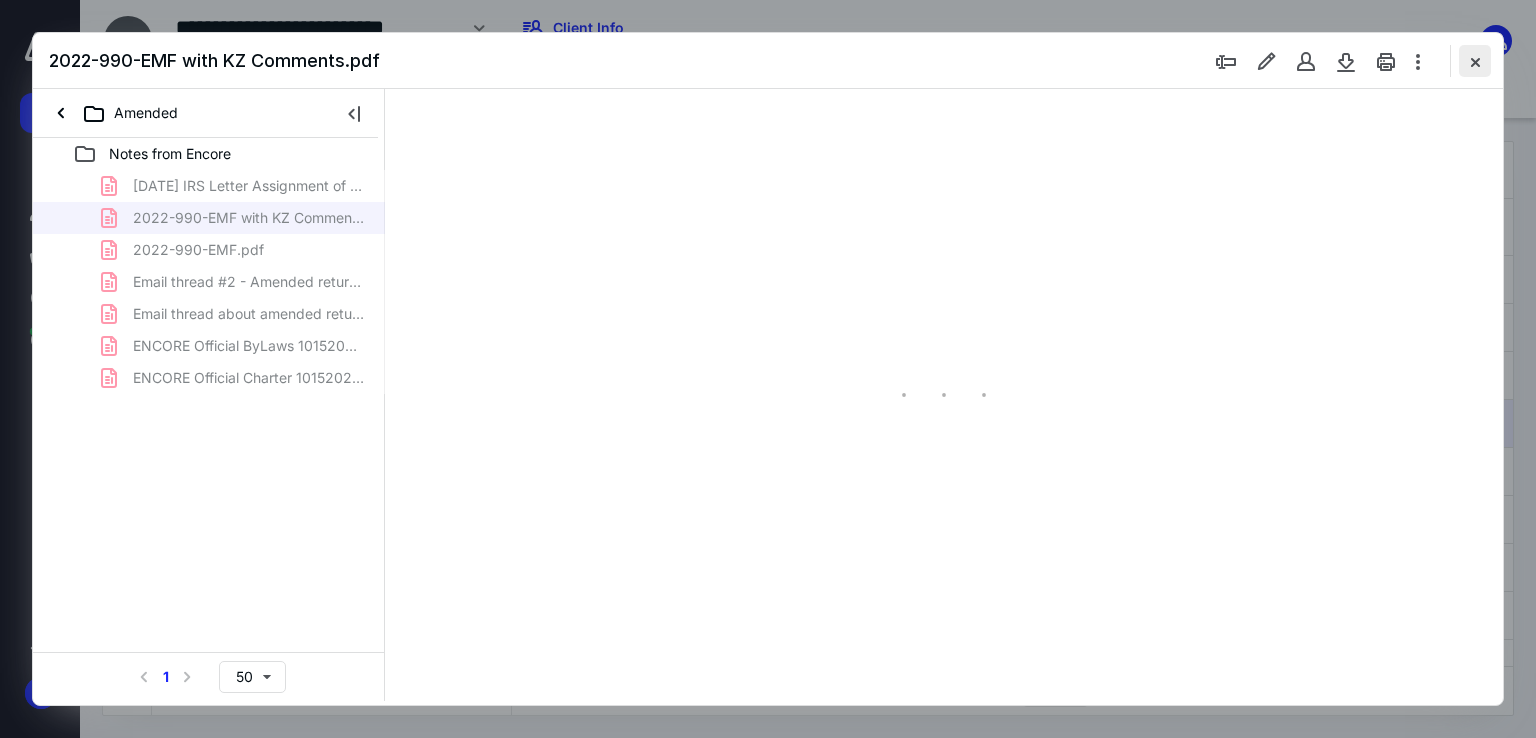 type on "203" 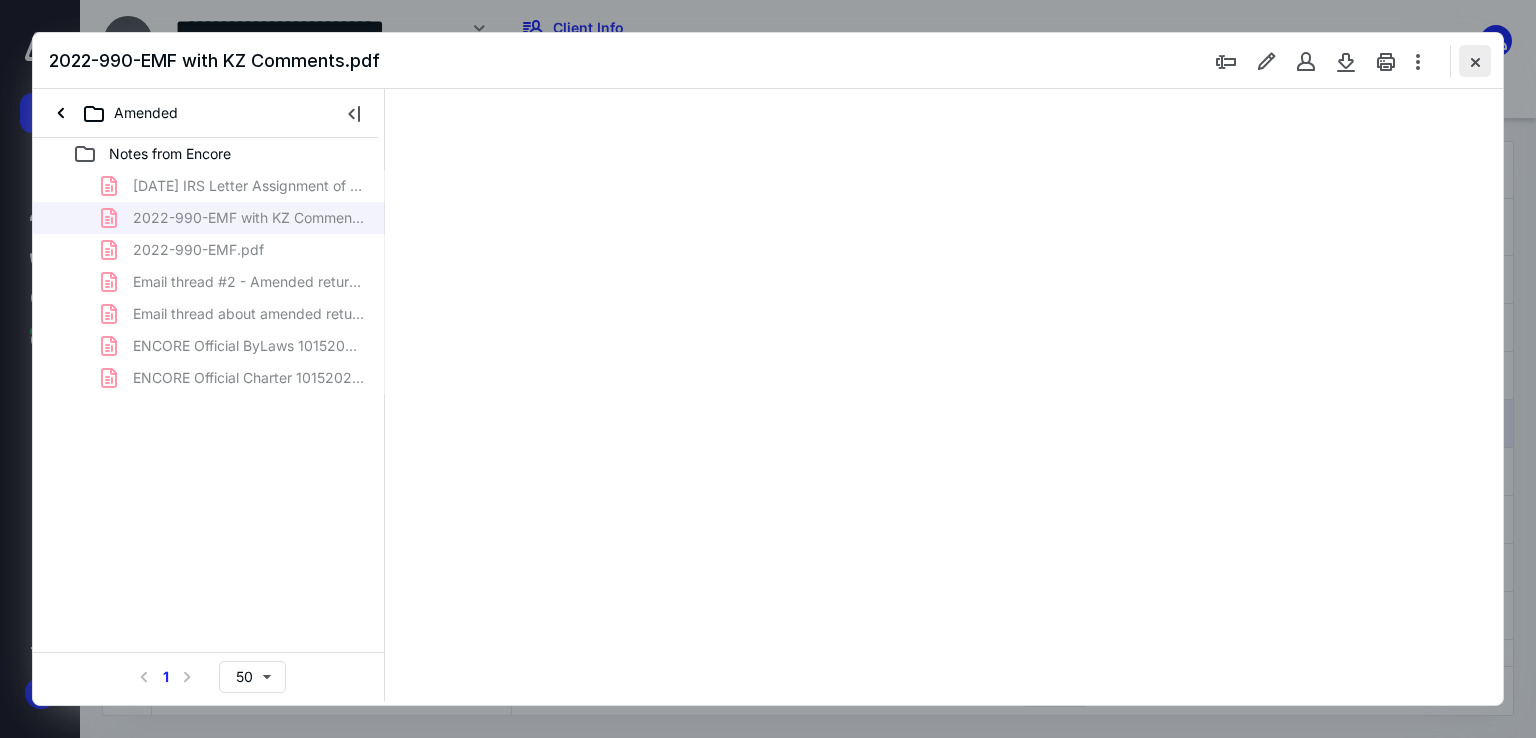 scroll, scrollTop: 84, scrollLeft: 193, axis: both 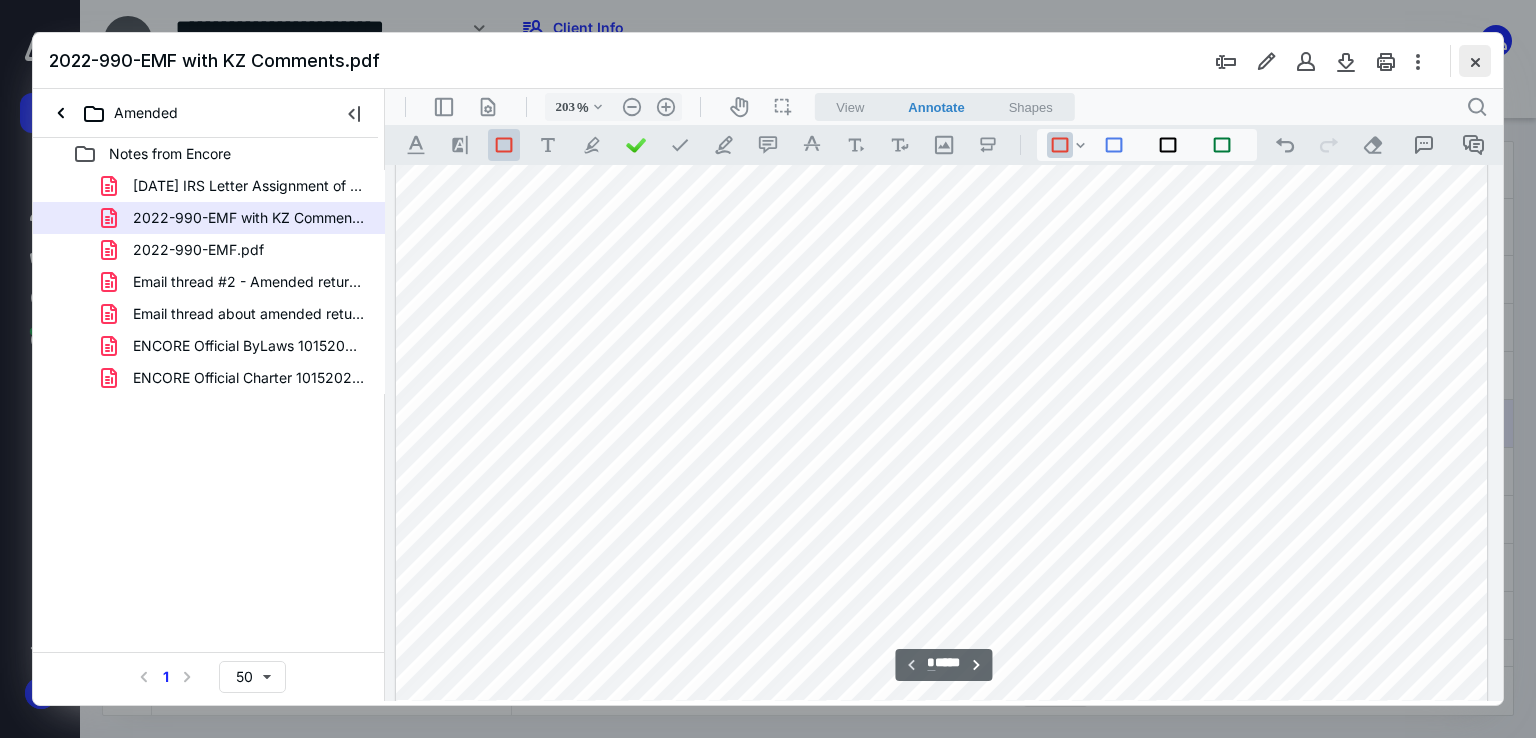 click at bounding box center (1475, 61) 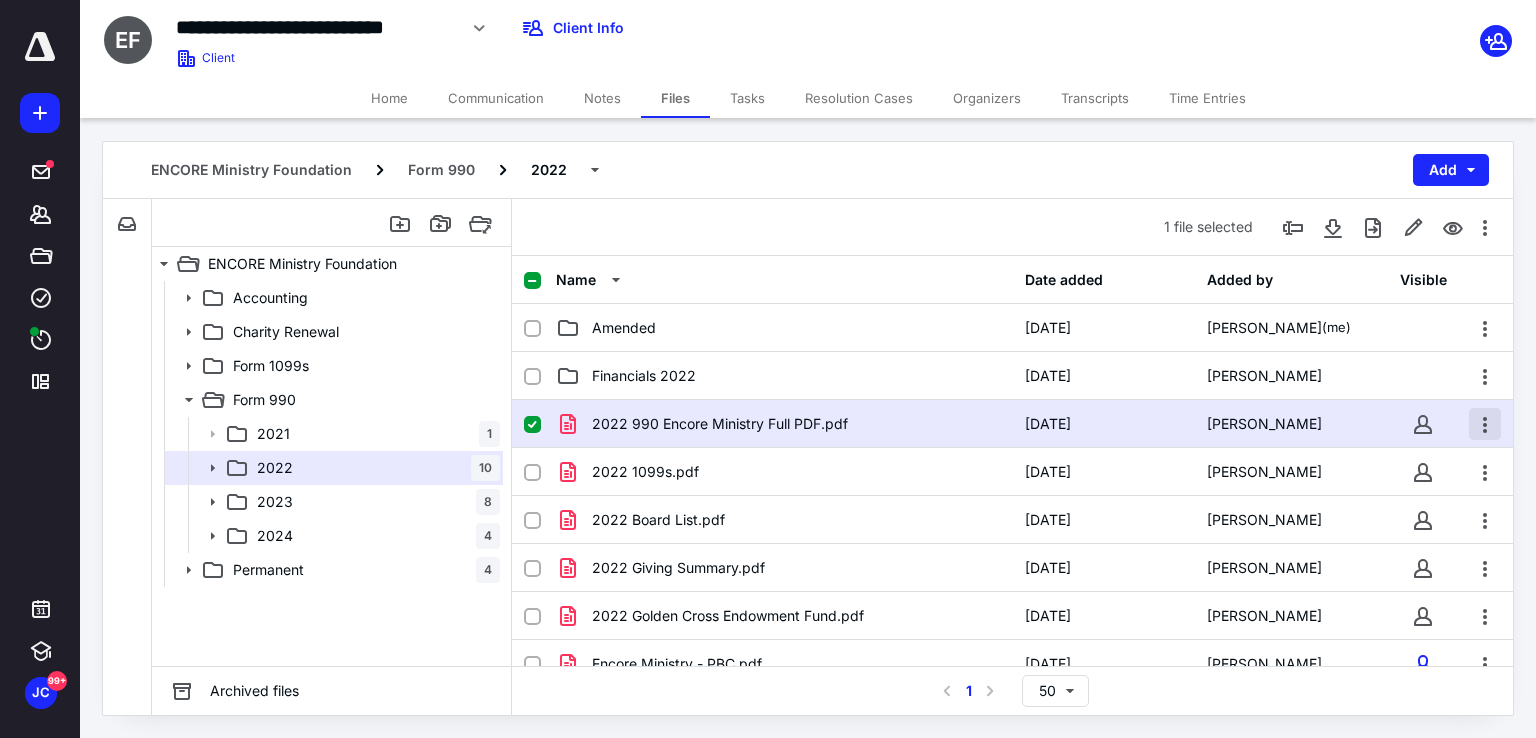 click at bounding box center [1485, 424] 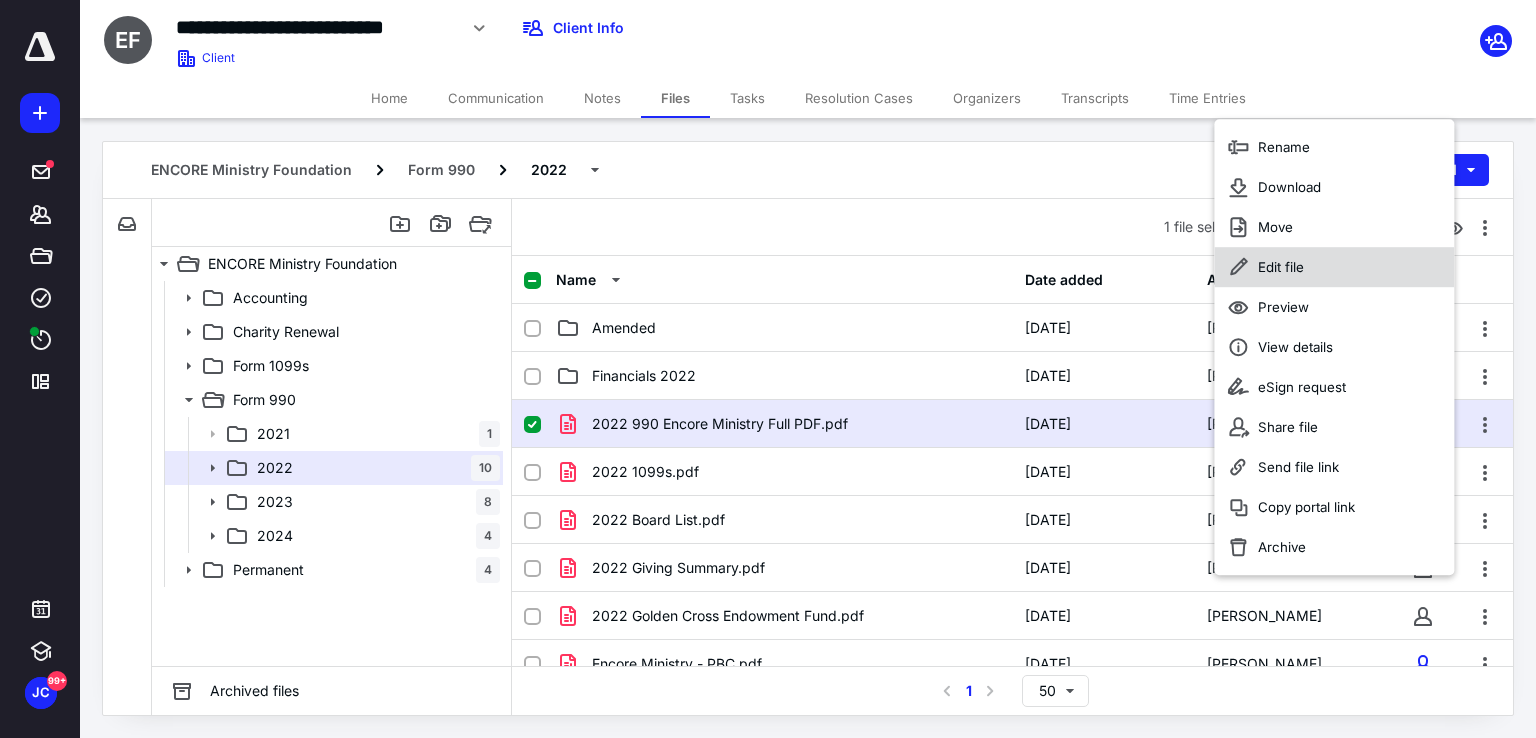click on "Edit file" at bounding box center [1334, 267] 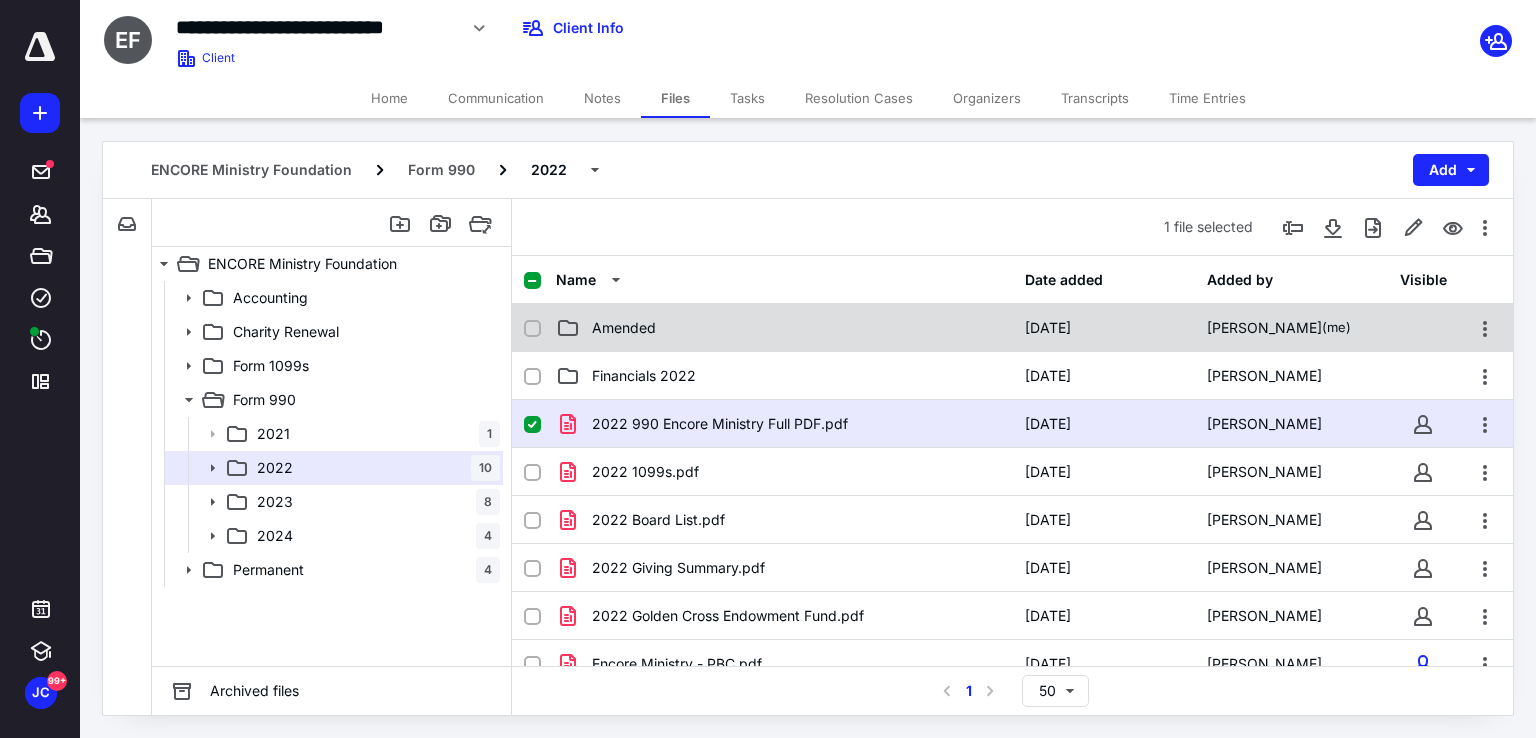 click on "Amended" at bounding box center (784, 328) 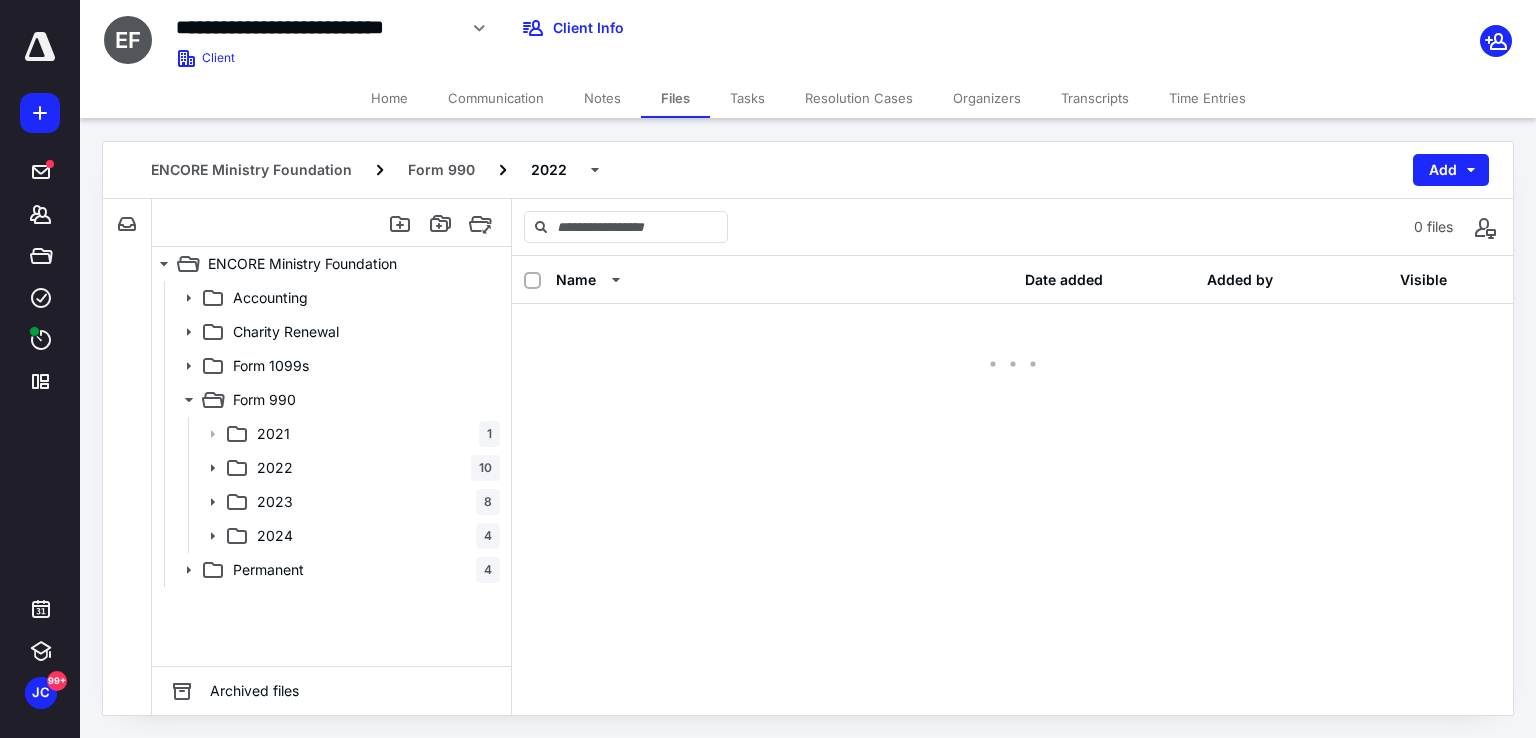 click at bounding box center [1012, 344] 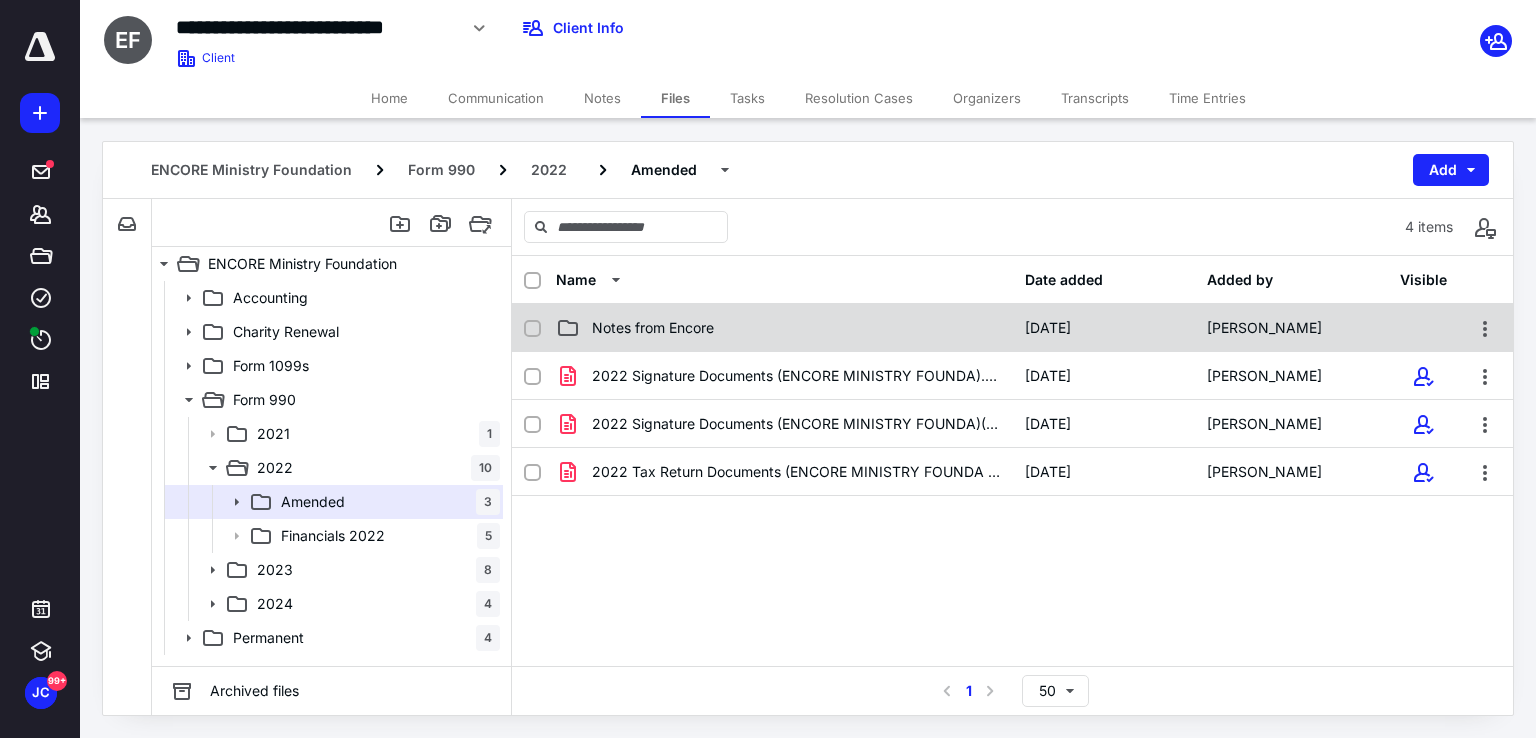 click on "Notes from Encore" at bounding box center [784, 328] 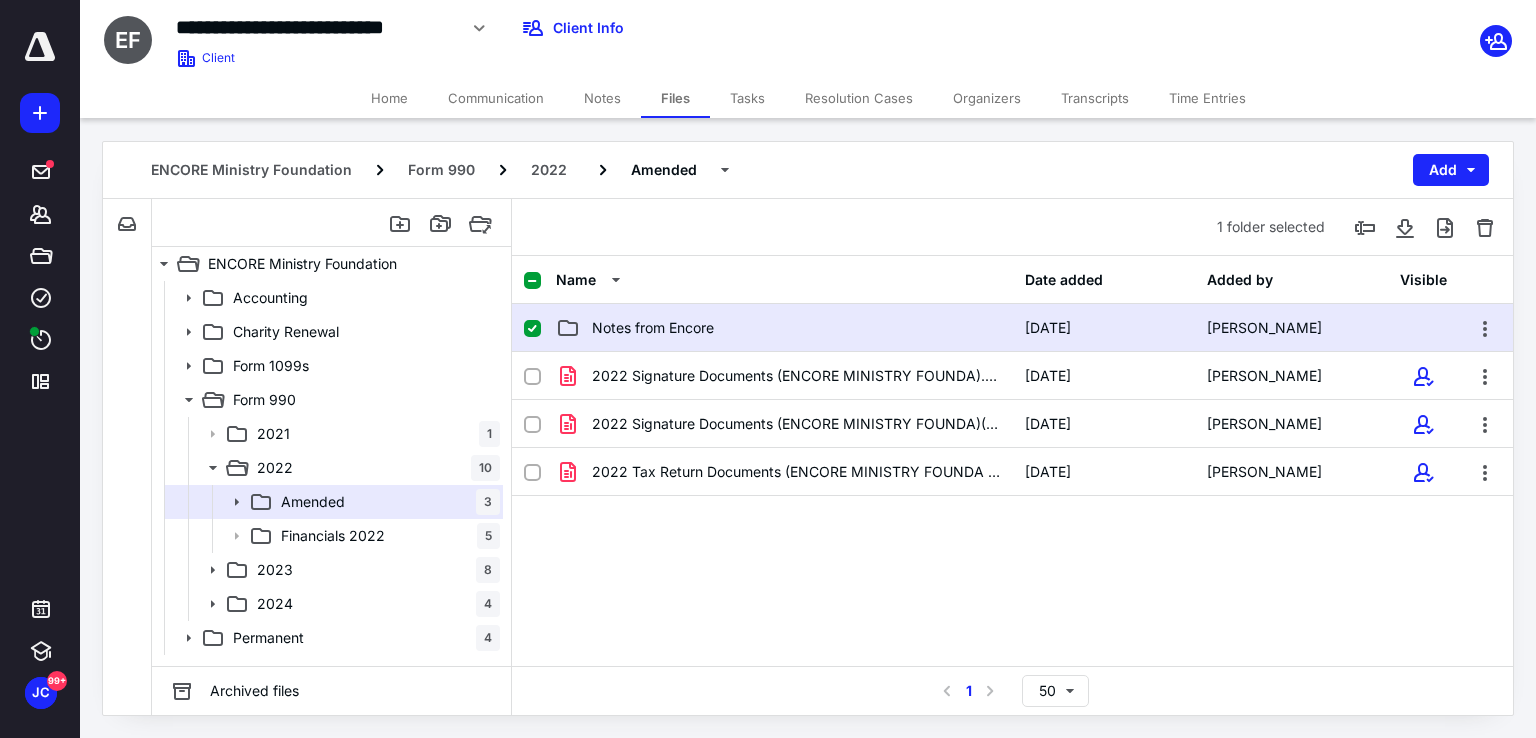 click on "Notes from Encore" at bounding box center (784, 328) 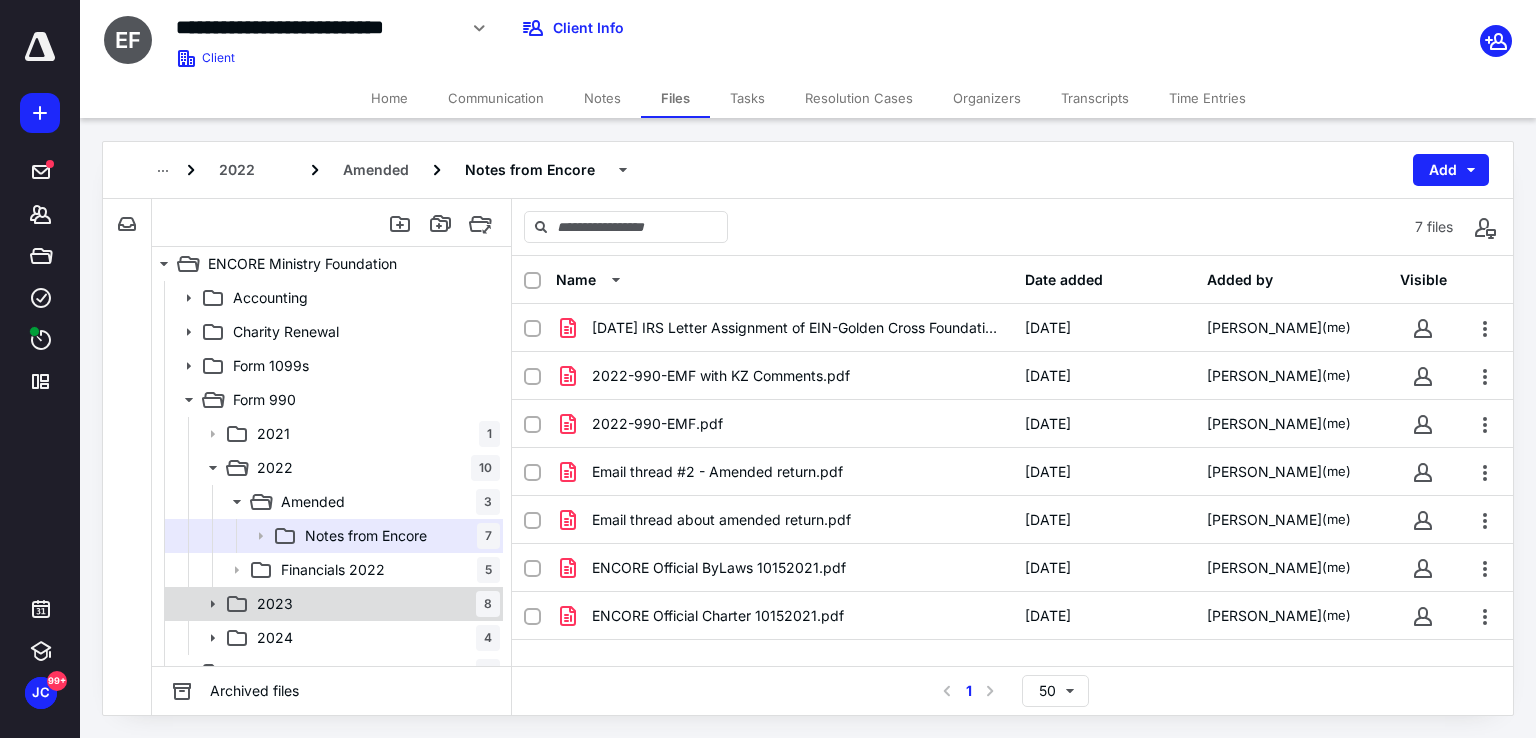 click on "2023" at bounding box center (275, 604) 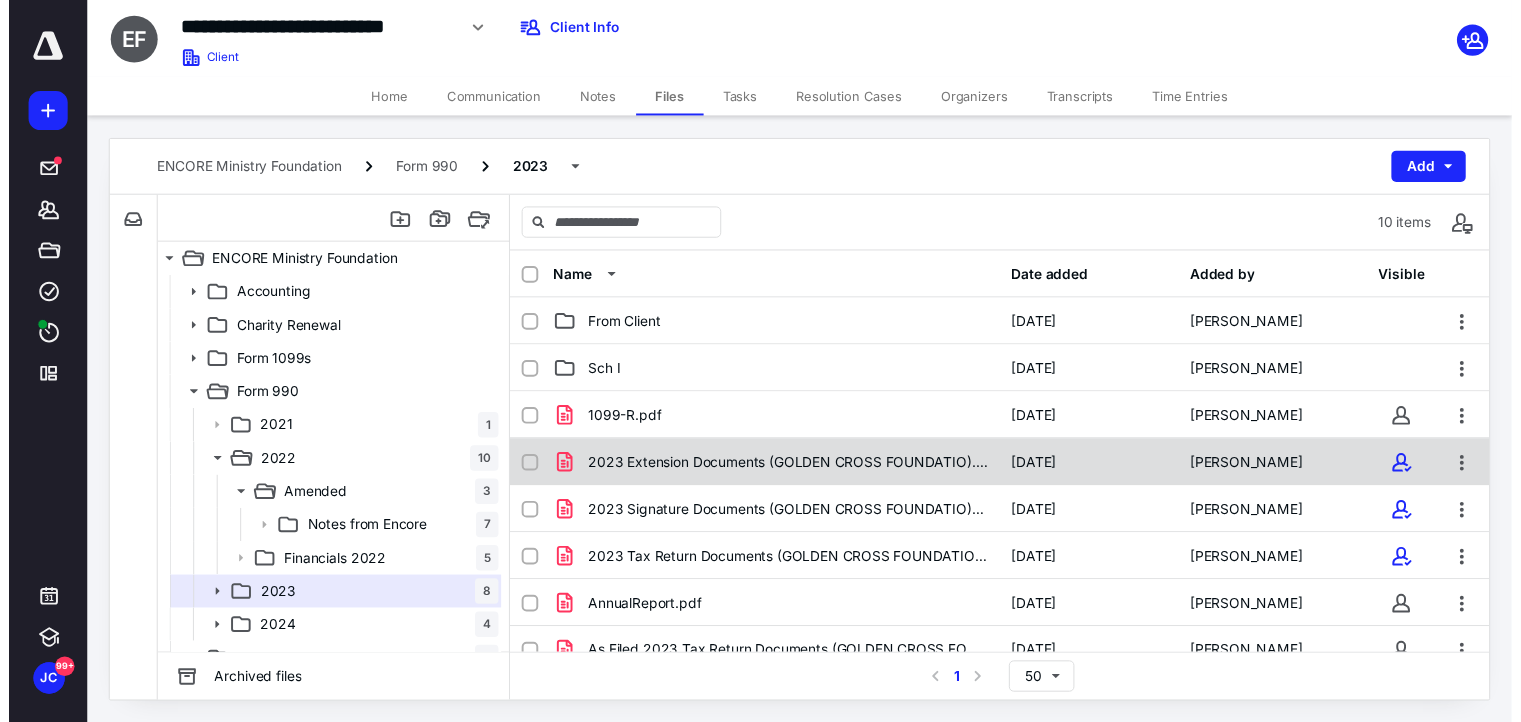 scroll, scrollTop: 100, scrollLeft: 0, axis: vertical 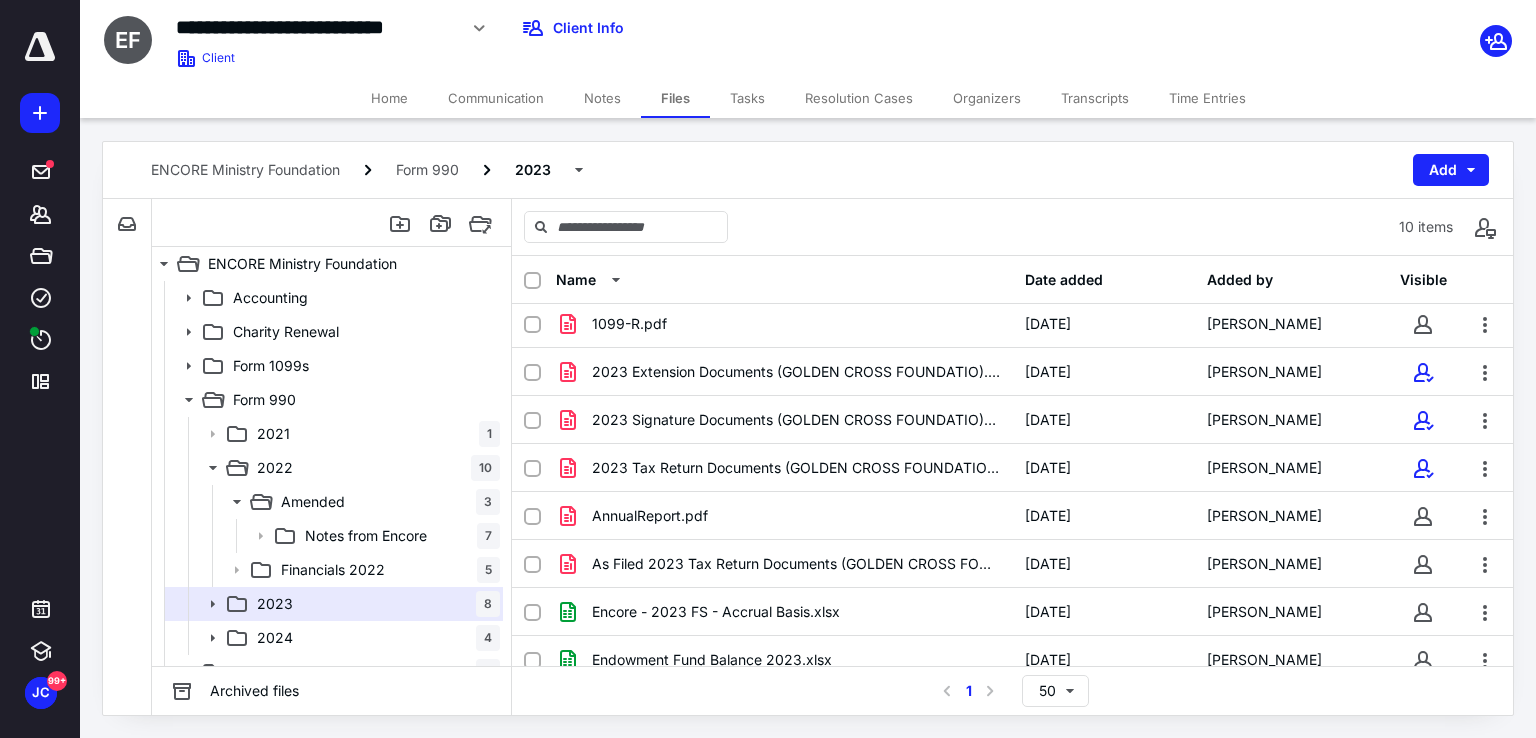 click on "Tasks" at bounding box center [747, 98] 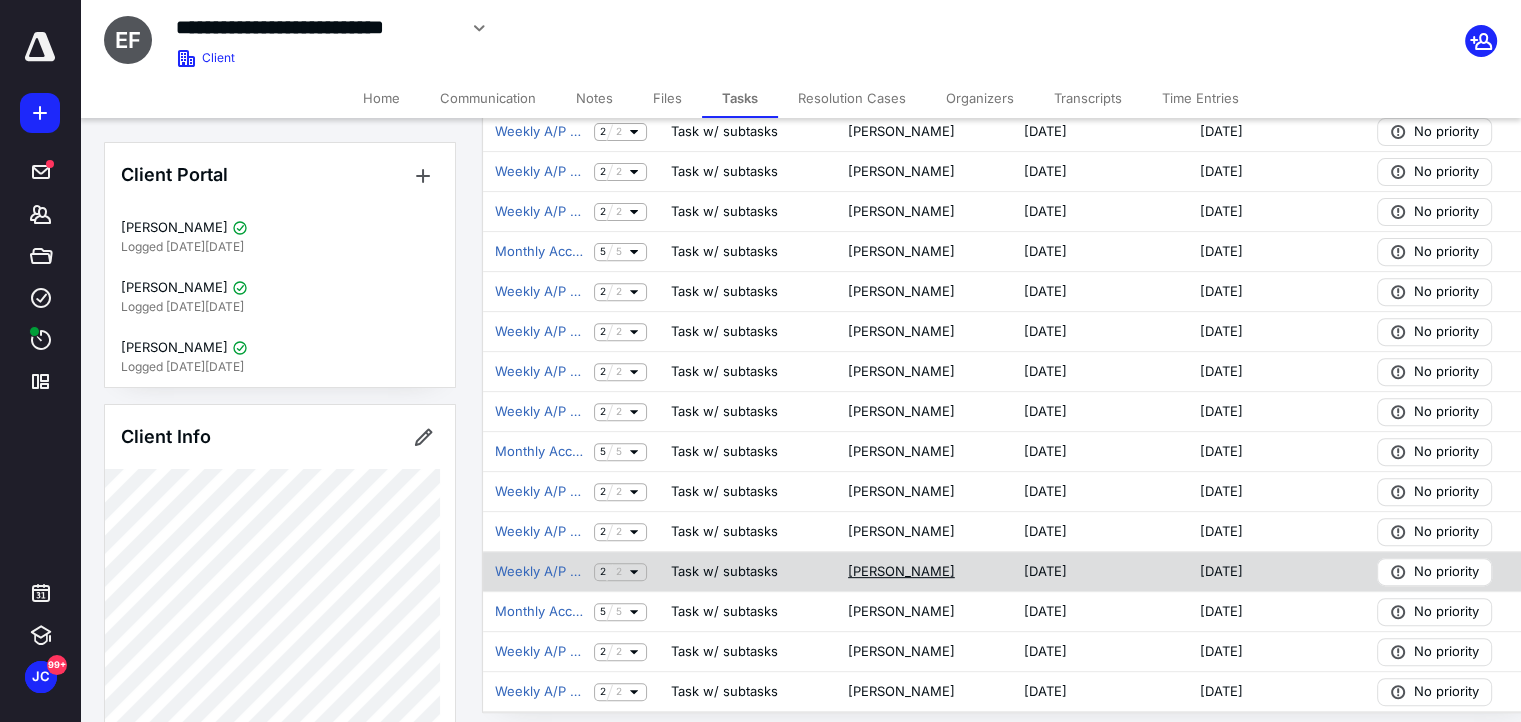 scroll, scrollTop: 735, scrollLeft: 0, axis: vertical 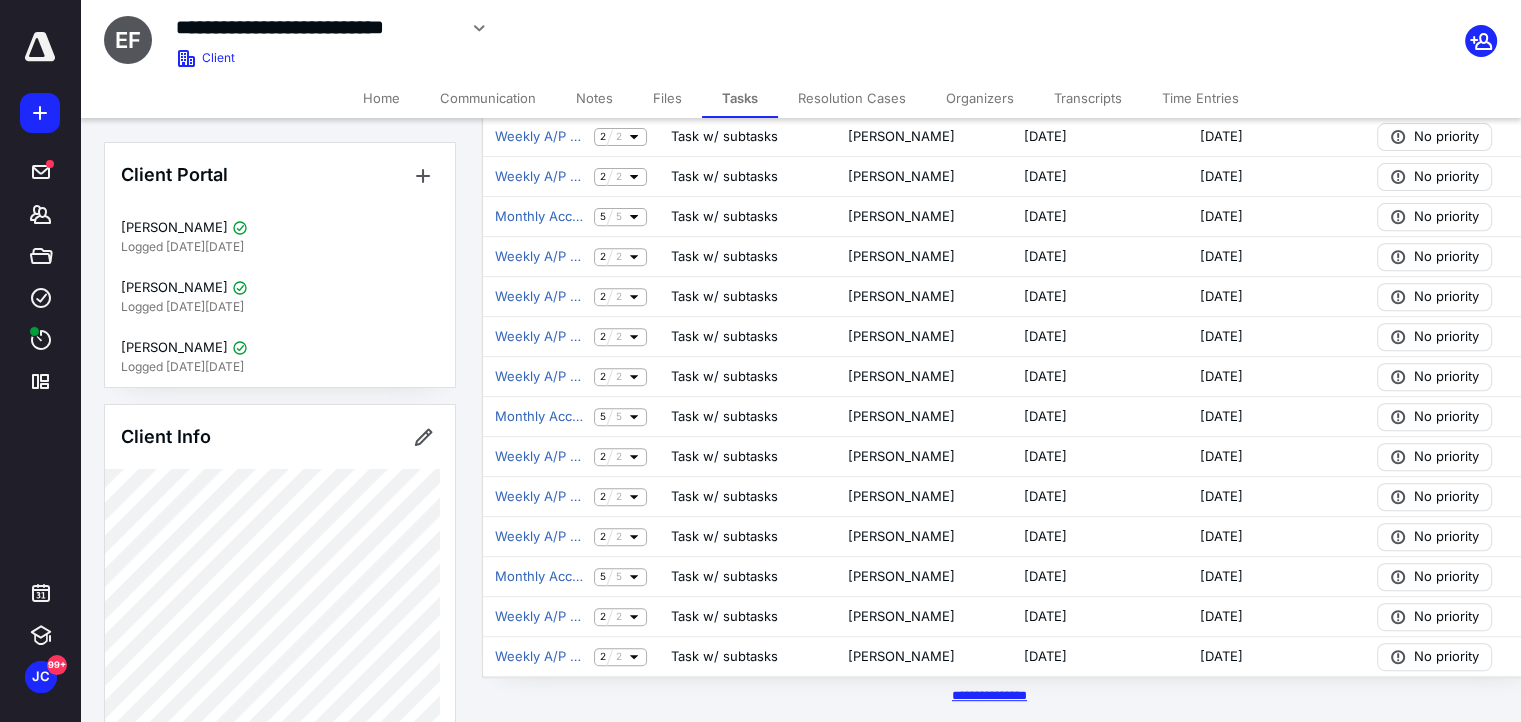 click on "********* *****" at bounding box center (989, 695) 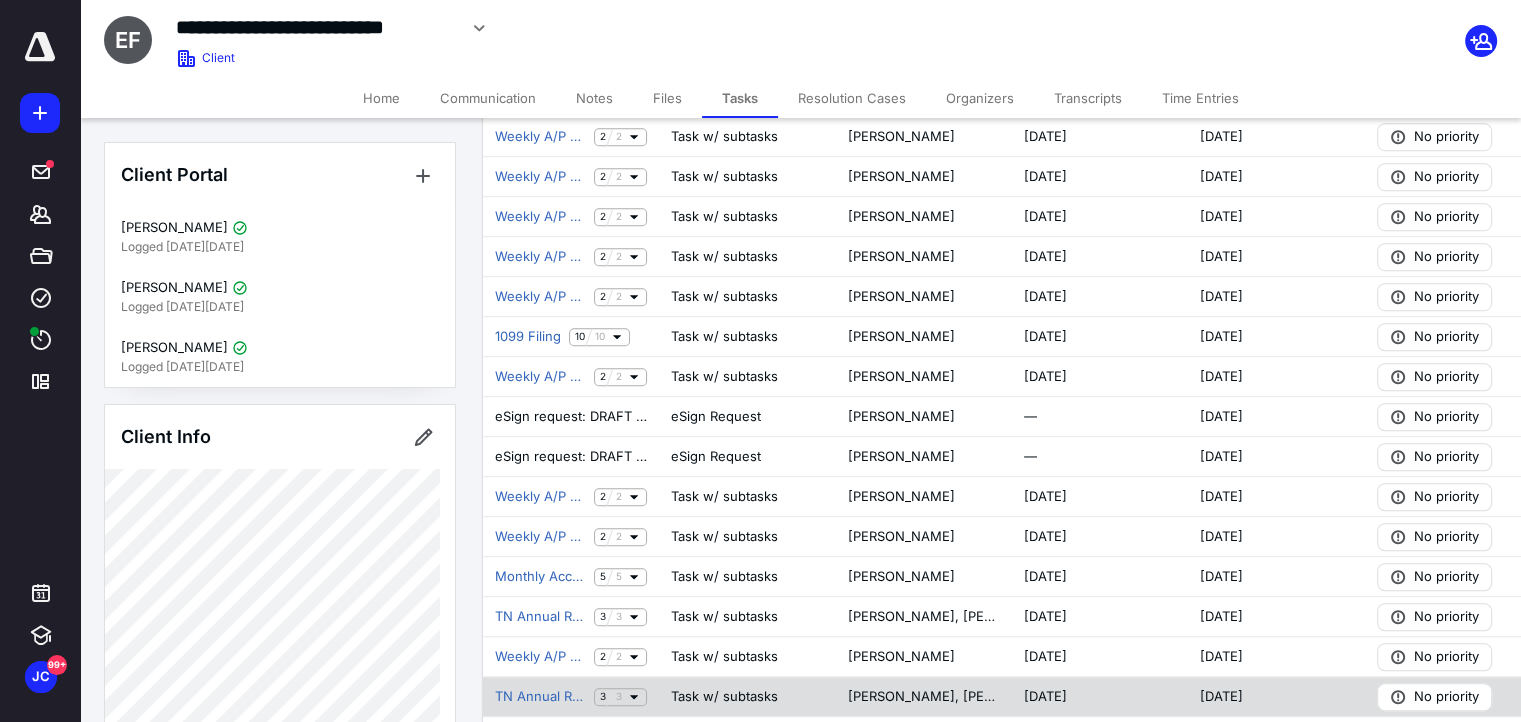 scroll, scrollTop: 1531, scrollLeft: 0, axis: vertical 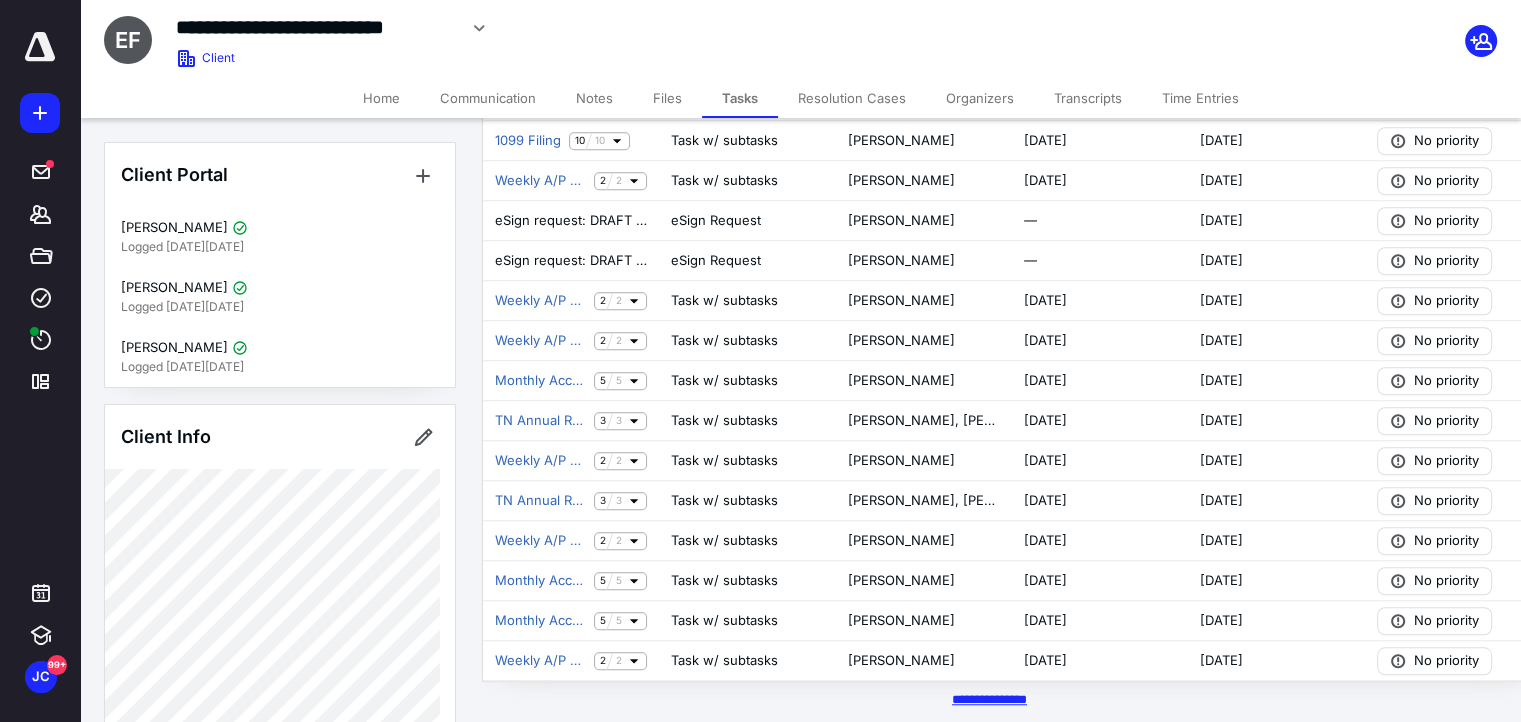 click on "********* *****" at bounding box center [989, 699] 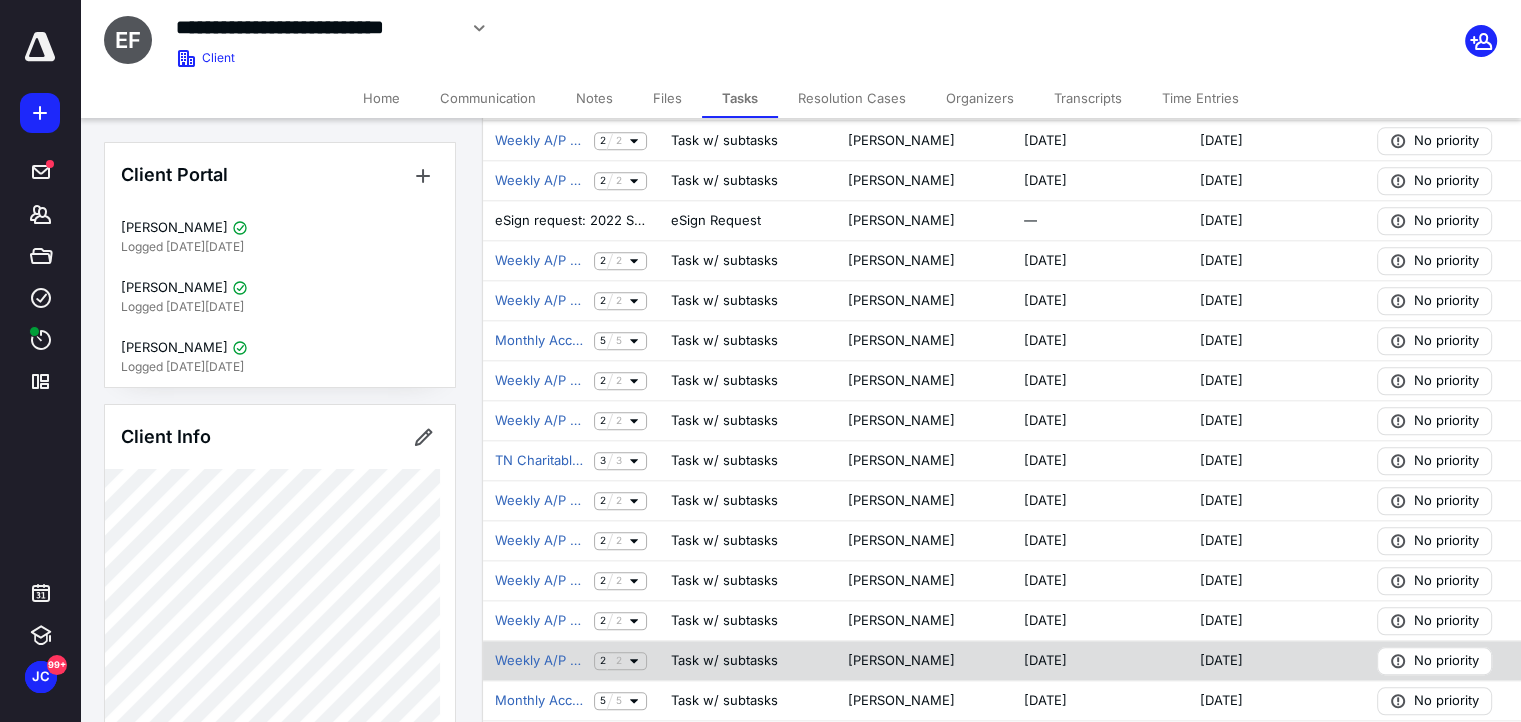 scroll, scrollTop: 2327, scrollLeft: 0, axis: vertical 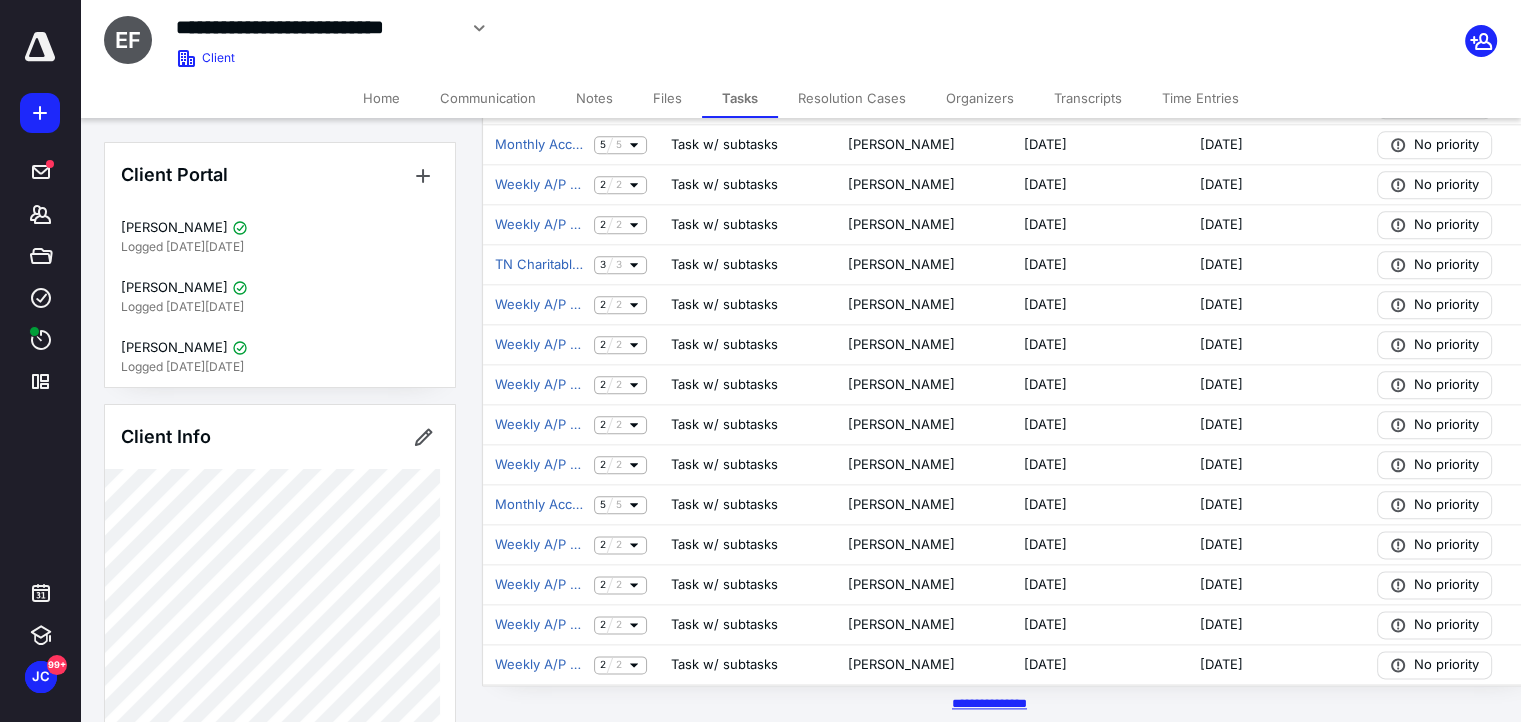 click on "********* *****" at bounding box center (989, 703) 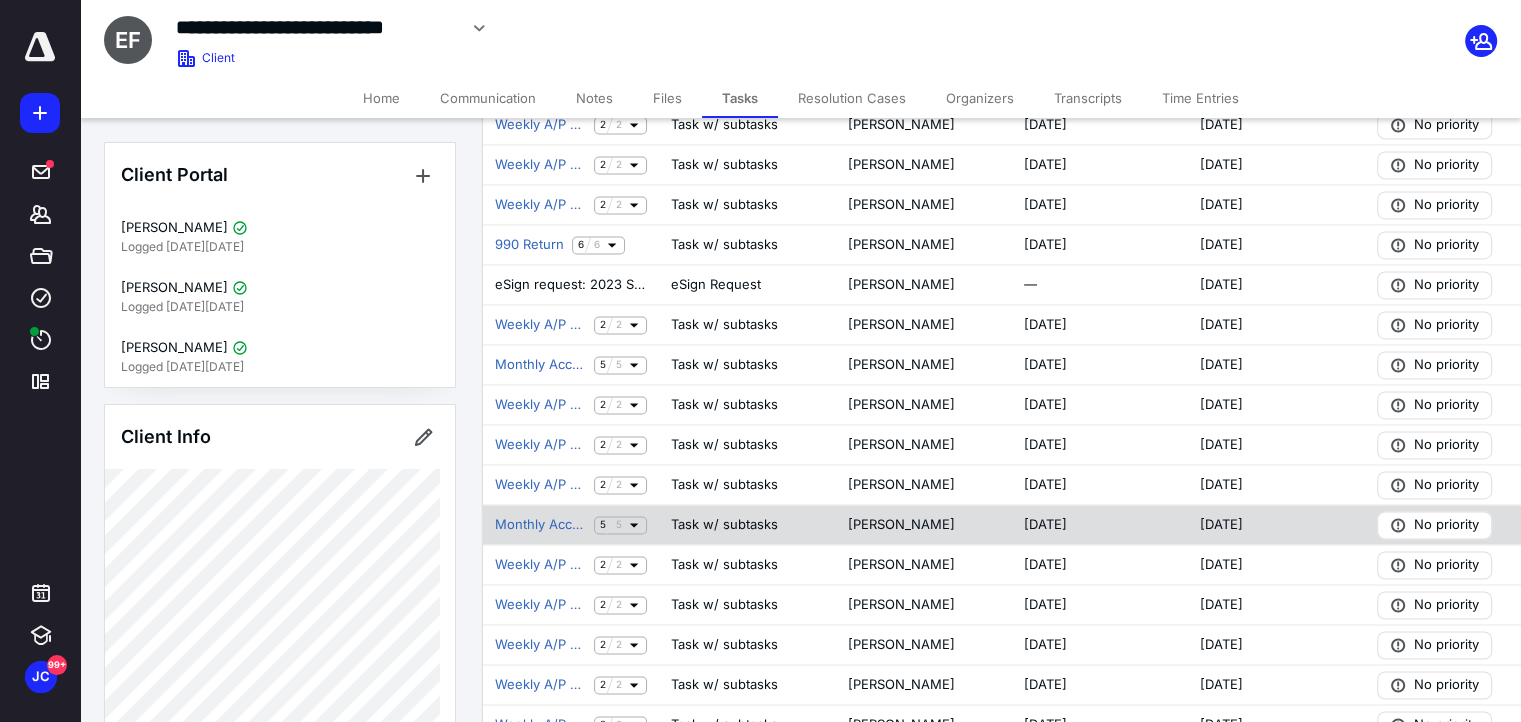 scroll, scrollTop: 3123, scrollLeft: 0, axis: vertical 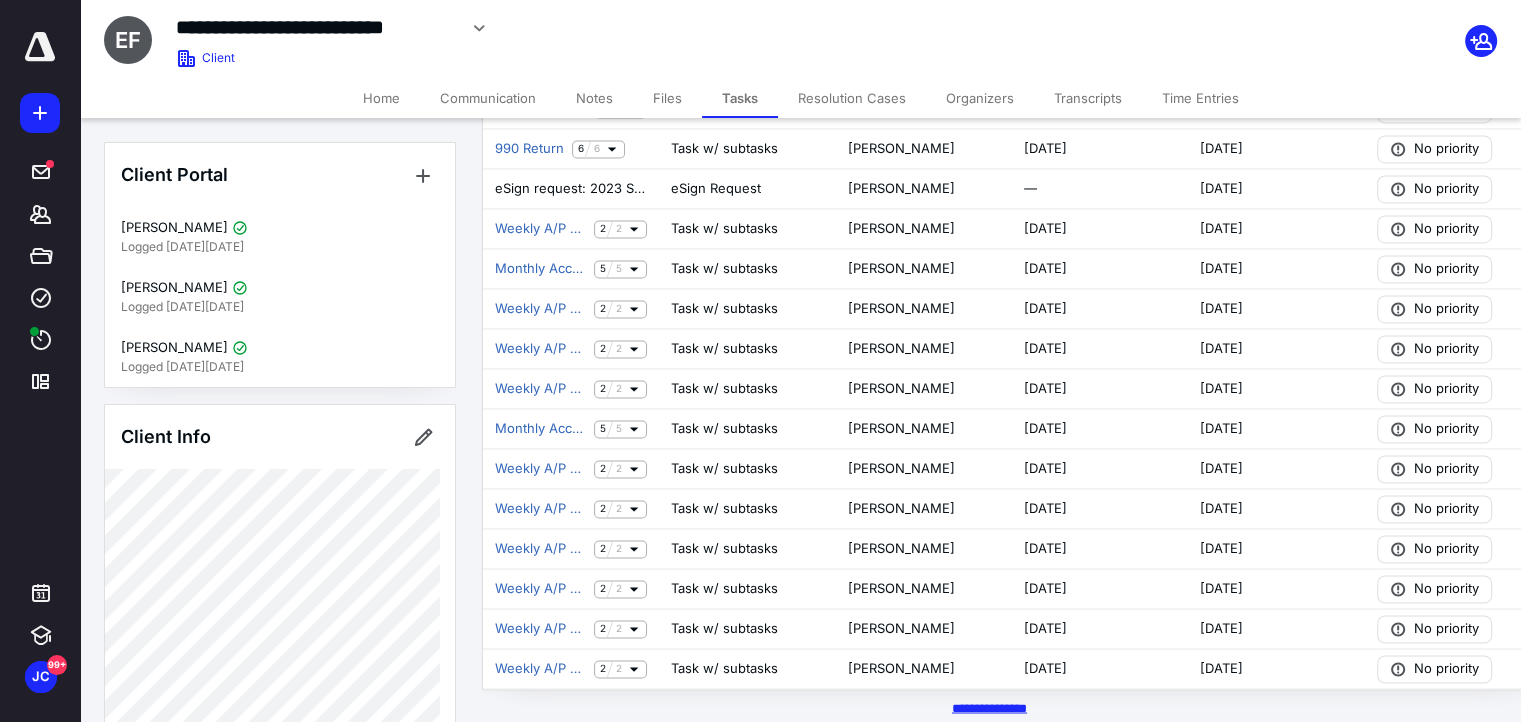 click on "********* *****" at bounding box center (989, 707) 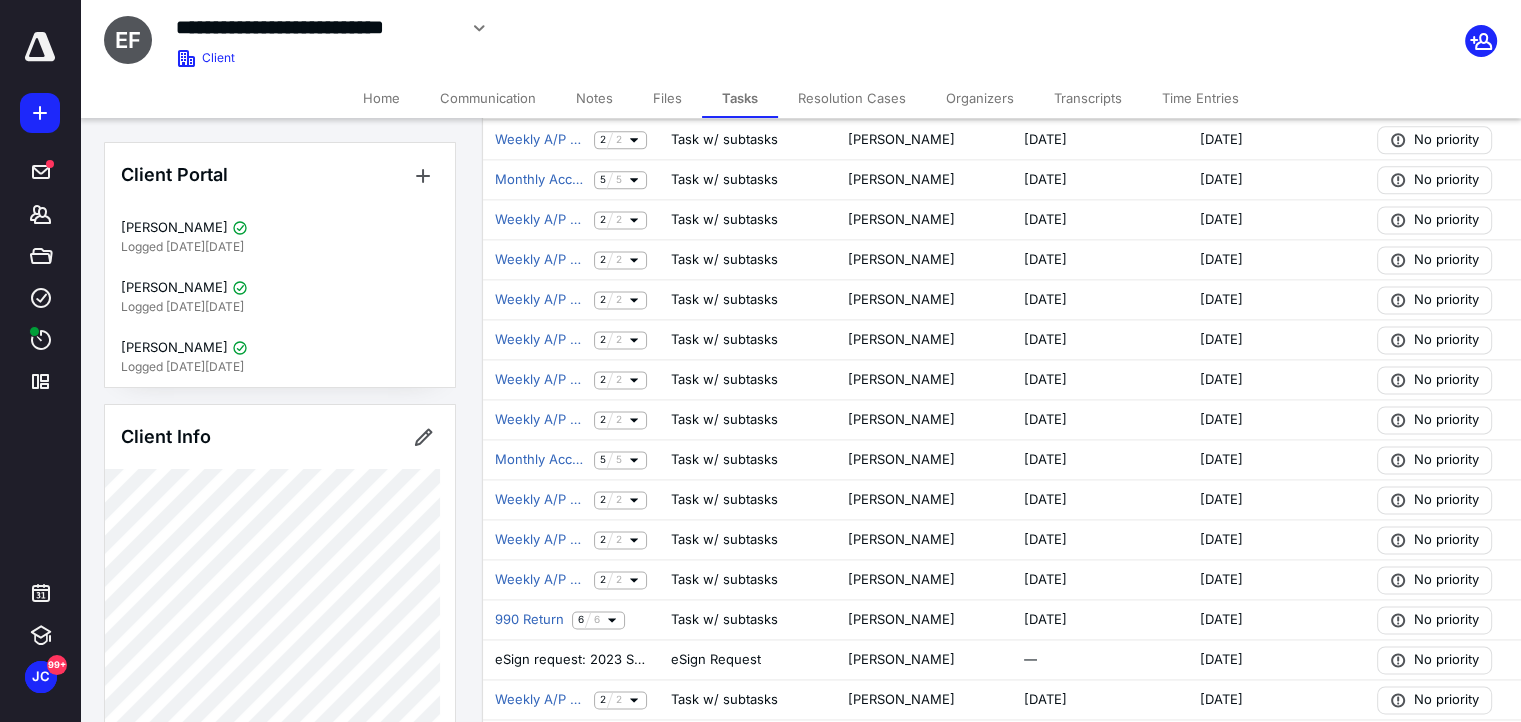 scroll, scrollTop: 2452, scrollLeft: 0, axis: vertical 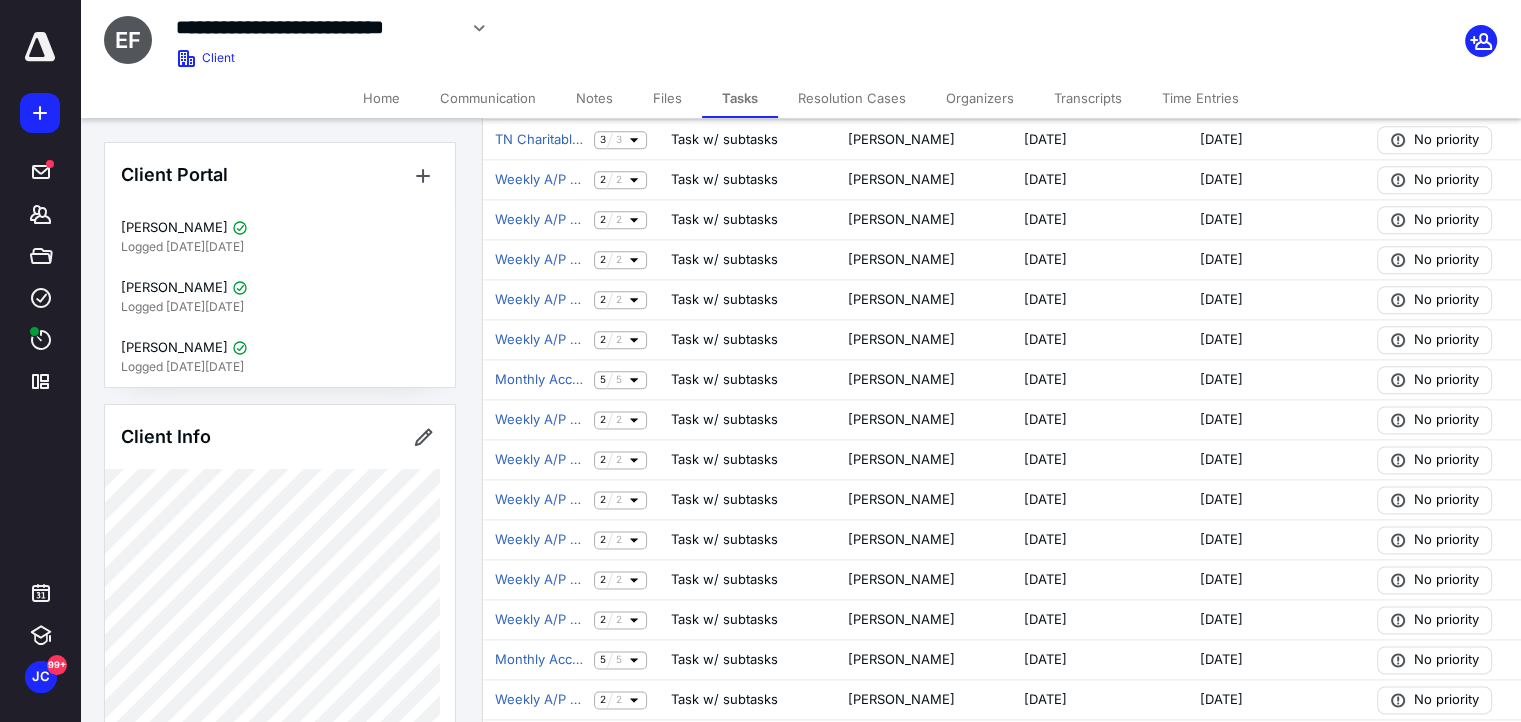 click on "Files" at bounding box center (667, 98) 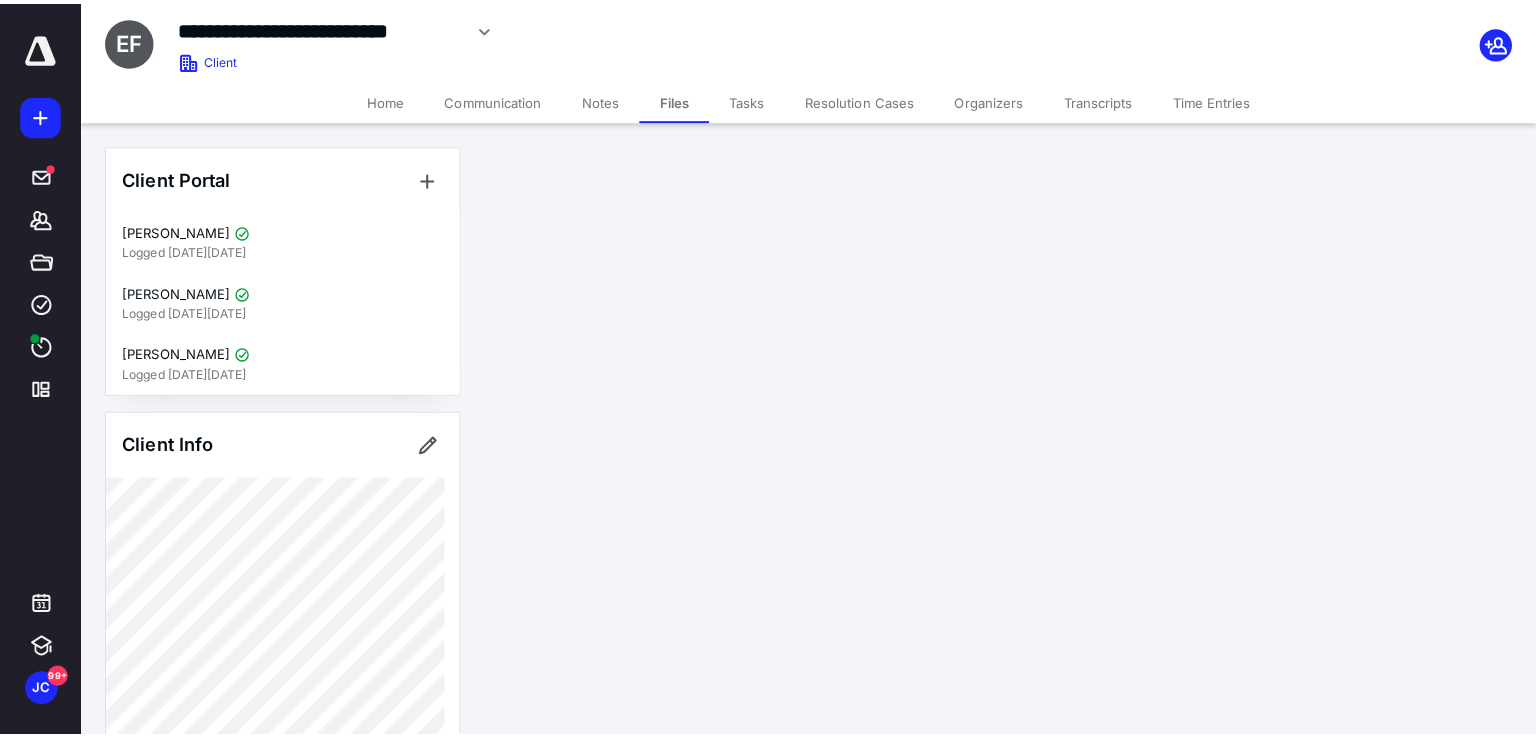 scroll, scrollTop: 0, scrollLeft: 0, axis: both 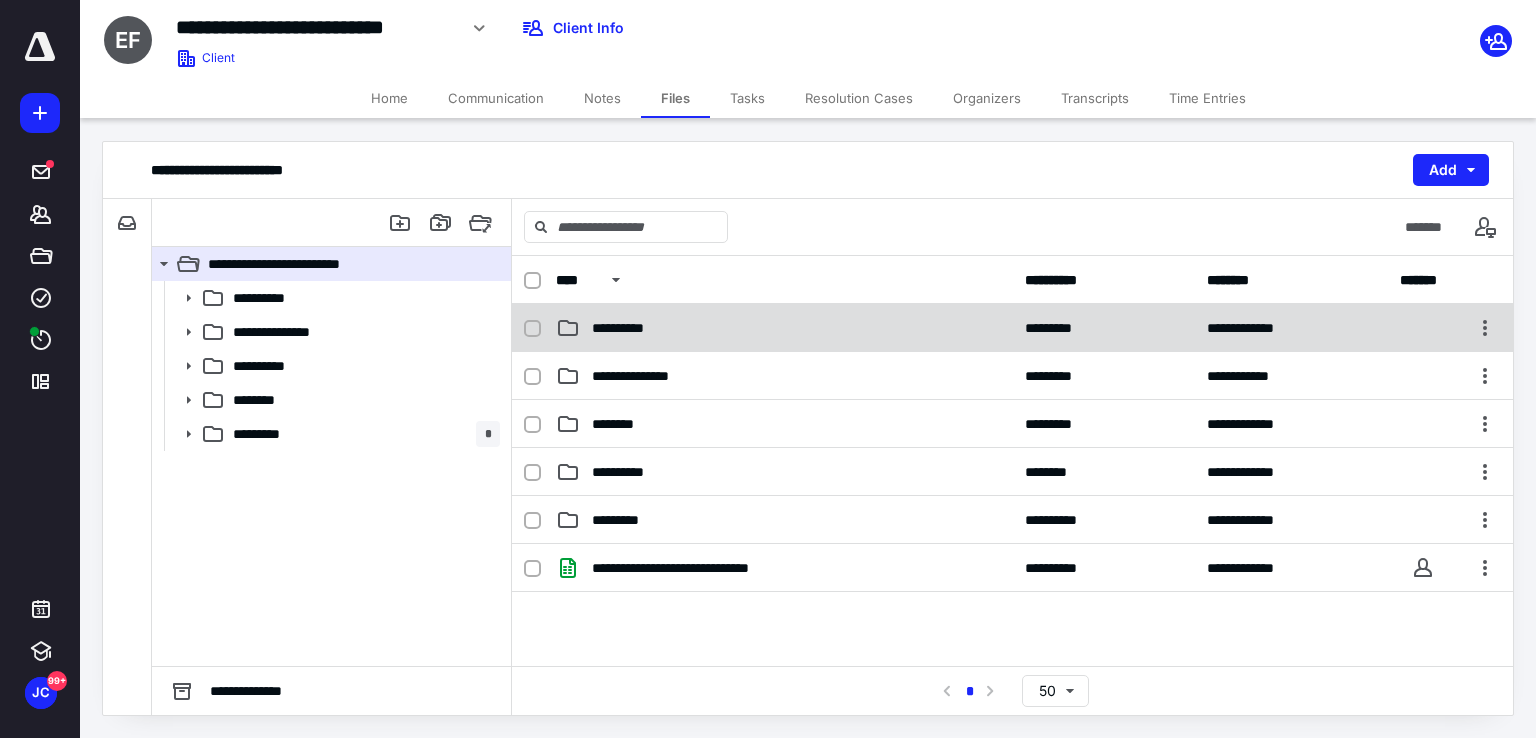 click on "**********" at bounding box center (784, 328) 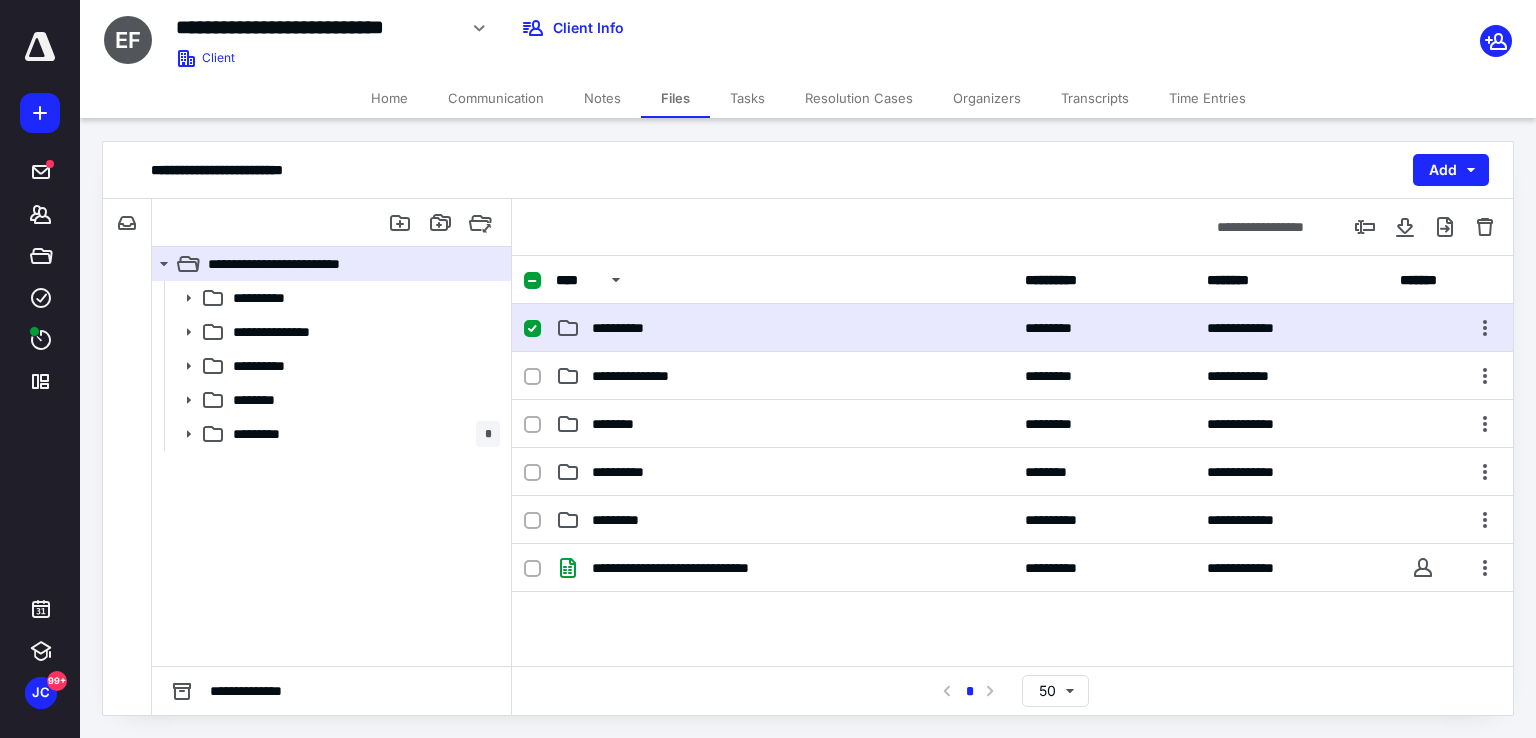 click on "**********" at bounding box center [784, 328] 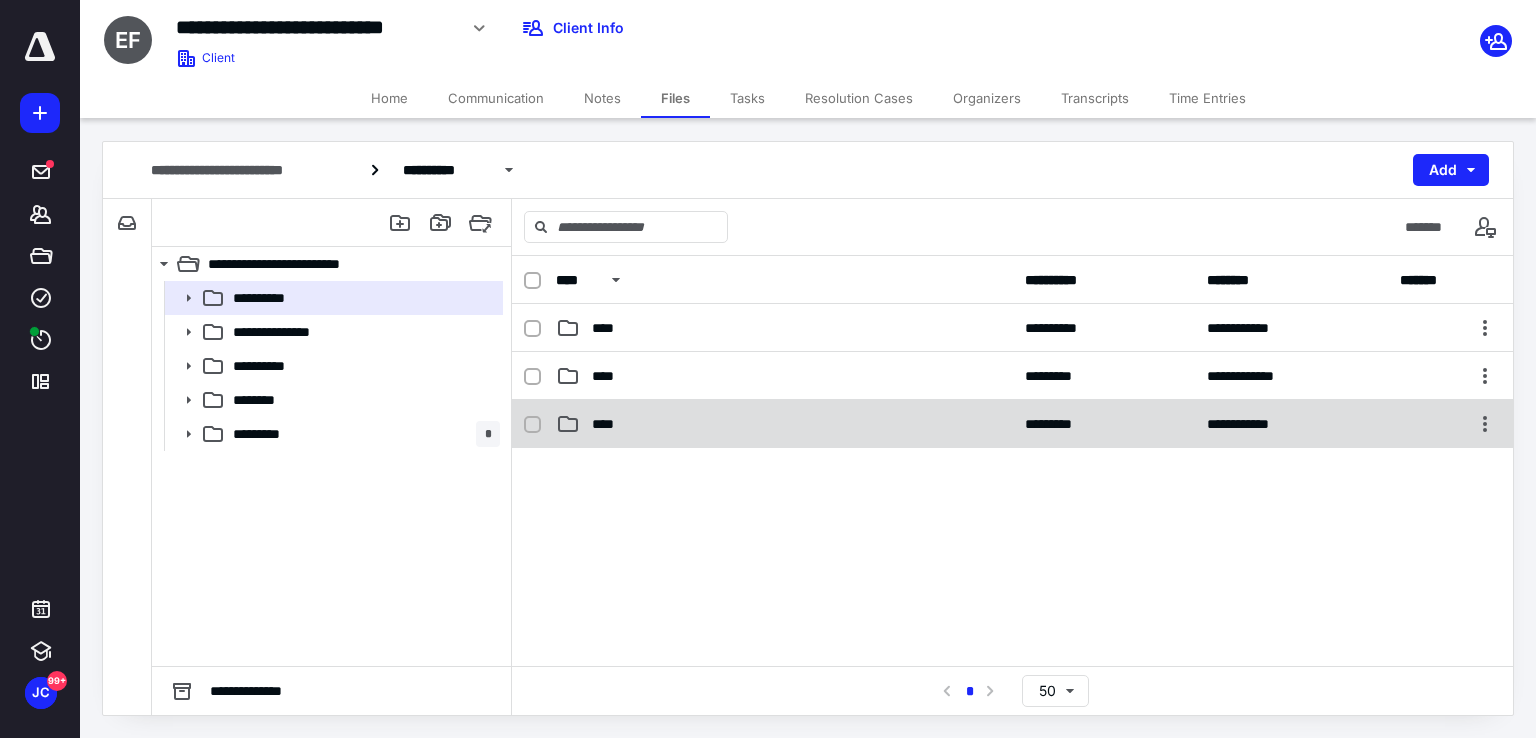click on "****" at bounding box center [784, 424] 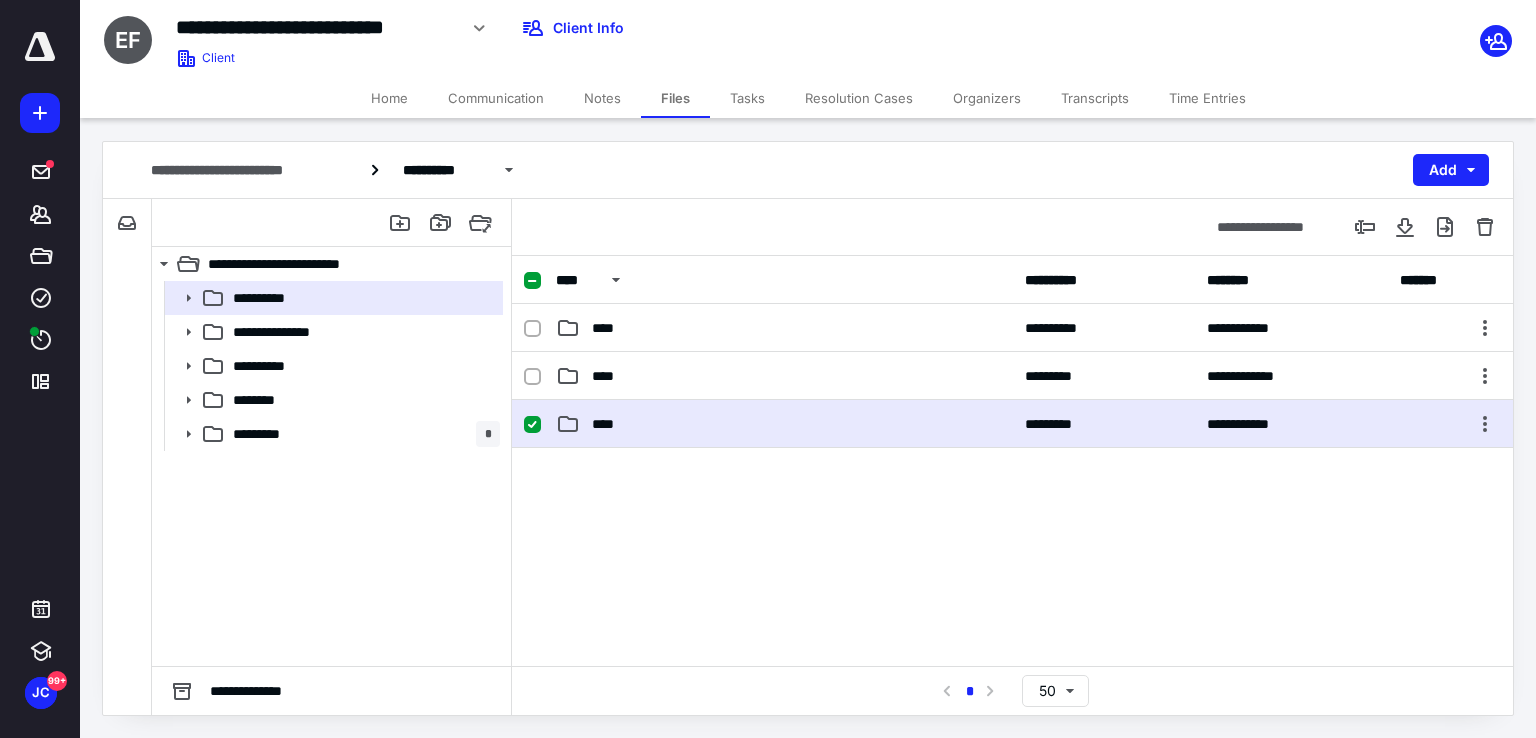 click on "****" at bounding box center (784, 424) 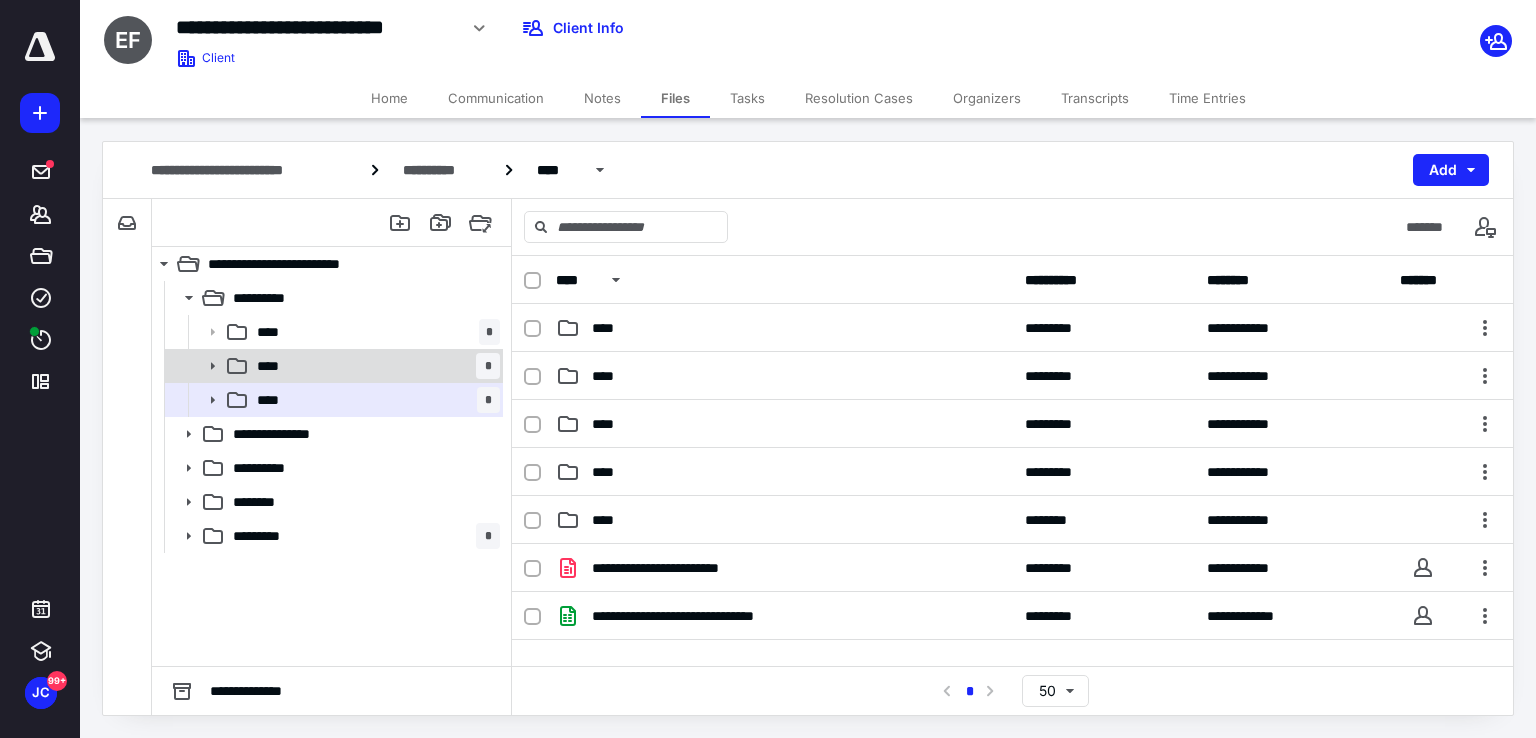 click on "**** *" at bounding box center [374, 366] 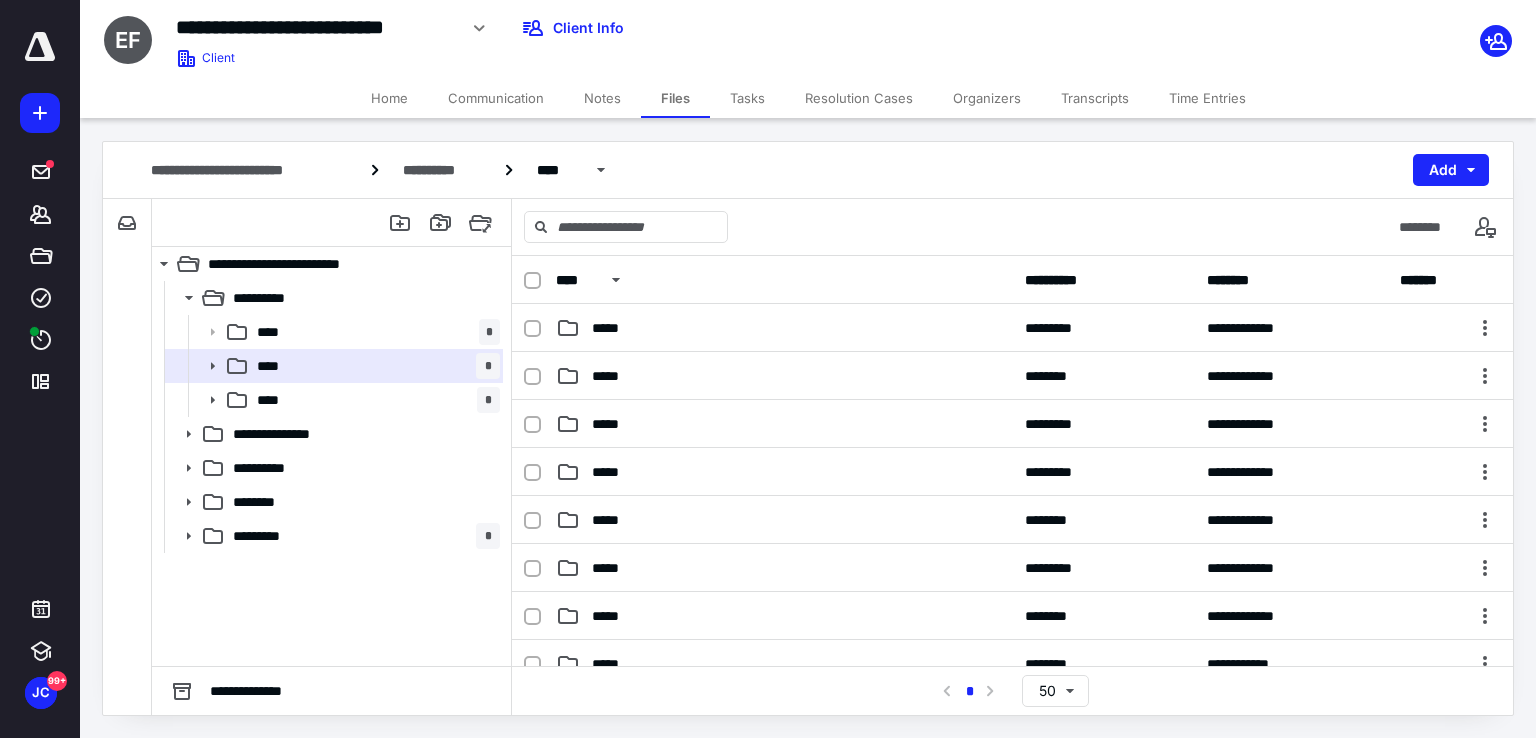 scroll, scrollTop: 500, scrollLeft: 0, axis: vertical 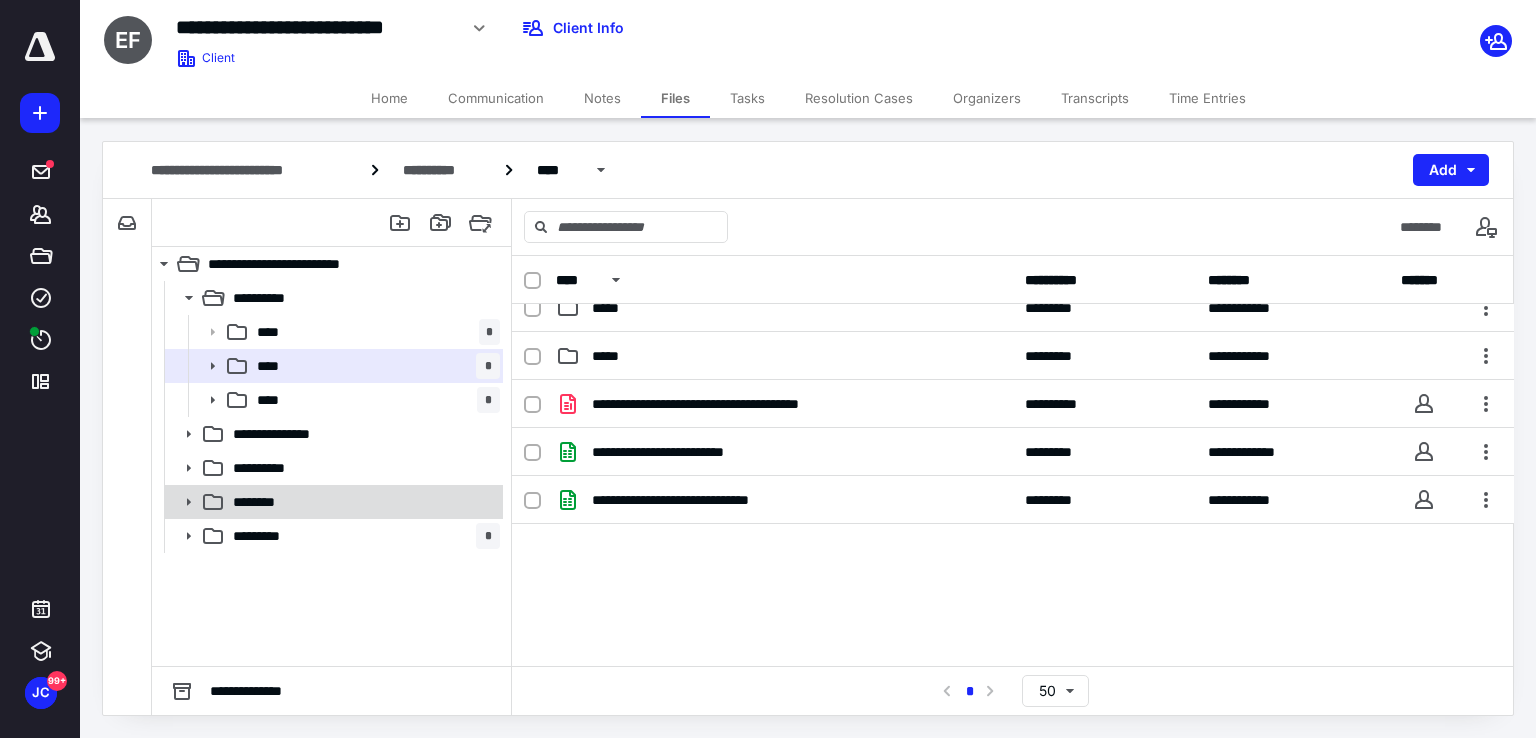 click on "********" at bounding box center (265, 502) 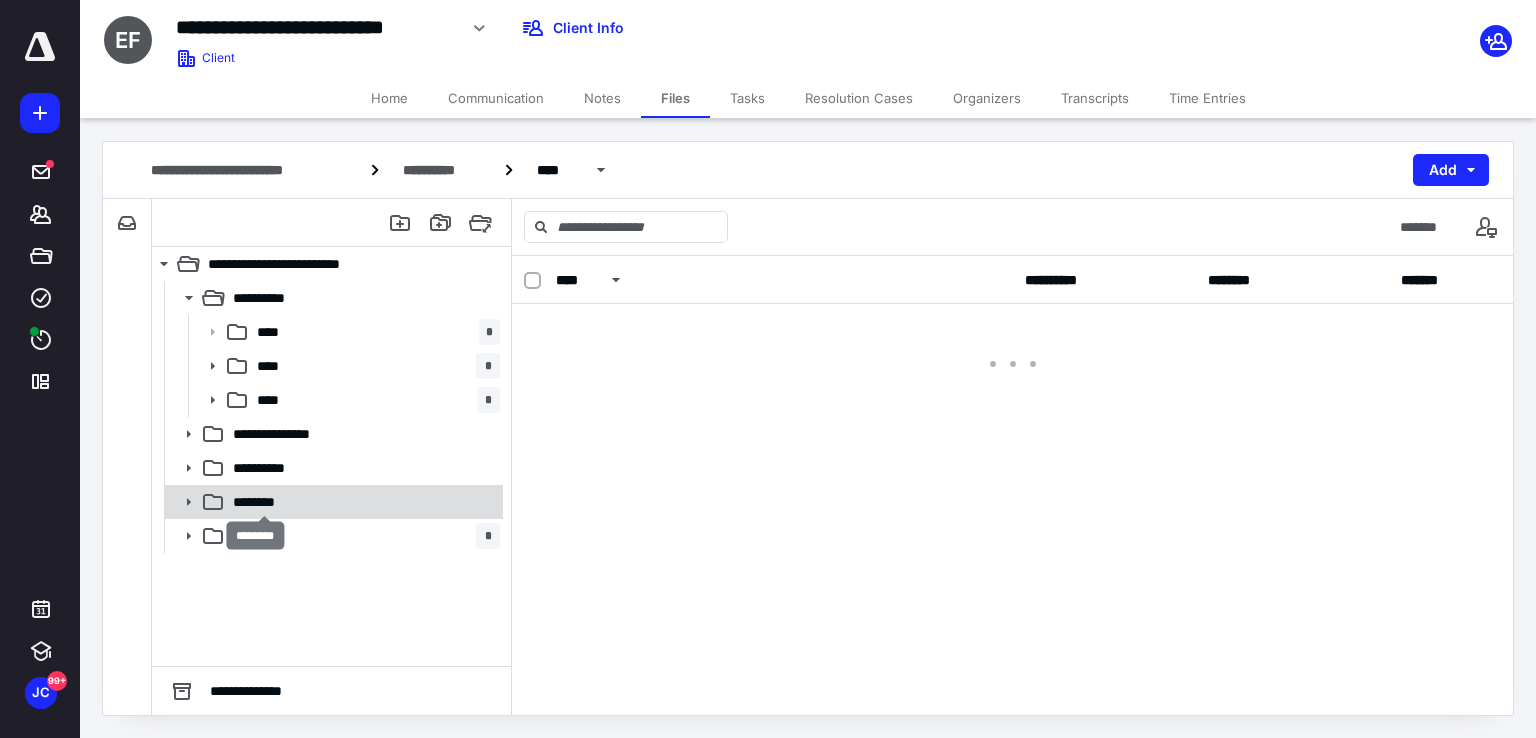 scroll, scrollTop: 0, scrollLeft: 0, axis: both 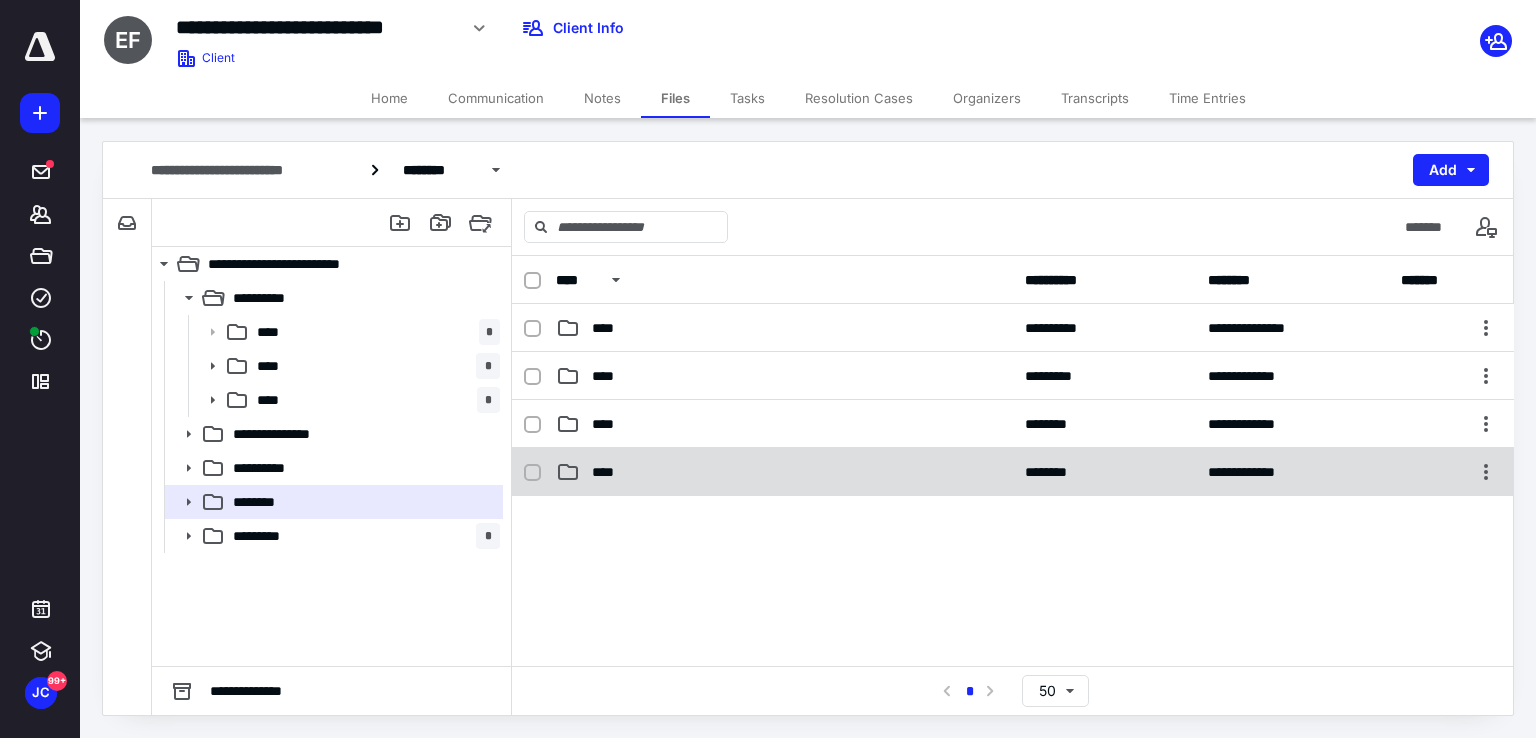 click on "****" at bounding box center [784, 472] 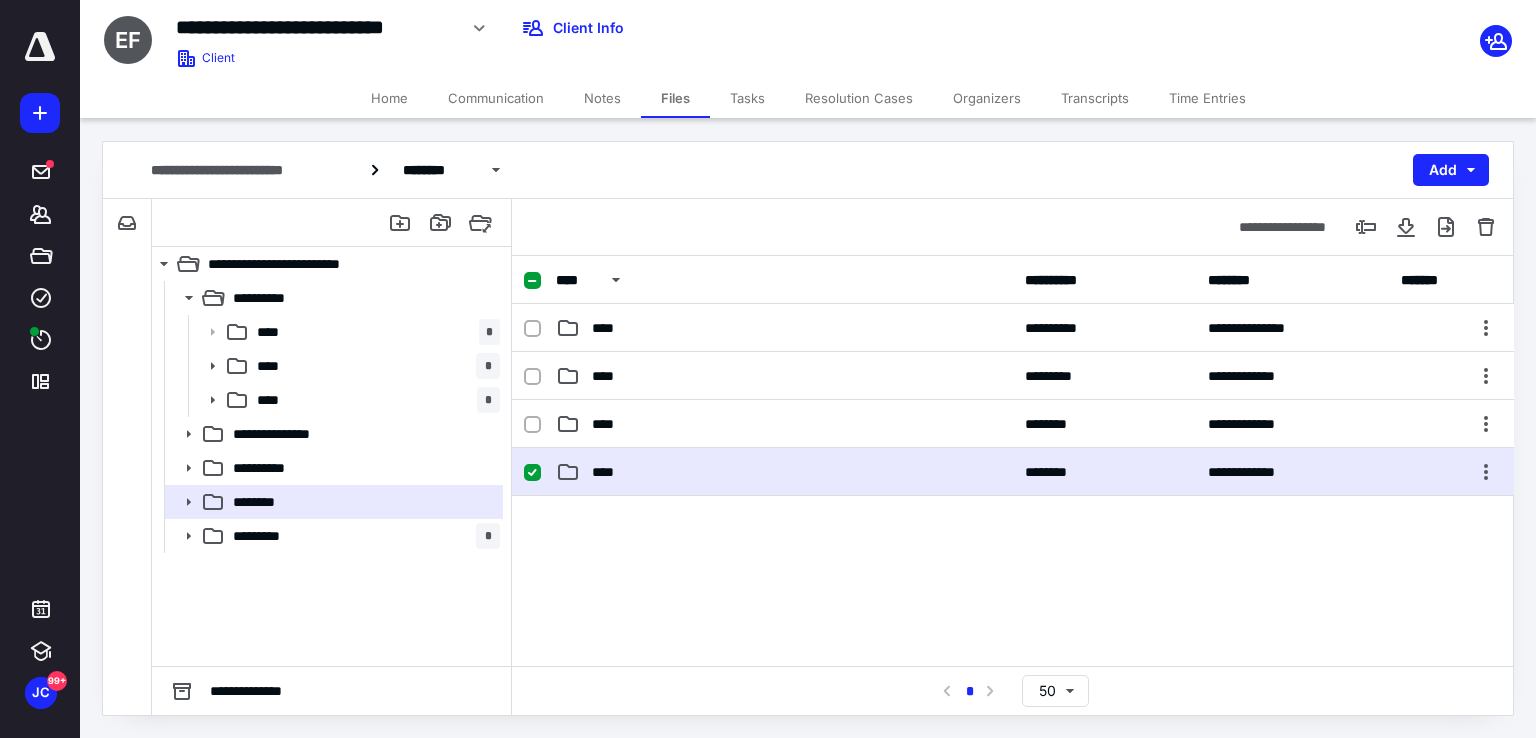 click on "****" at bounding box center (784, 472) 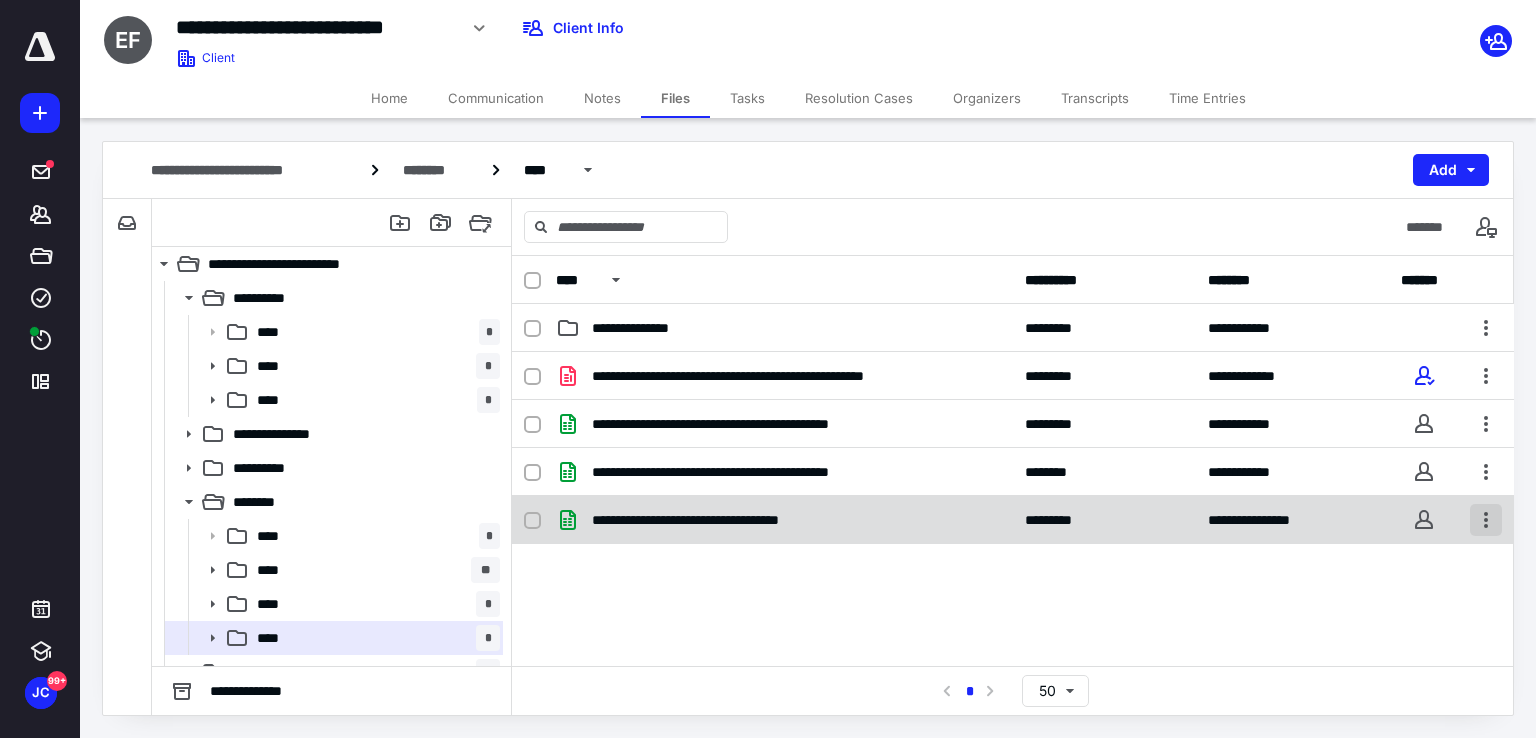 click at bounding box center (1486, 520) 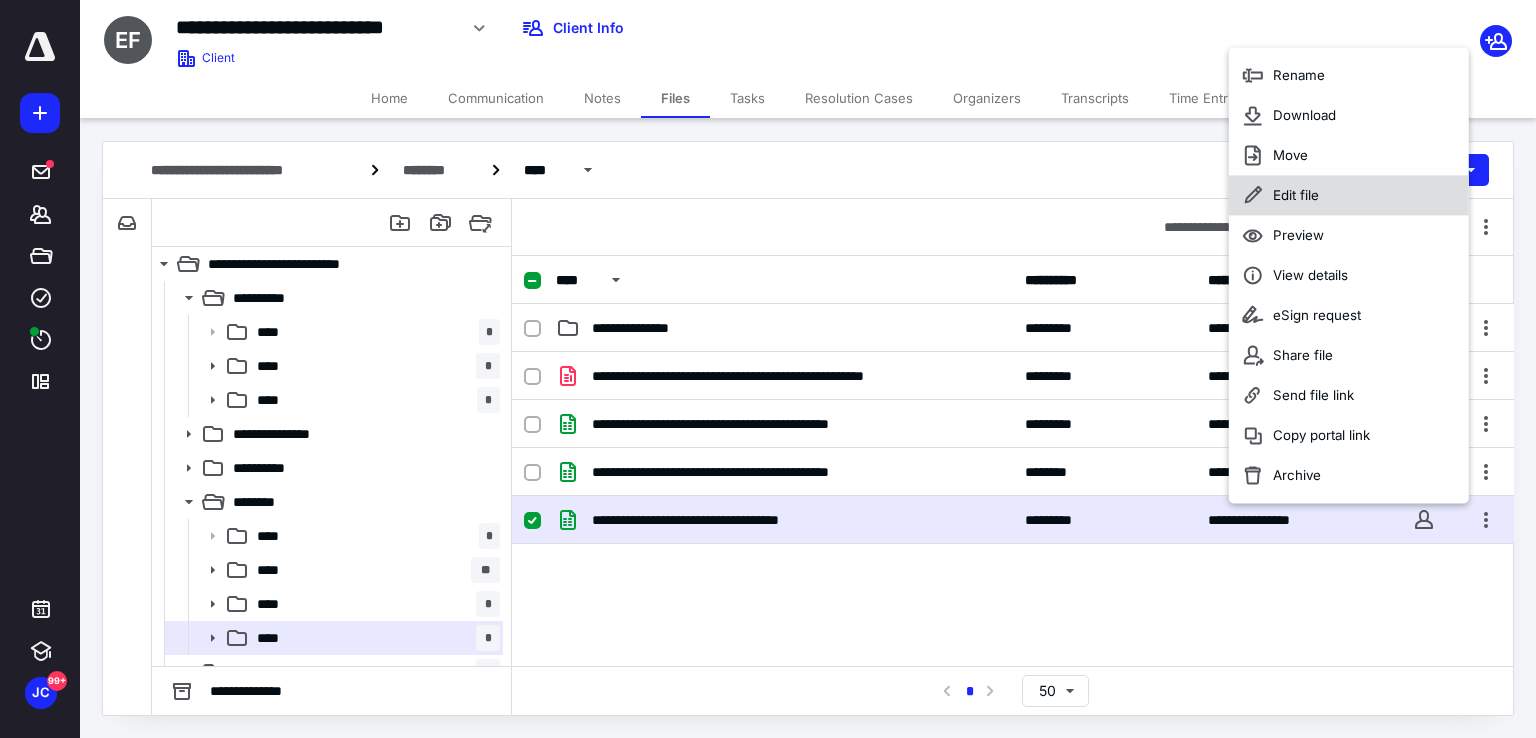 click on "Edit file" at bounding box center [1349, 195] 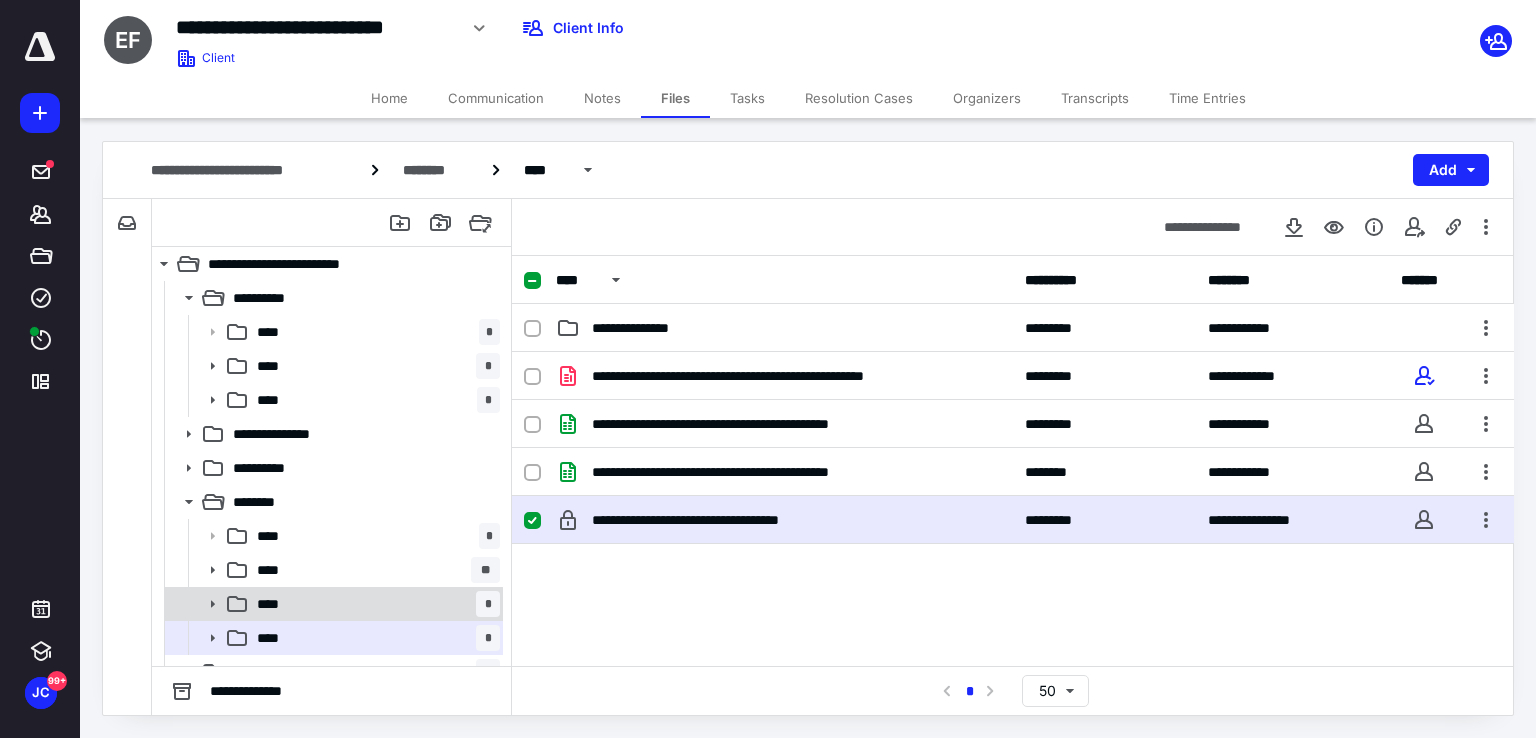 click on "****" at bounding box center (274, 604) 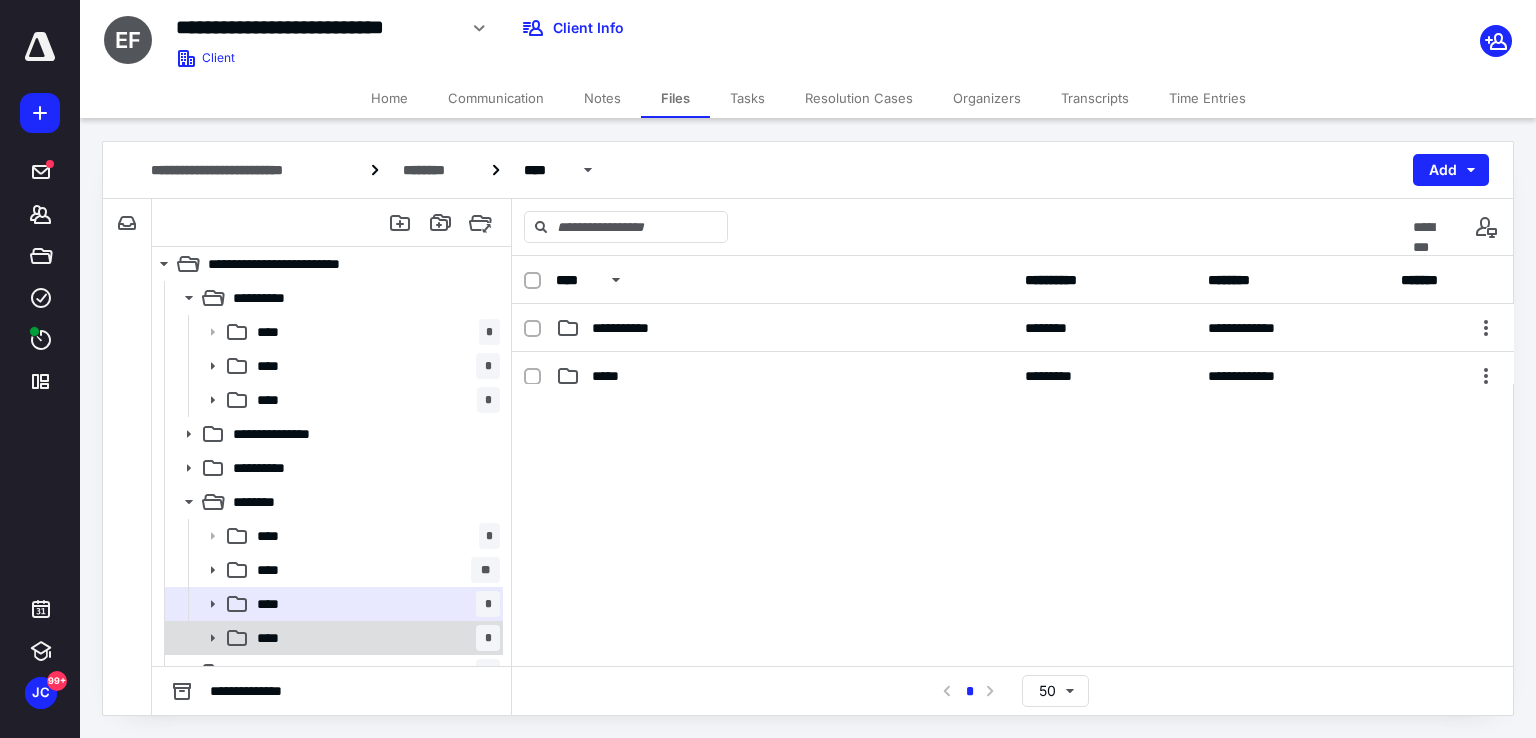 click on "****" at bounding box center [274, 638] 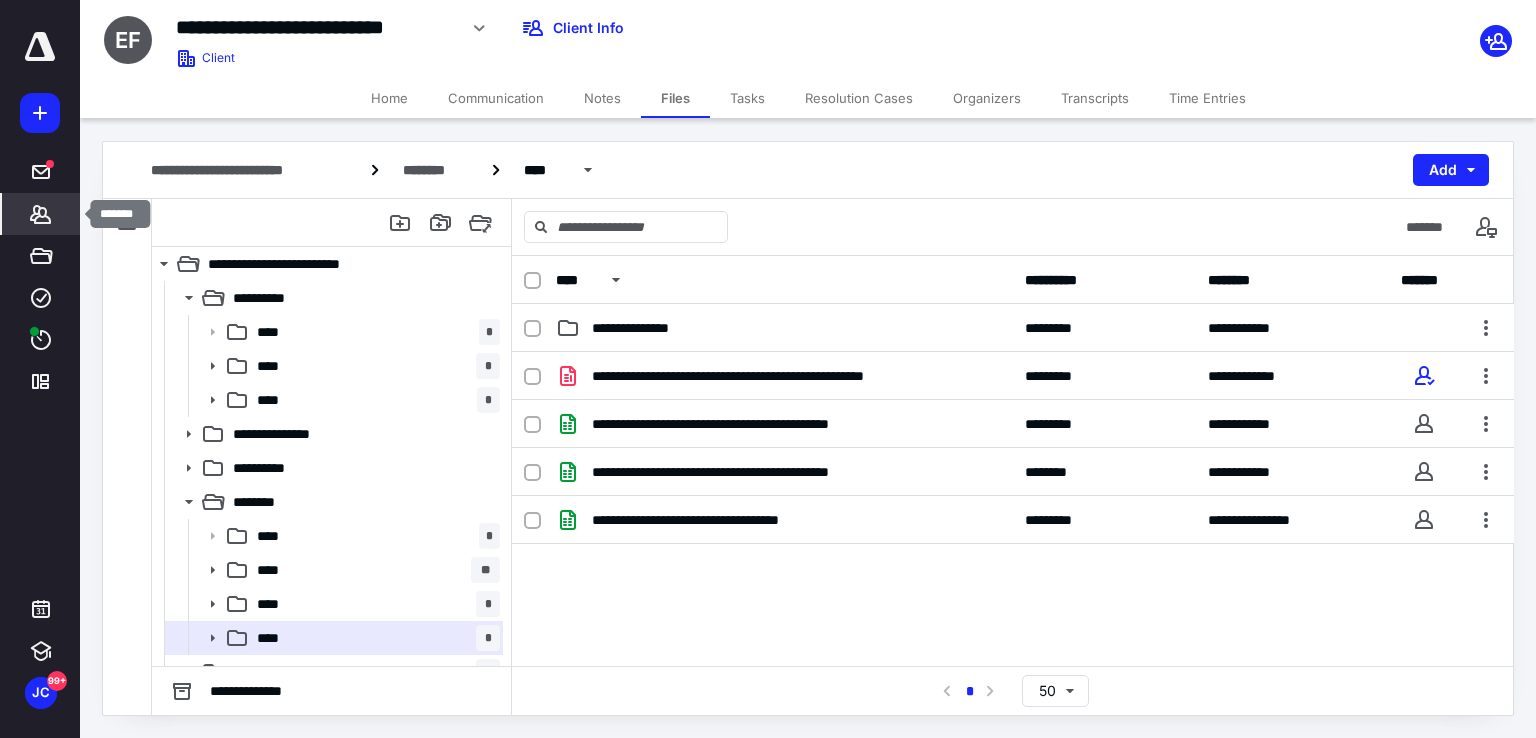 click 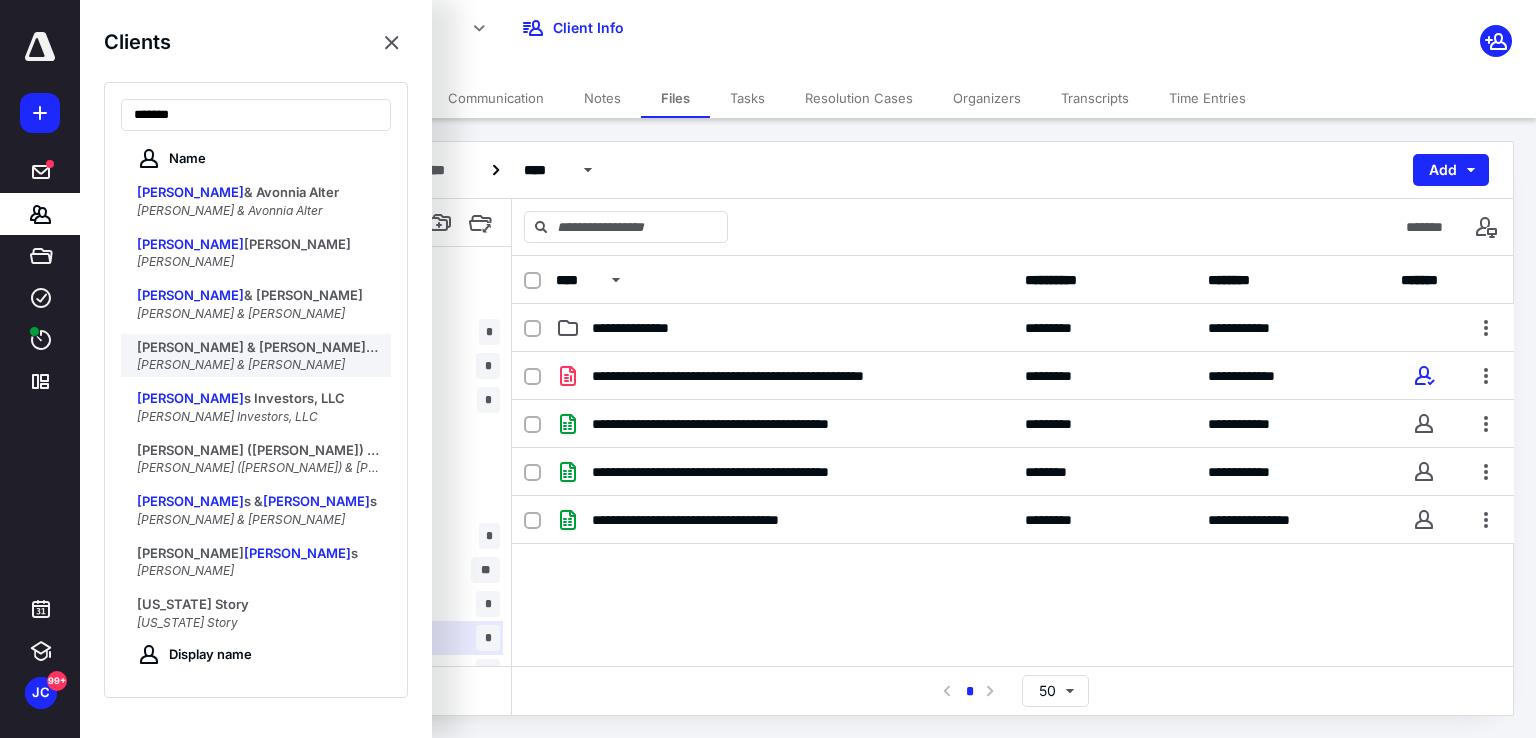 type on "*******" 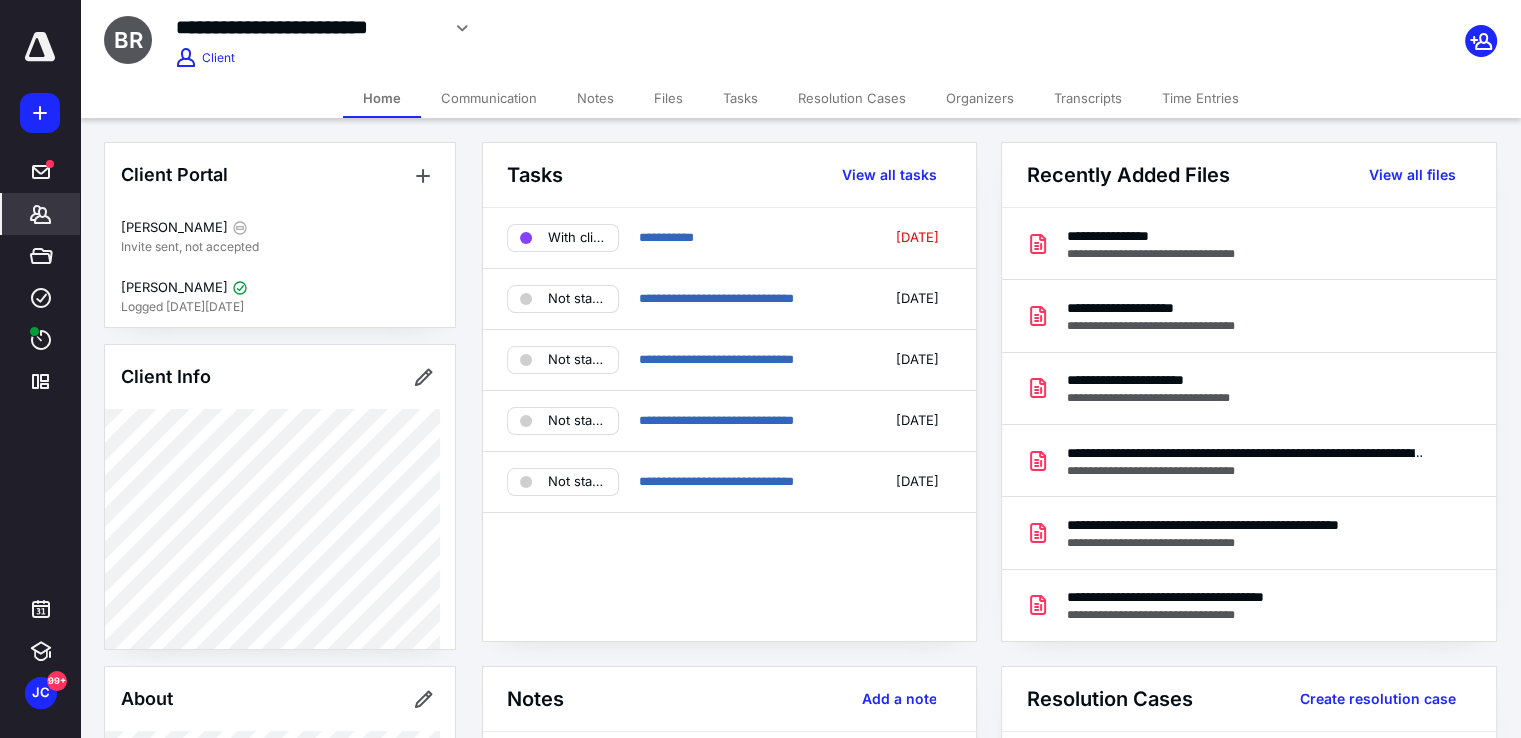 click on "Tasks" at bounding box center [740, 98] 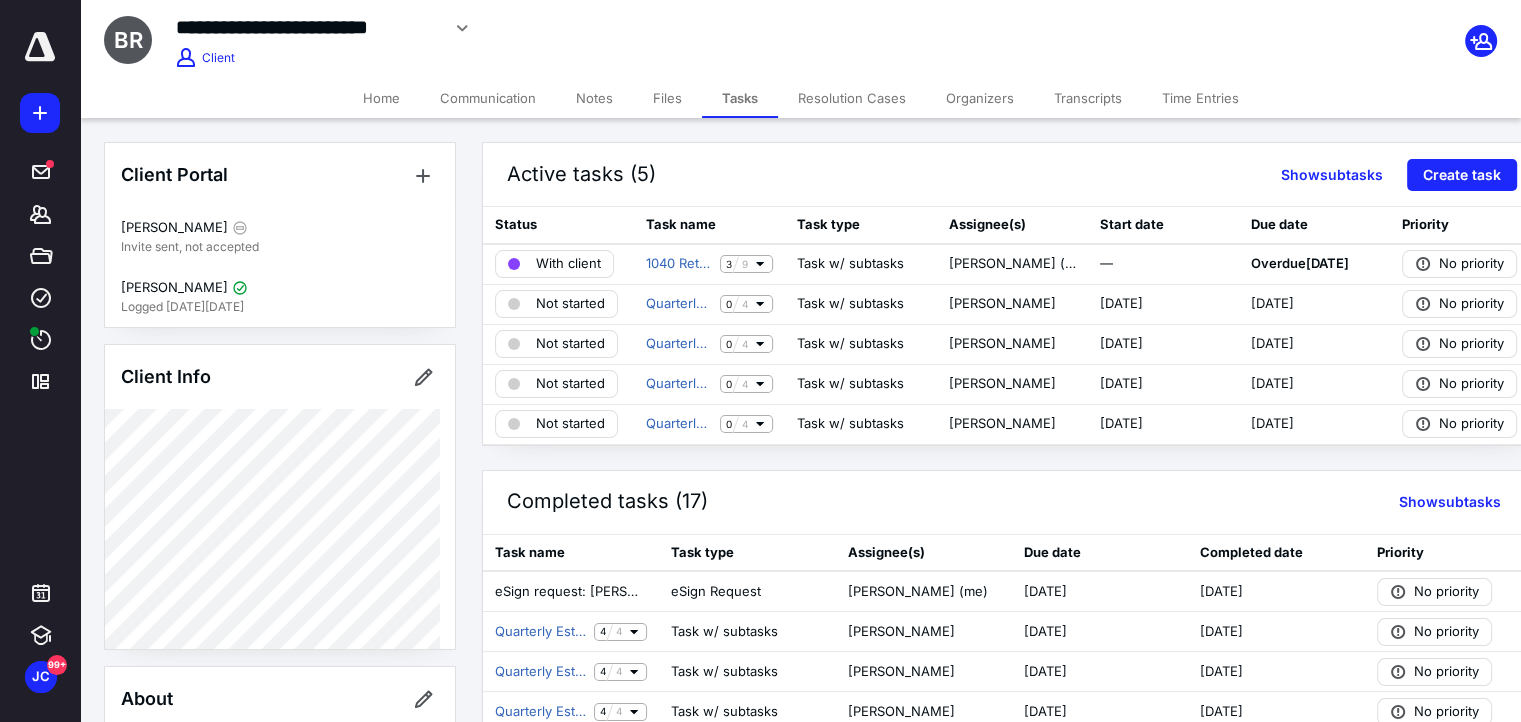 click on "Files" at bounding box center (667, 98) 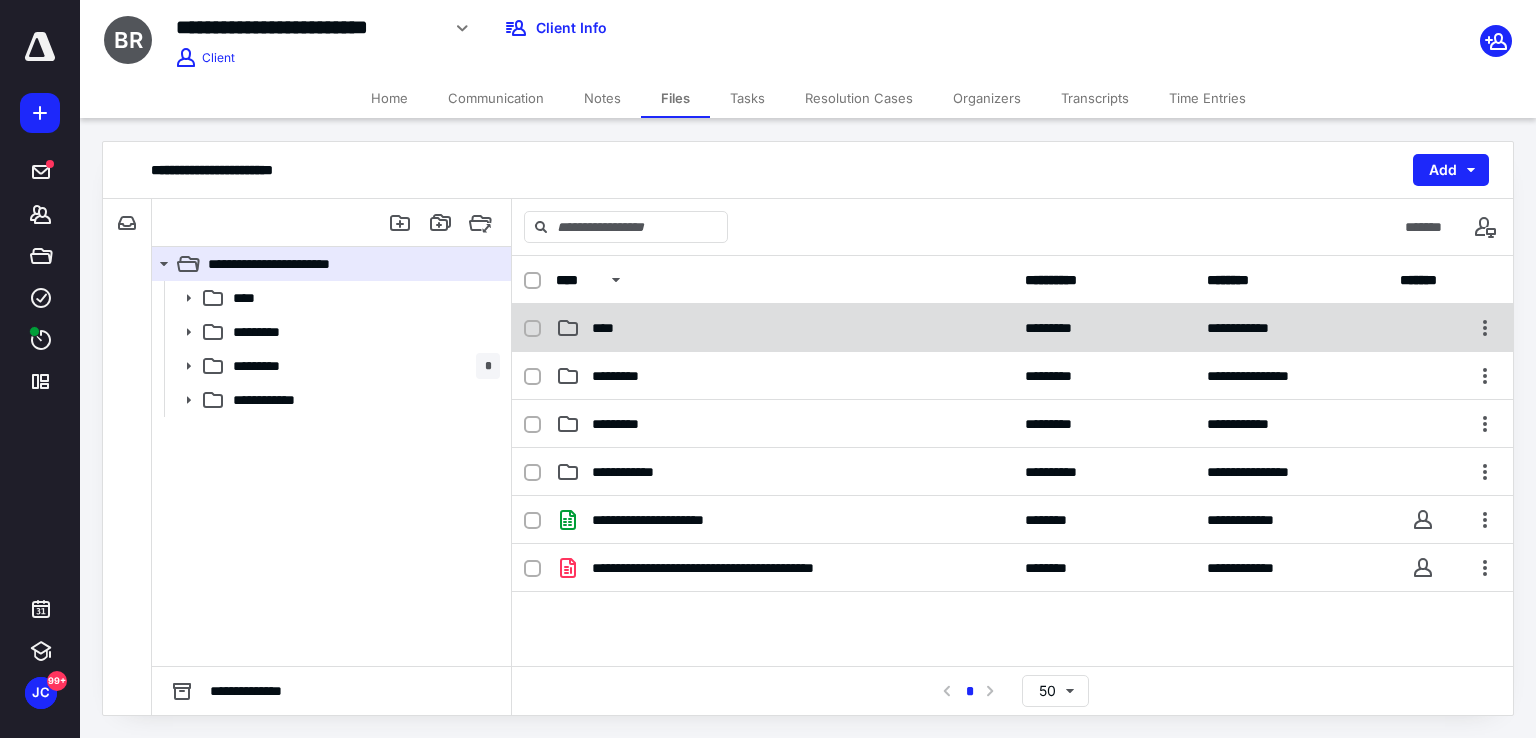 click on "****" at bounding box center [784, 328] 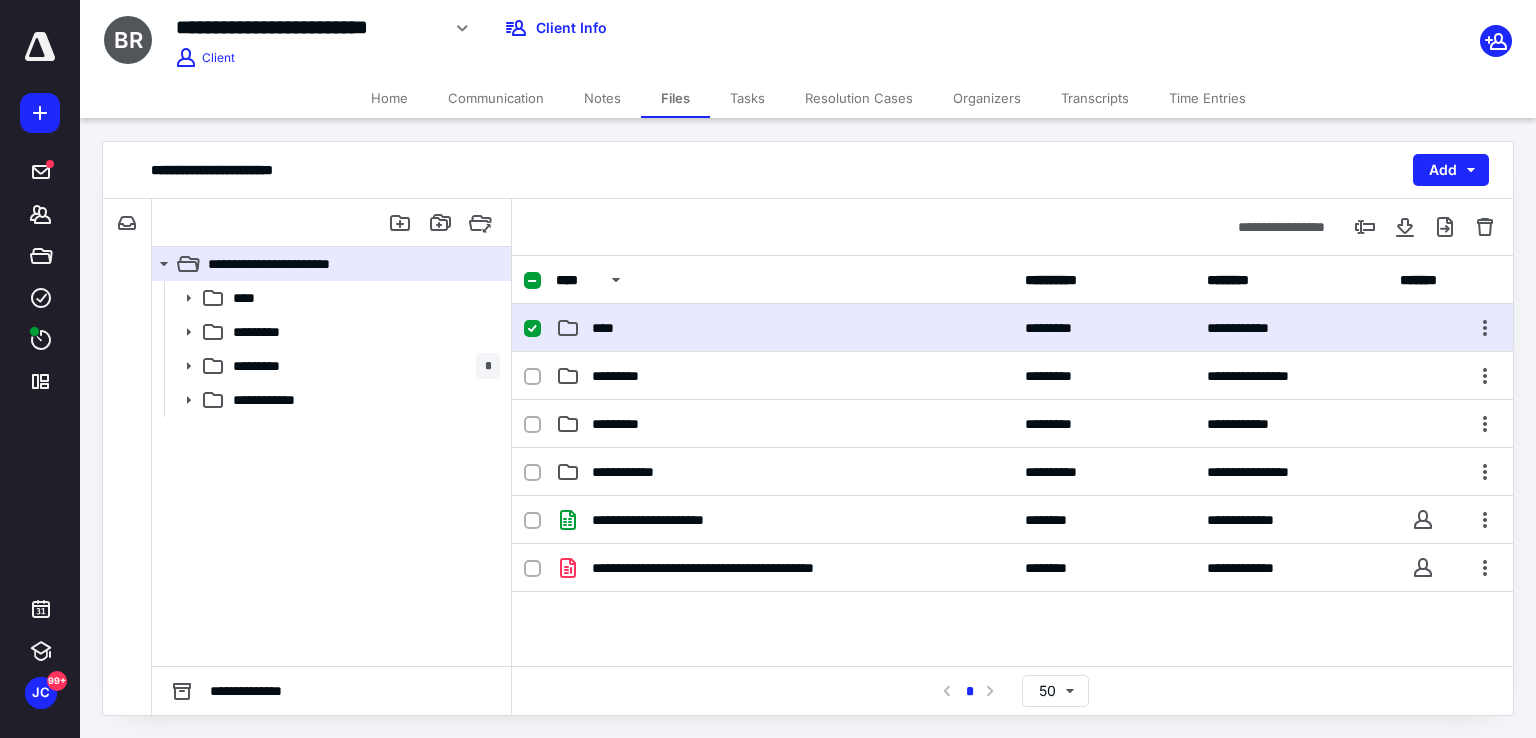 click on "****" at bounding box center (784, 328) 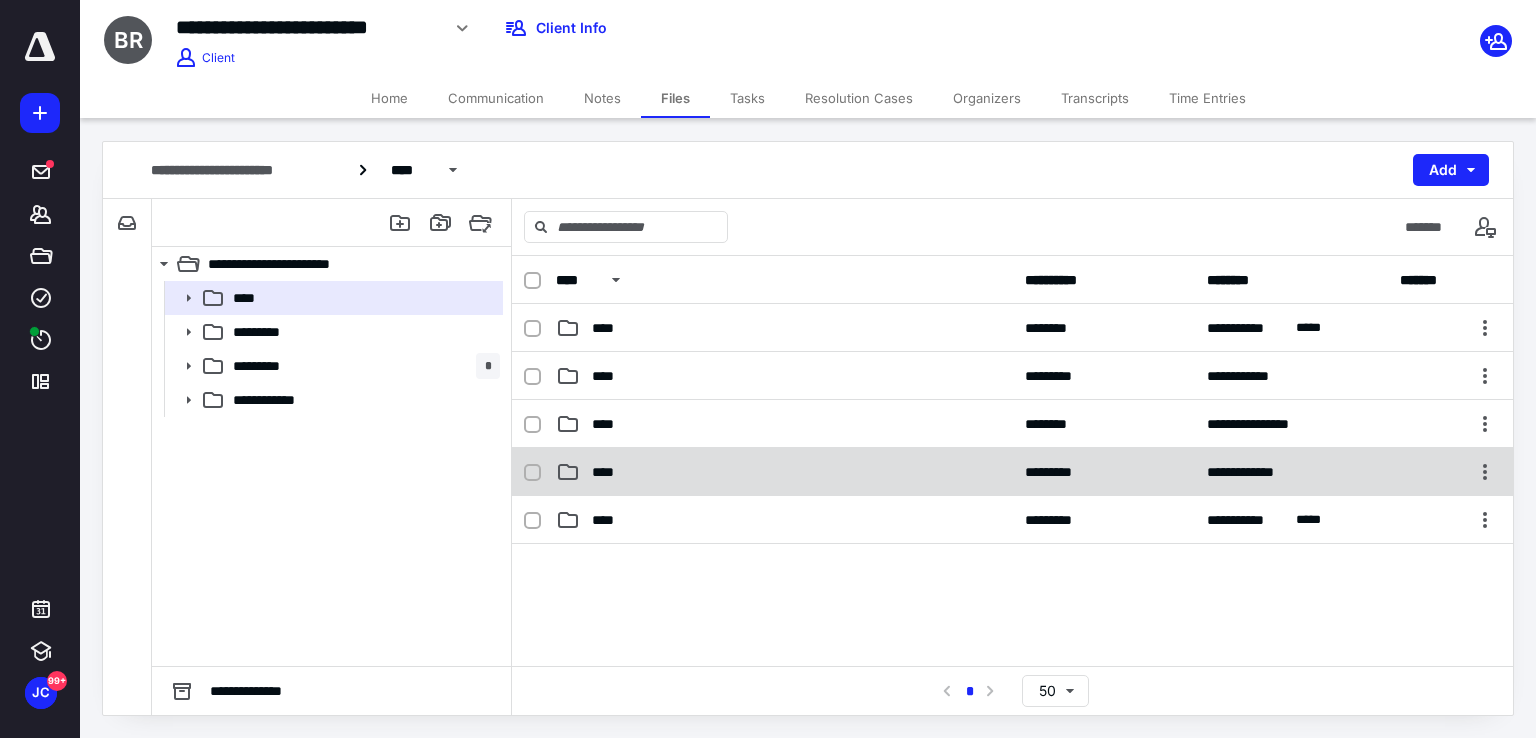 click on "****" at bounding box center (784, 472) 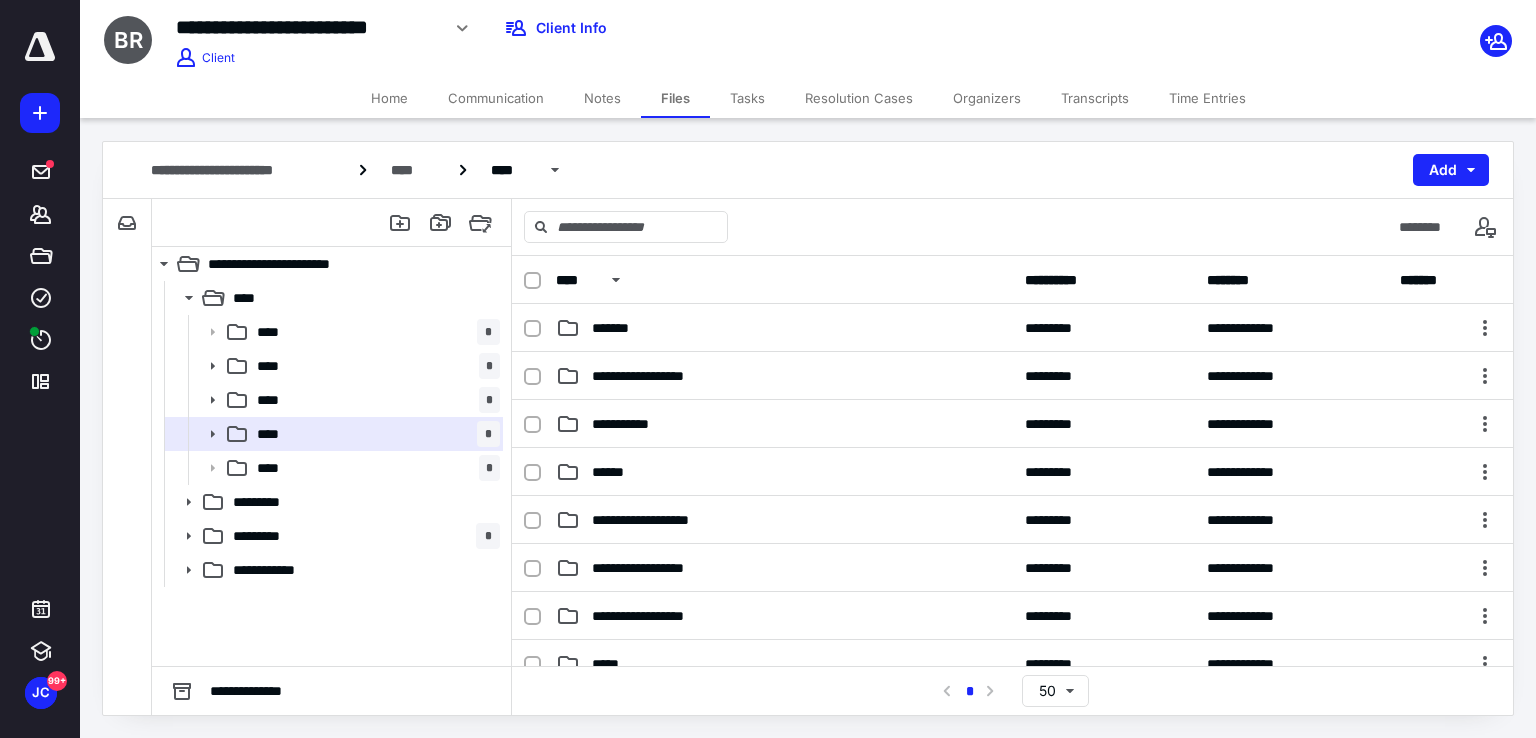 scroll, scrollTop: 416, scrollLeft: 0, axis: vertical 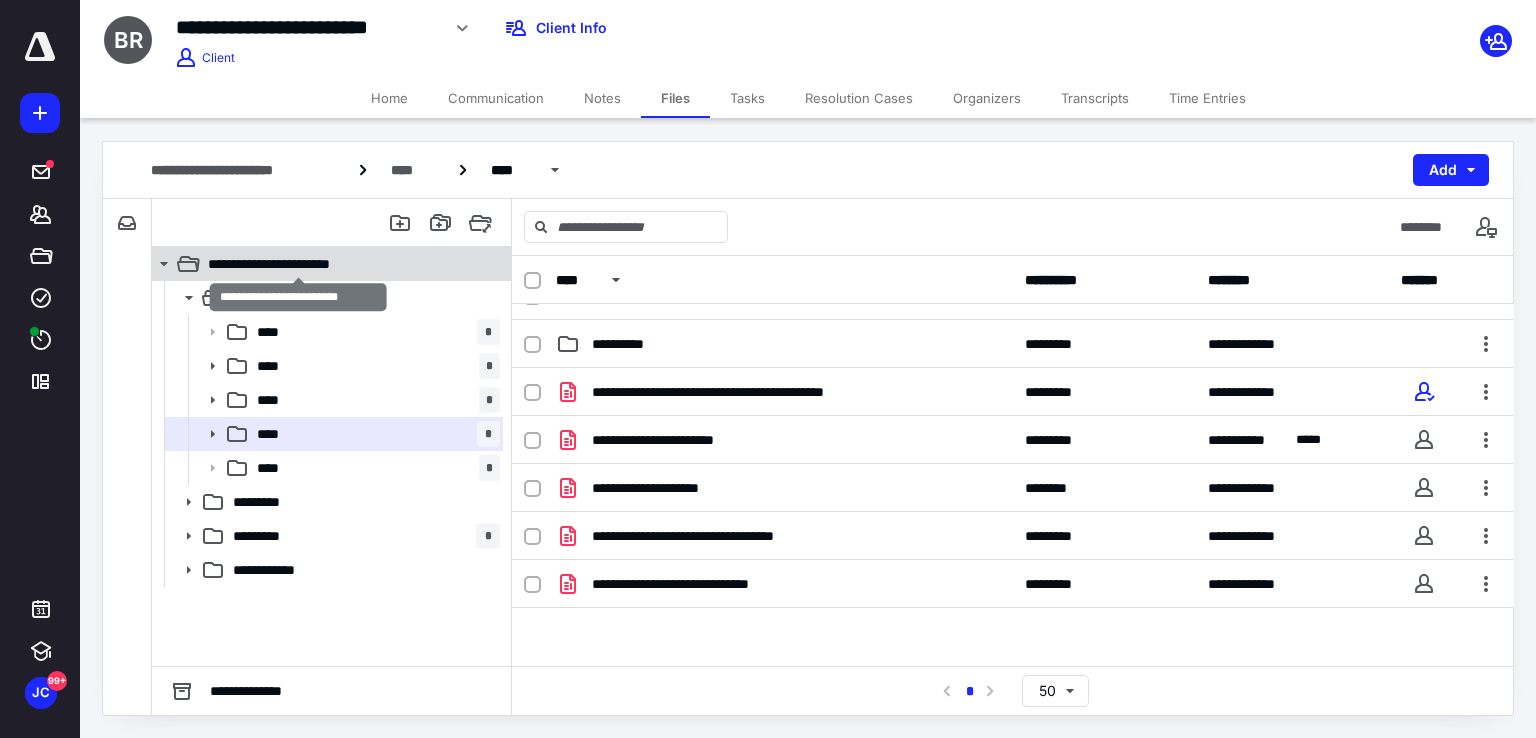 click on "**********" at bounding box center (298, 264) 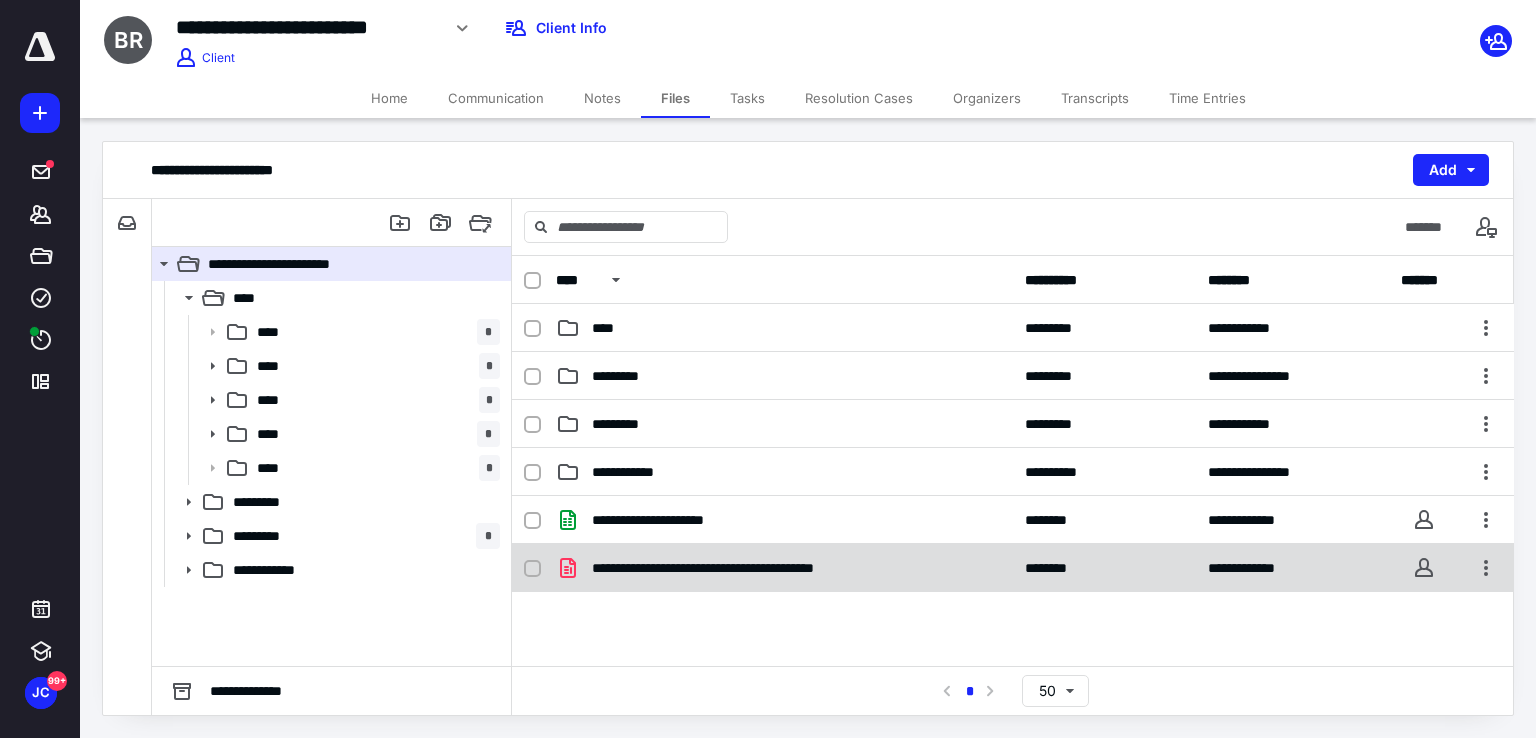 scroll, scrollTop: 128, scrollLeft: 0, axis: vertical 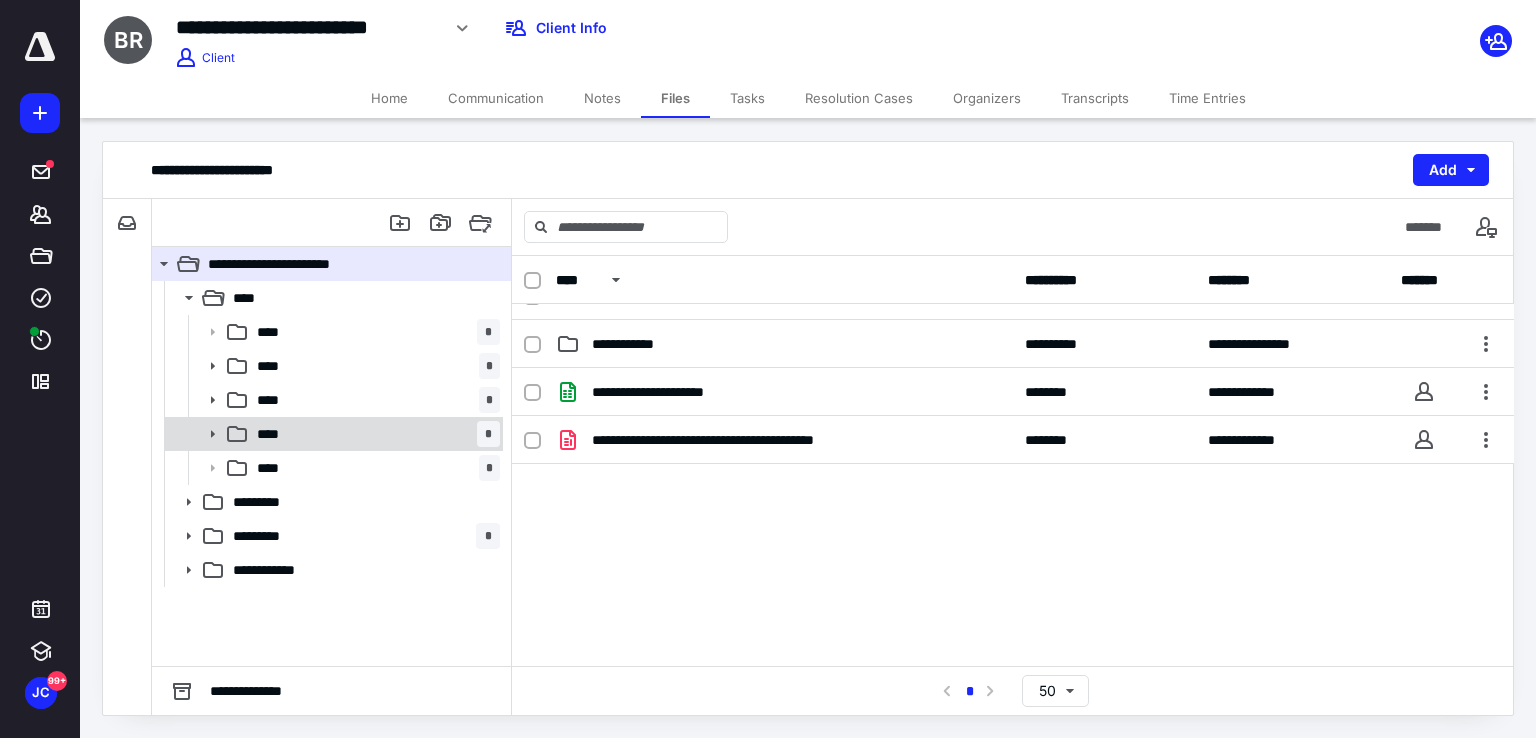 click on "**** *" at bounding box center [374, 434] 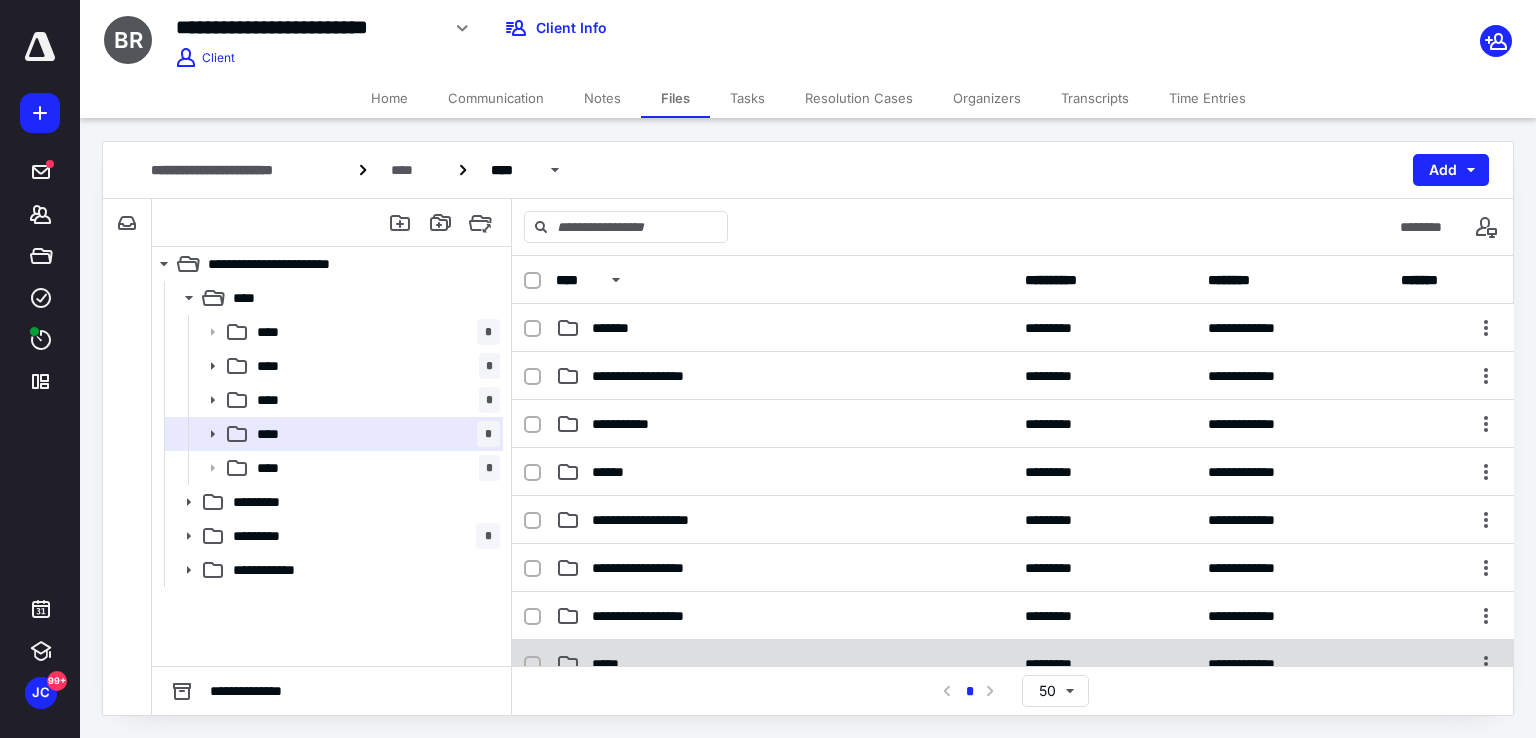 scroll, scrollTop: 400, scrollLeft: 0, axis: vertical 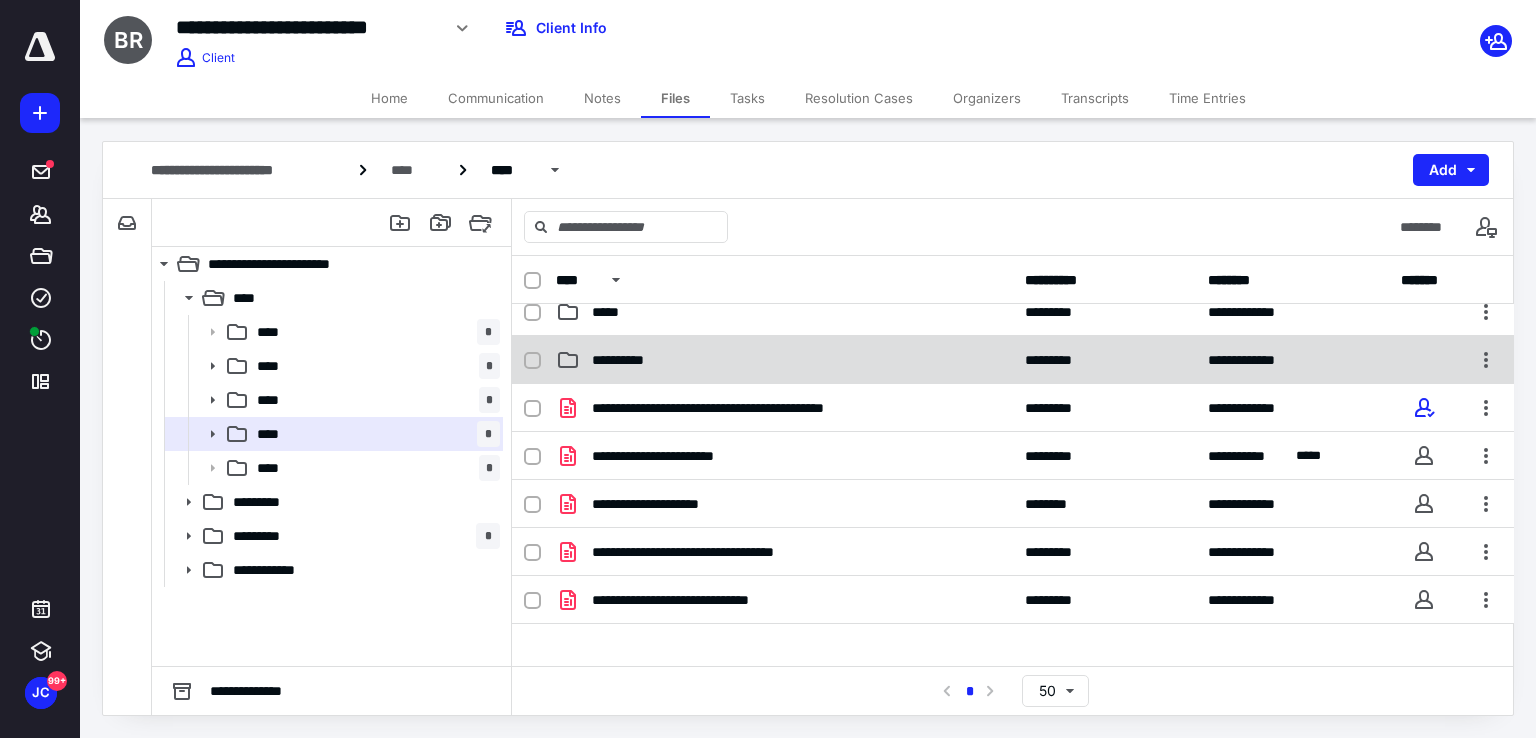 click on "**********" at bounding box center (784, 360) 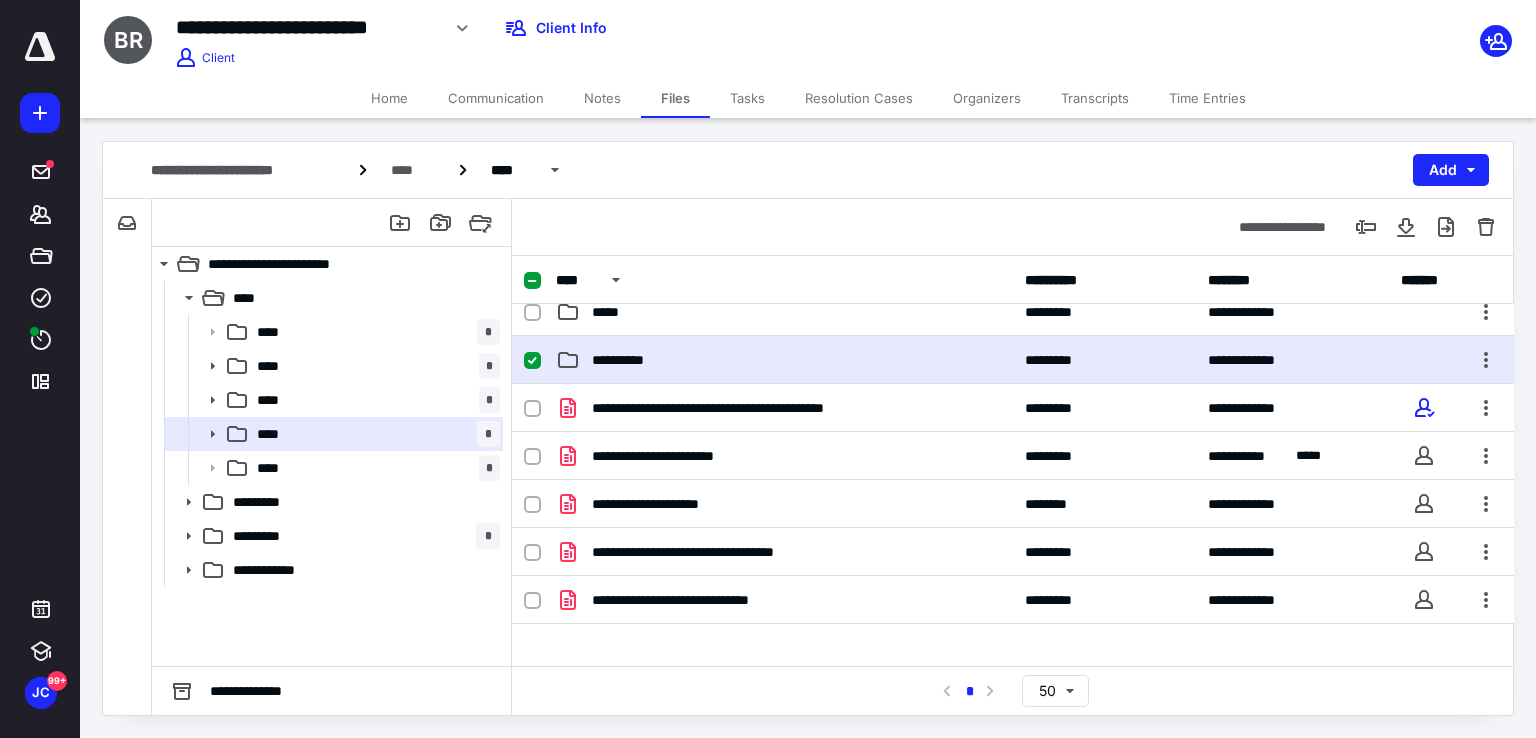 click on "**********" at bounding box center [784, 360] 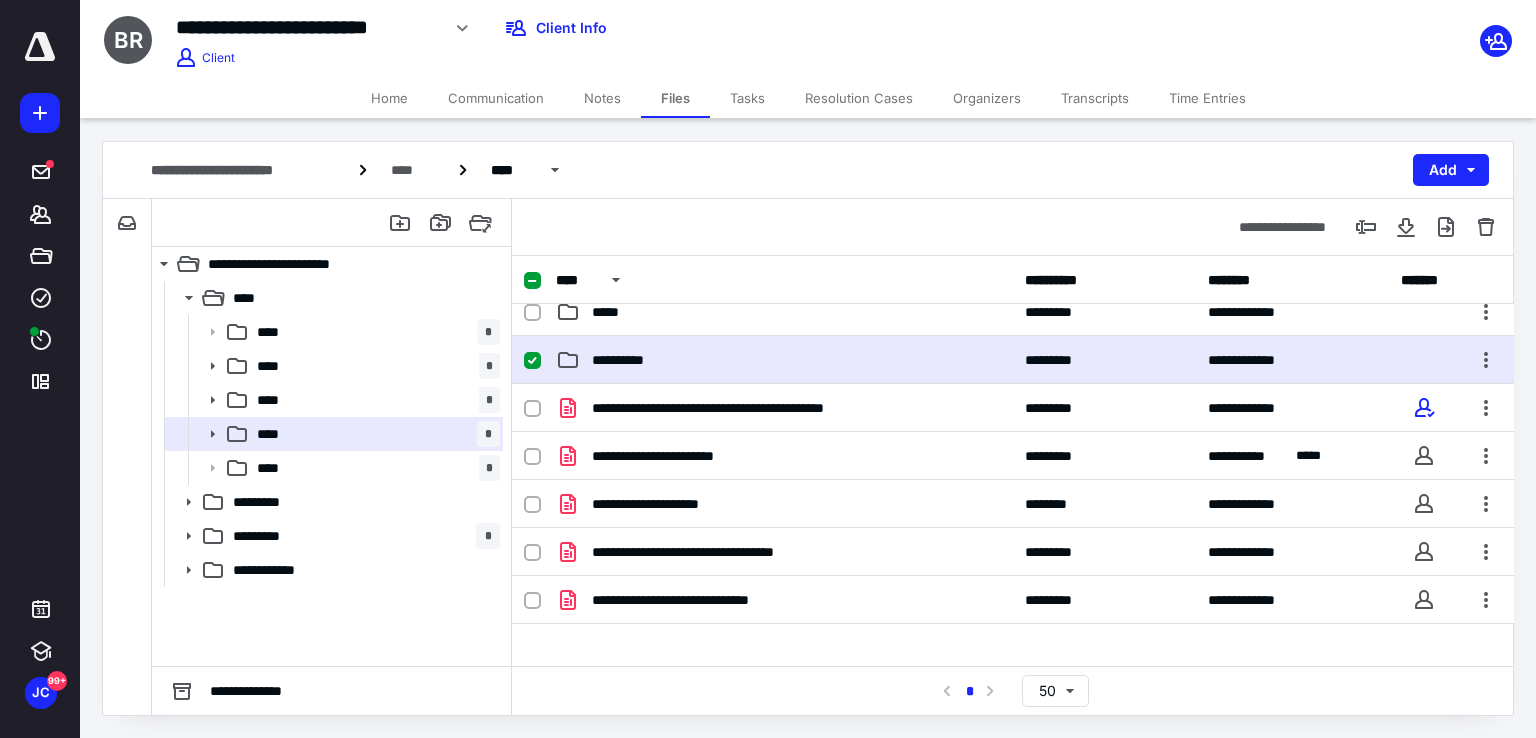 scroll, scrollTop: 0, scrollLeft: 0, axis: both 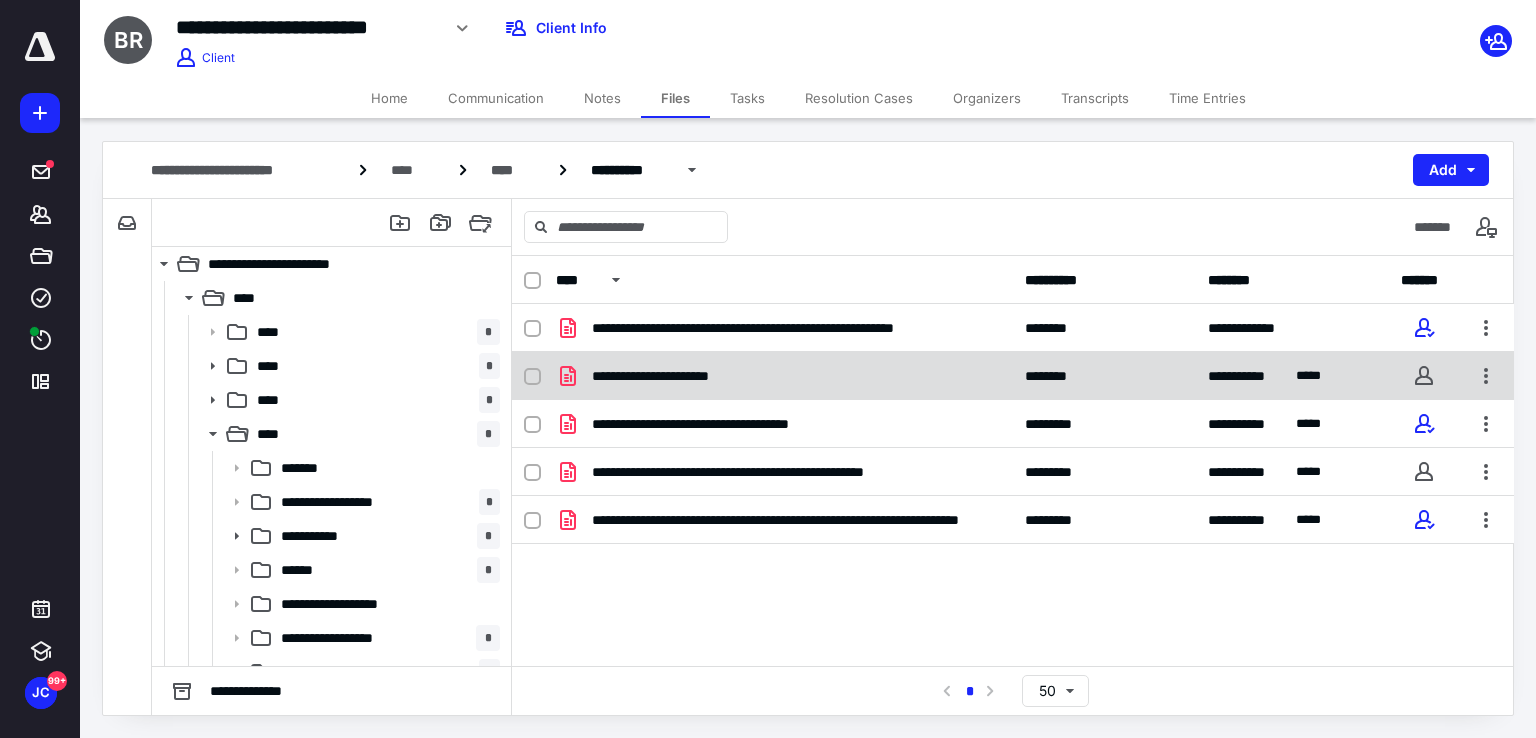 click on "**********" at bounding box center (674, 376) 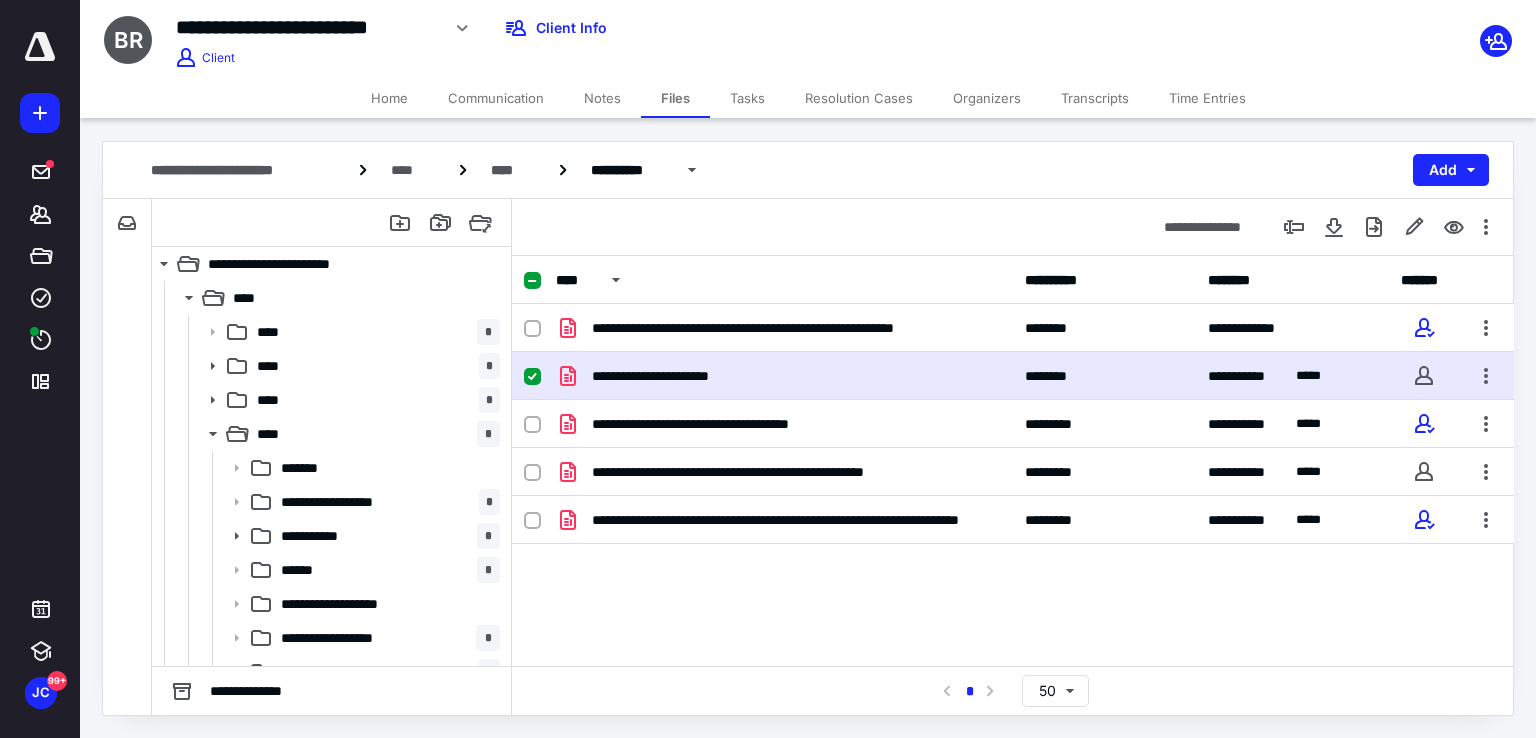 click on "**********" at bounding box center (674, 376) 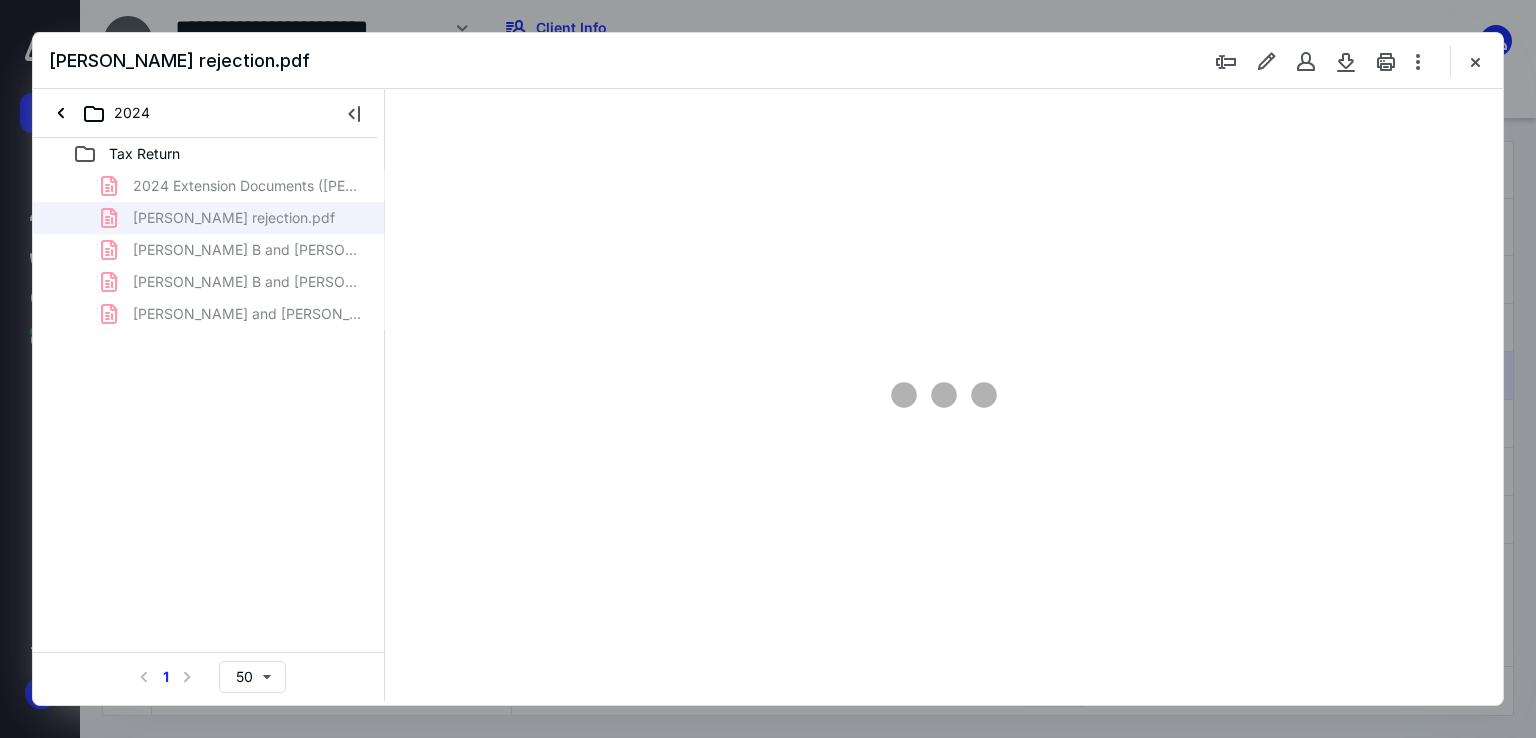scroll, scrollTop: 0, scrollLeft: 0, axis: both 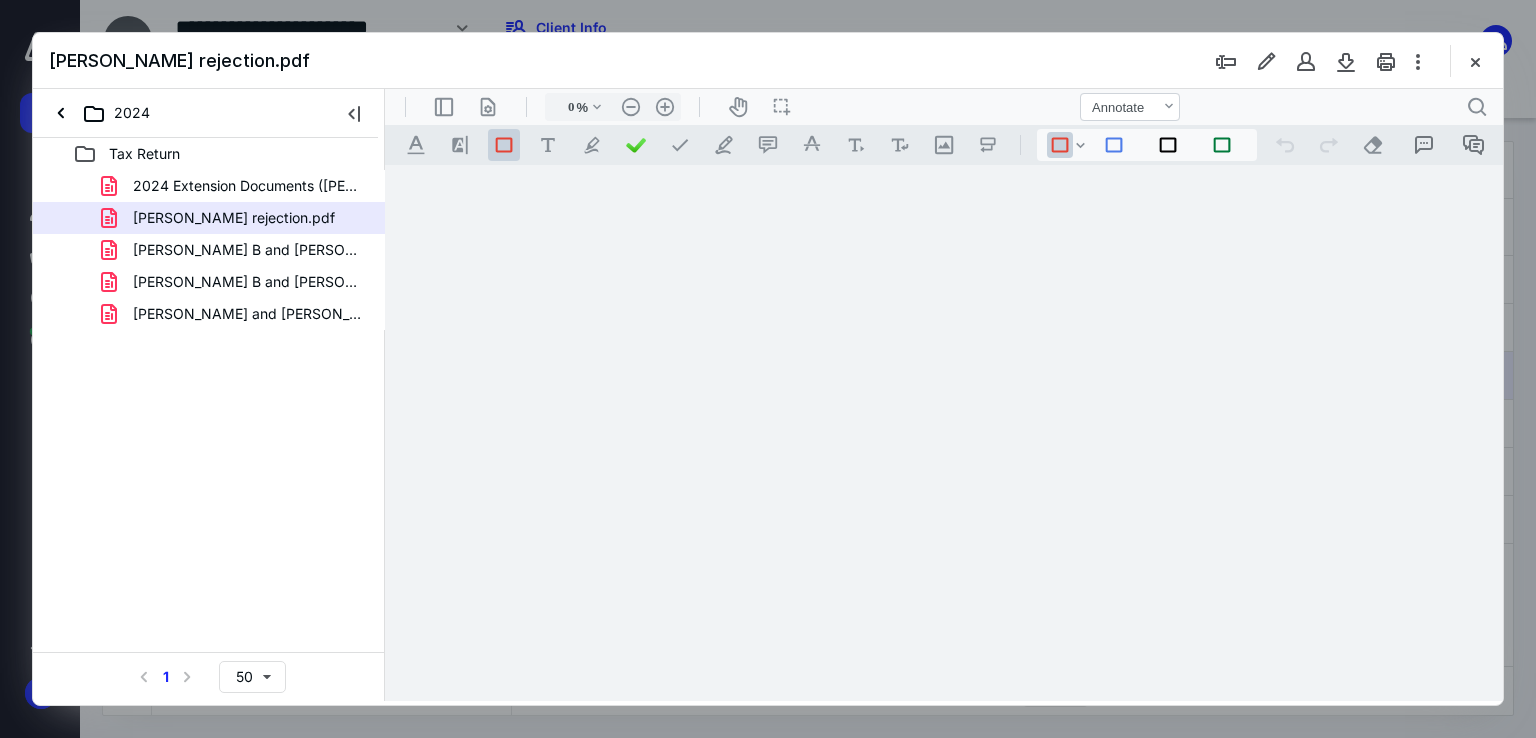 type on "179" 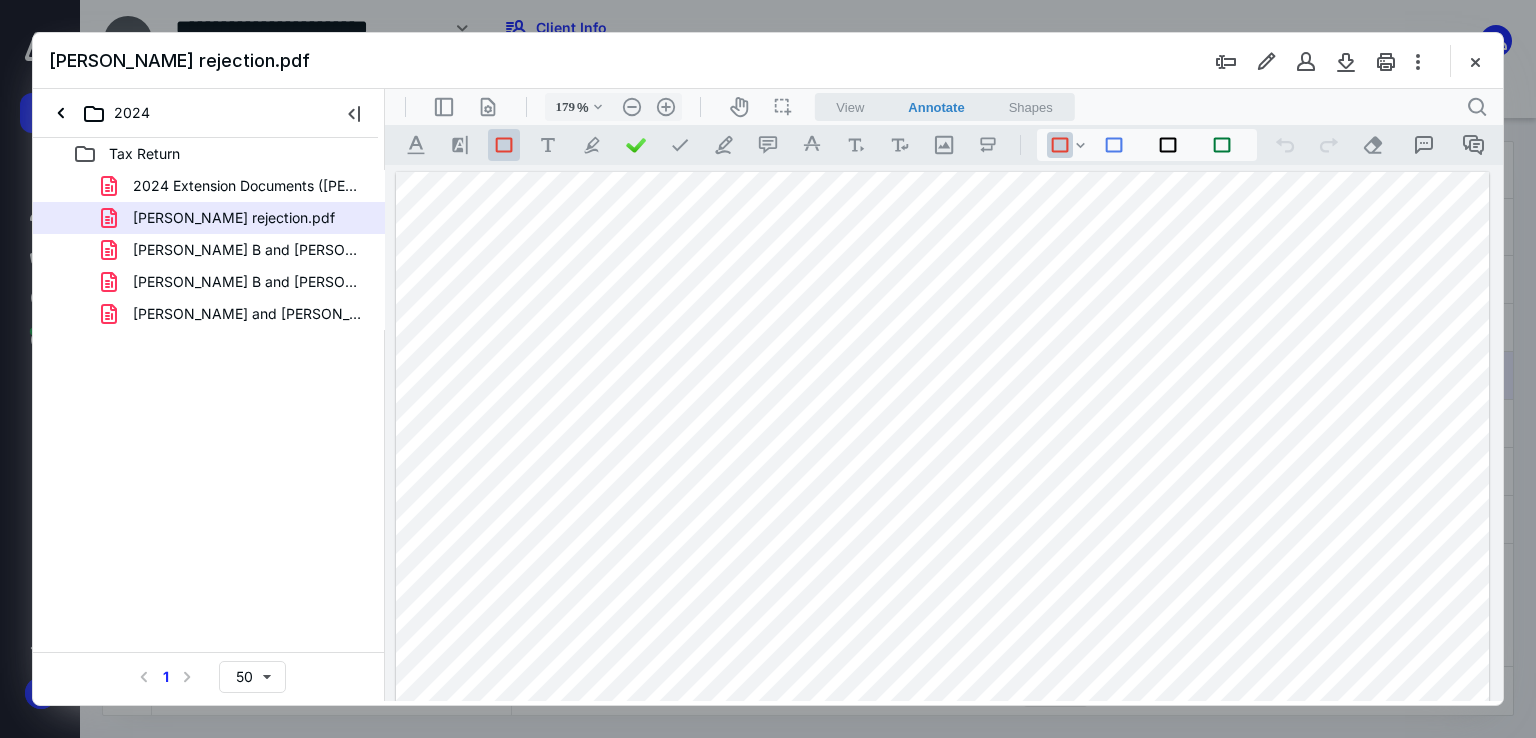 scroll, scrollTop: 200, scrollLeft: 0, axis: vertical 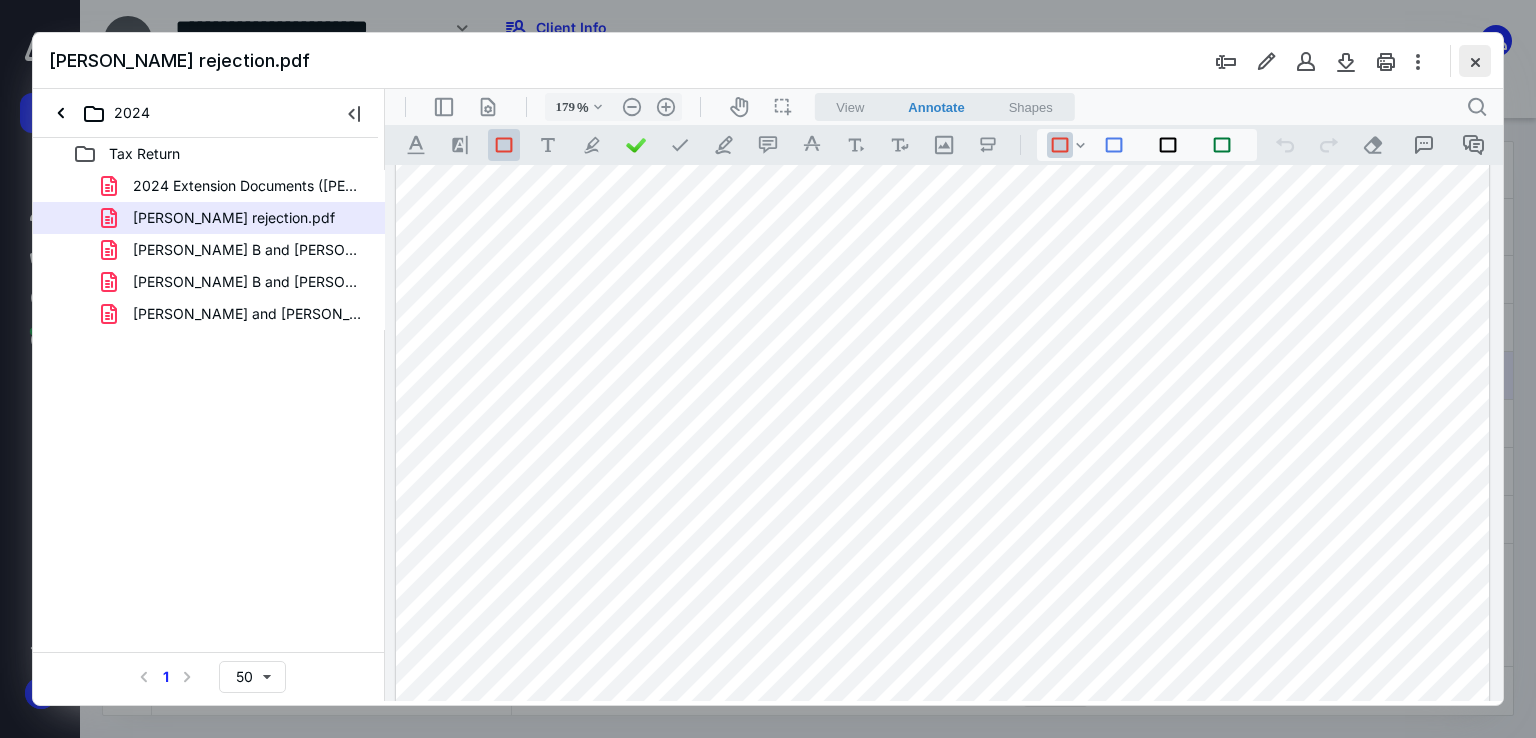 click at bounding box center (1475, 61) 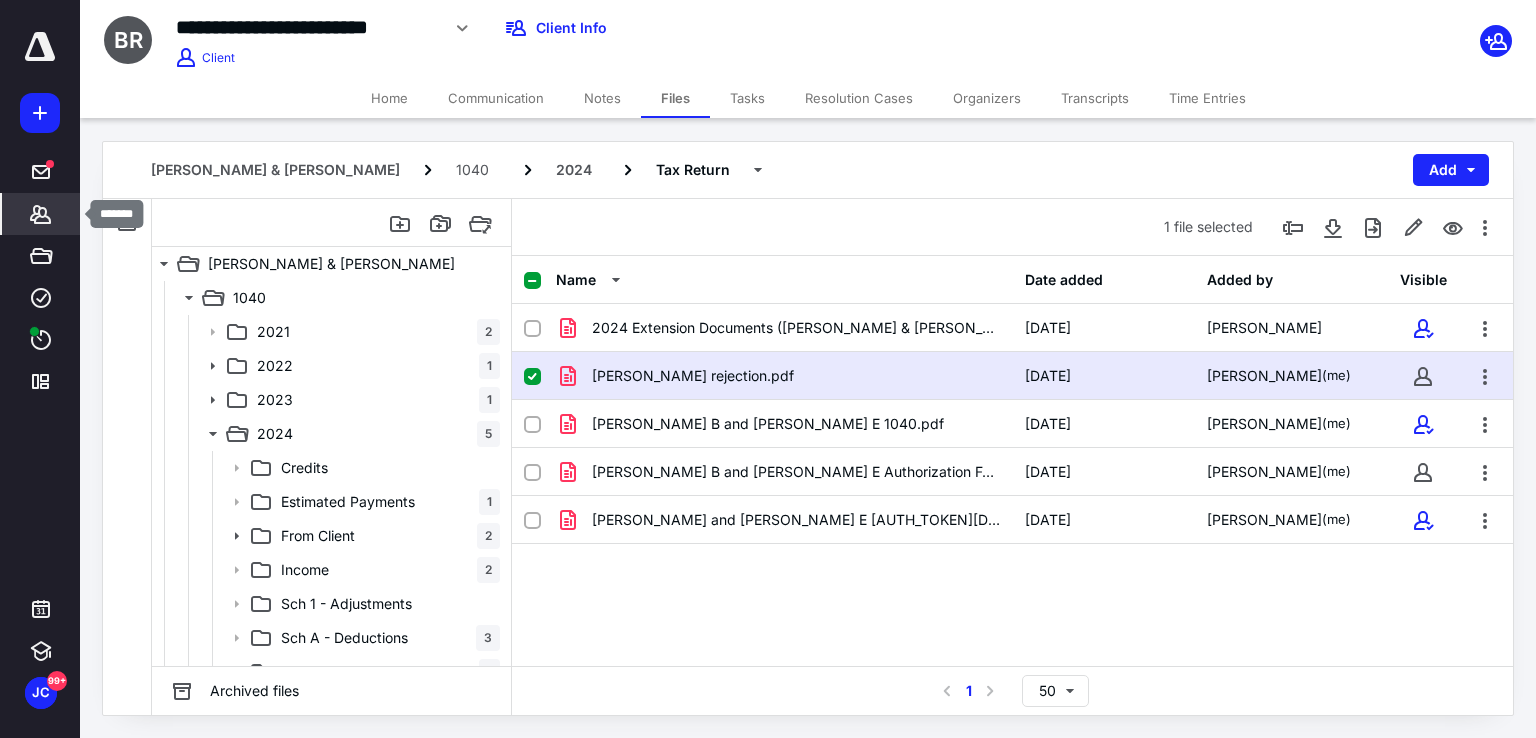 click 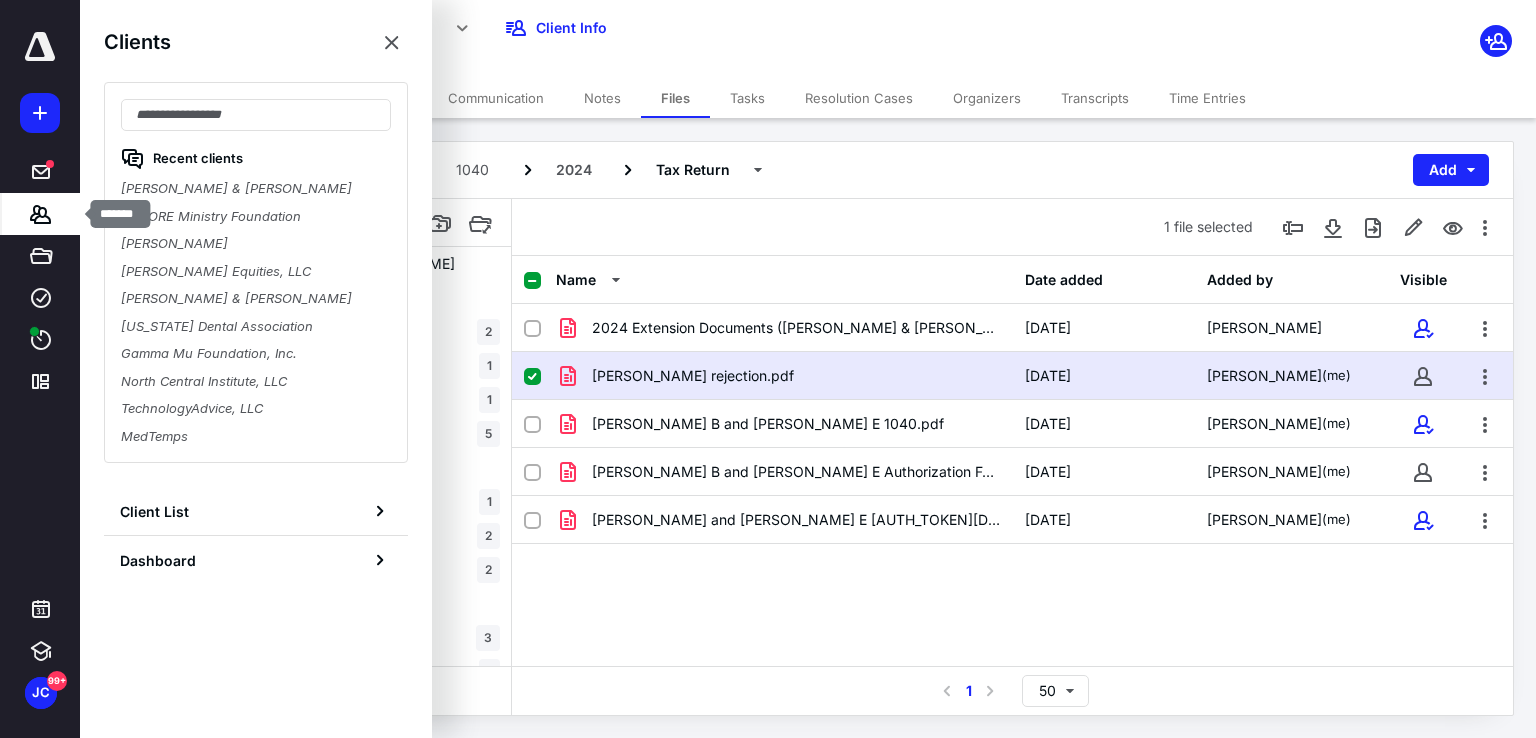 click 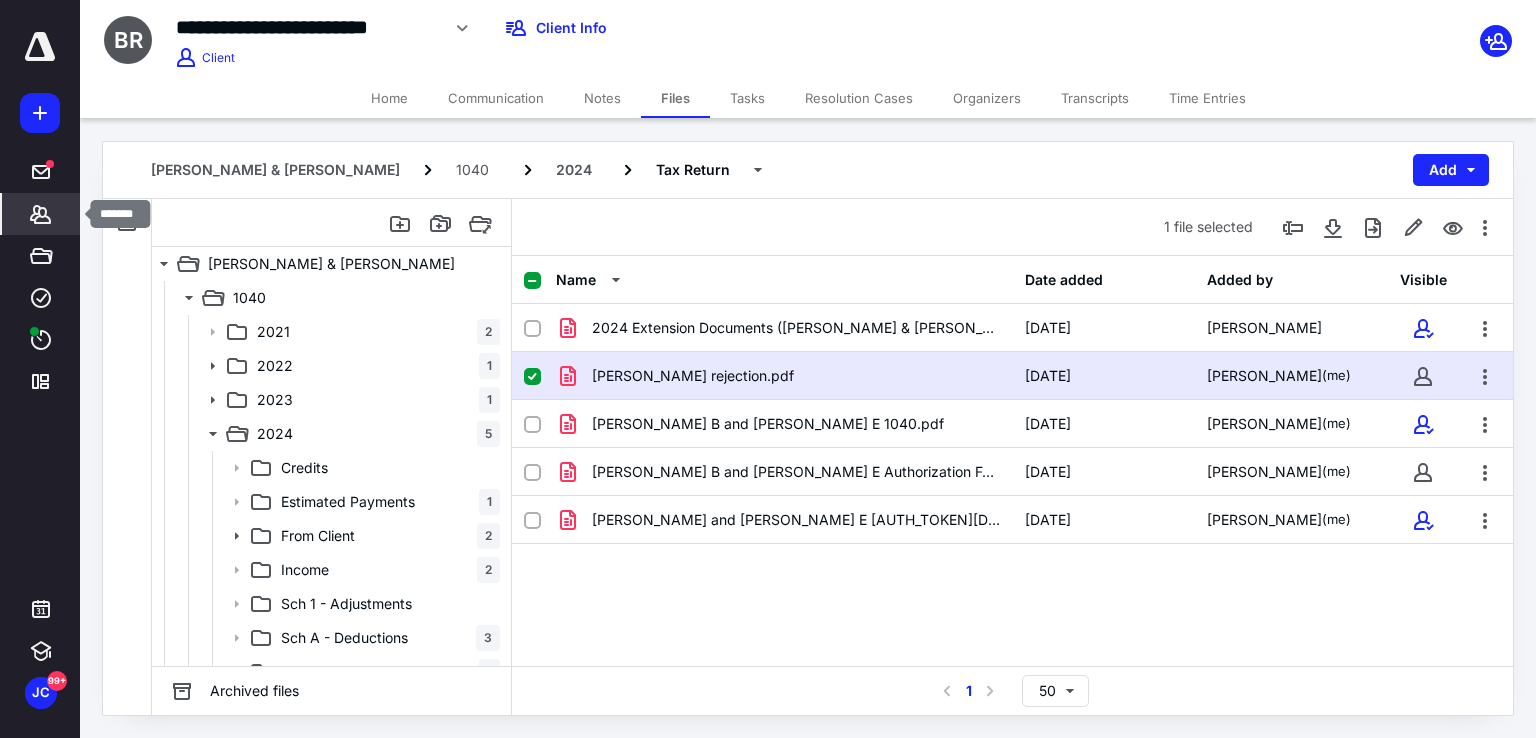 click 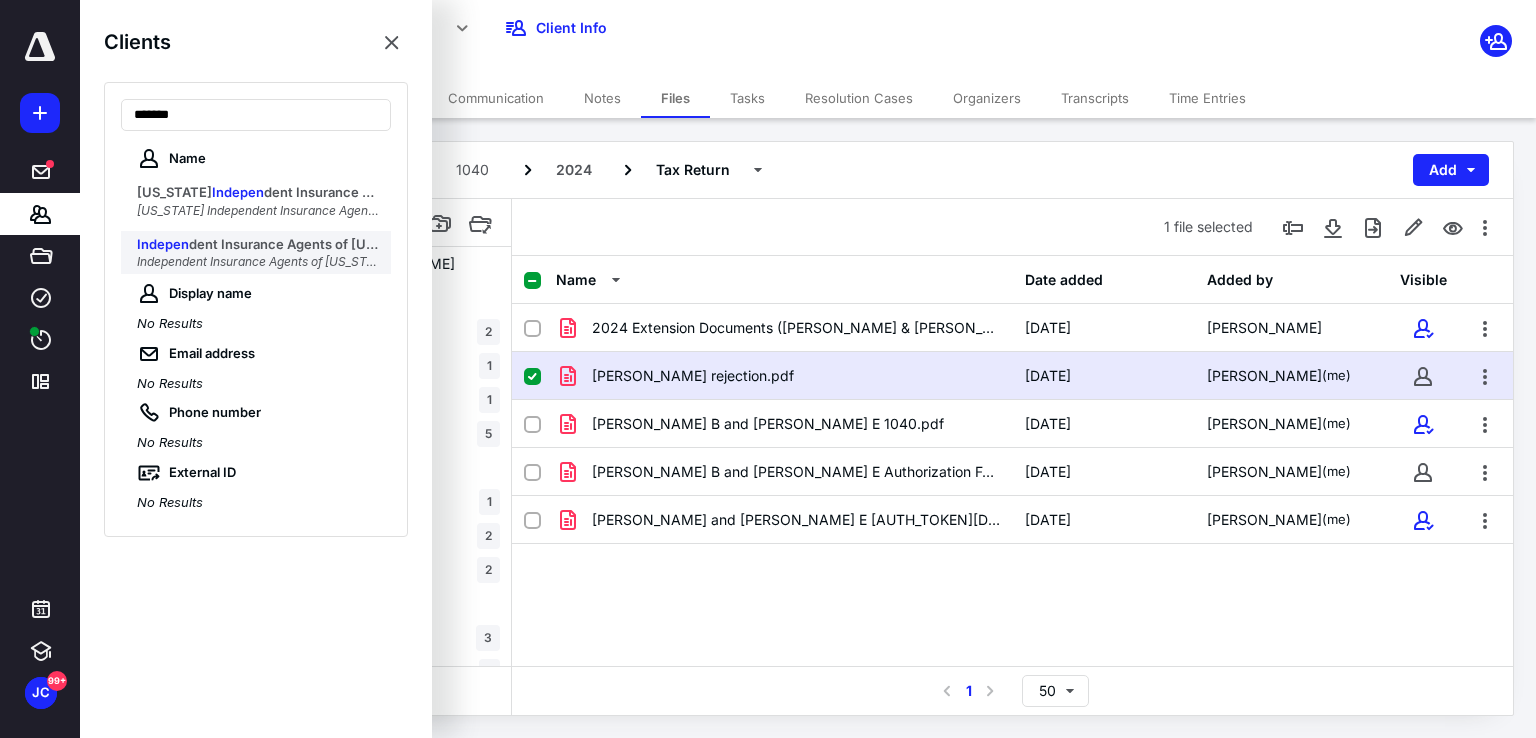 type on "*******" 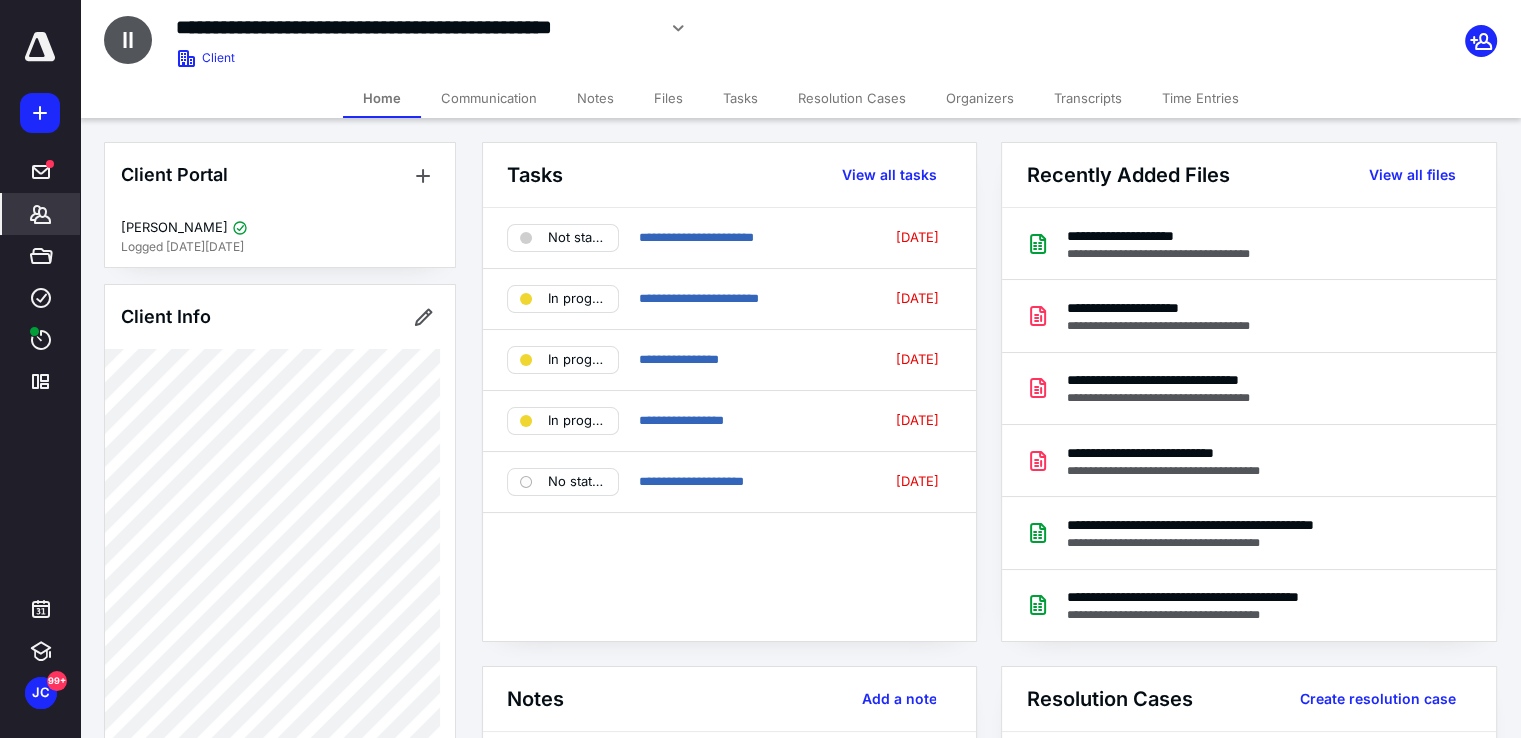 click on "Files" at bounding box center [668, 98] 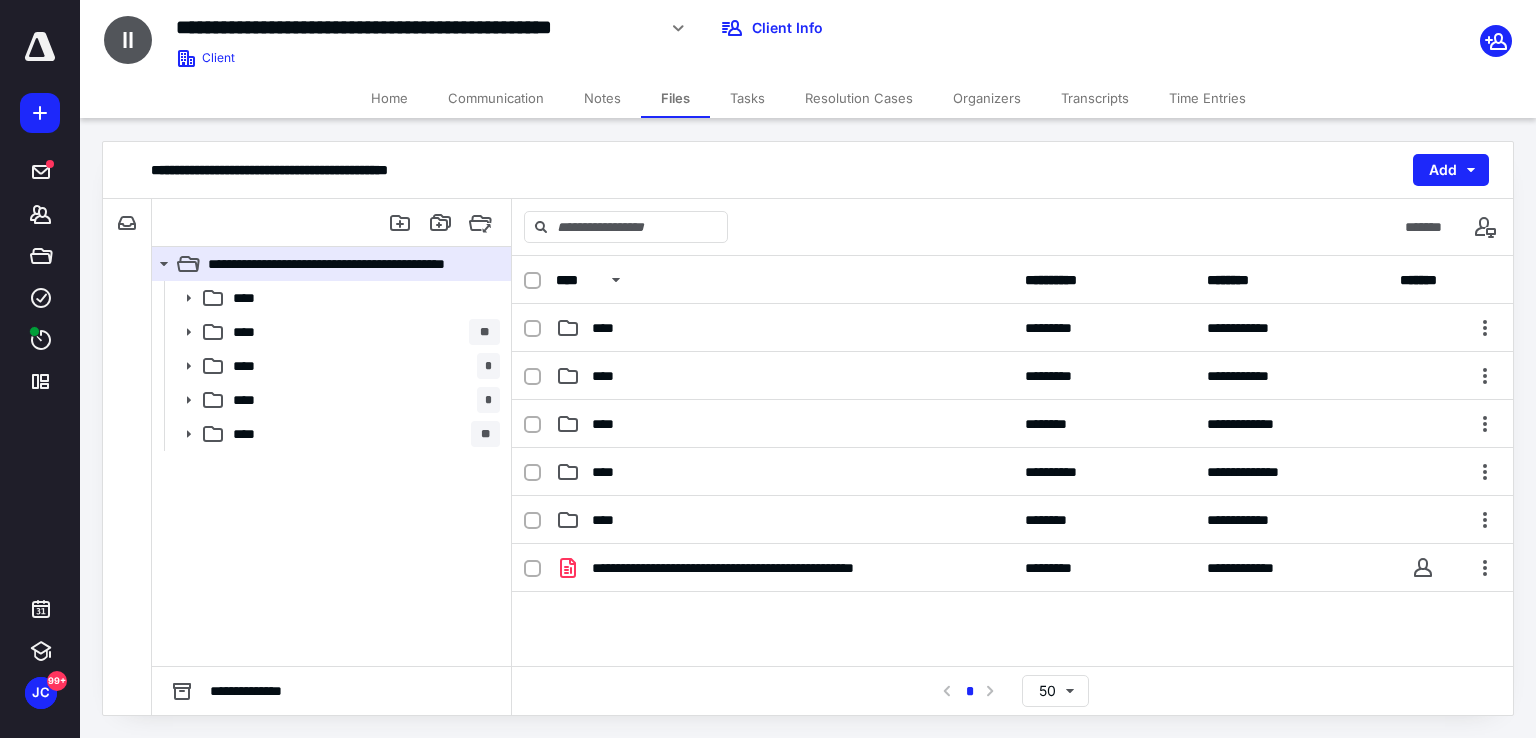 click on "Tasks" at bounding box center [747, 98] 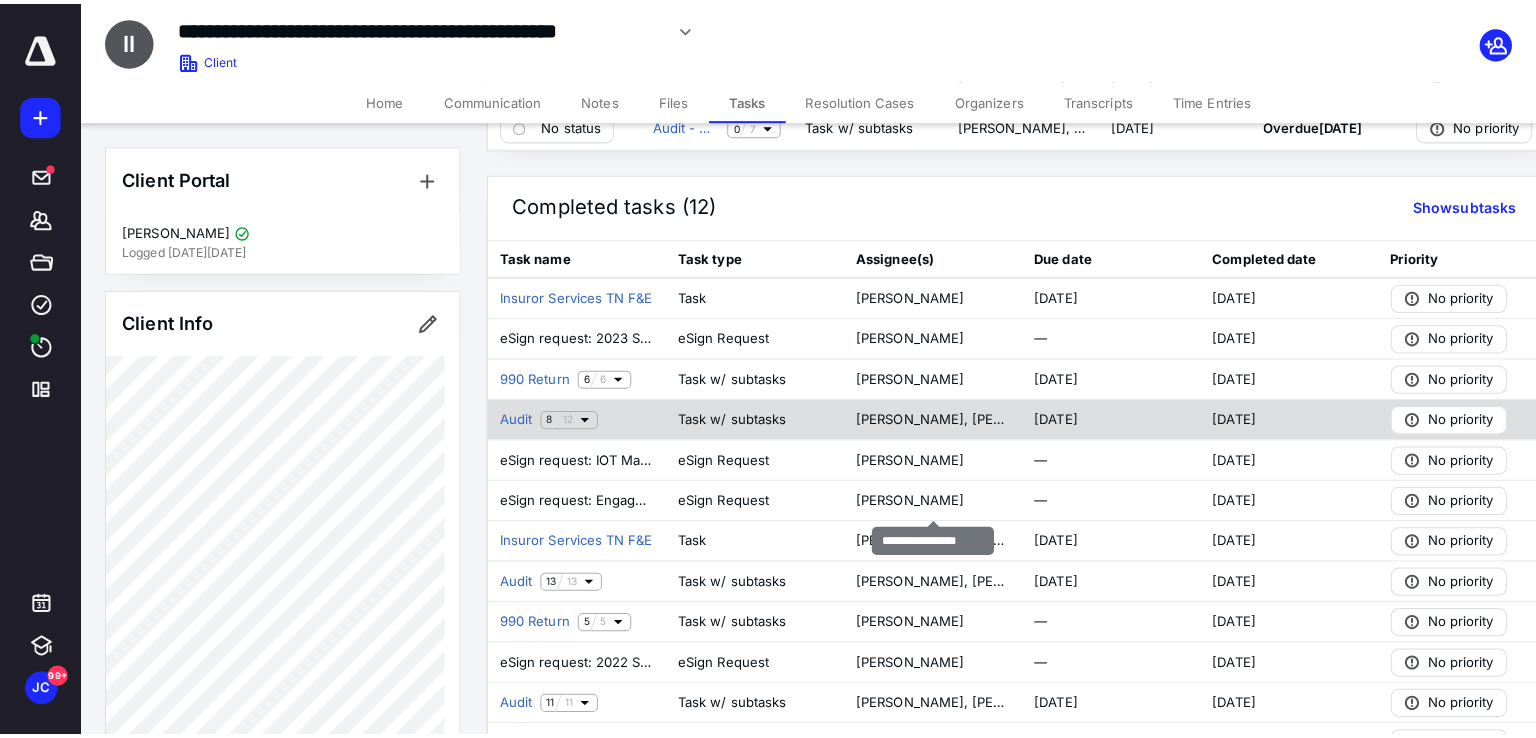 scroll, scrollTop: 0, scrollLeft: 0, axis: both 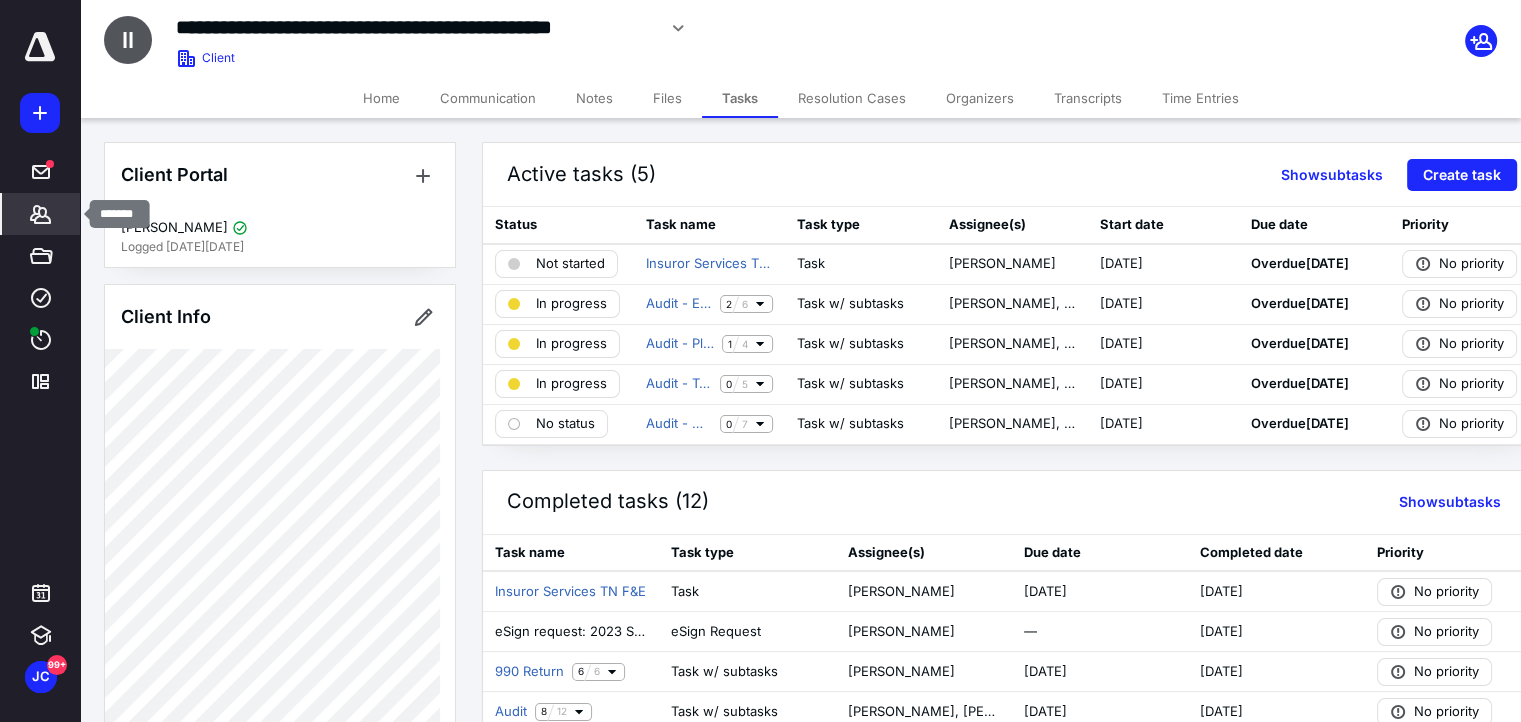 click on "Clients" at bounding box center (41, 214) 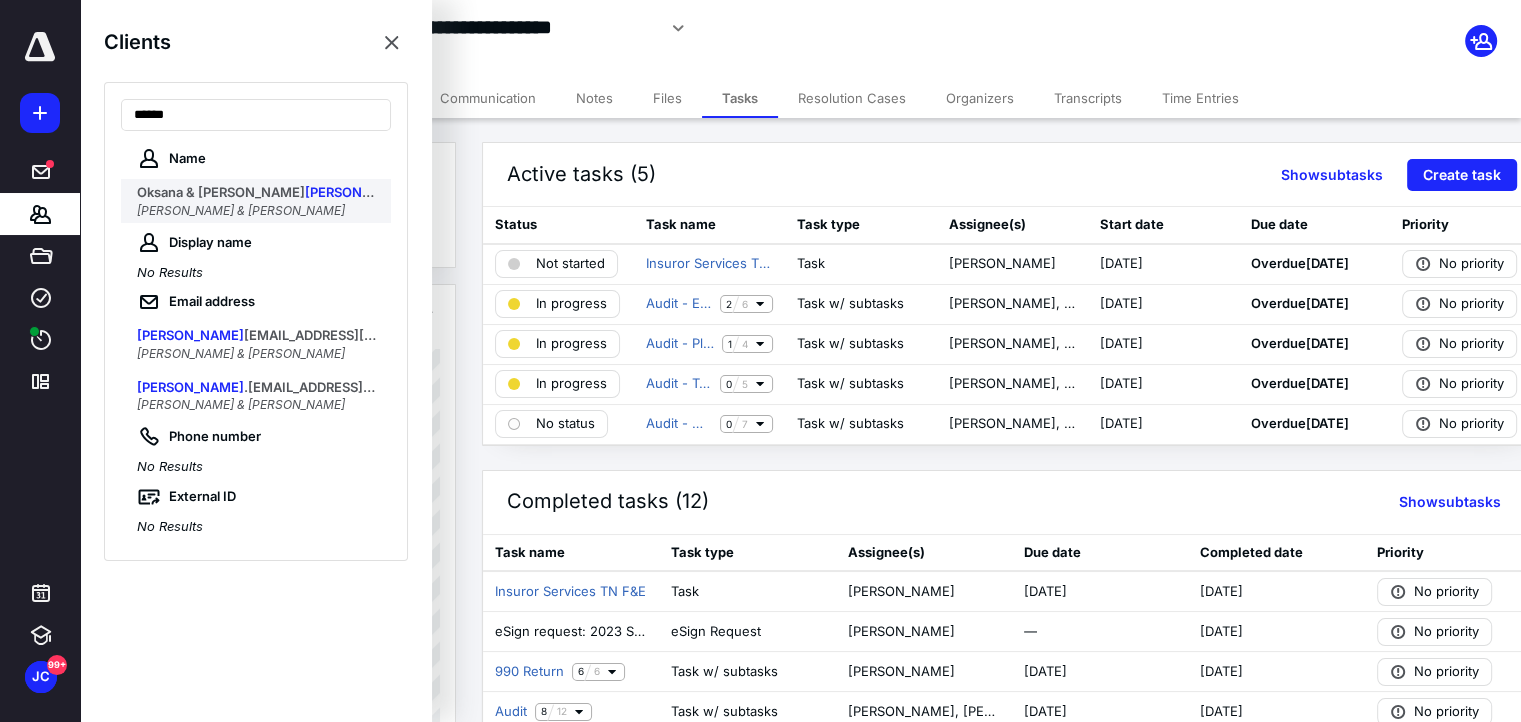 type on "******" 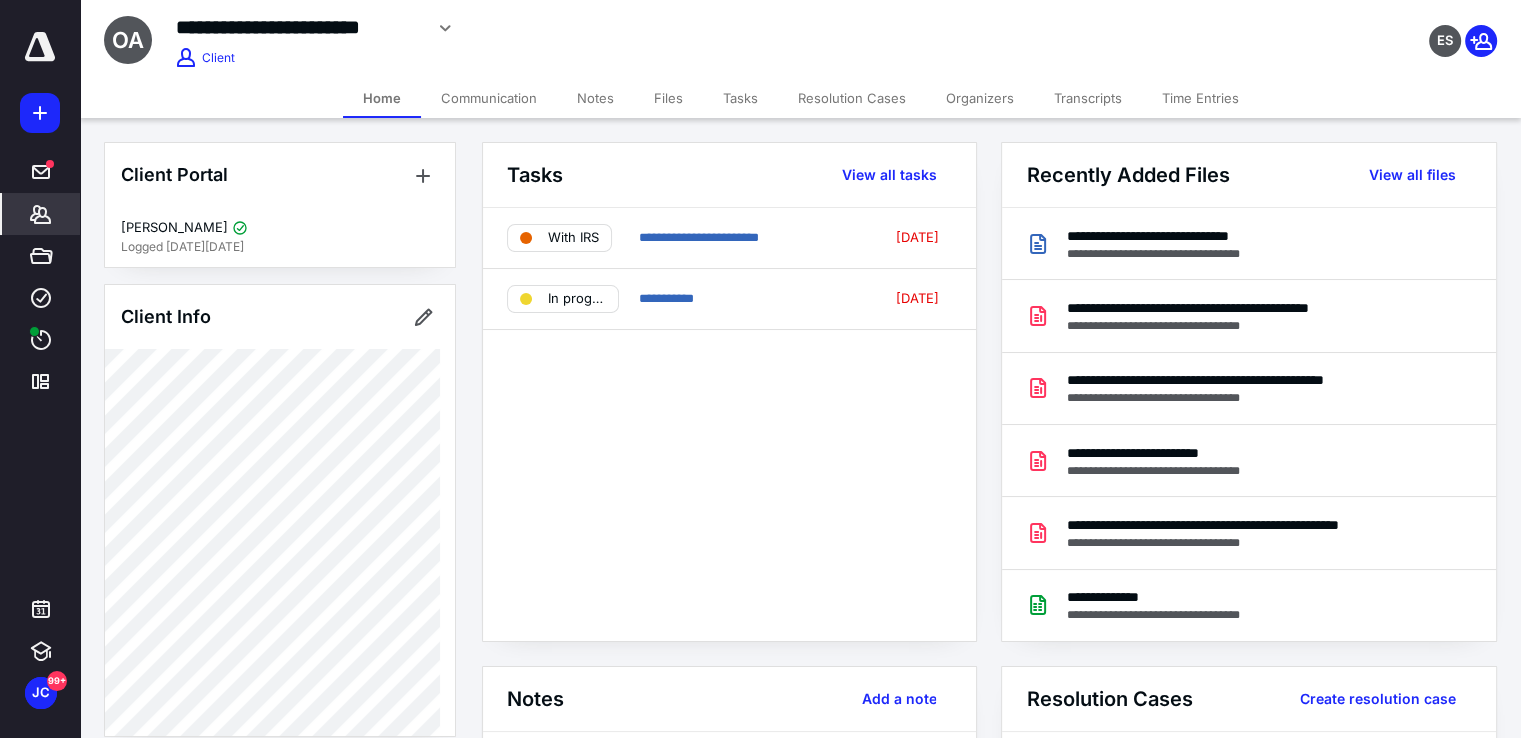 click on "Files" at bounding box center (668, 98) 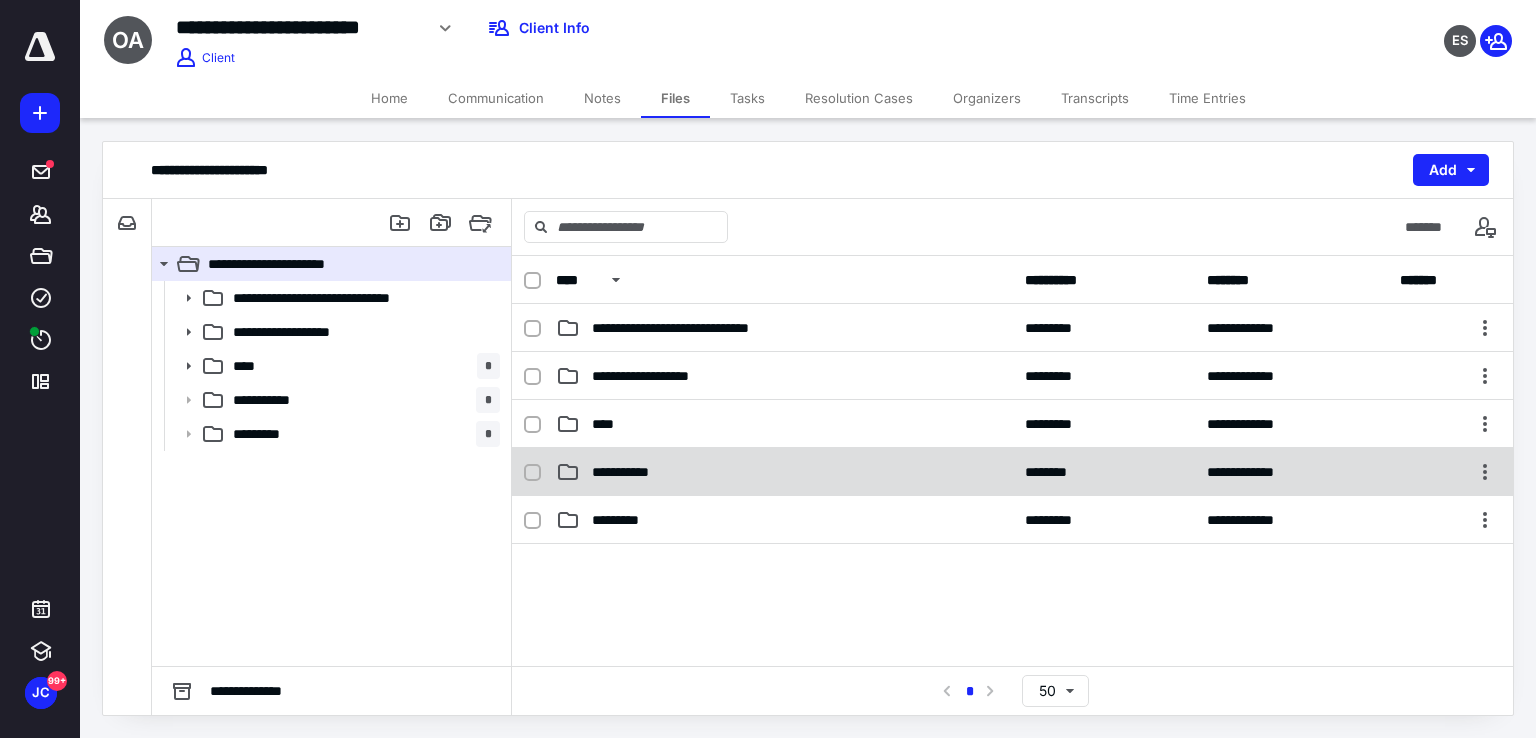 click on "**********" at bounding box center [630, 472] 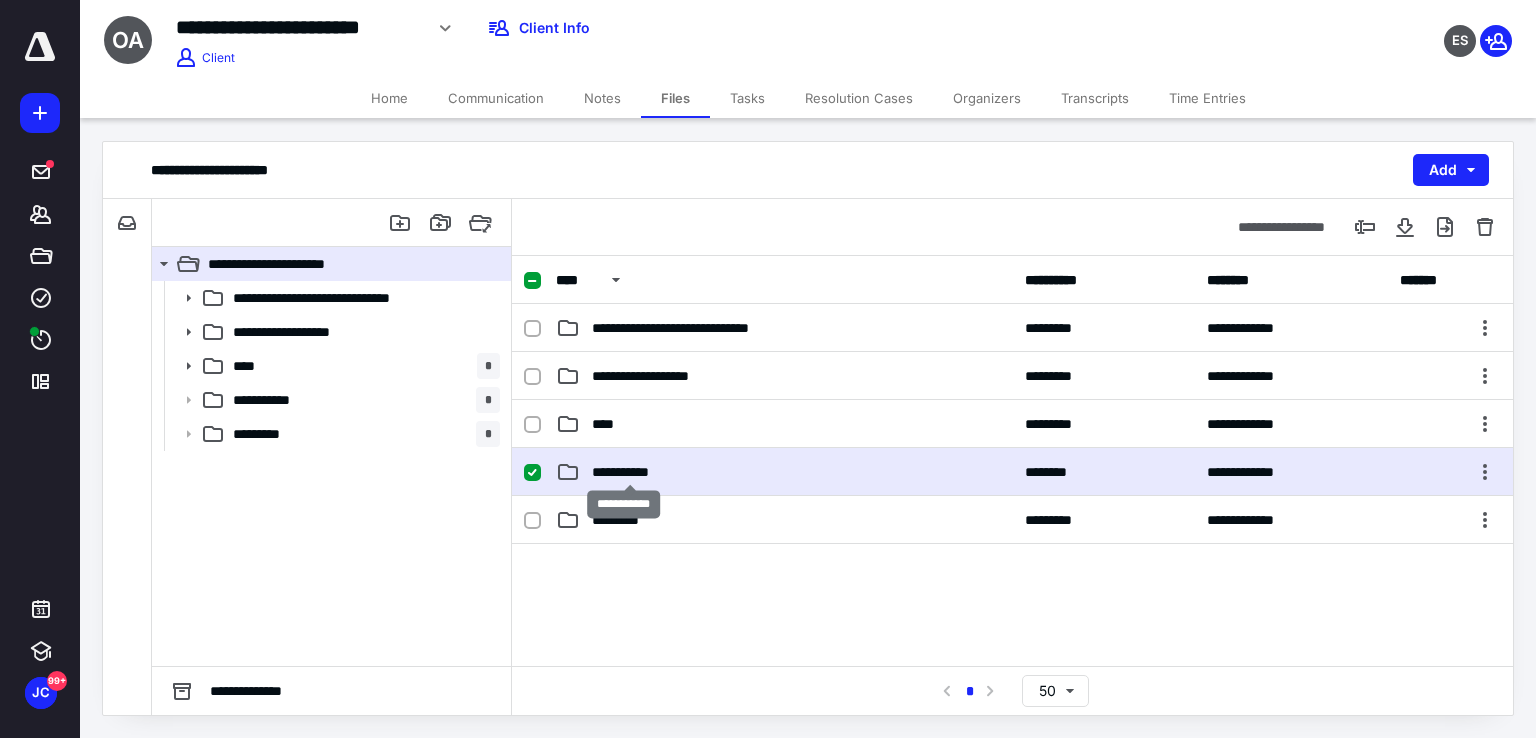 click on "**********" at bounding box center (630, 472) 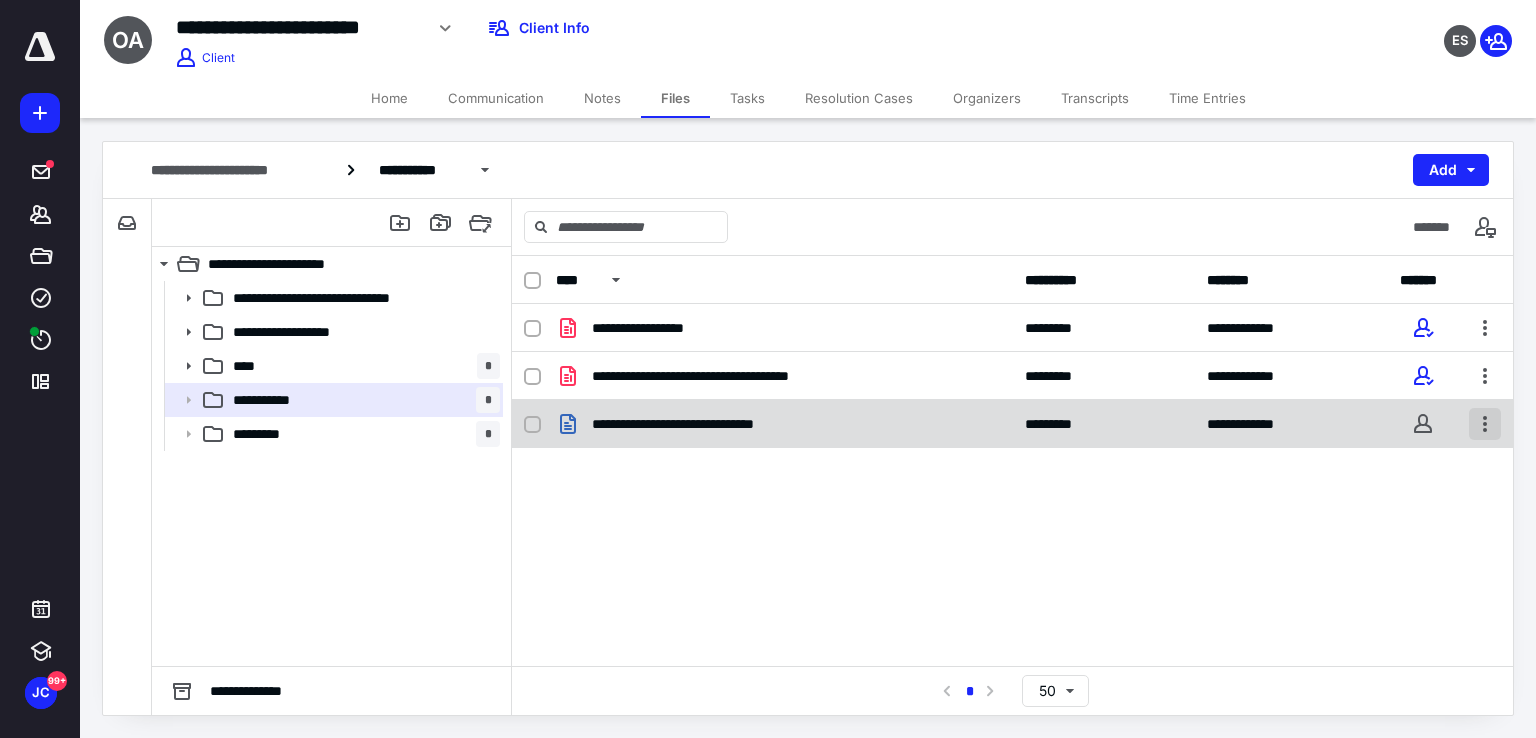 click at bounding box center (1485, 424) 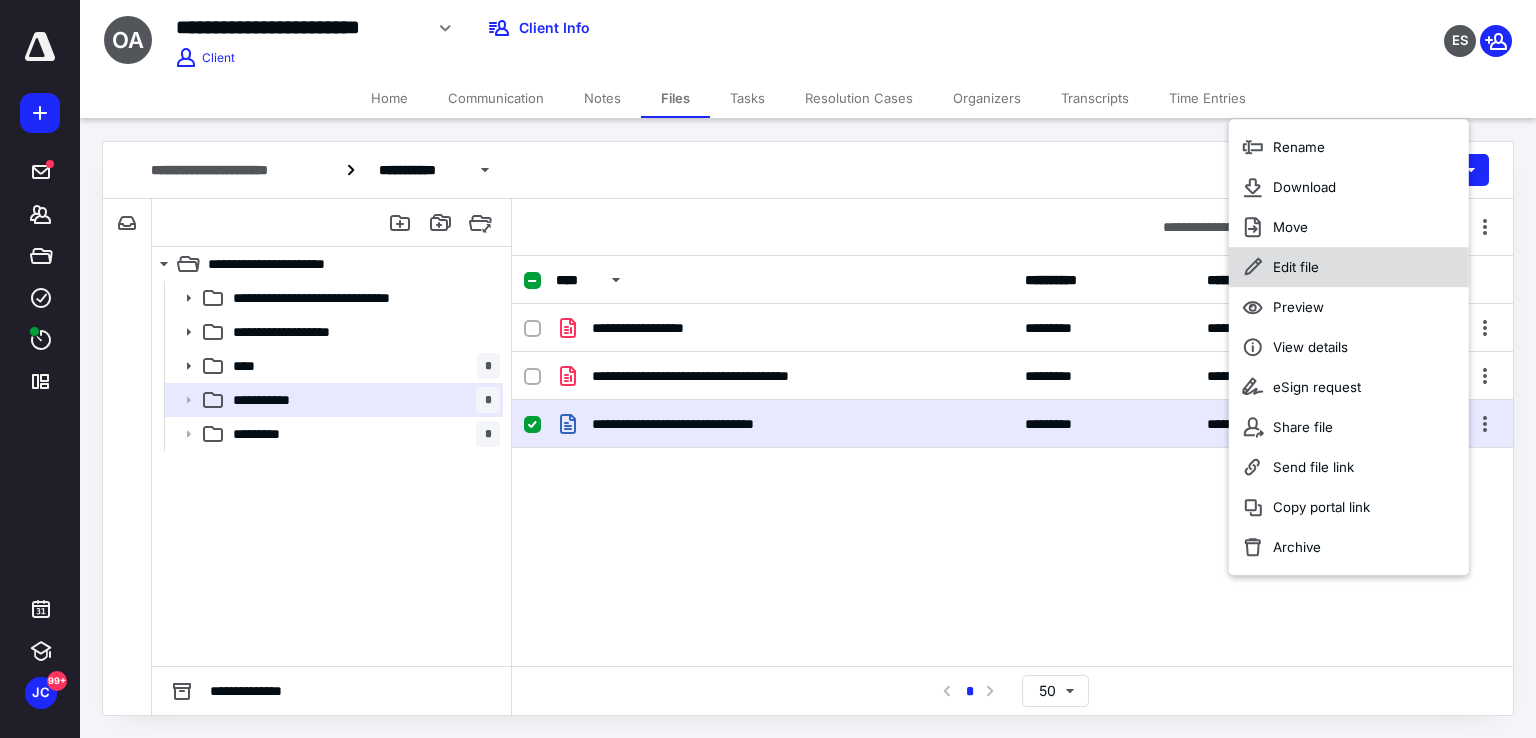 click on "Edit file" at bounding box center (1349, 267) 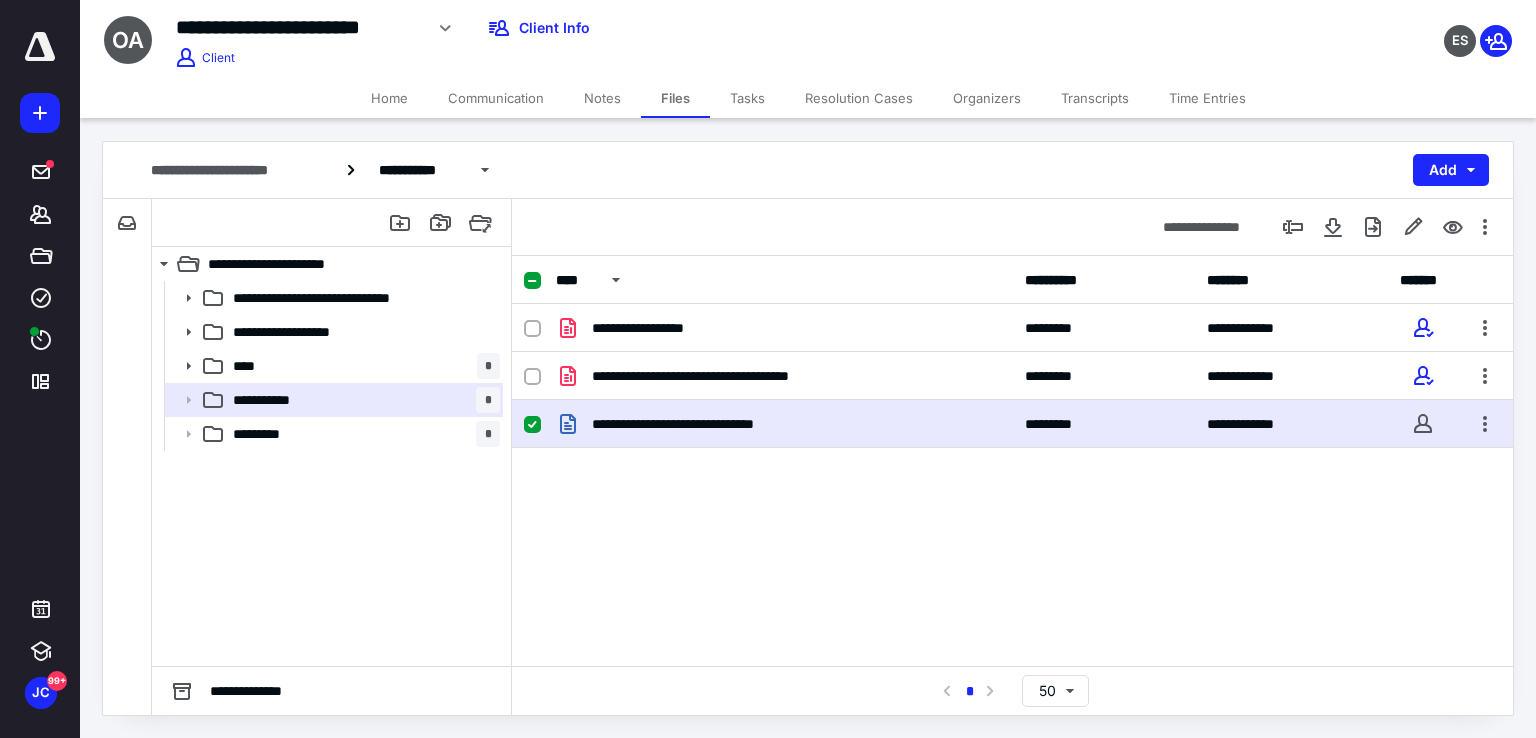 click on "Edit file" at bounding box center (1349, 267) 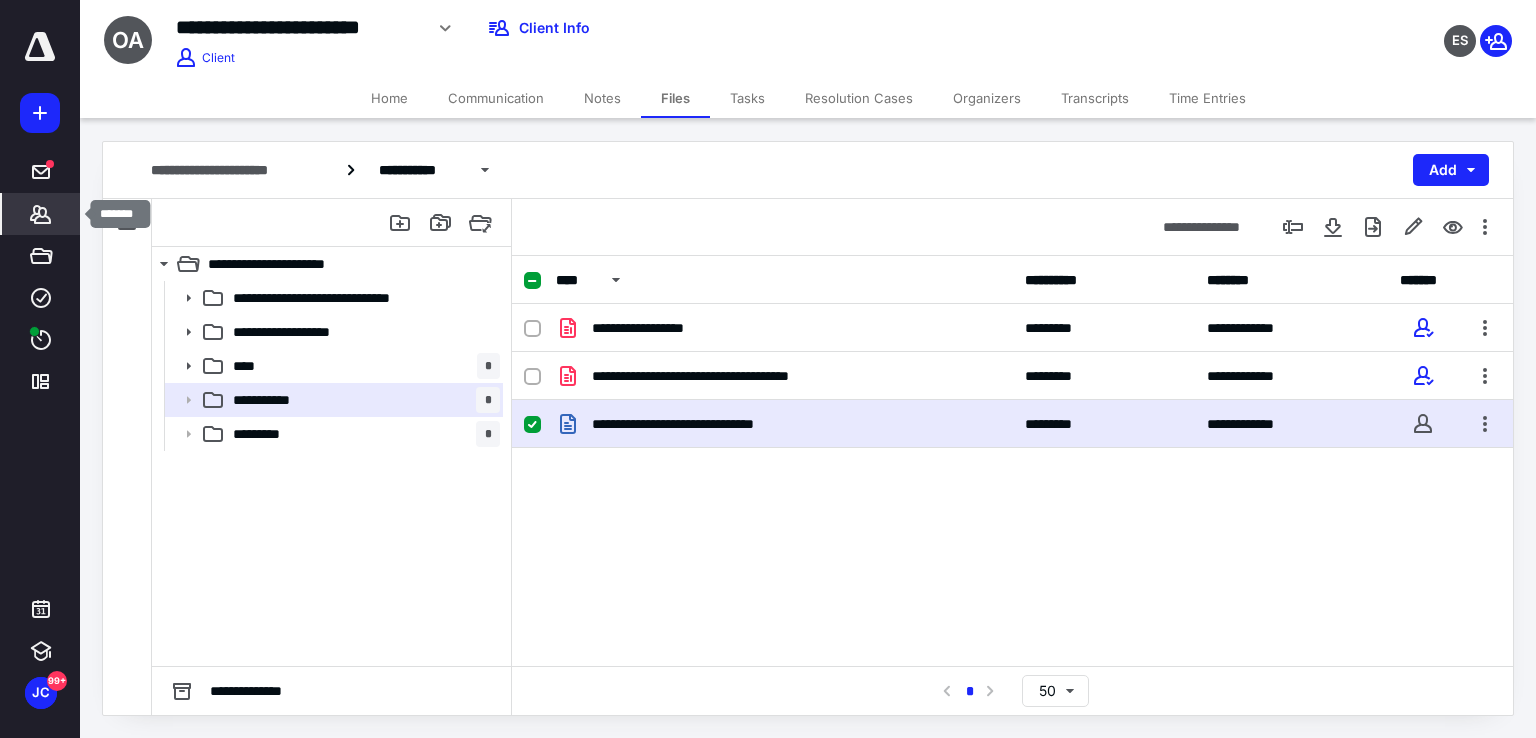 click 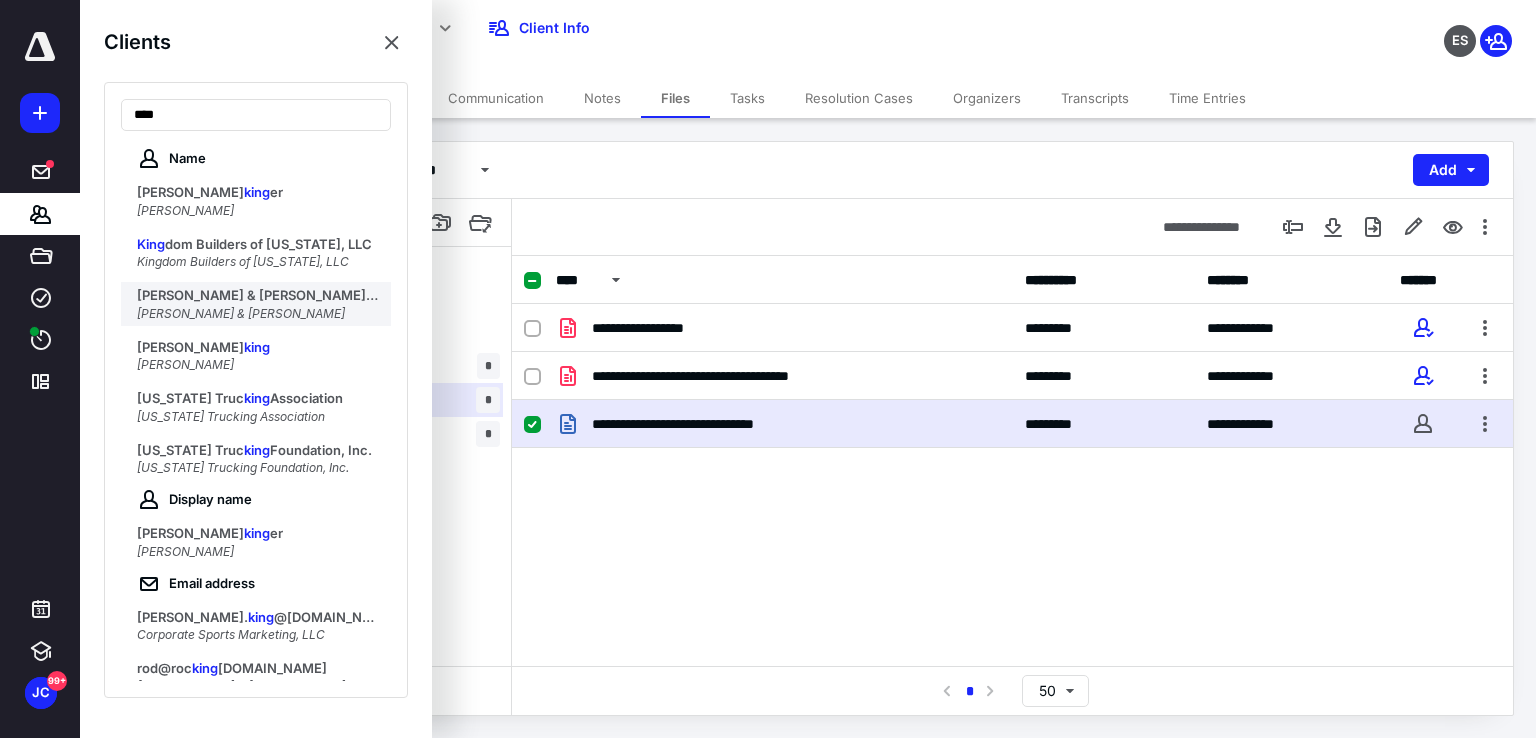 type on "****" 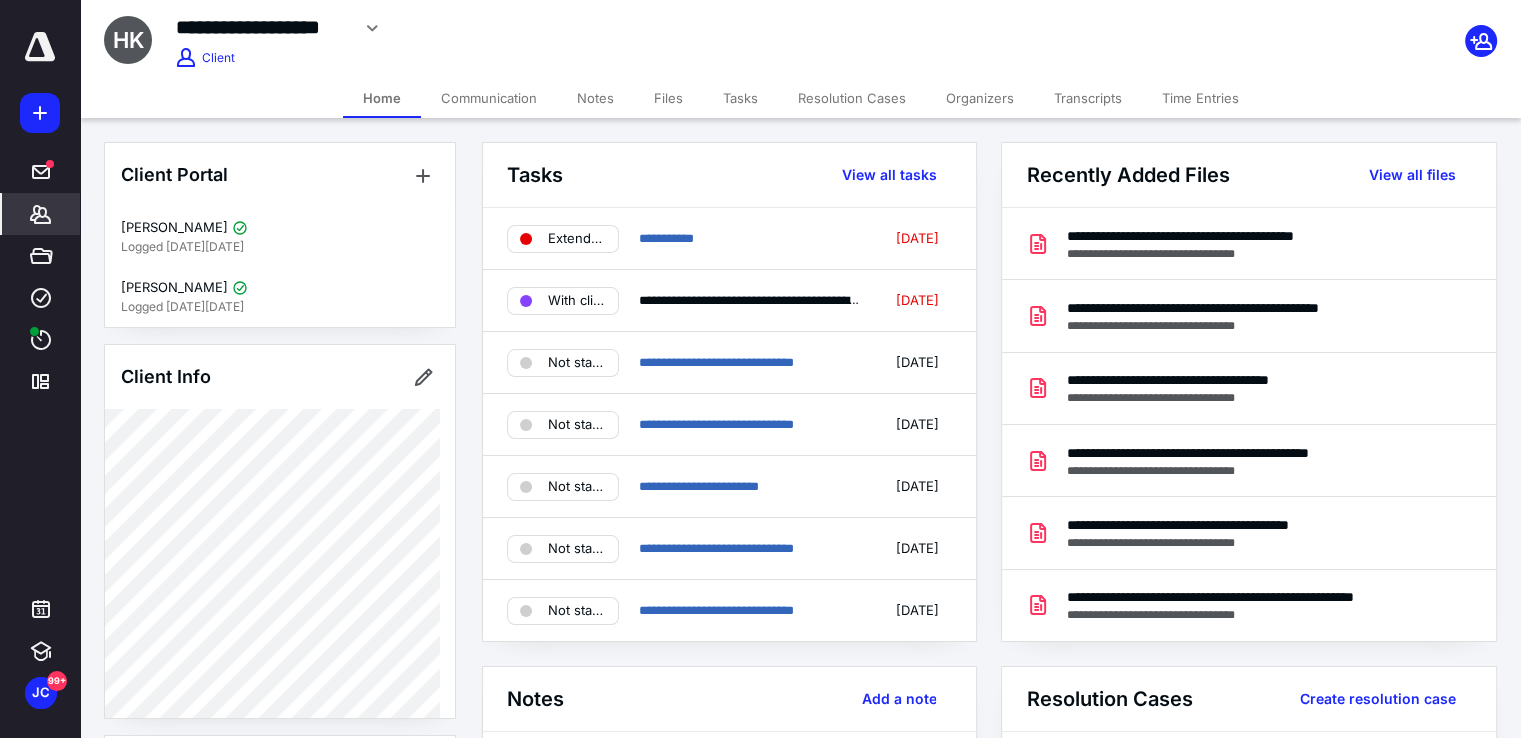 click on "Tasks" at bounding box center (740, 98) 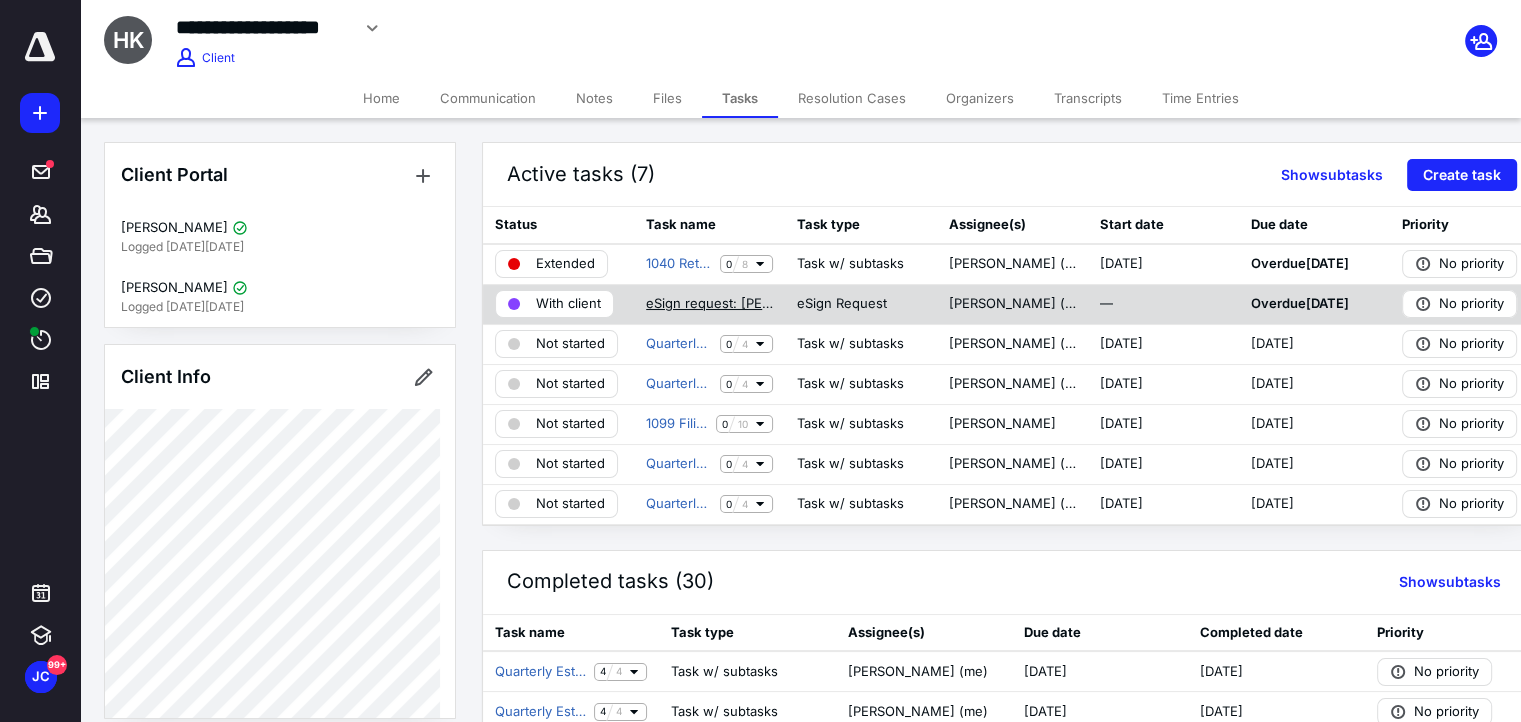 click on "eSign request: KING CHRISTOPHER and HOLLY Authorization Forms.pdf" at bounding box center (709, 304) 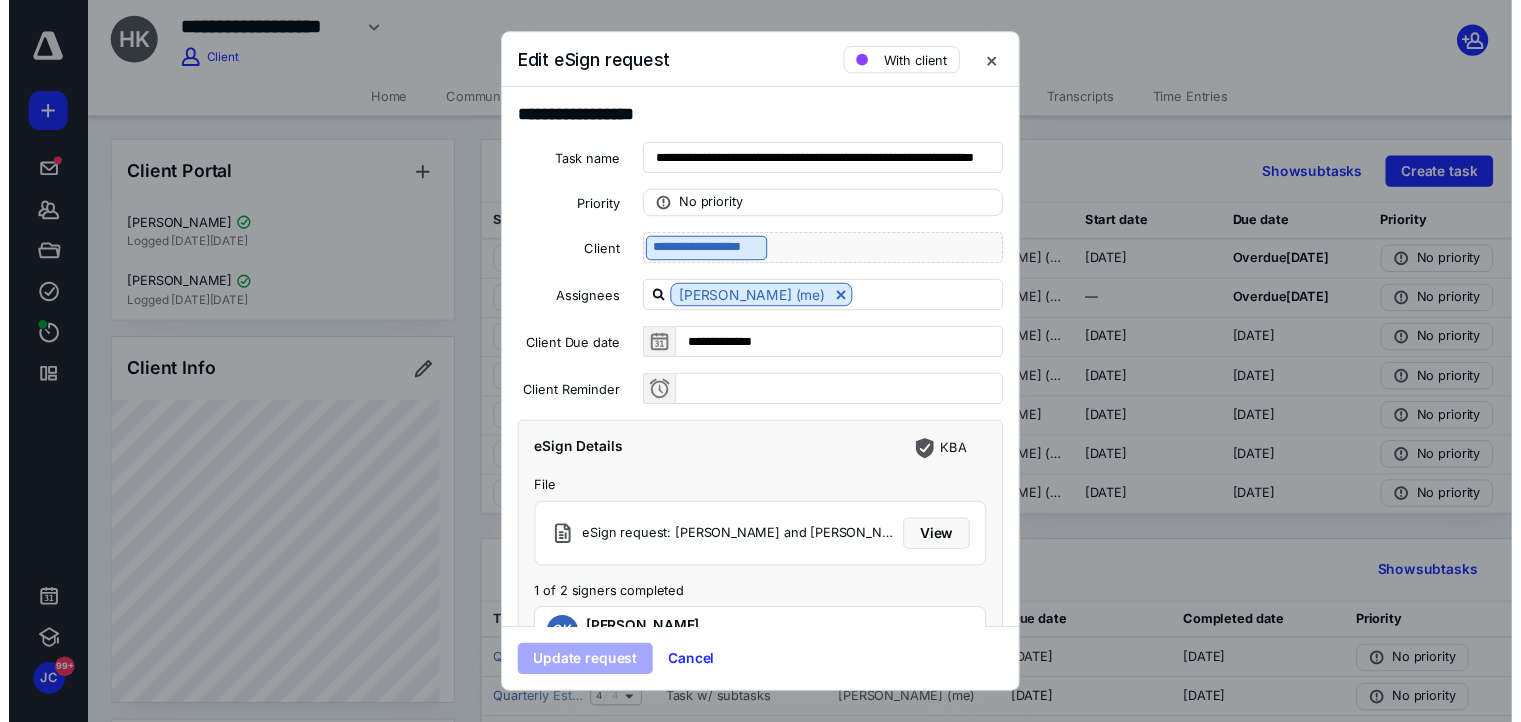 scroll, scrollTop: 124, scrollLeft: 0, axis: vertical 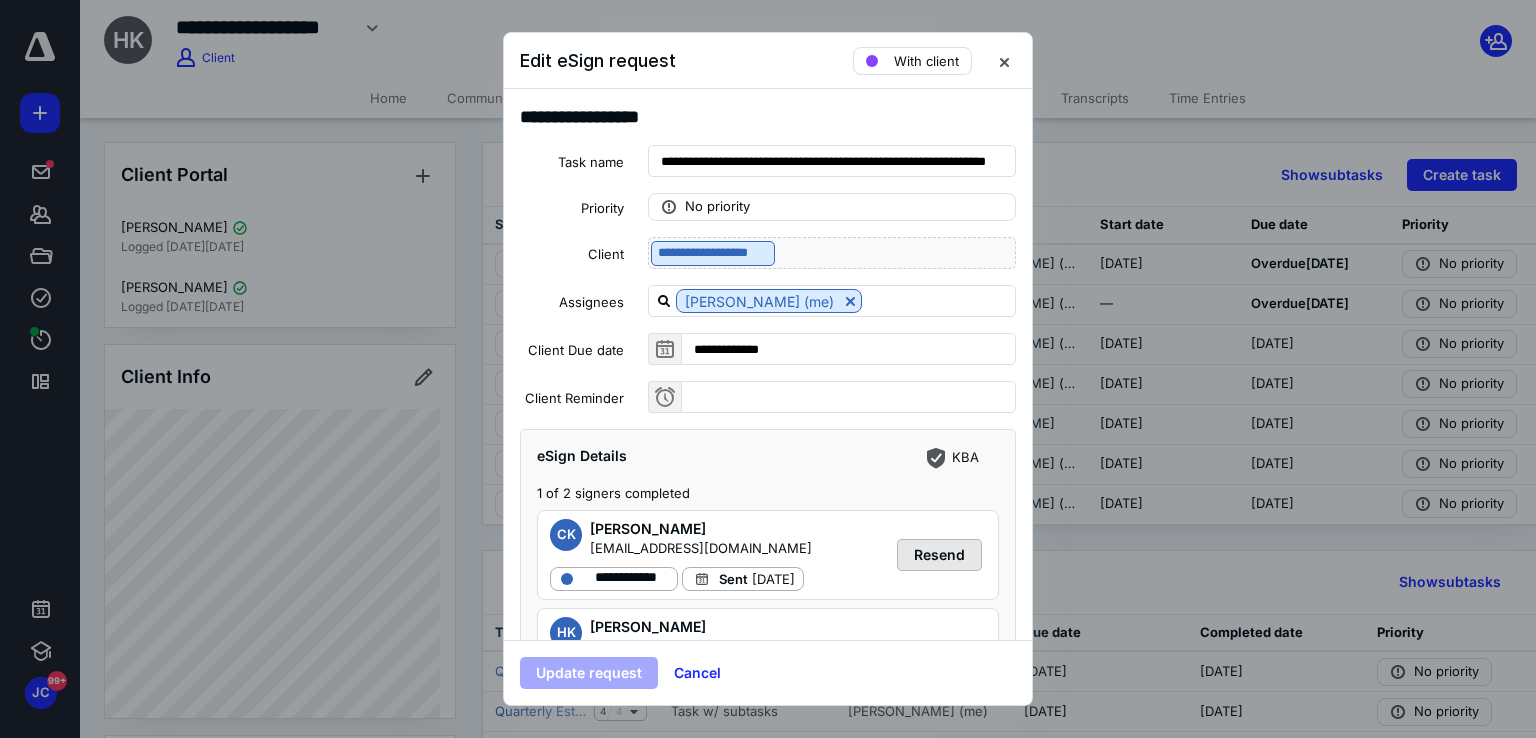 click on "Resend" at bounding box center (939, 555) 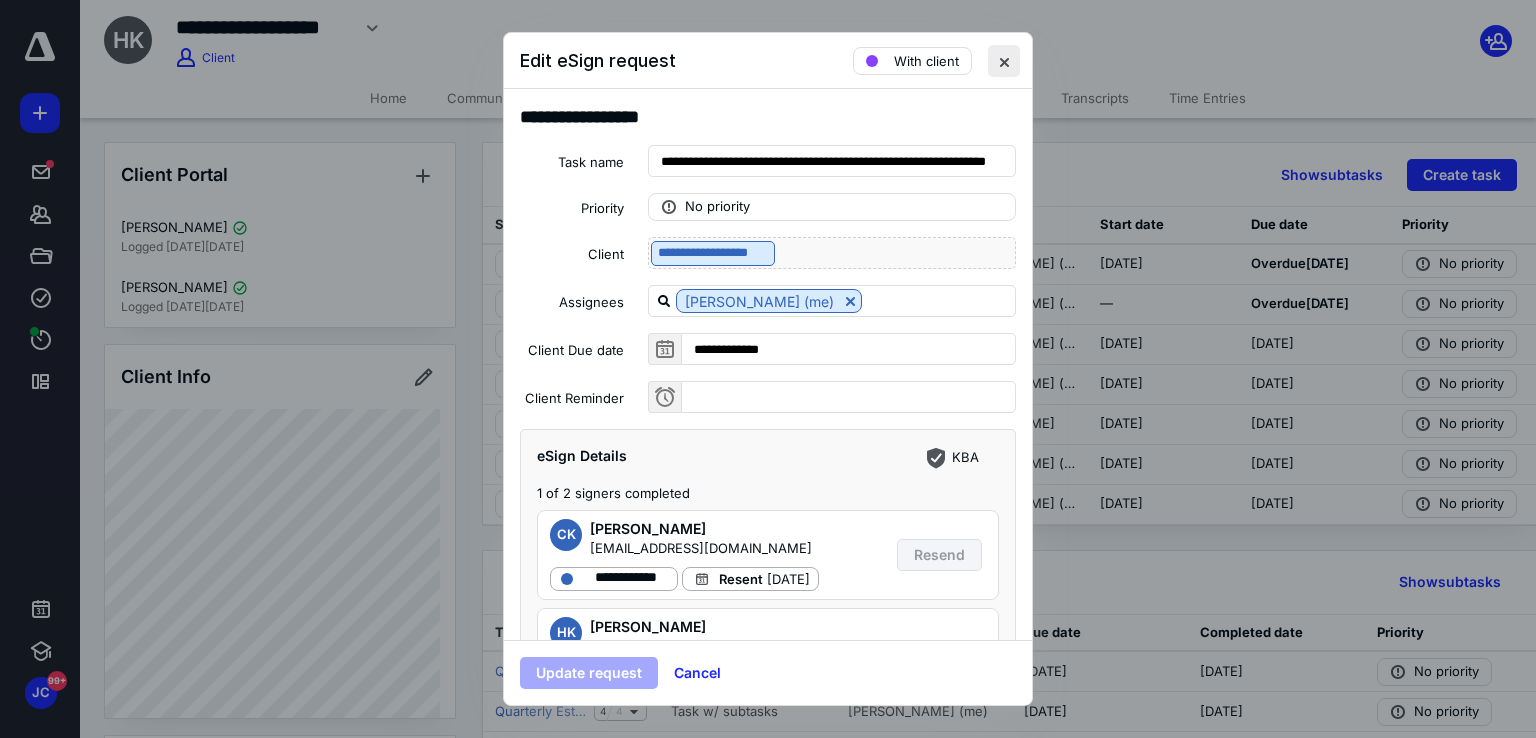 click at bounding box center (1004, 61) 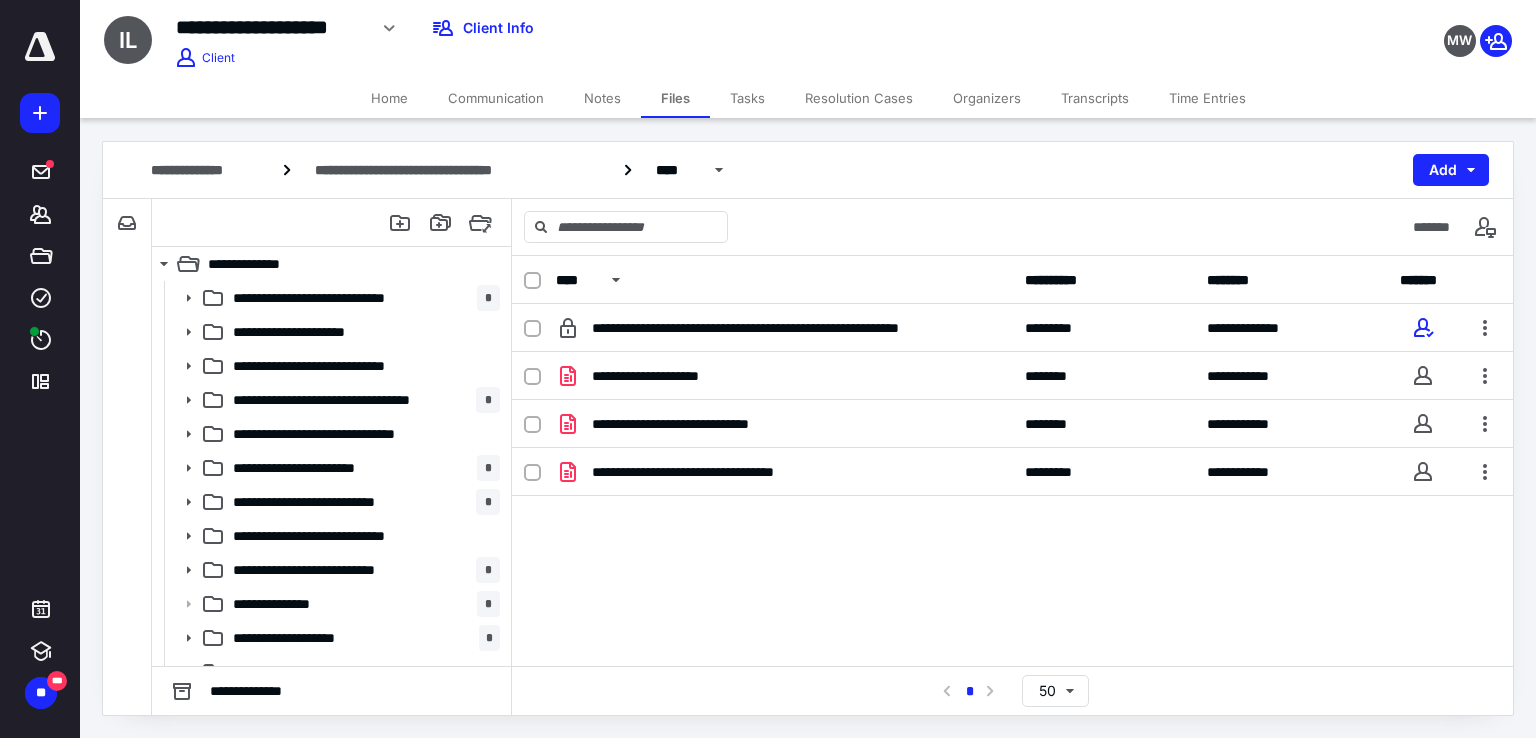 scroll, scrollTop: 0, scrollLeft: 0, axis: both 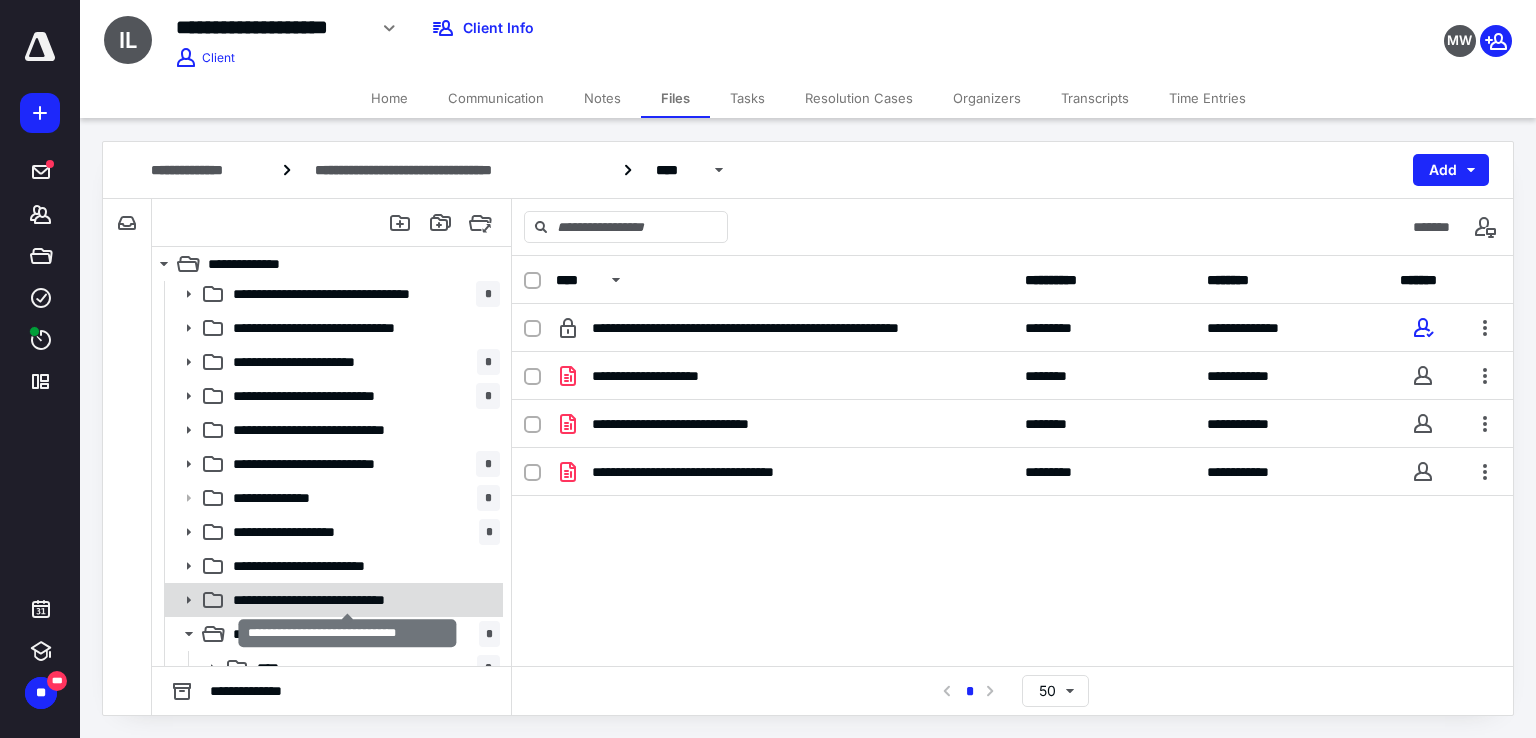 click on "**********" at bounding box center (348, 600) 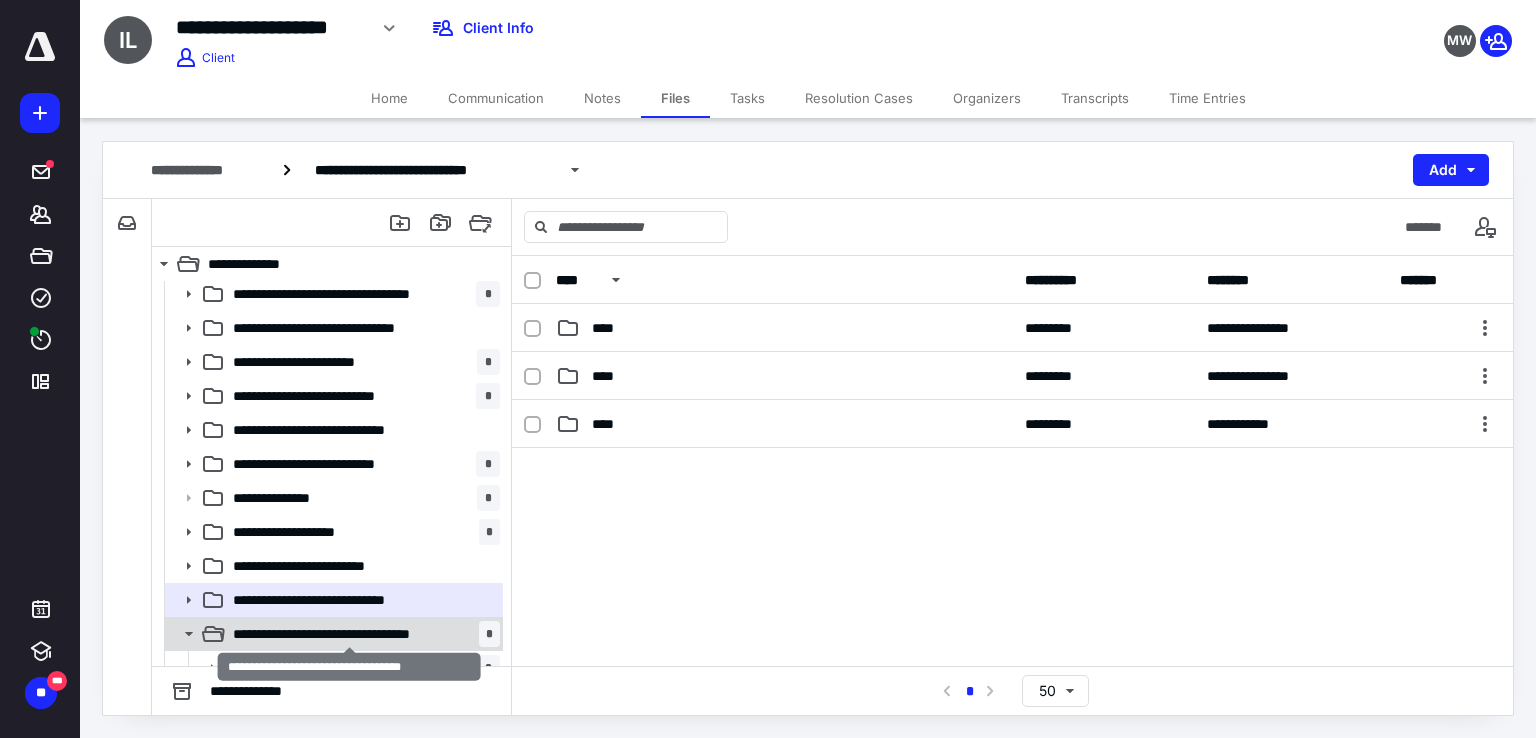 click on "**********" at bounding box center (350, 634) 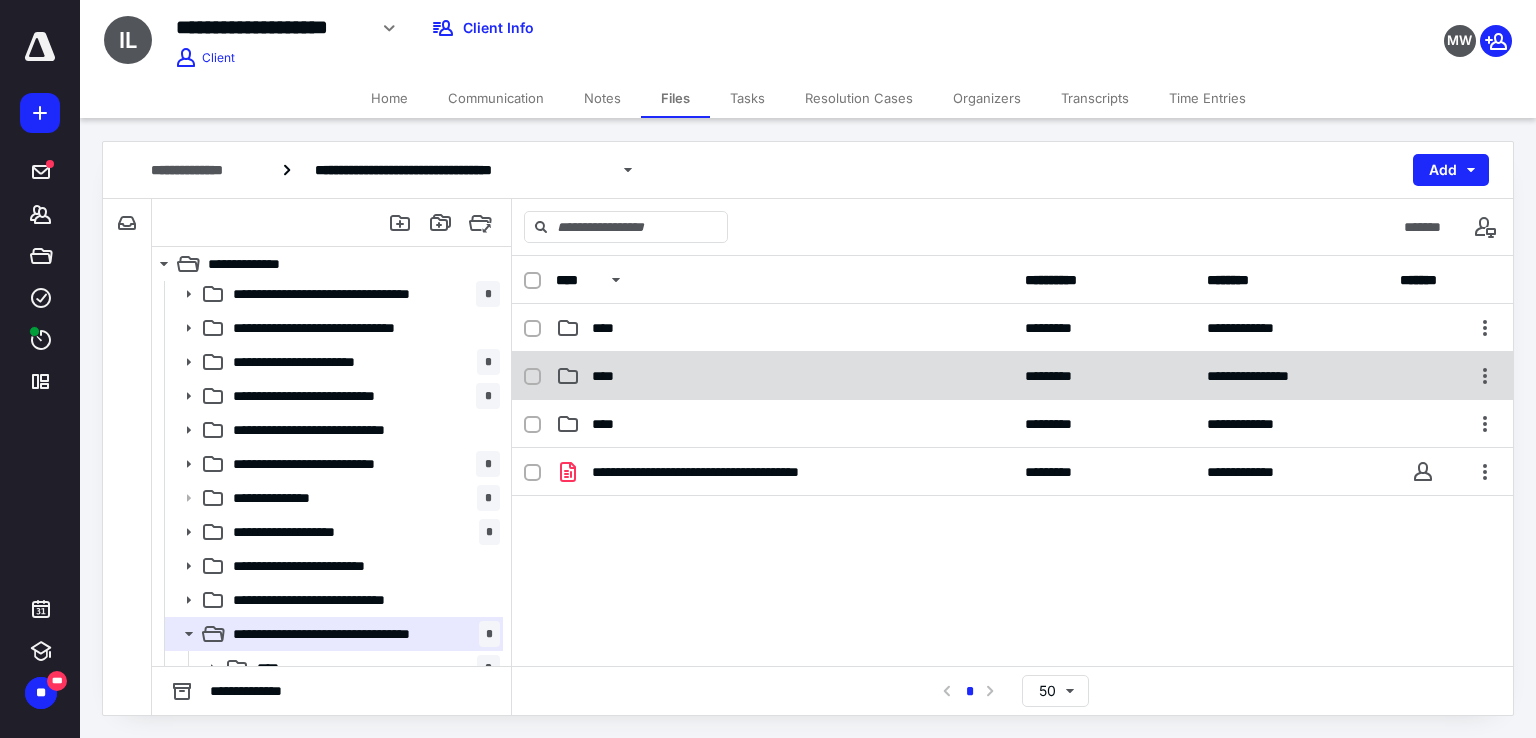 click on "**********" at bounding box center [1012, 376] 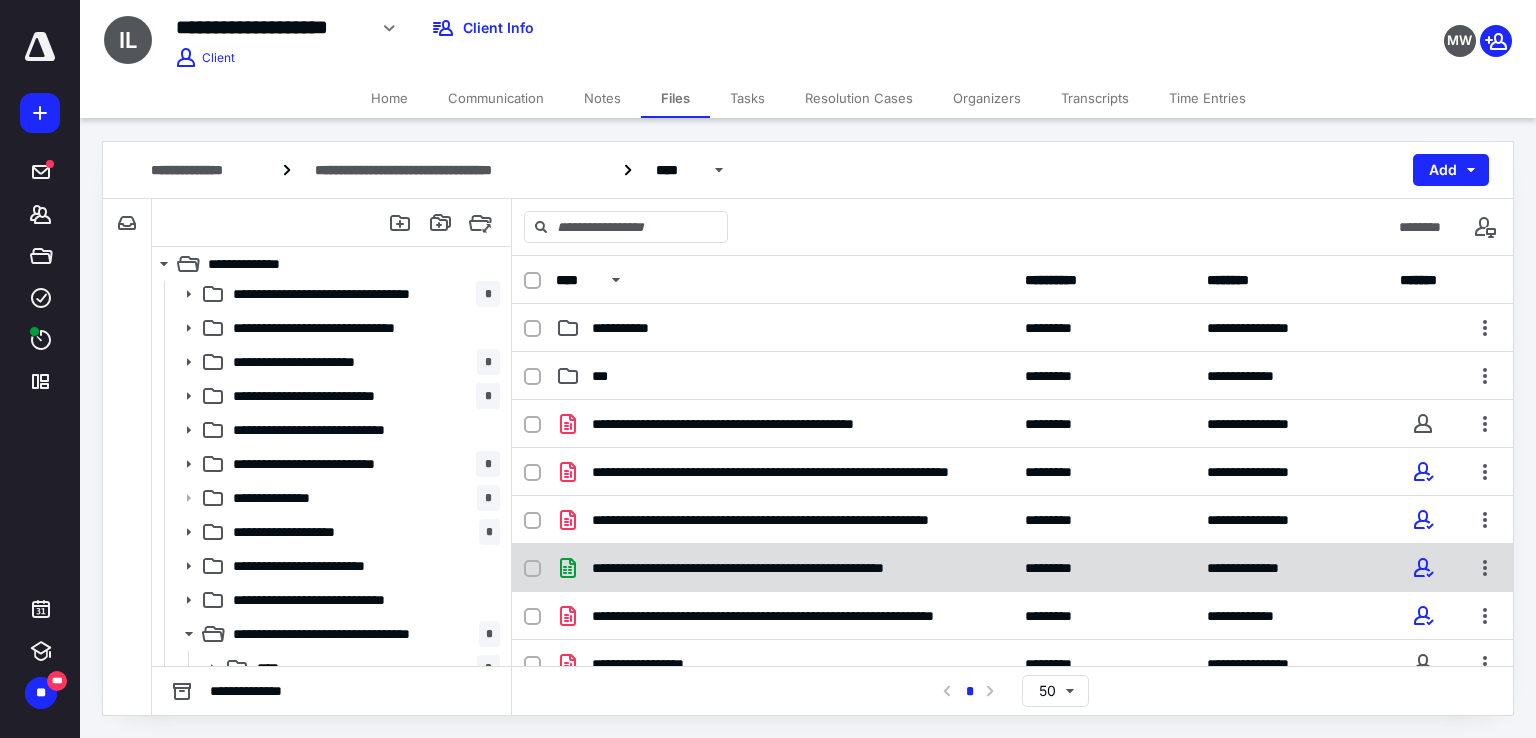 scroll, scrollTop: 116, scrollLeft: 0, axis: vertical 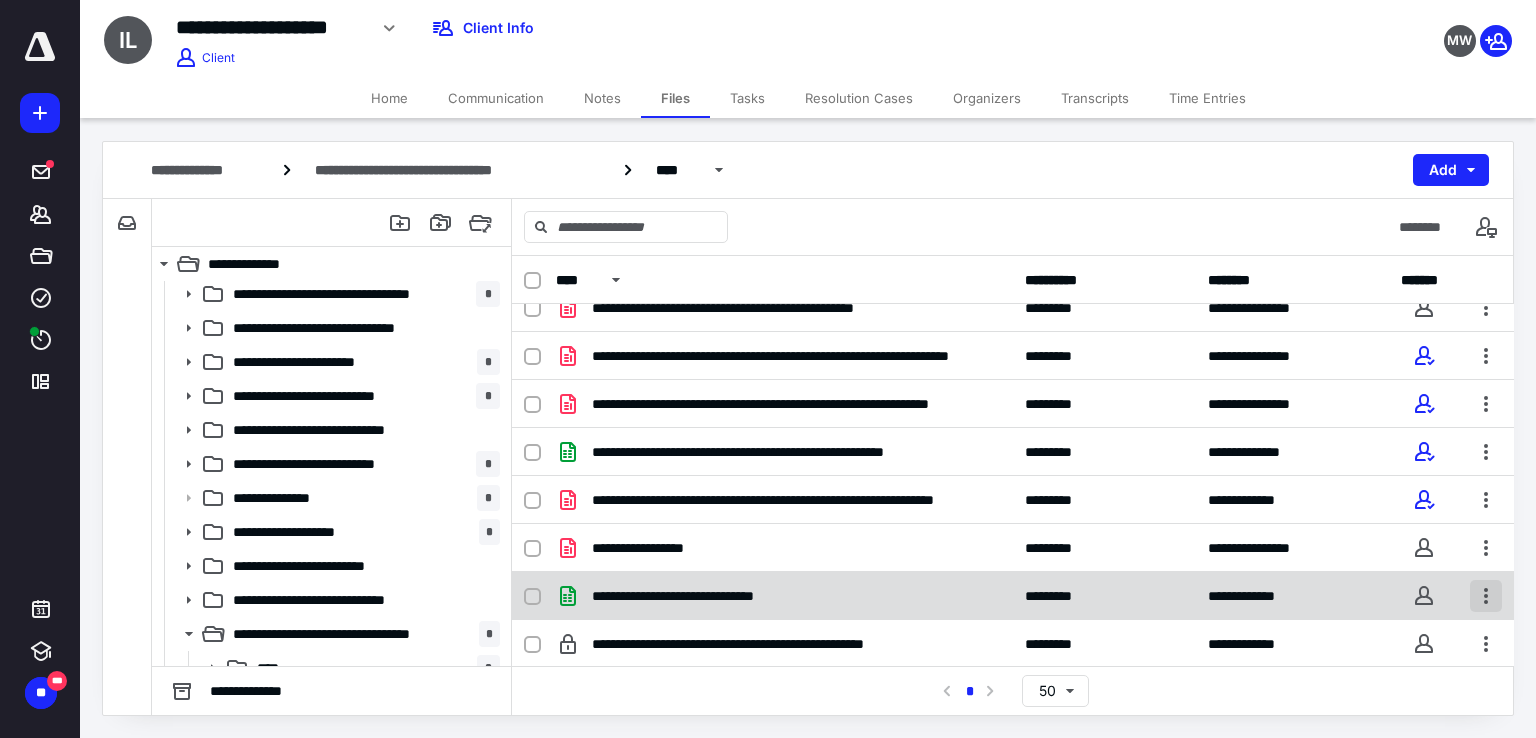 click at bounding box center (1486, 596) 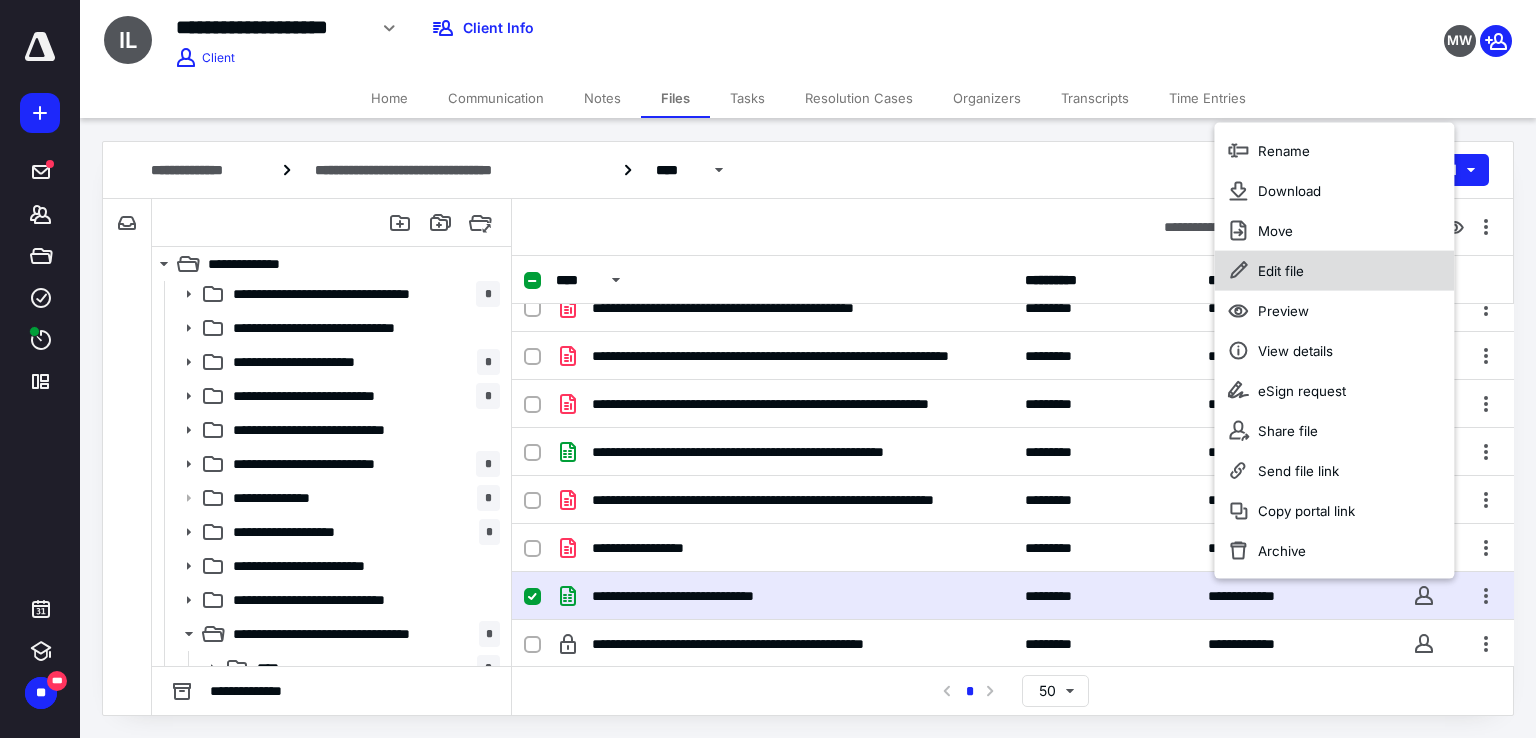 click on "Edit file" at bounding box center (1334, 270) 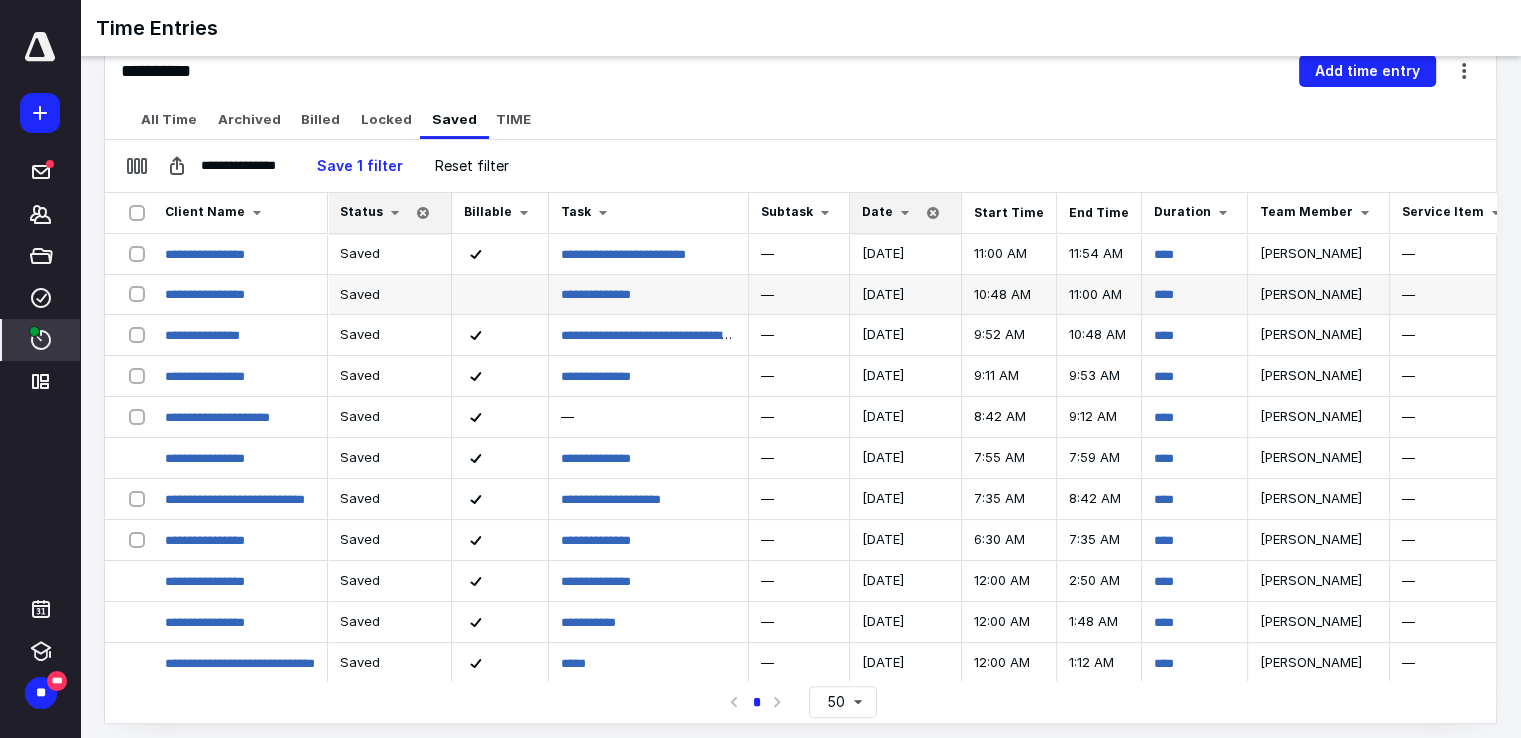scroll, scrollTop: 0, scrollLeft: 0, axis: both 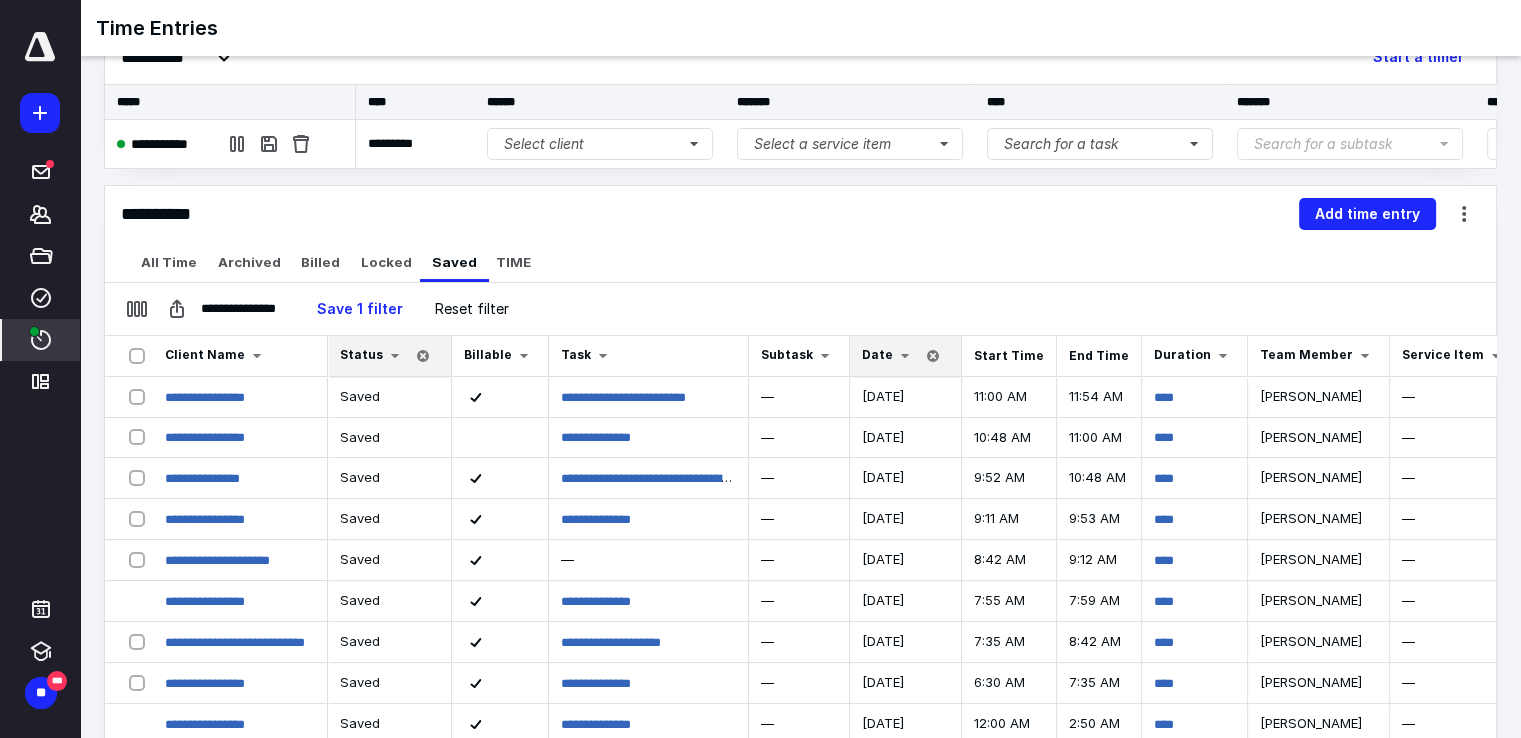 click 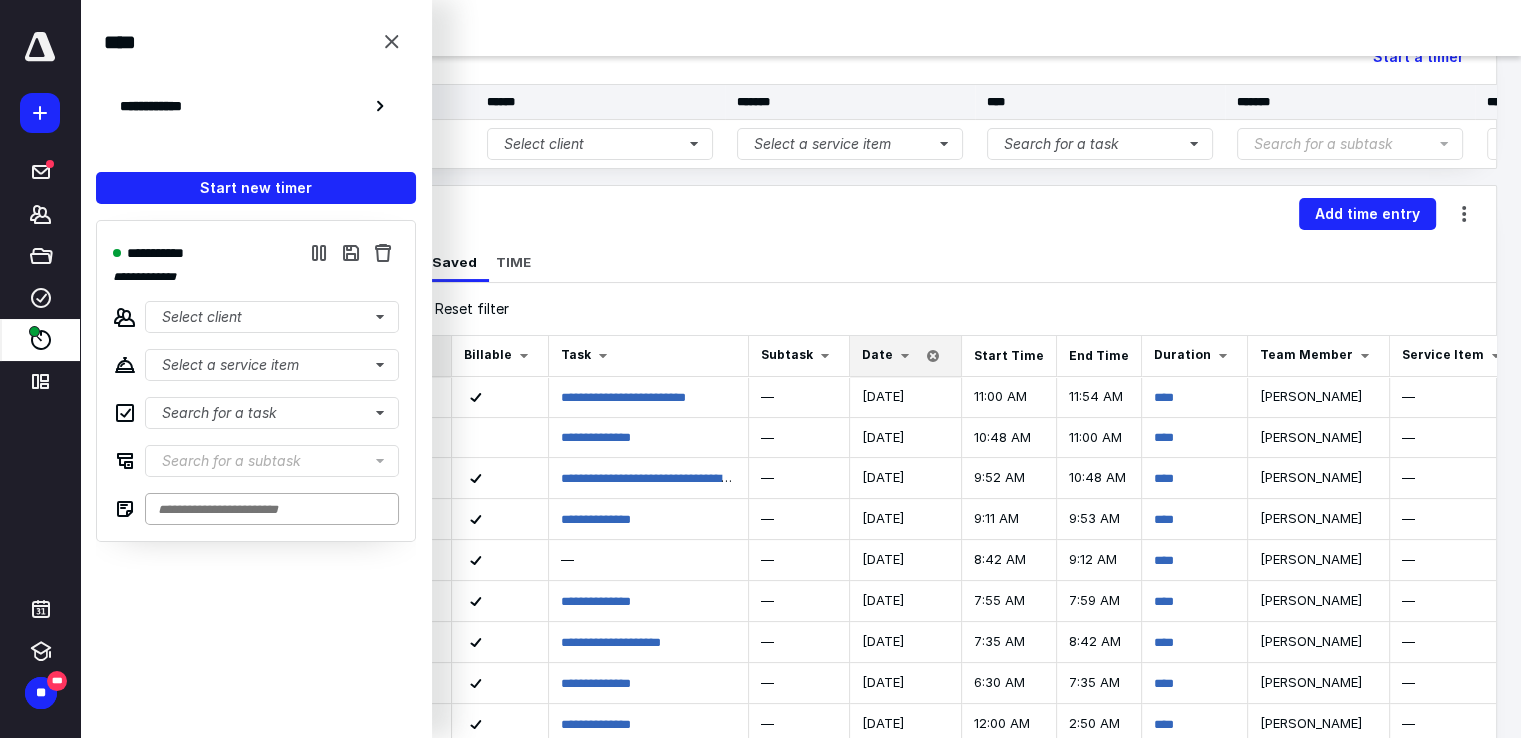 scroll, scrollTop: 284, scrollLeft: 0, axis: vertical 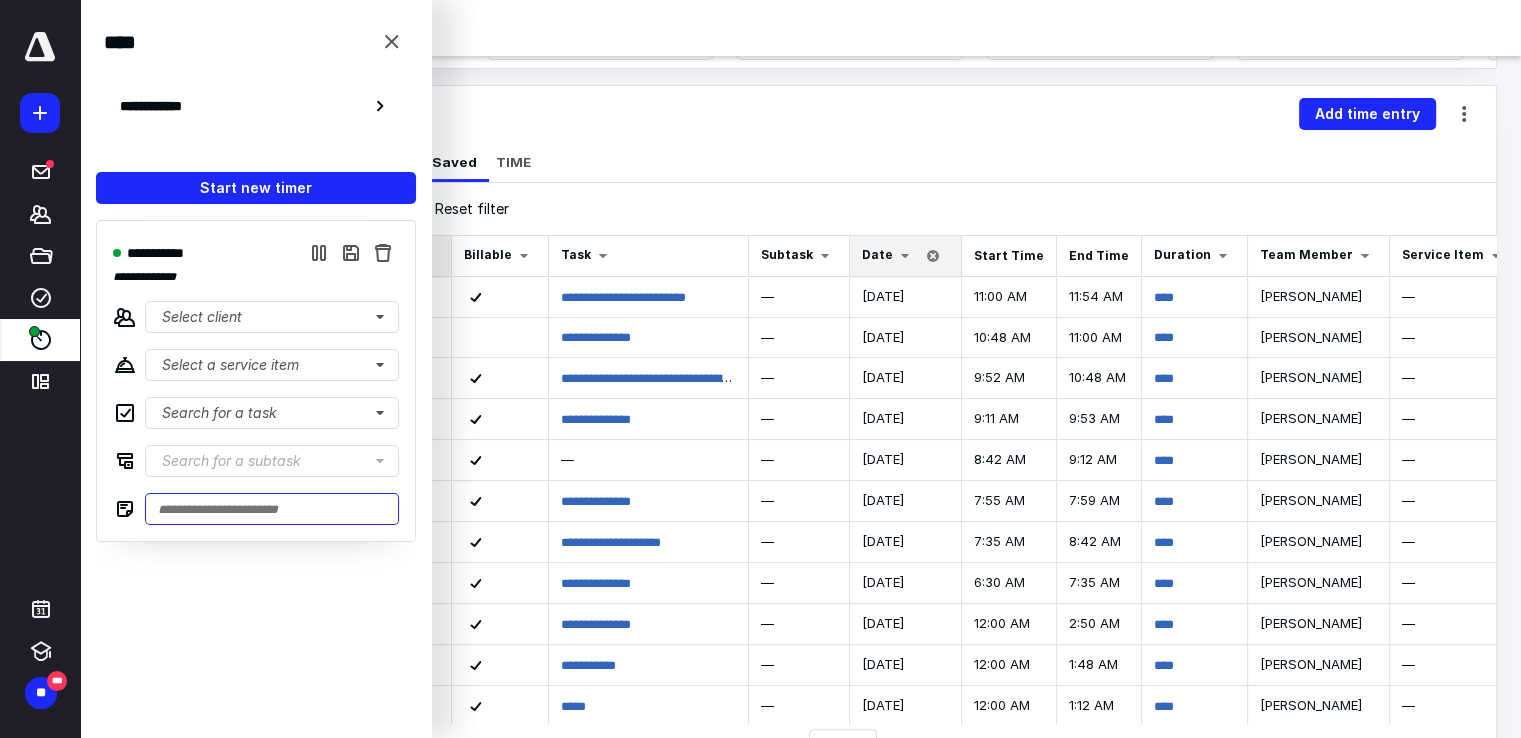 click at bounding box center (272, 509) 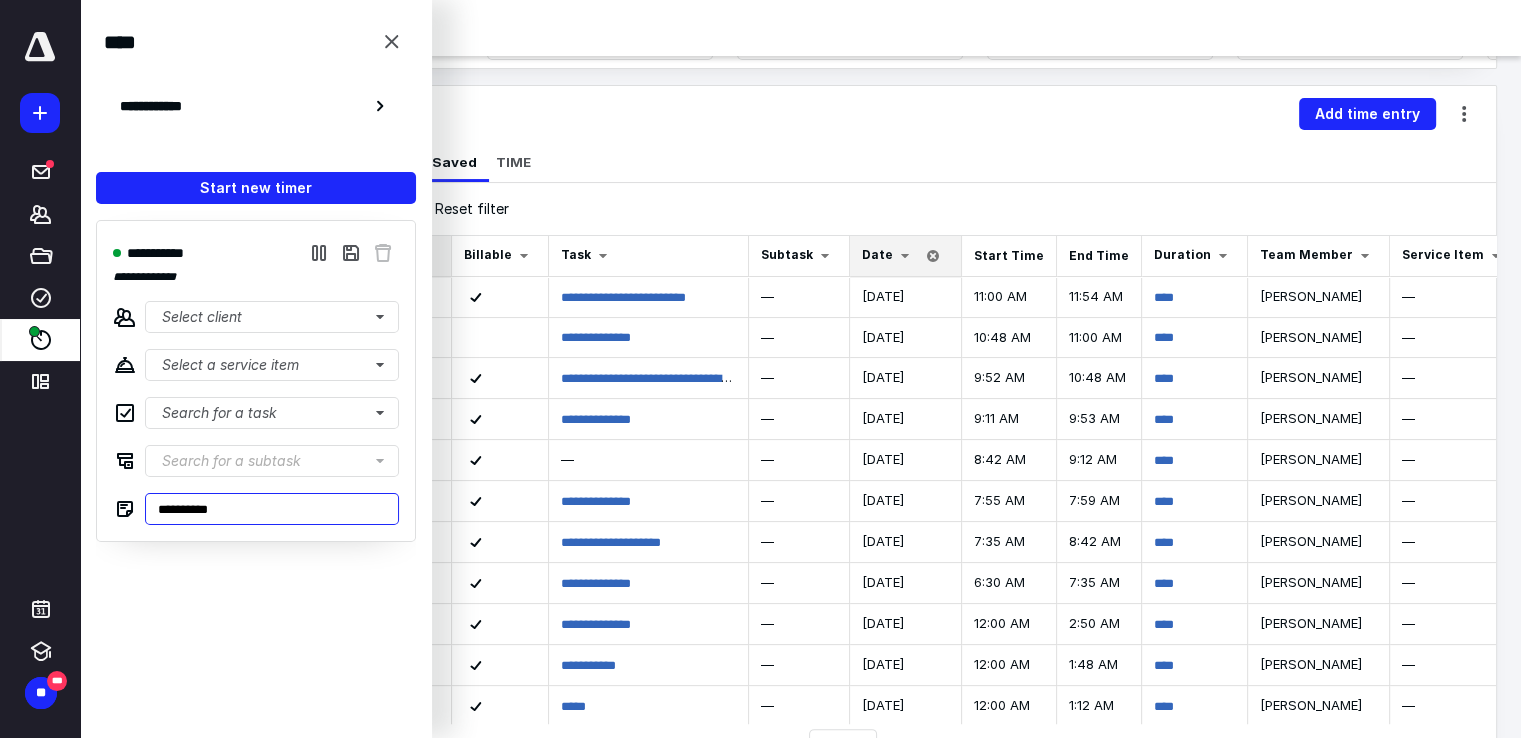 type on "**********" 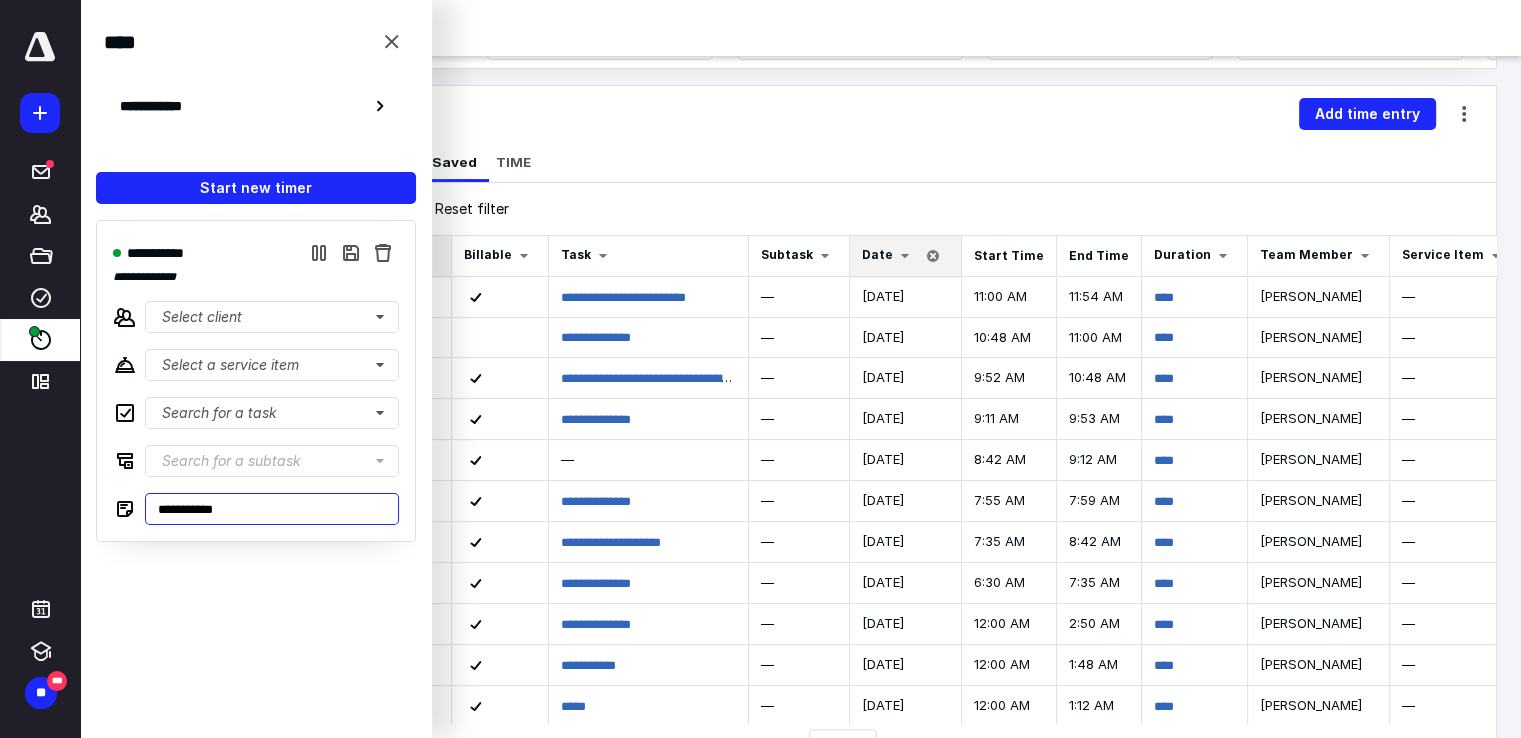 type on "**********" 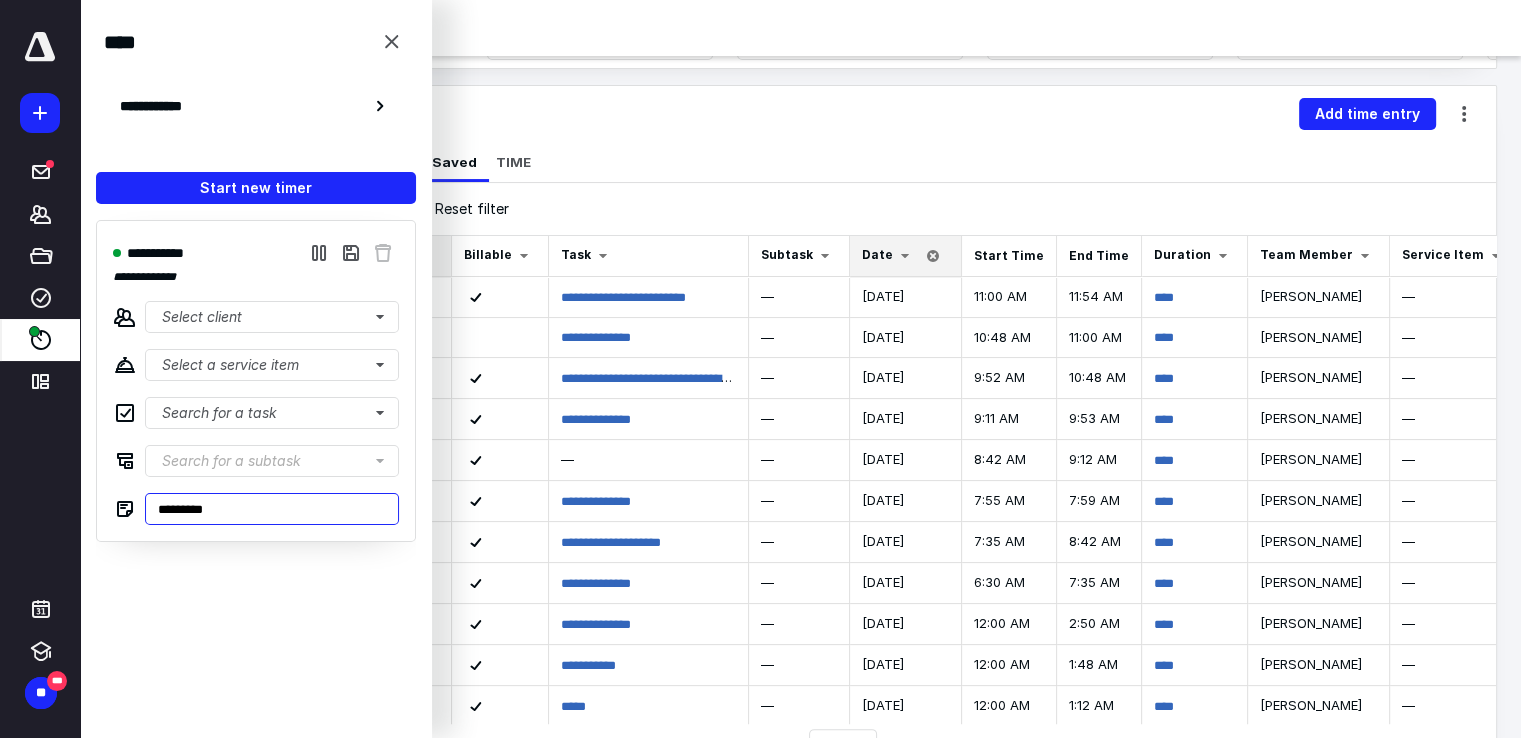 type on "********" 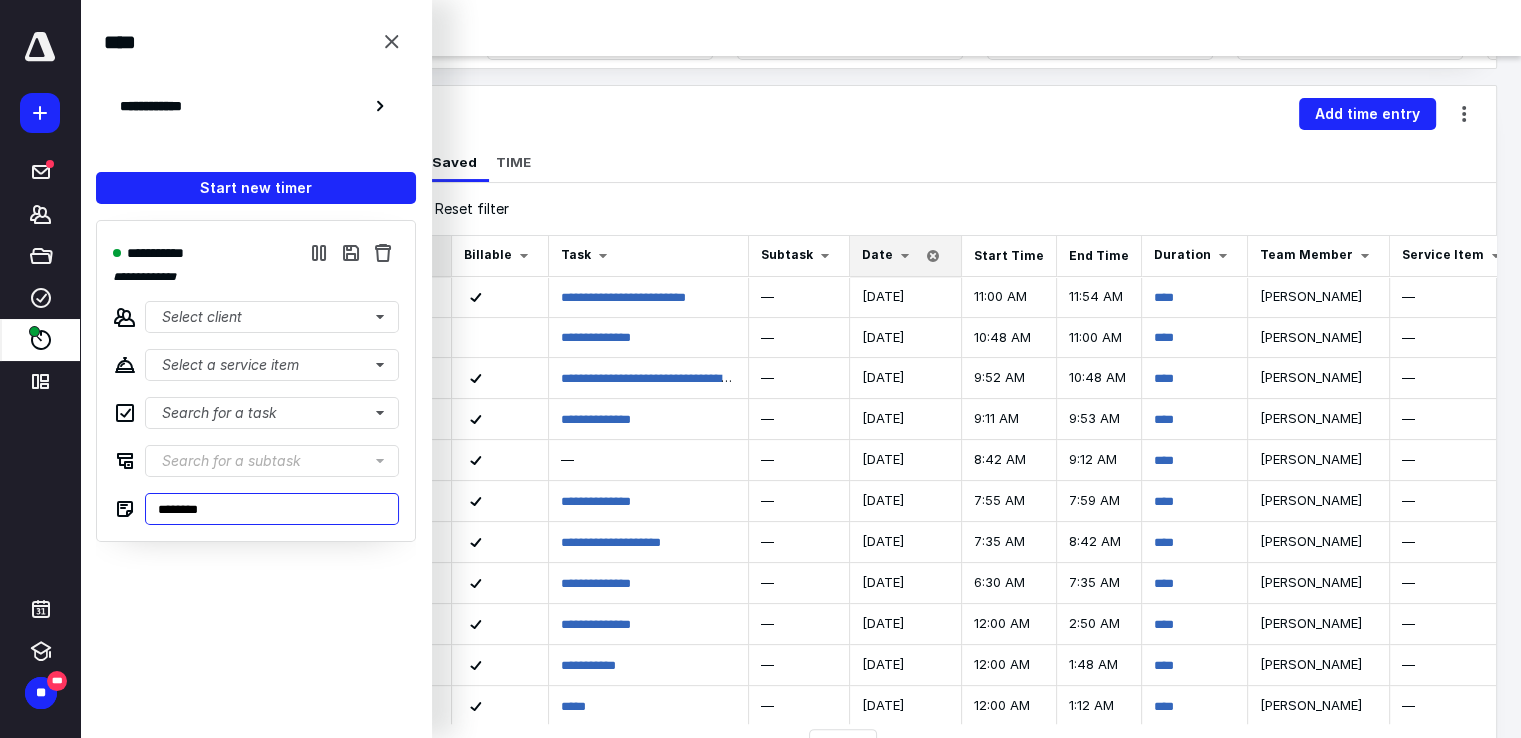 type on "********" 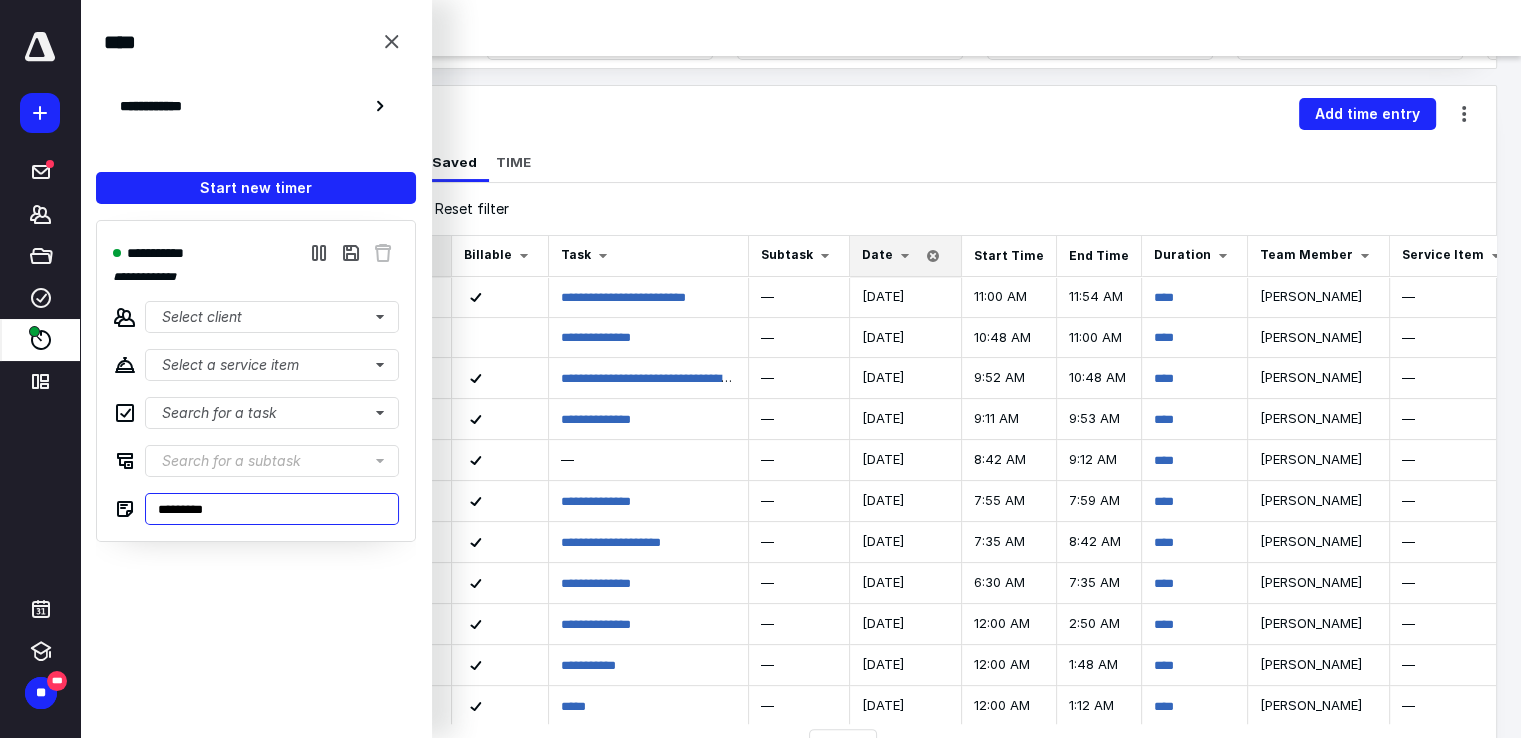 type on "**********" 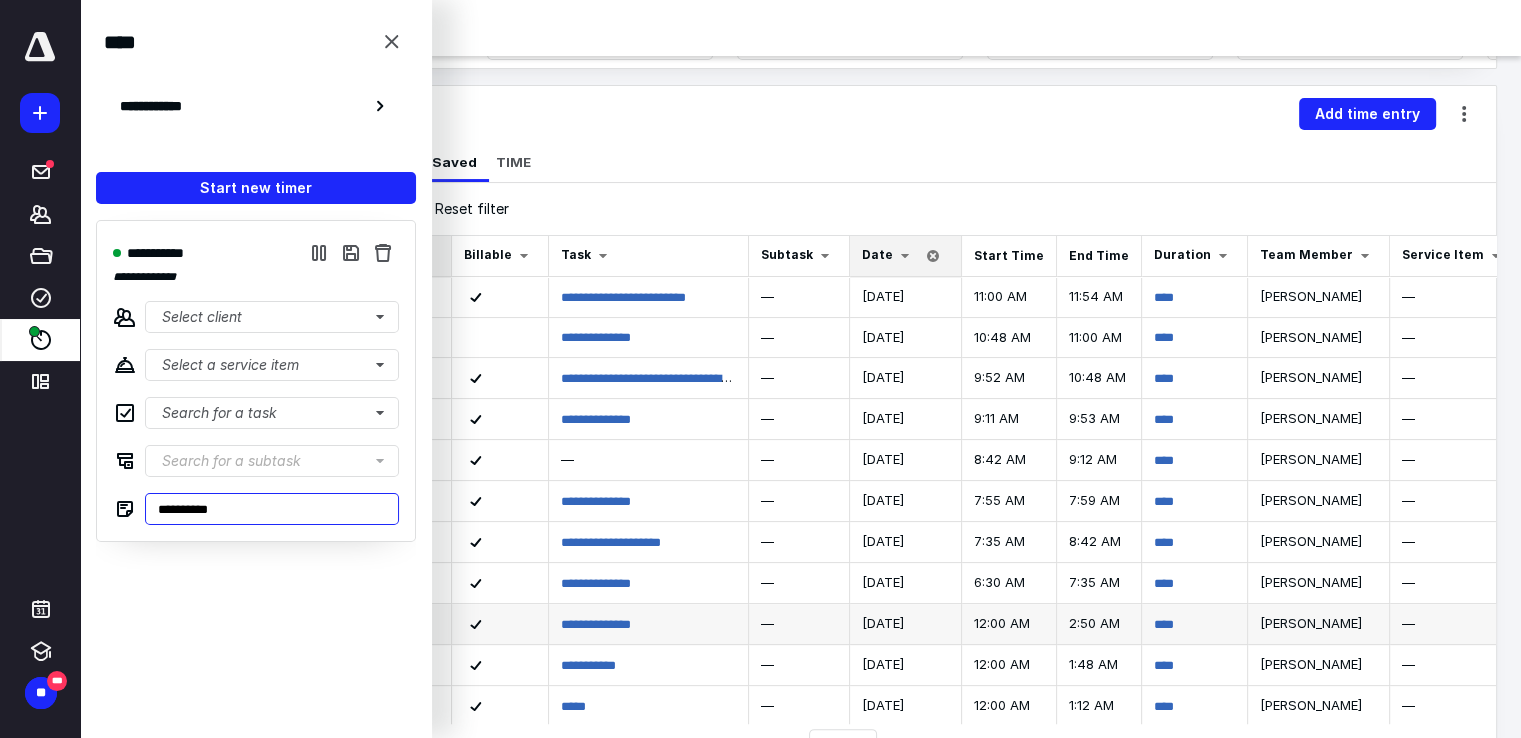 type on "**********" 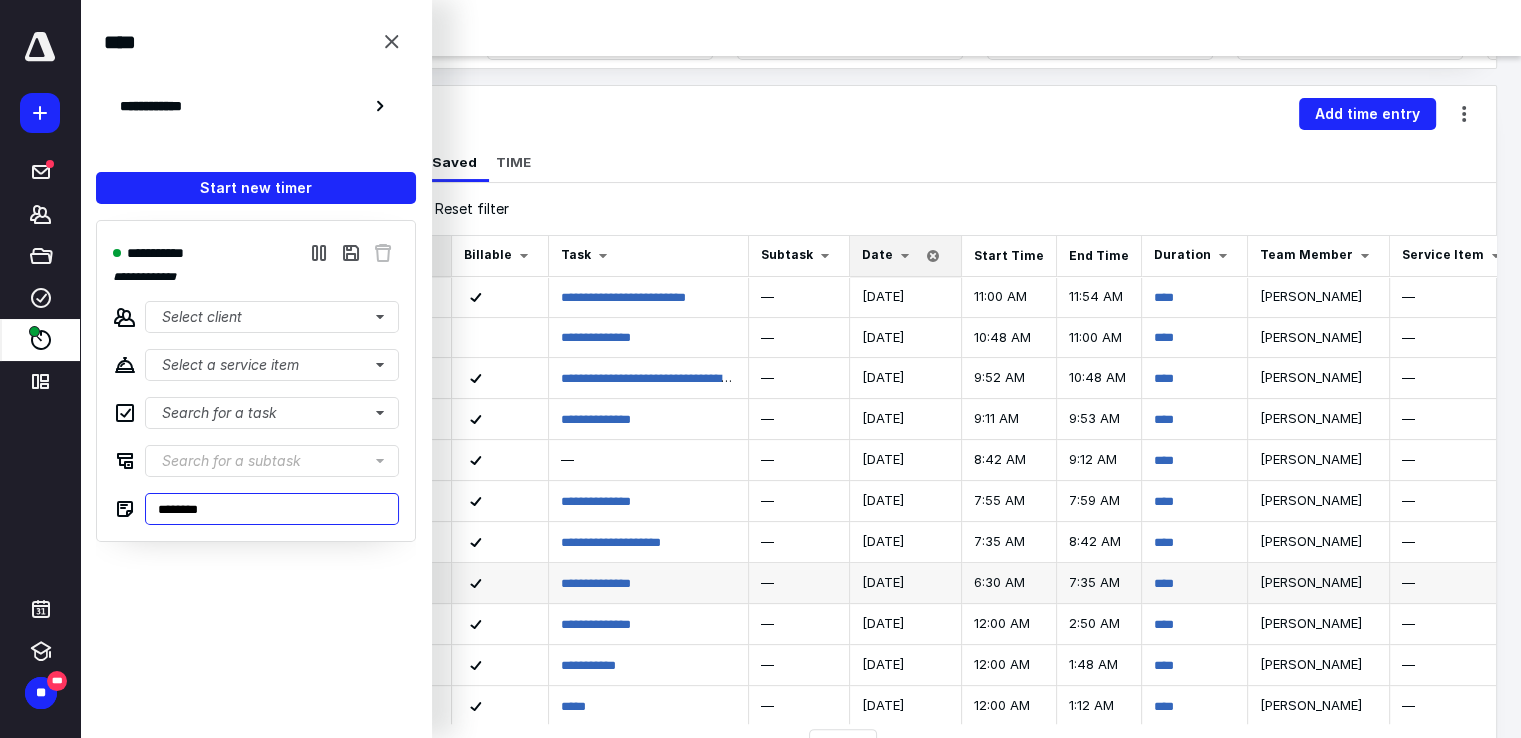 type on "*********" 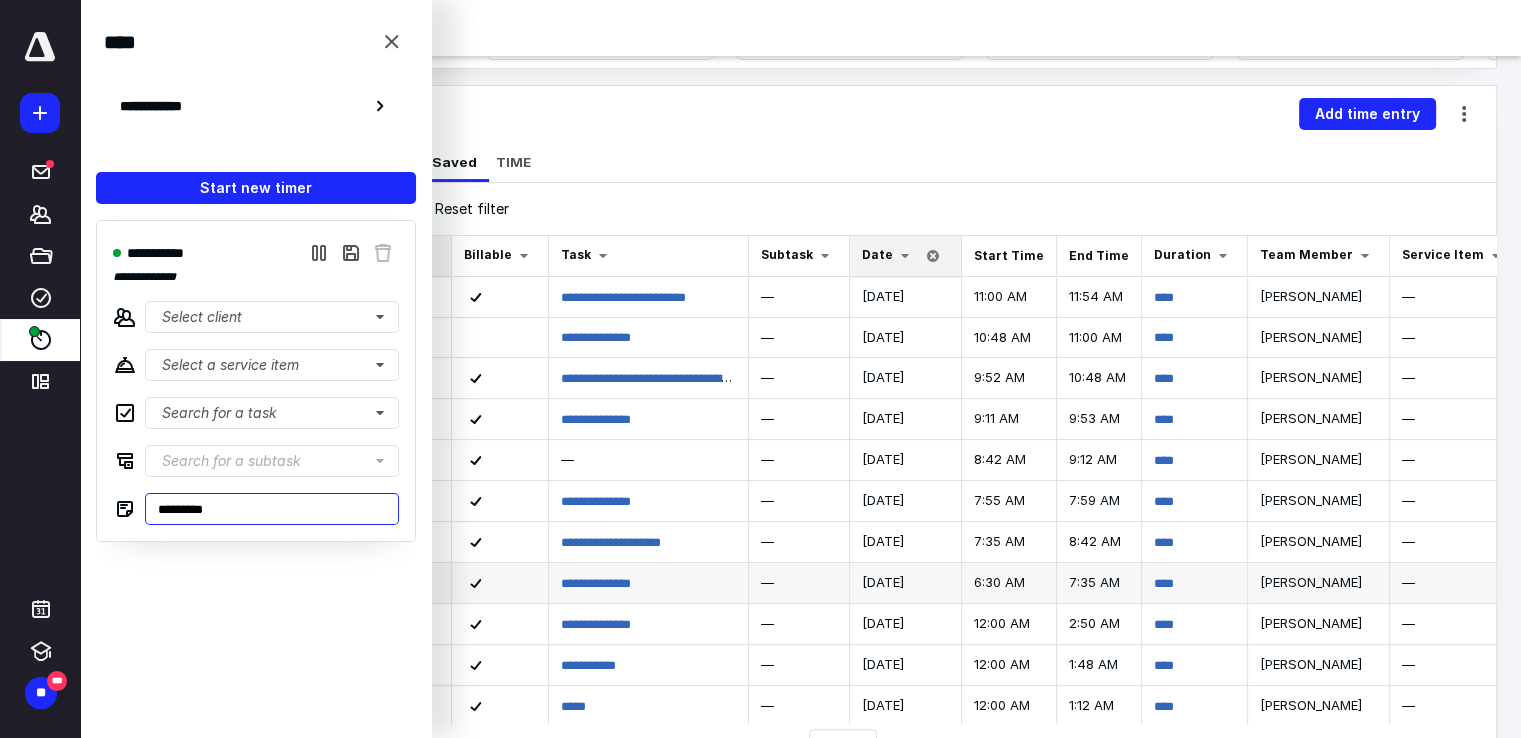 type on "*******" 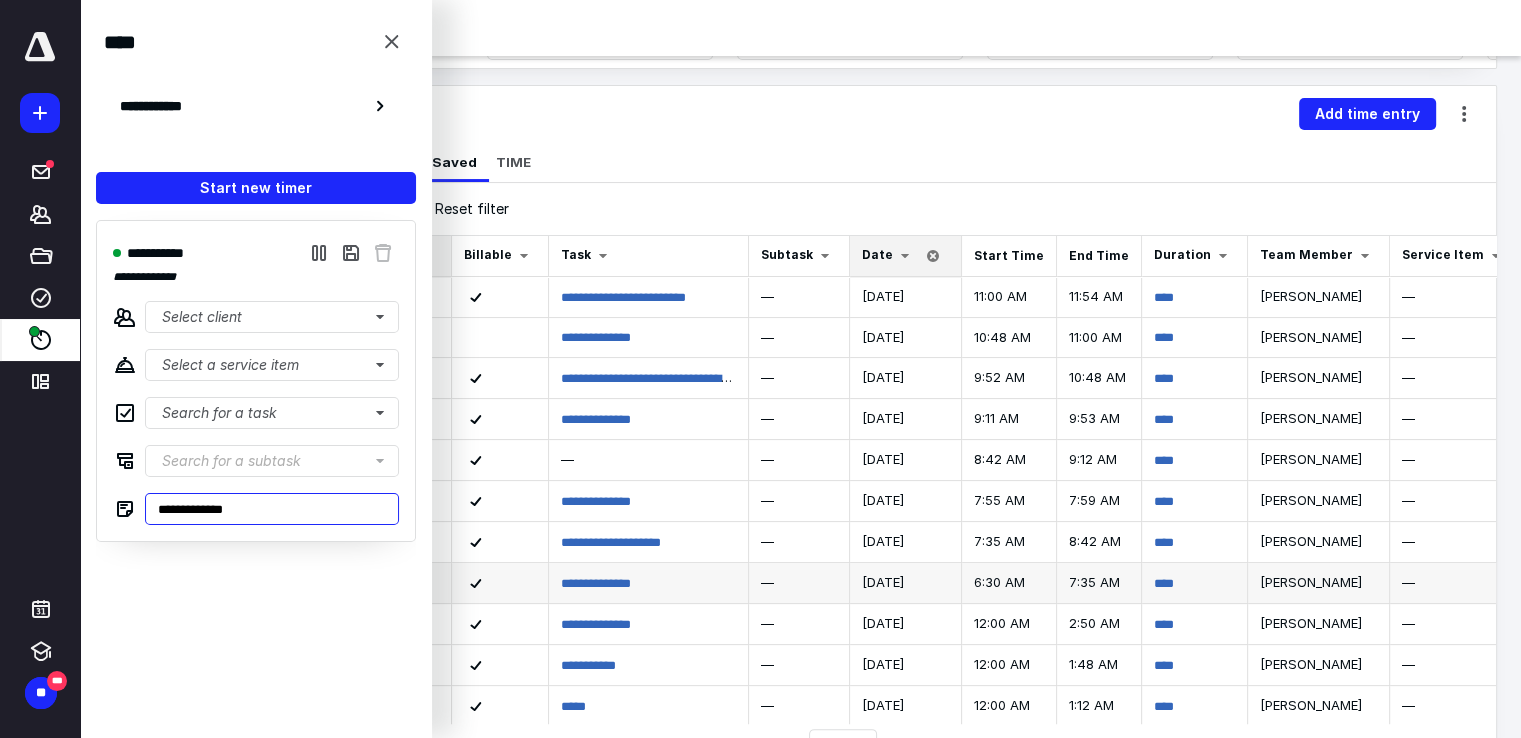 type on "**********" 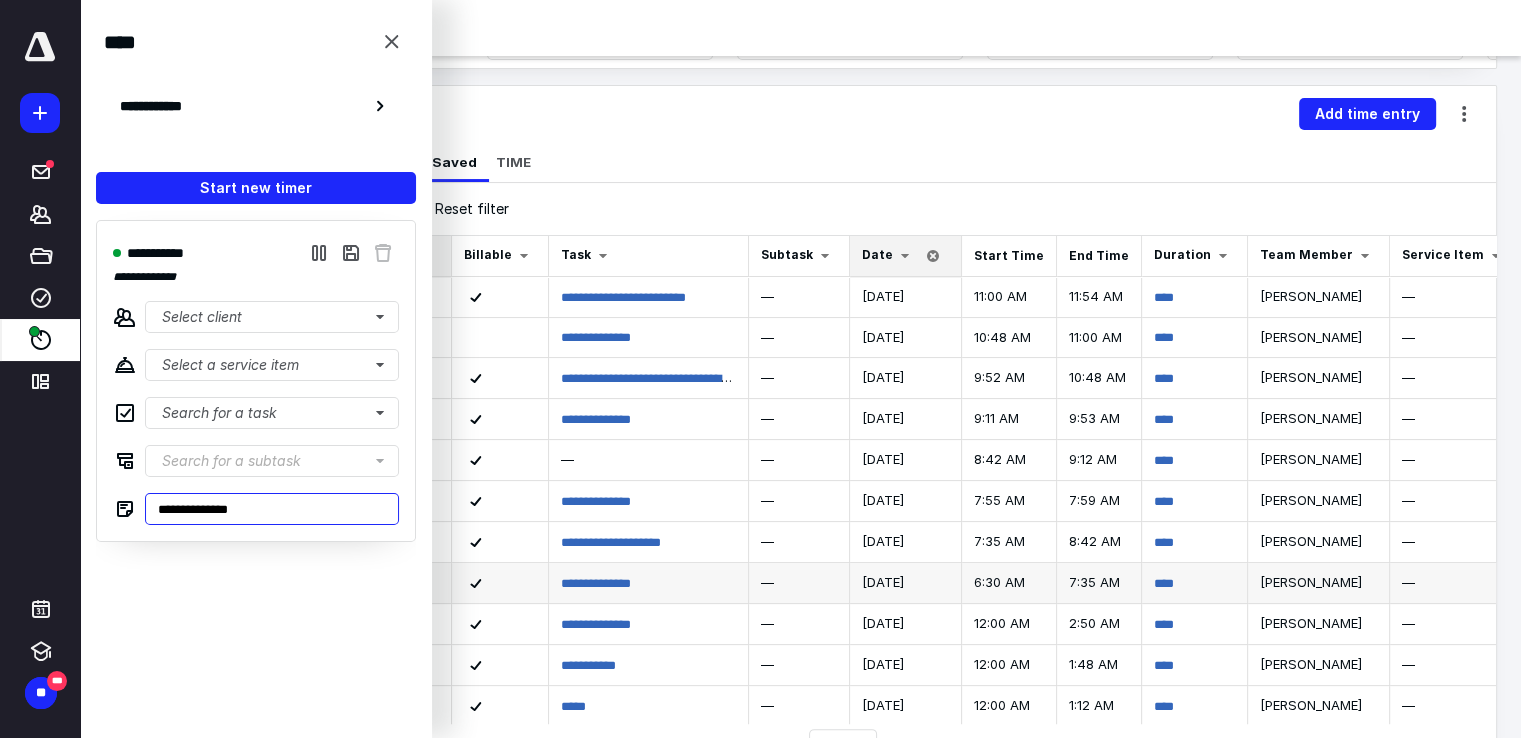 type on "**********" 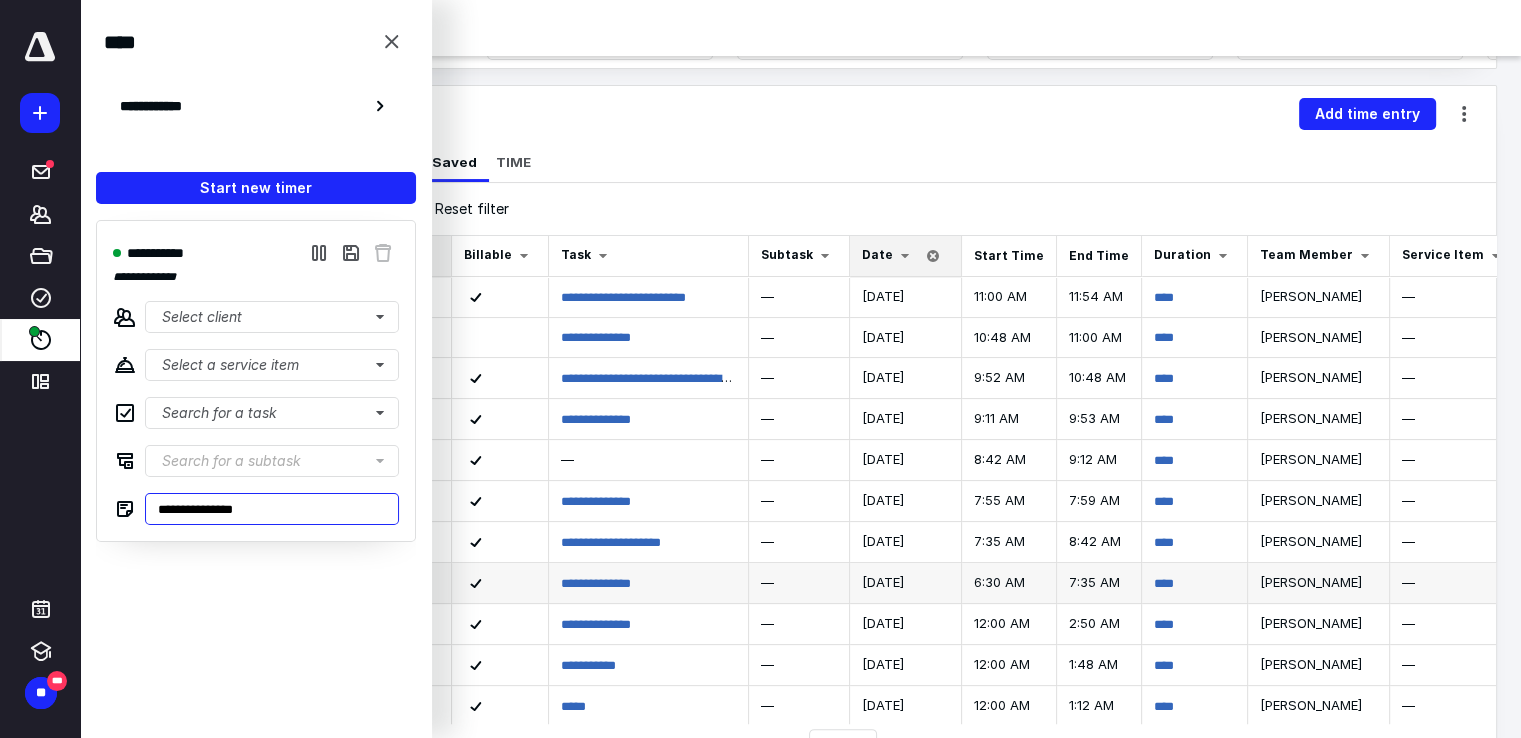type on "**********" 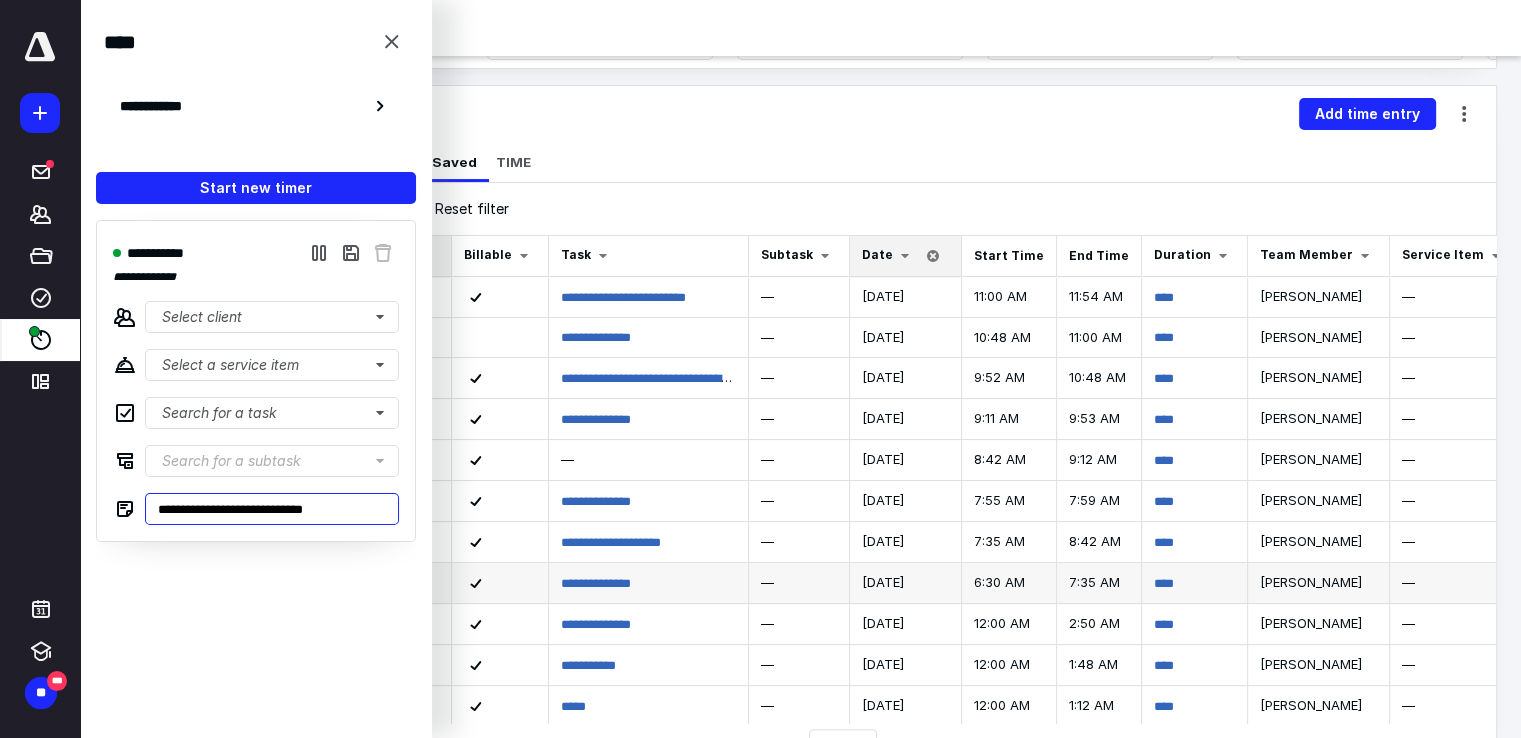type on "**********" 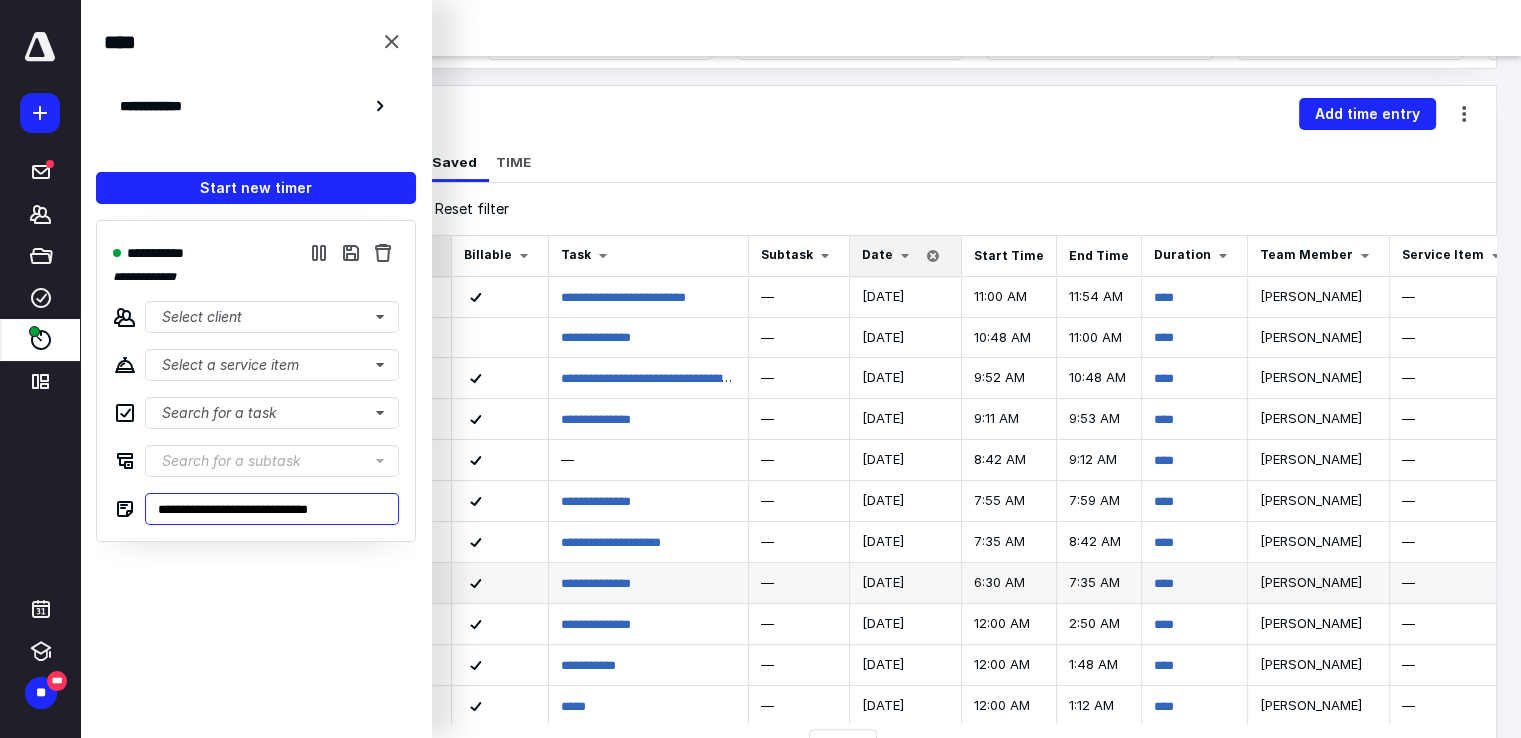 type on "**********" 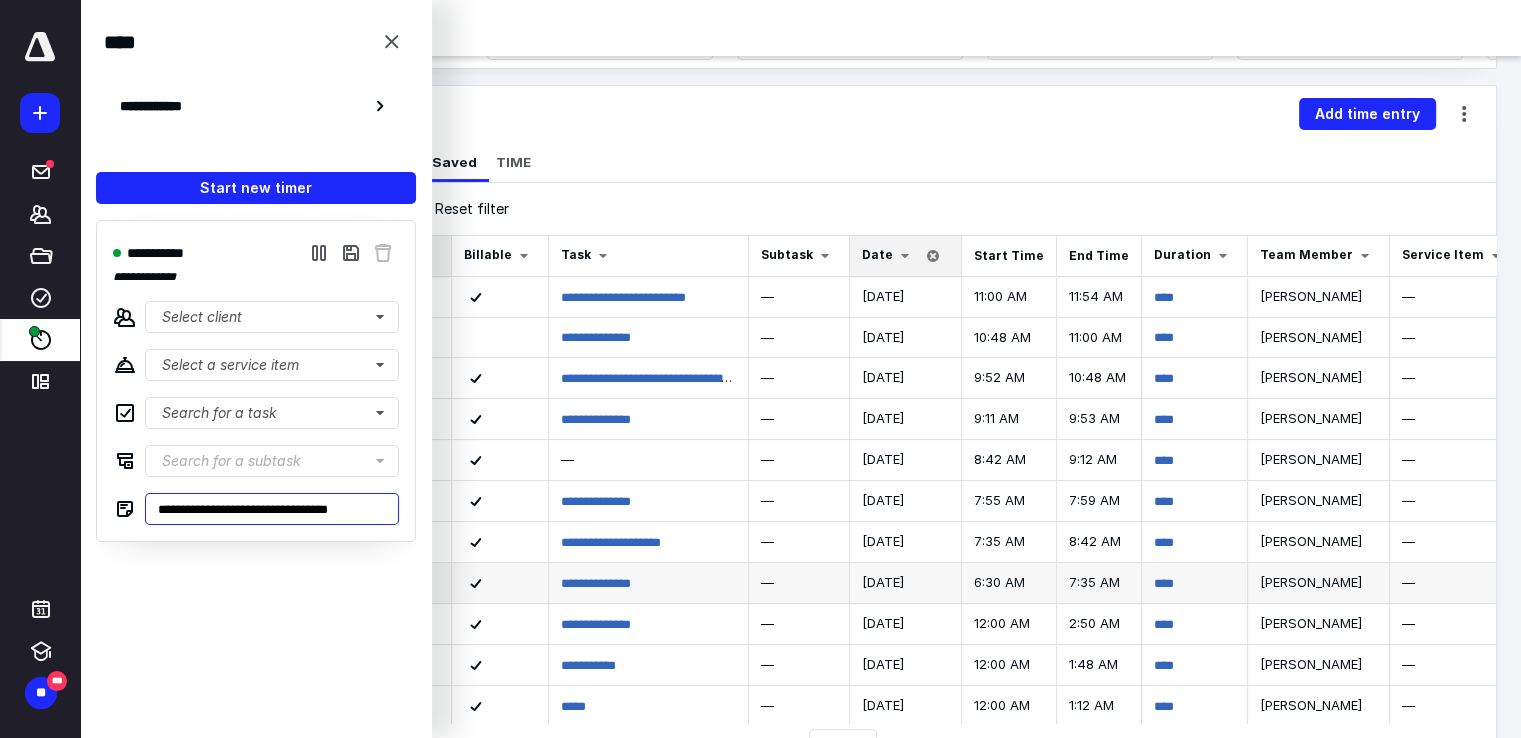 type on "**********" 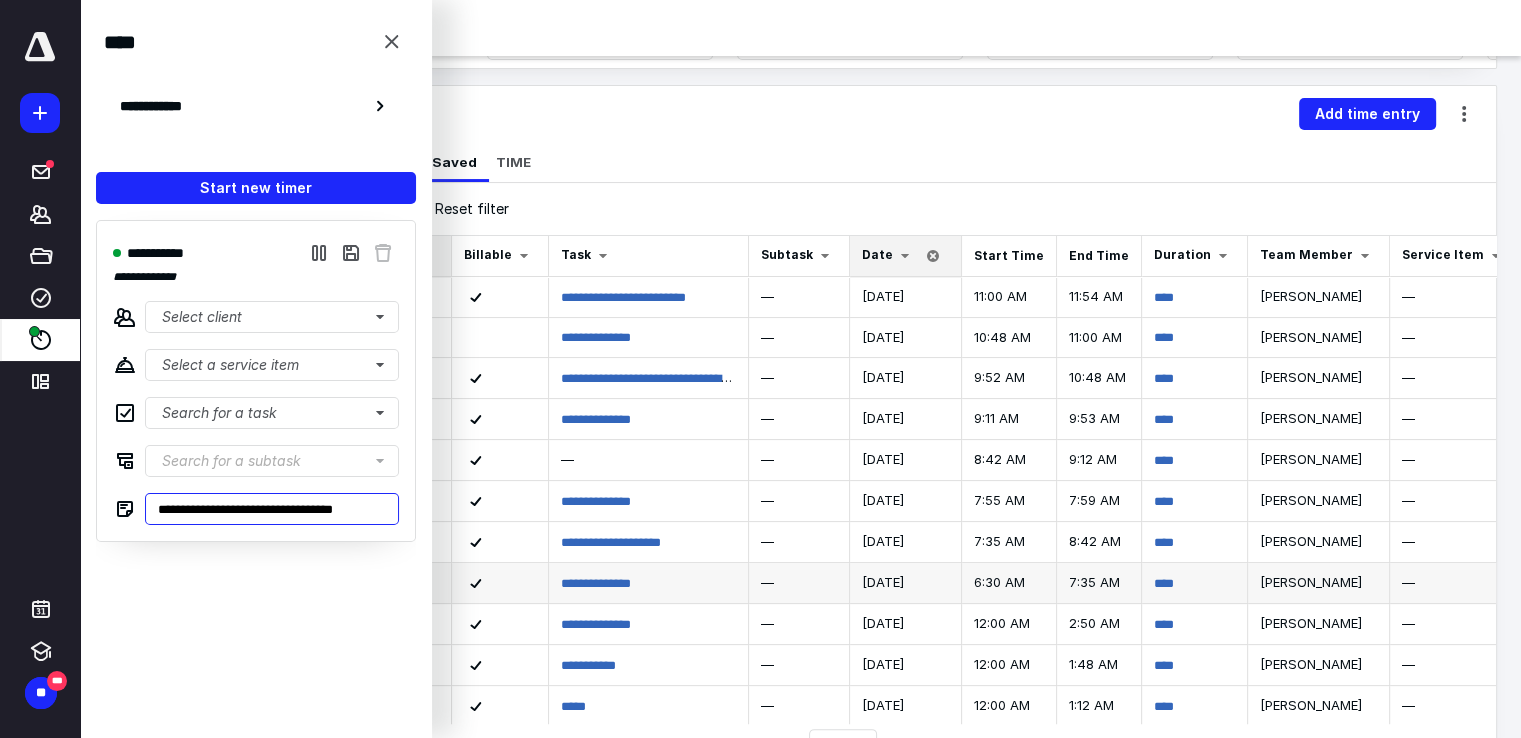 type on "**********" 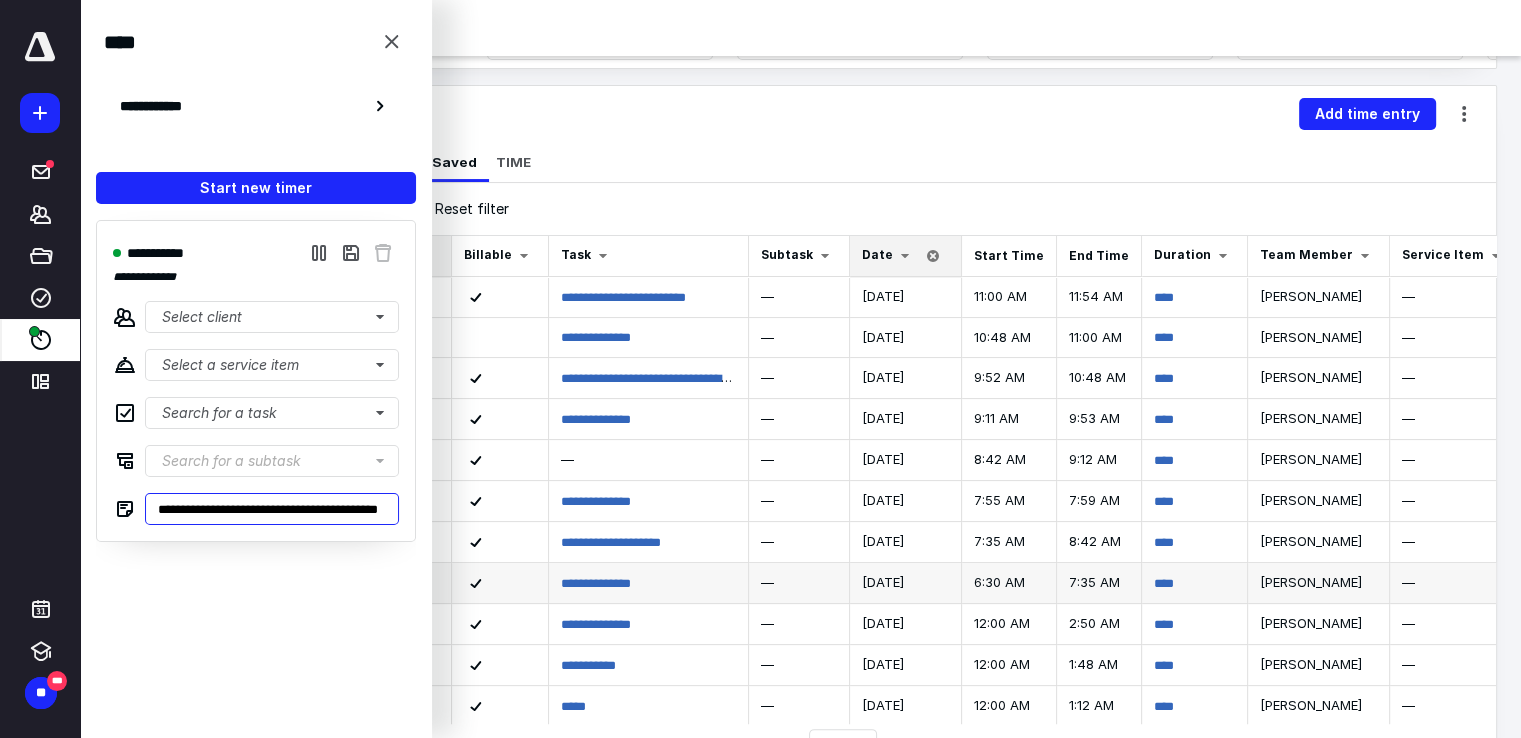 scroll, scrollTop: 0, scrollLeft: 37, axis: horizontal 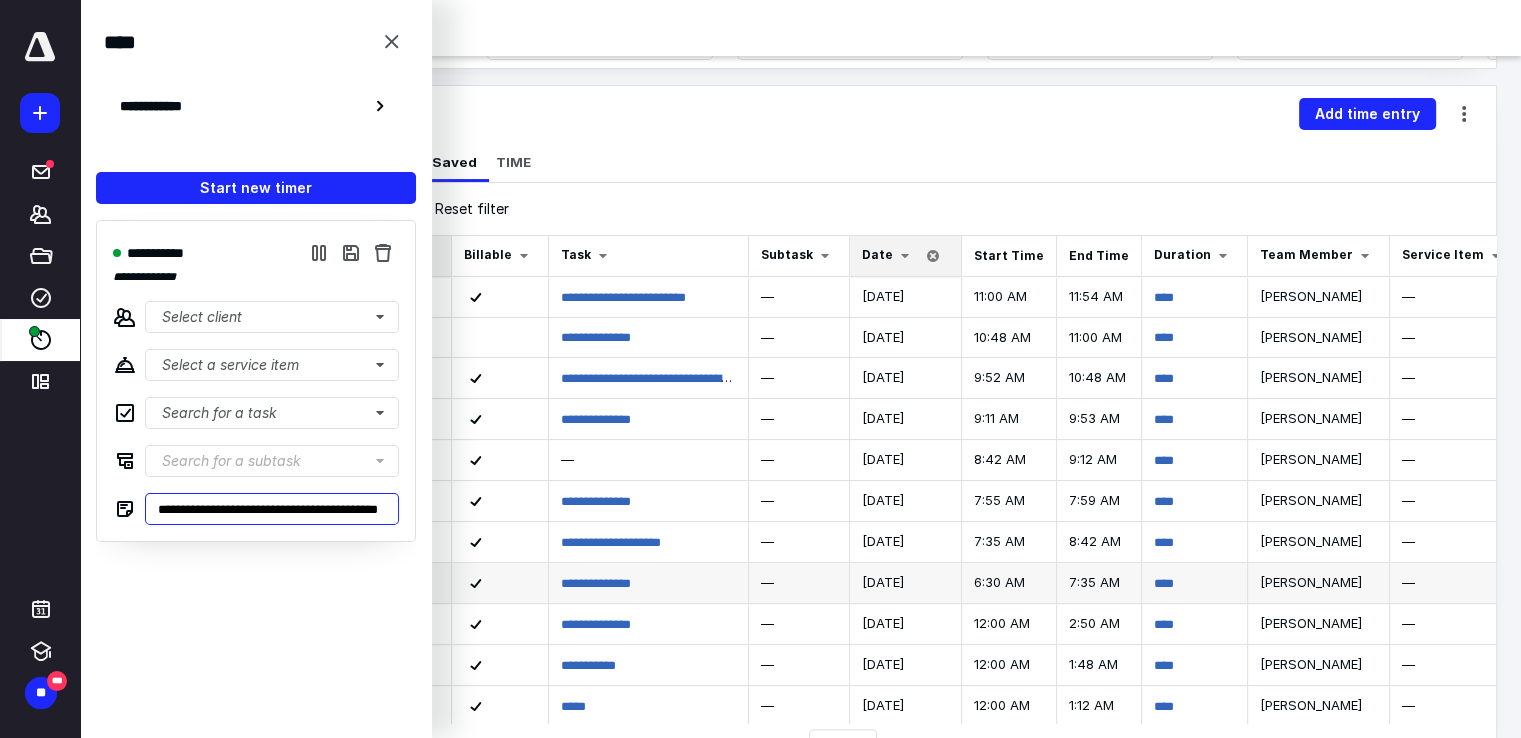type on "**********" 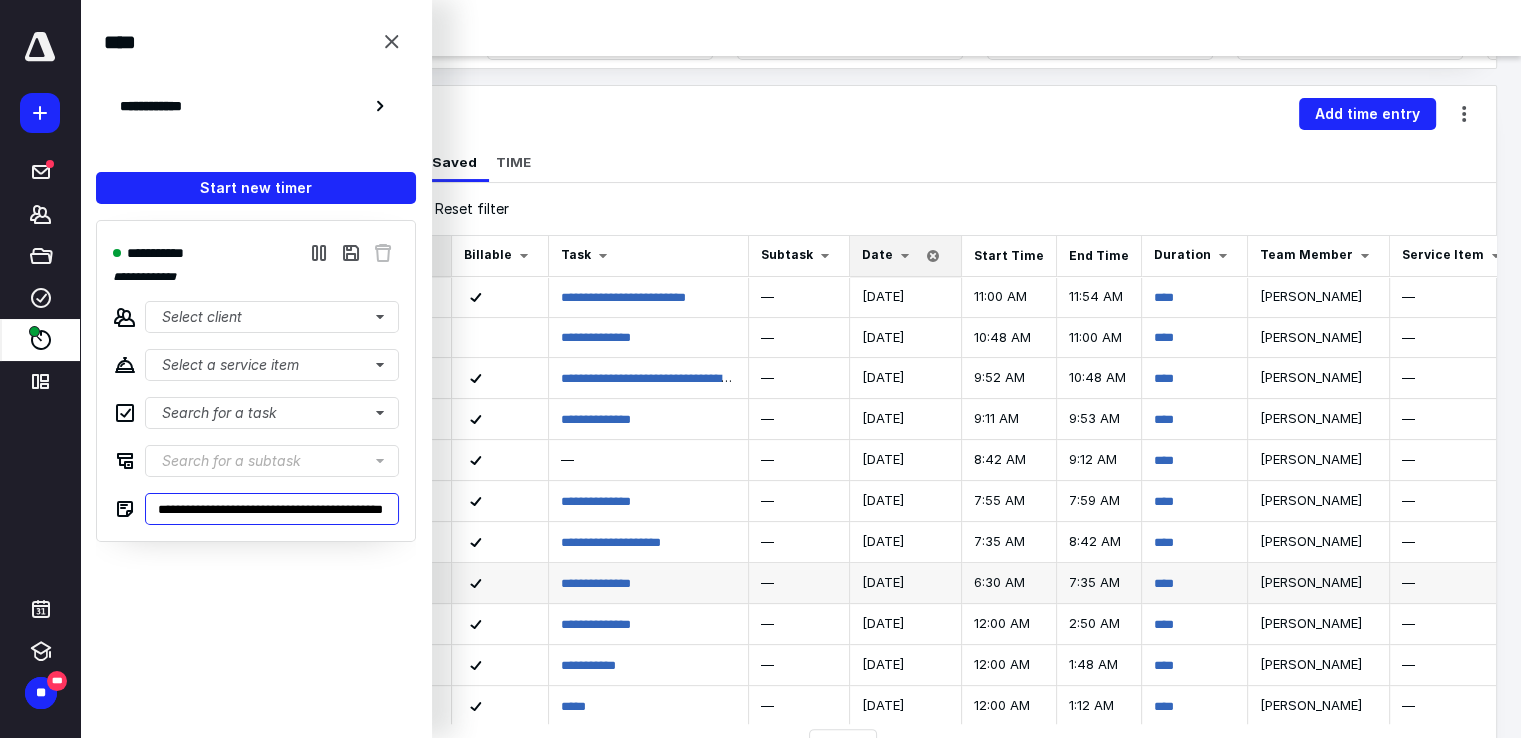 type on "**********" 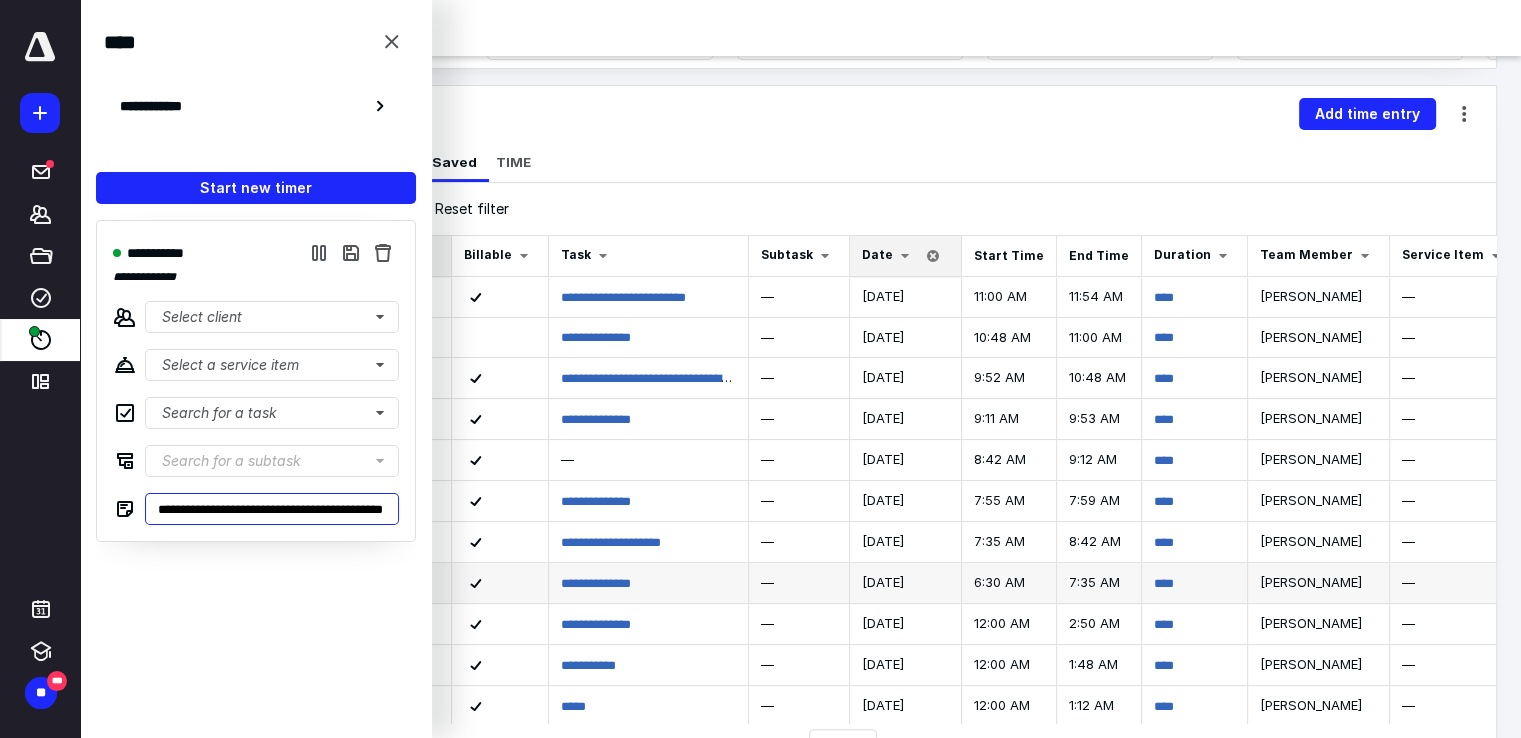 type on "**********" 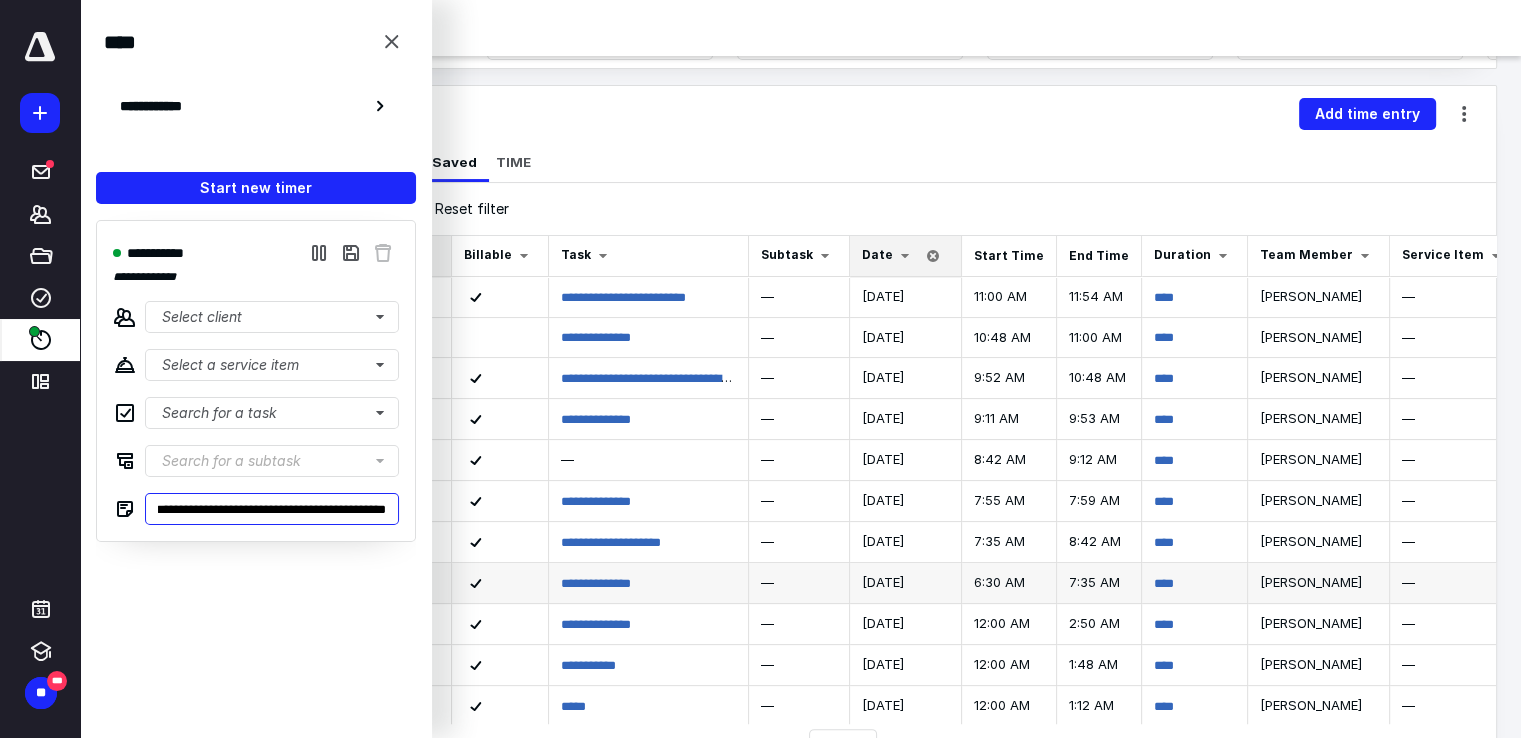 type on "**********" 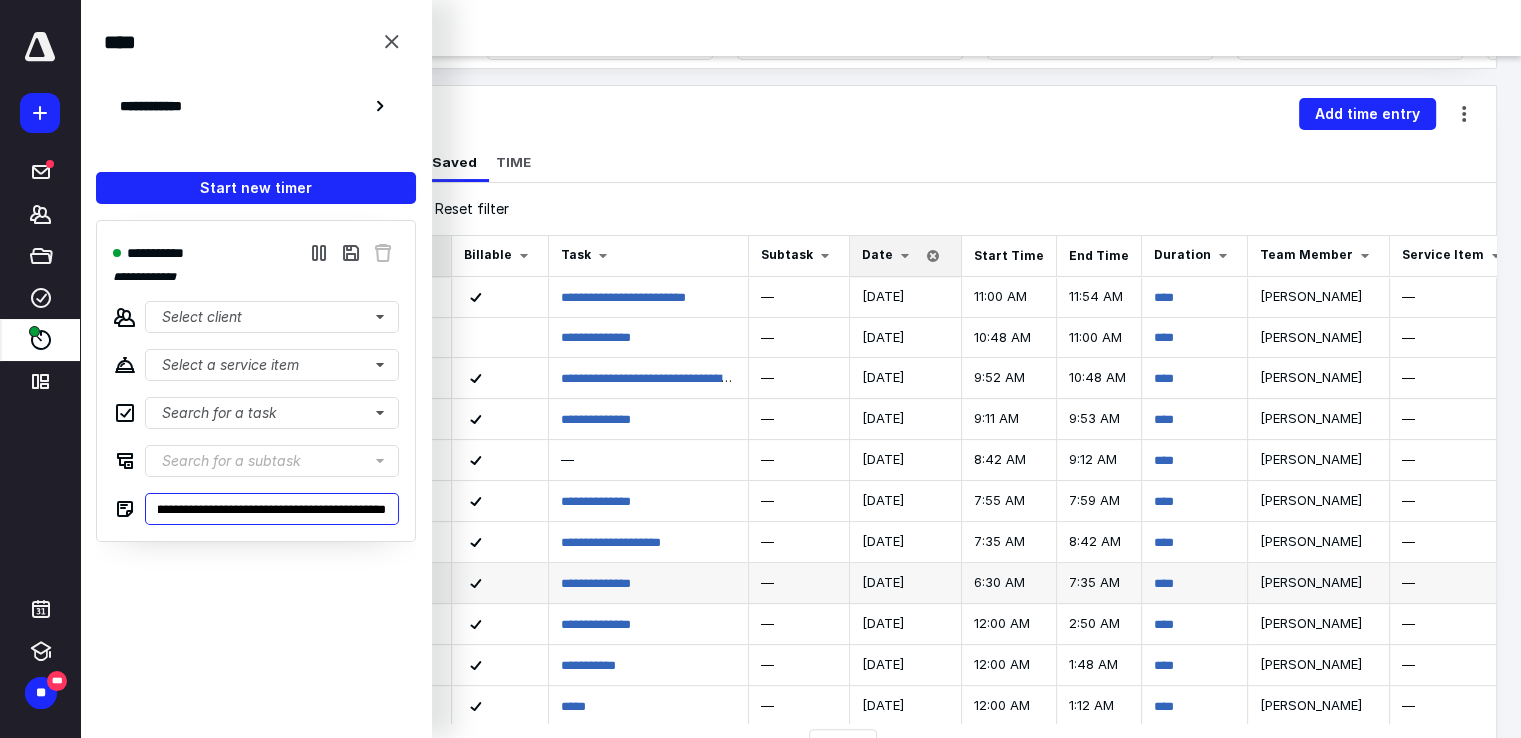 scroll, scrollTop: 0, scrollLeft: 52, axis: horizontal 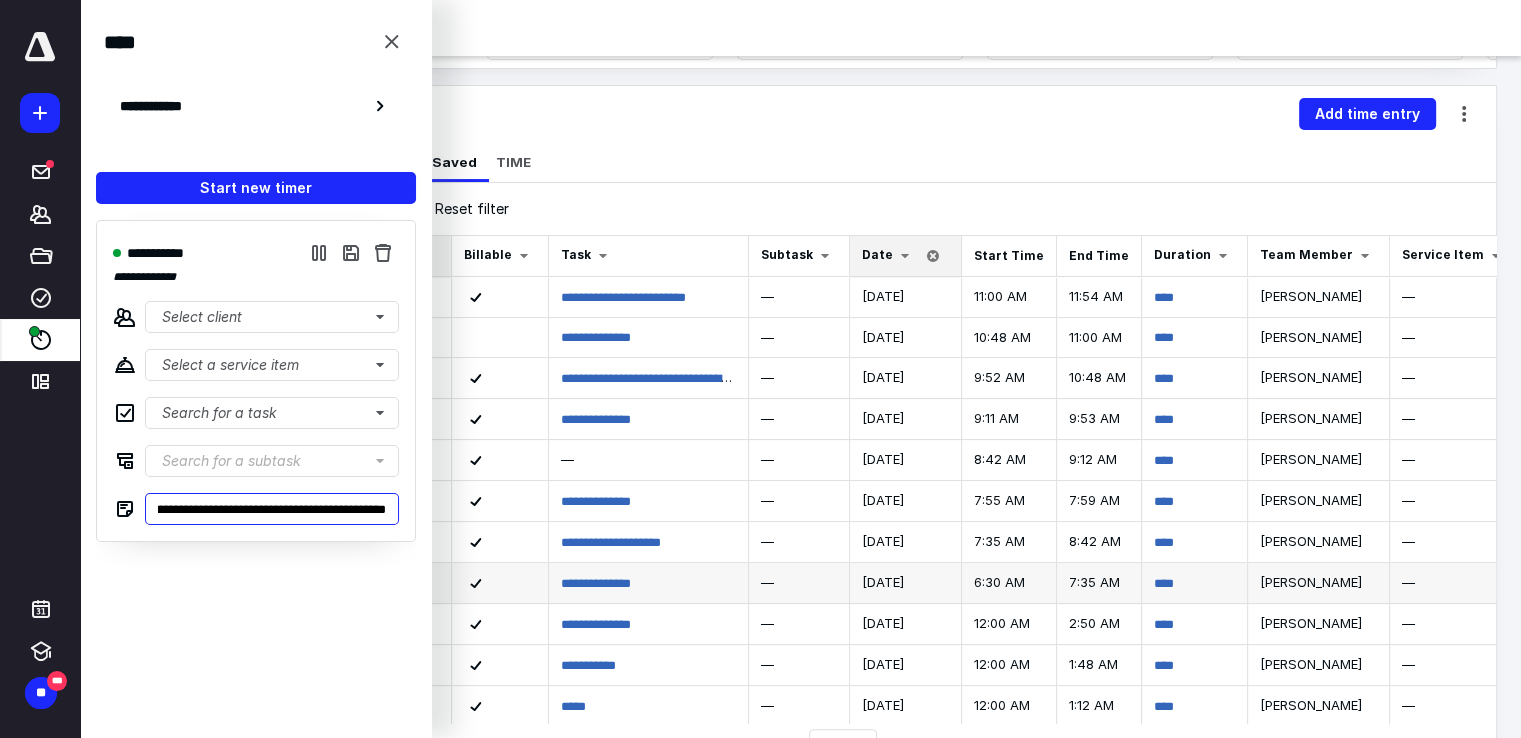 type on "**********" 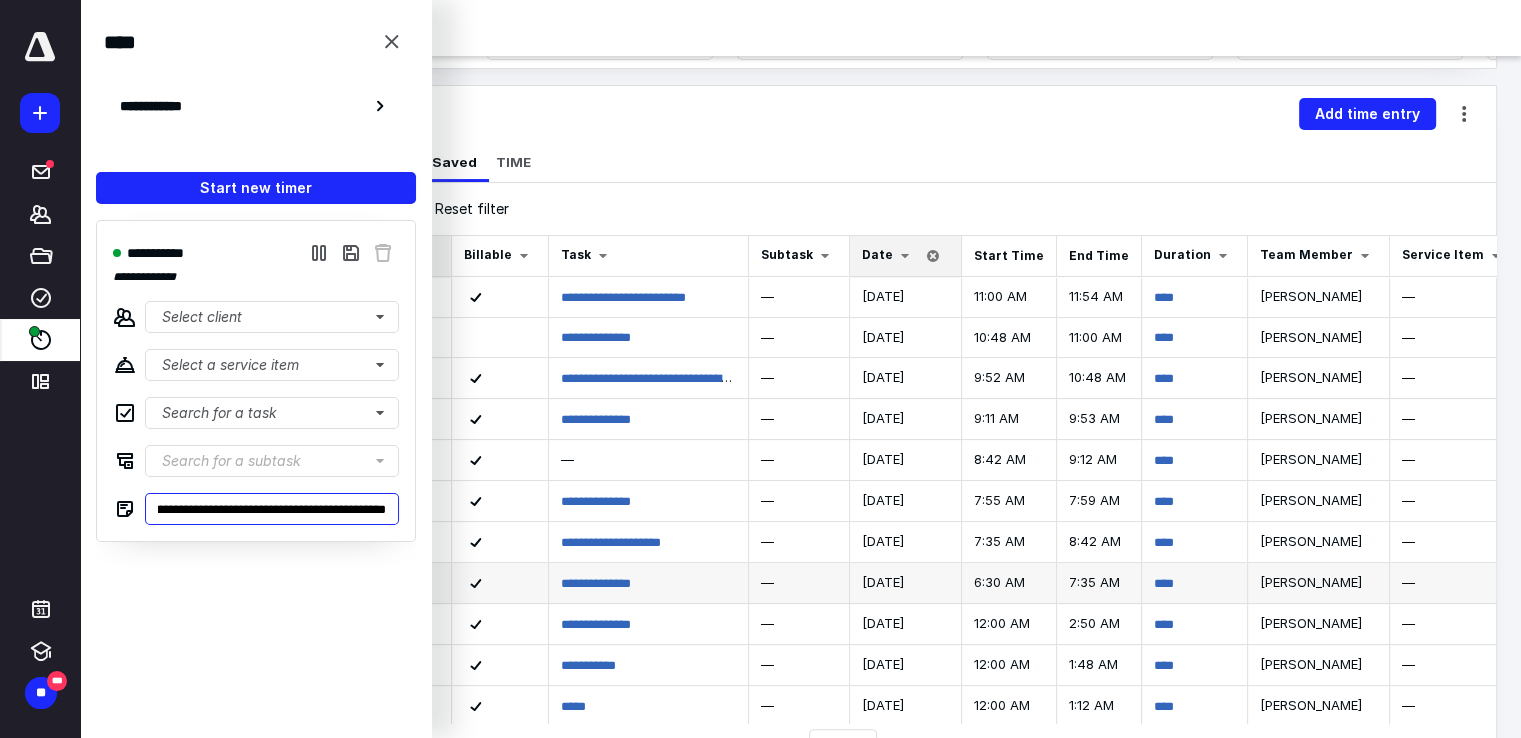 type on "**********" 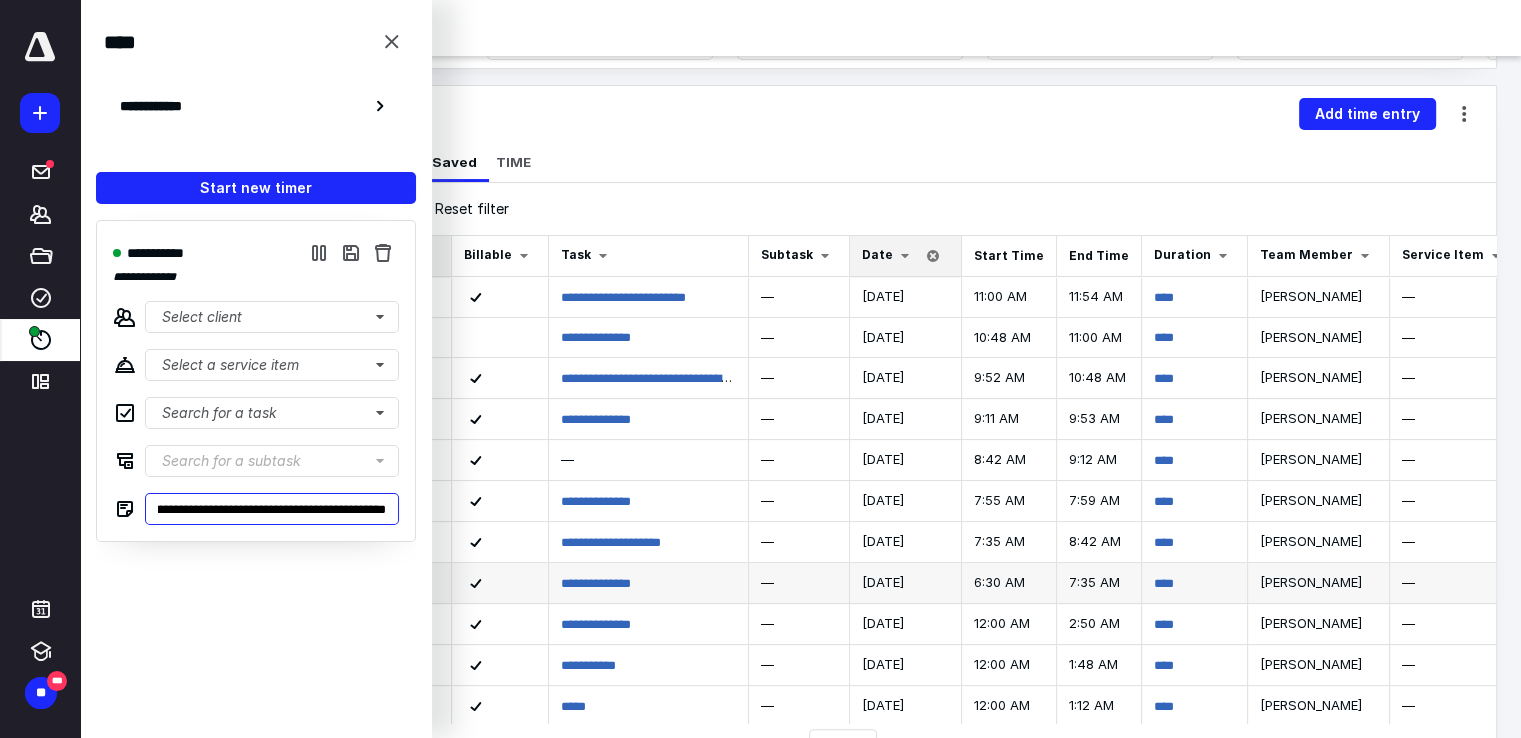 type on "**********" 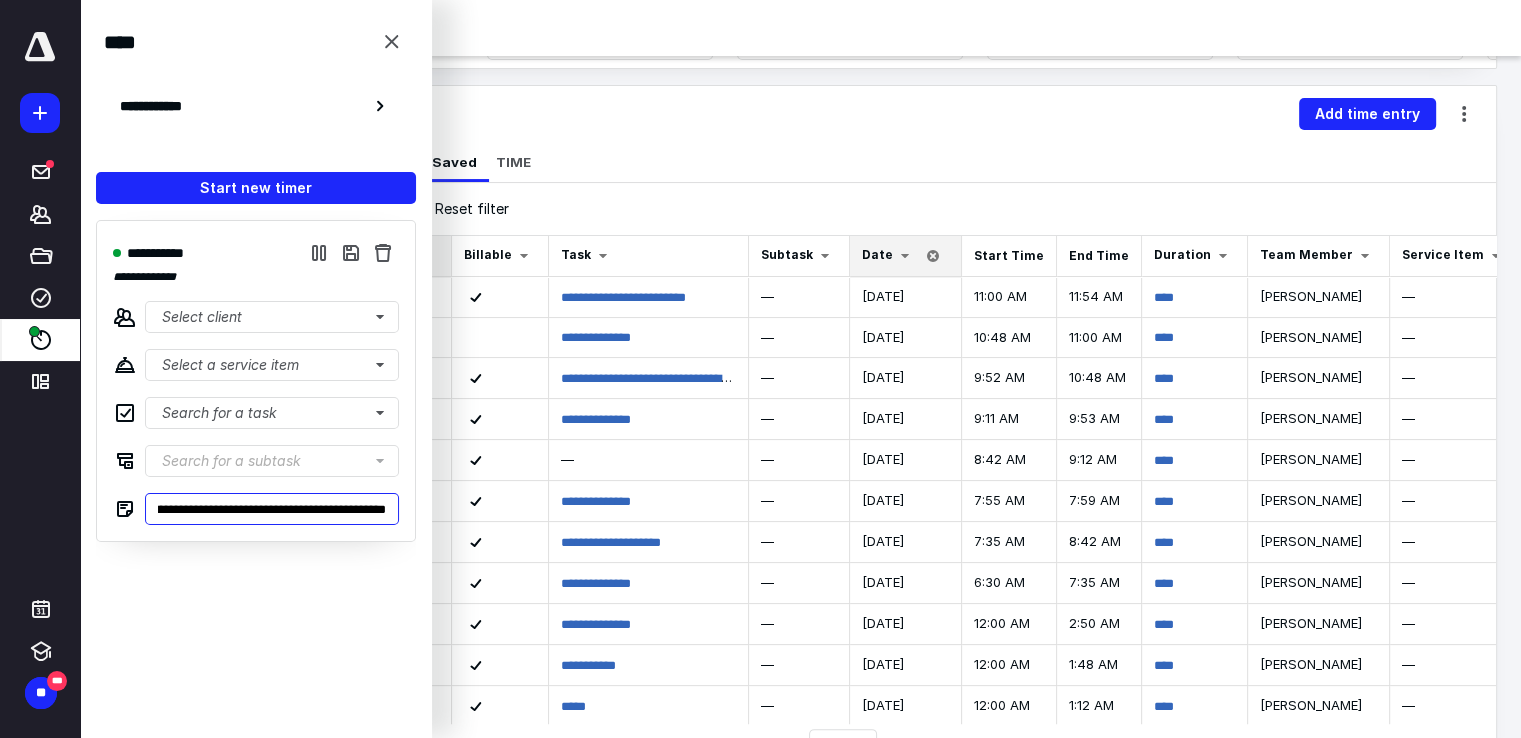 click on "**********" at bounding box center (272, 509) 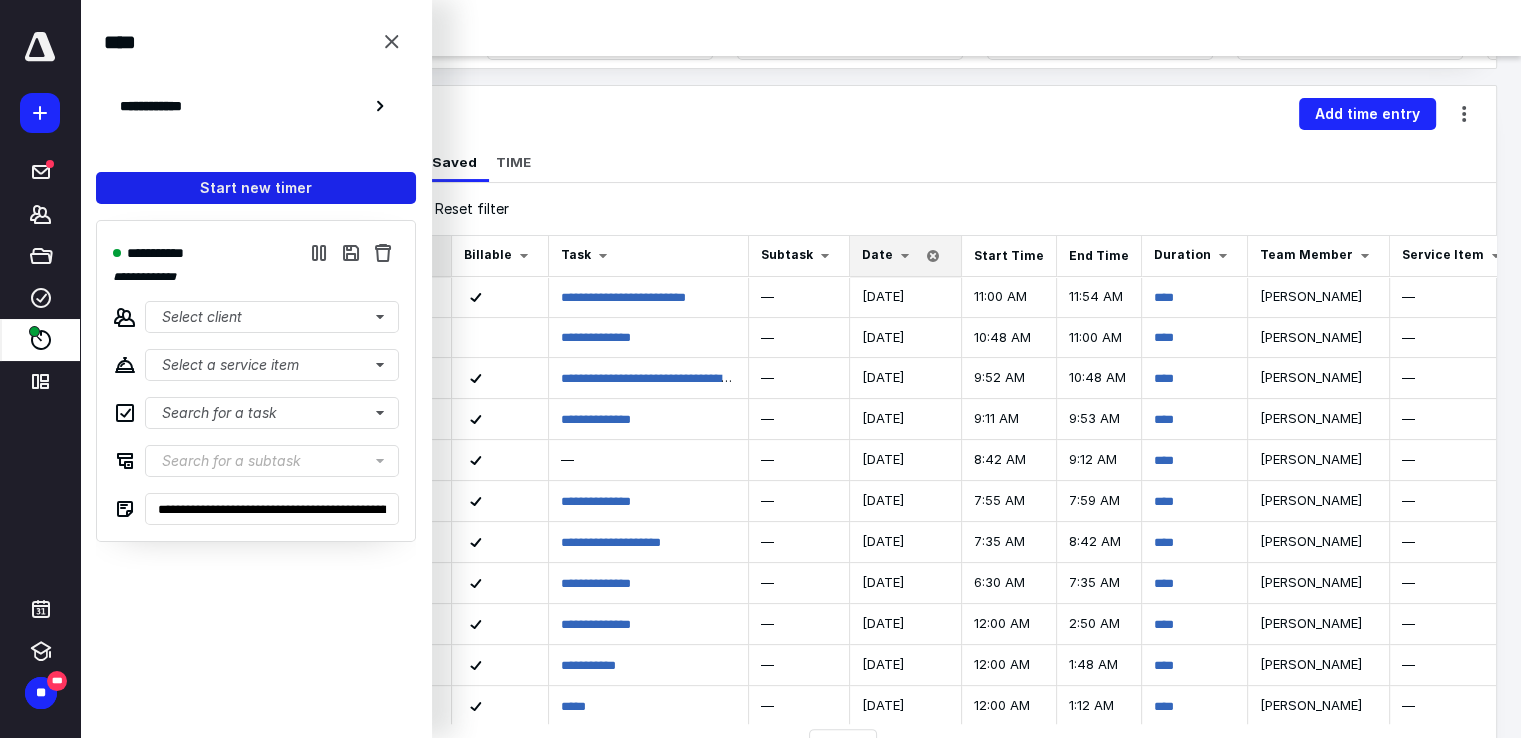 click on "Start new timer" at bounding box center (256, 188) 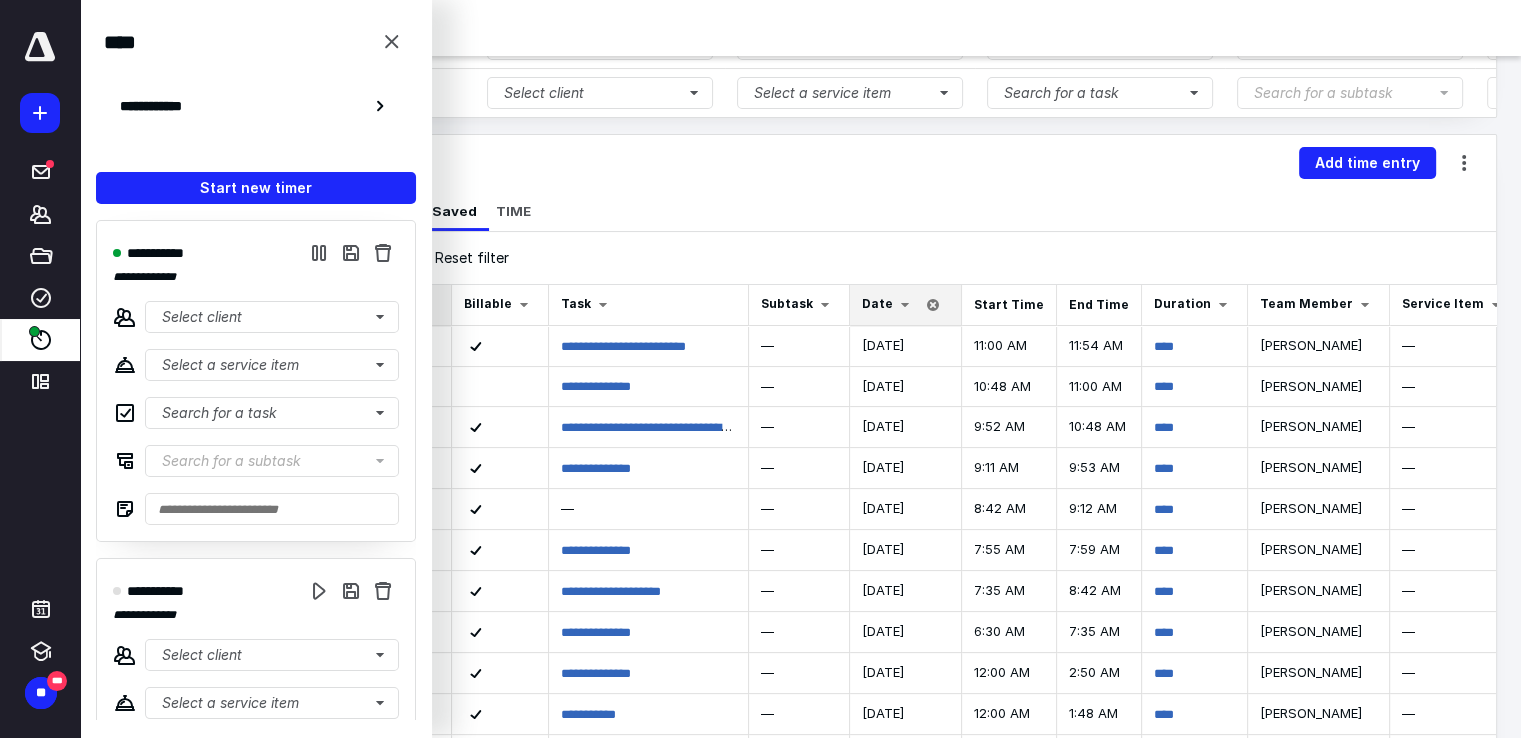 scroll, scrollTop: 159, scrollLeft: 0, axis: vertical 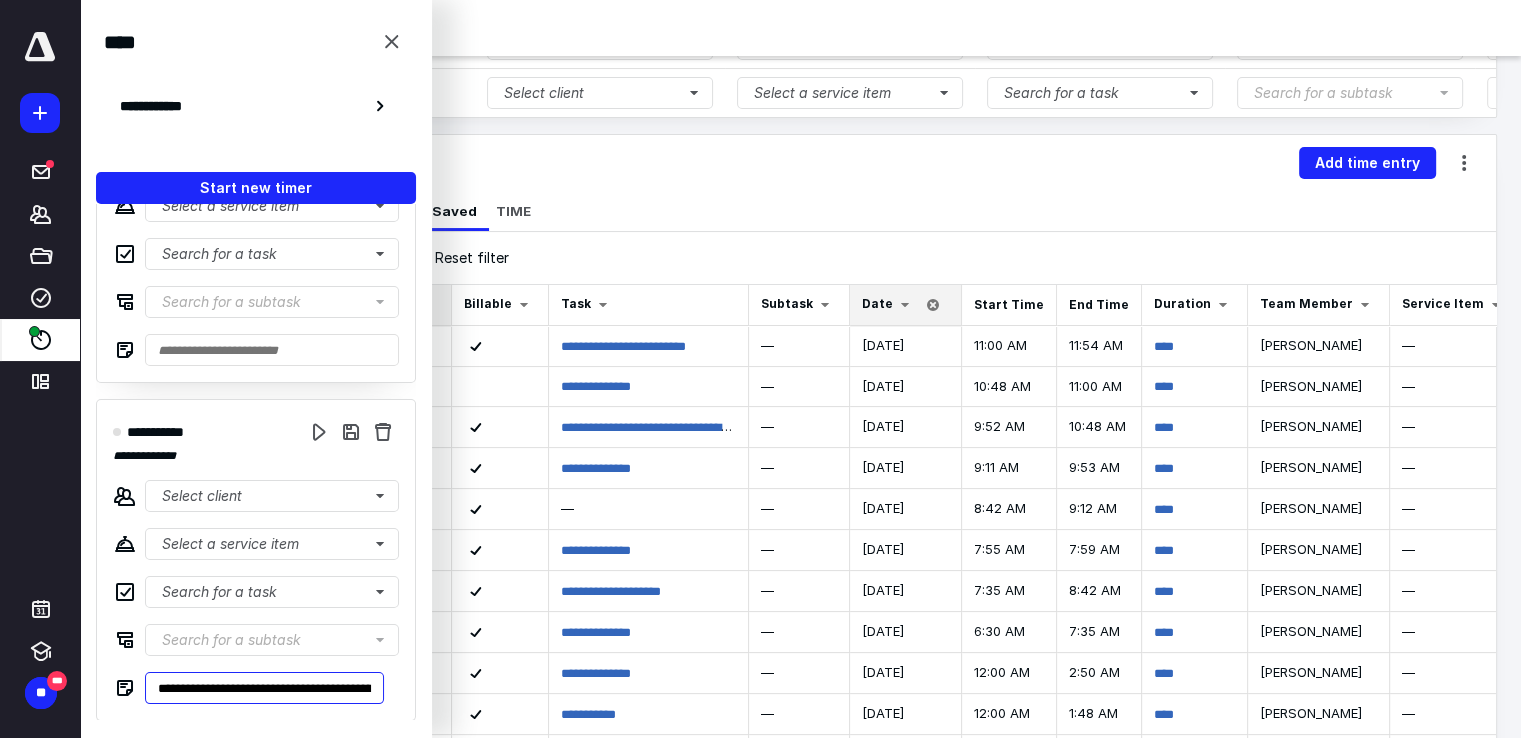 click on "**********" at bounding box center [264, 688] 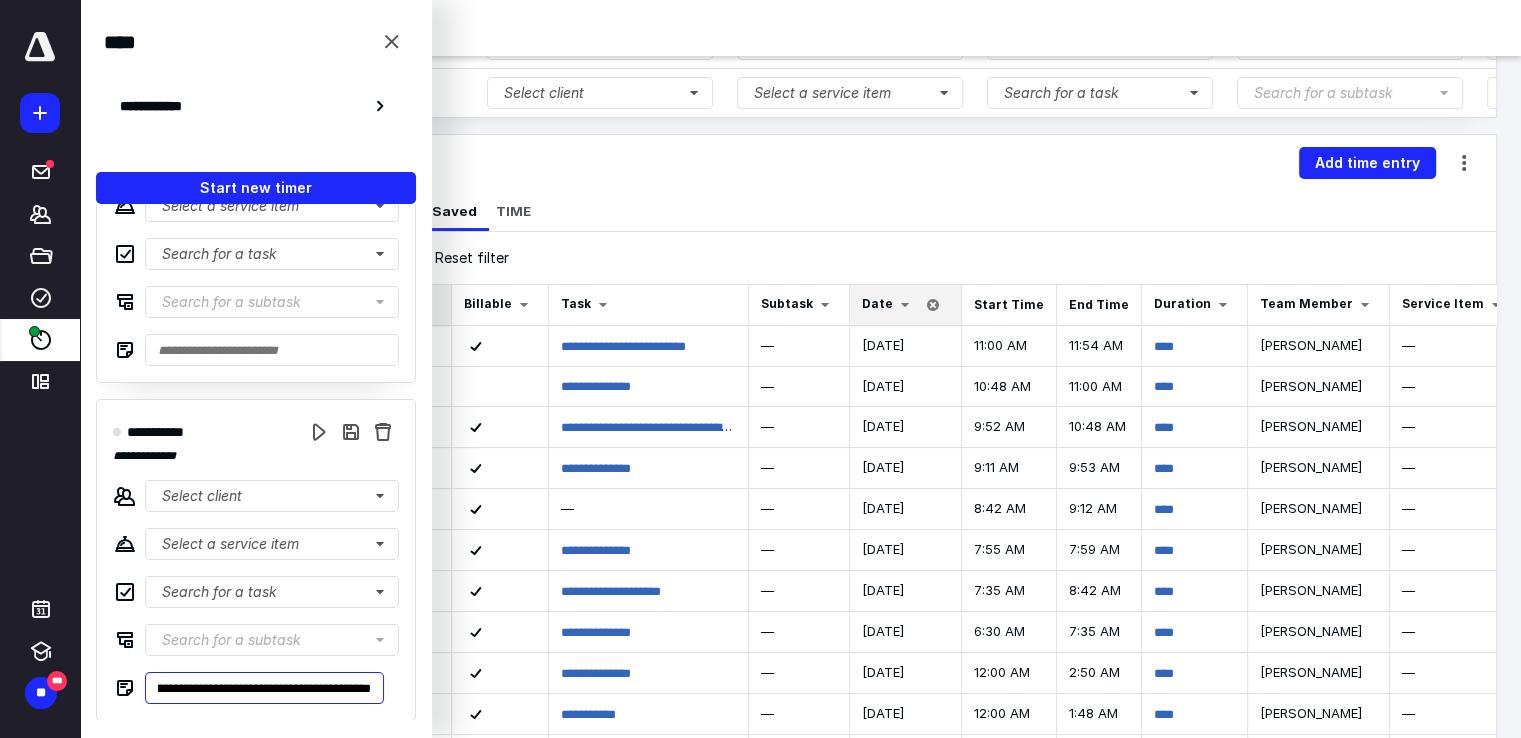 drag, startPoint x: 272, startPoint y: 685, endPoint x: 421, endPoint y: 700, distance: 149.75313 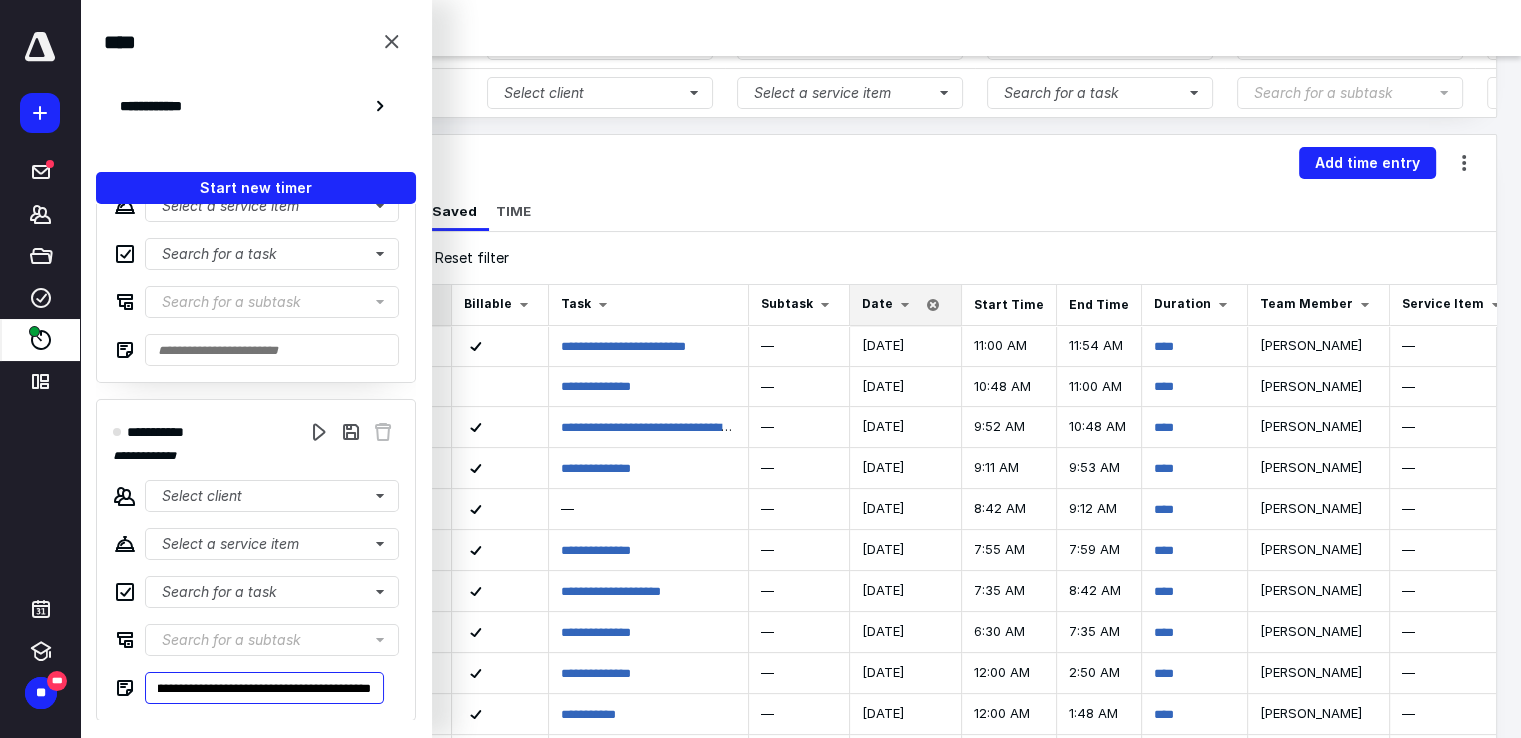 type on "**********" 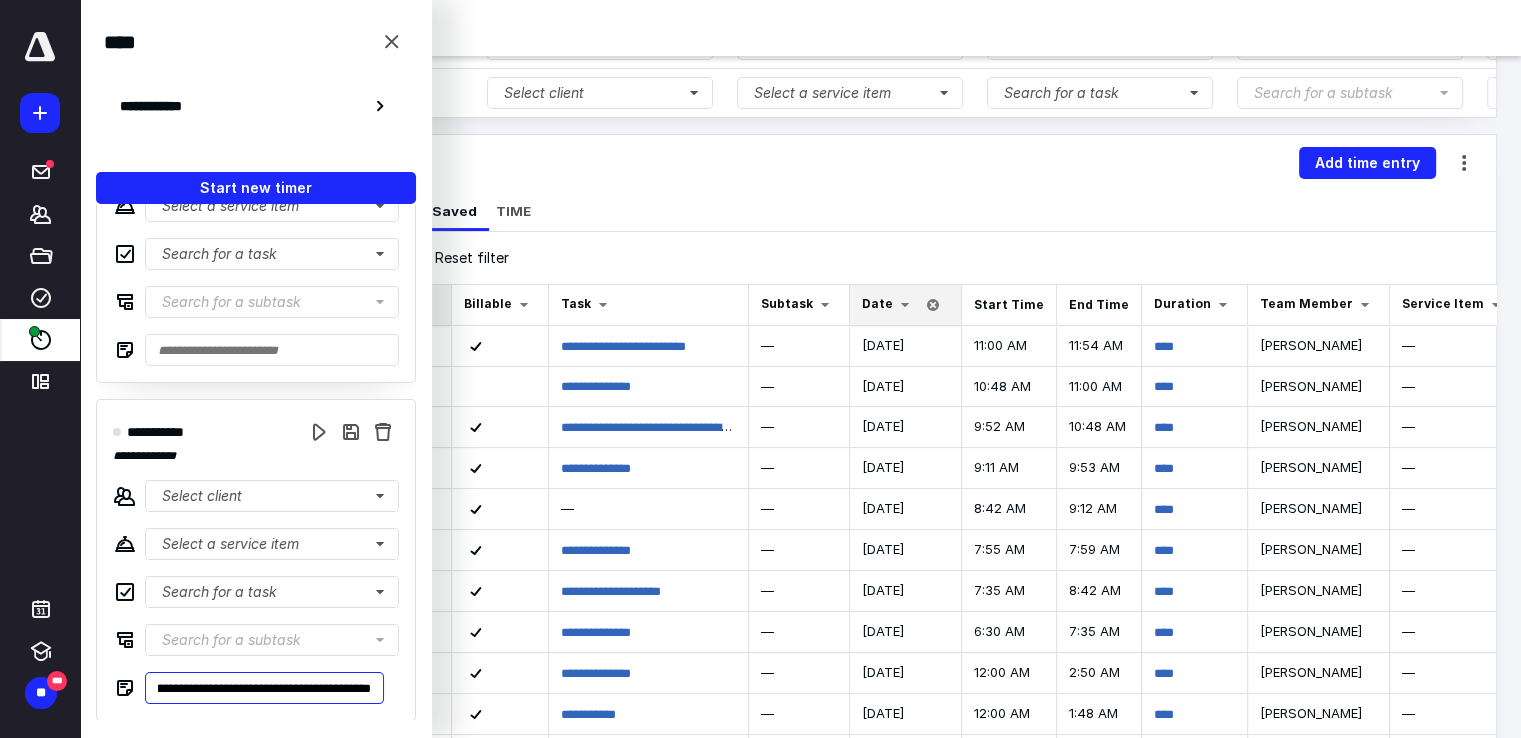 type on "**********" 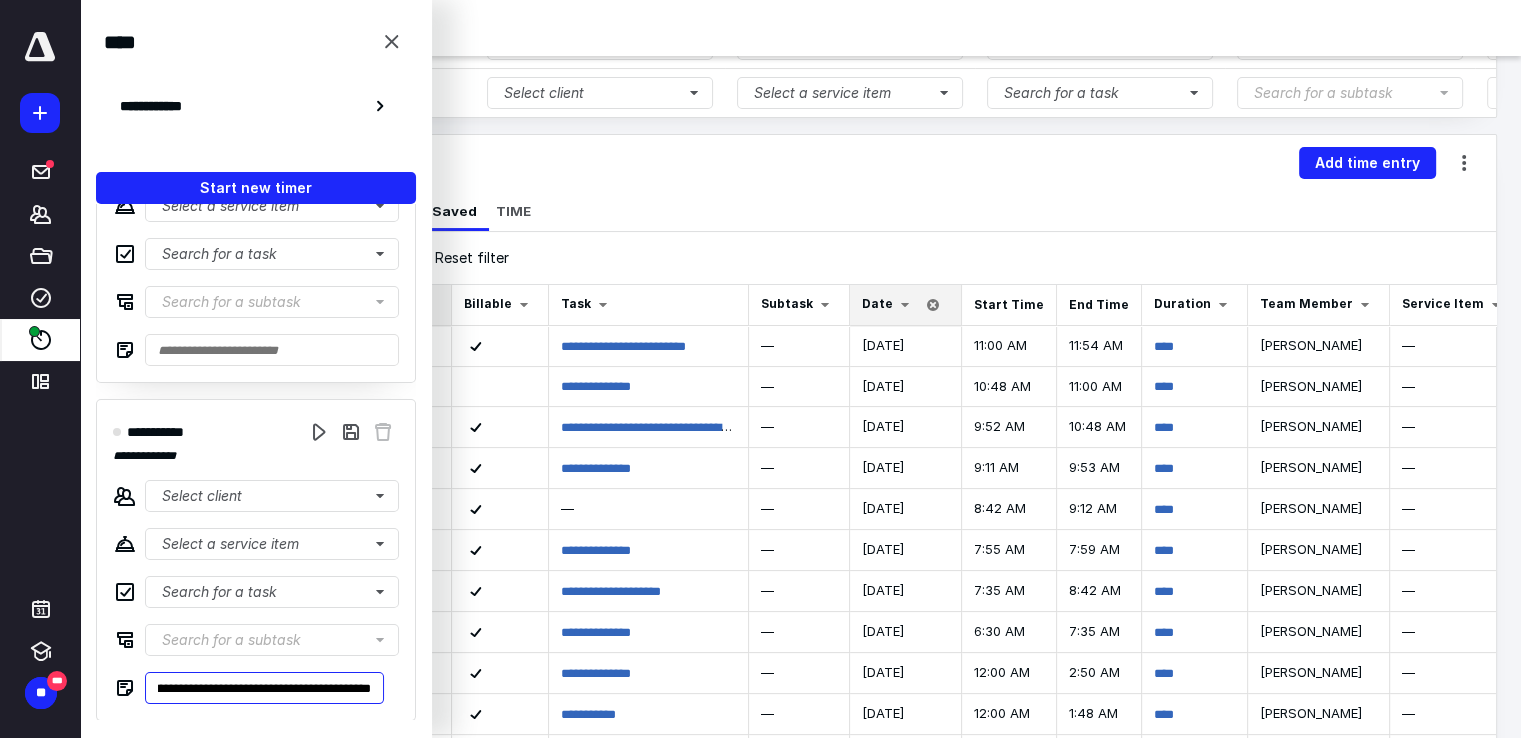 type on "**********" 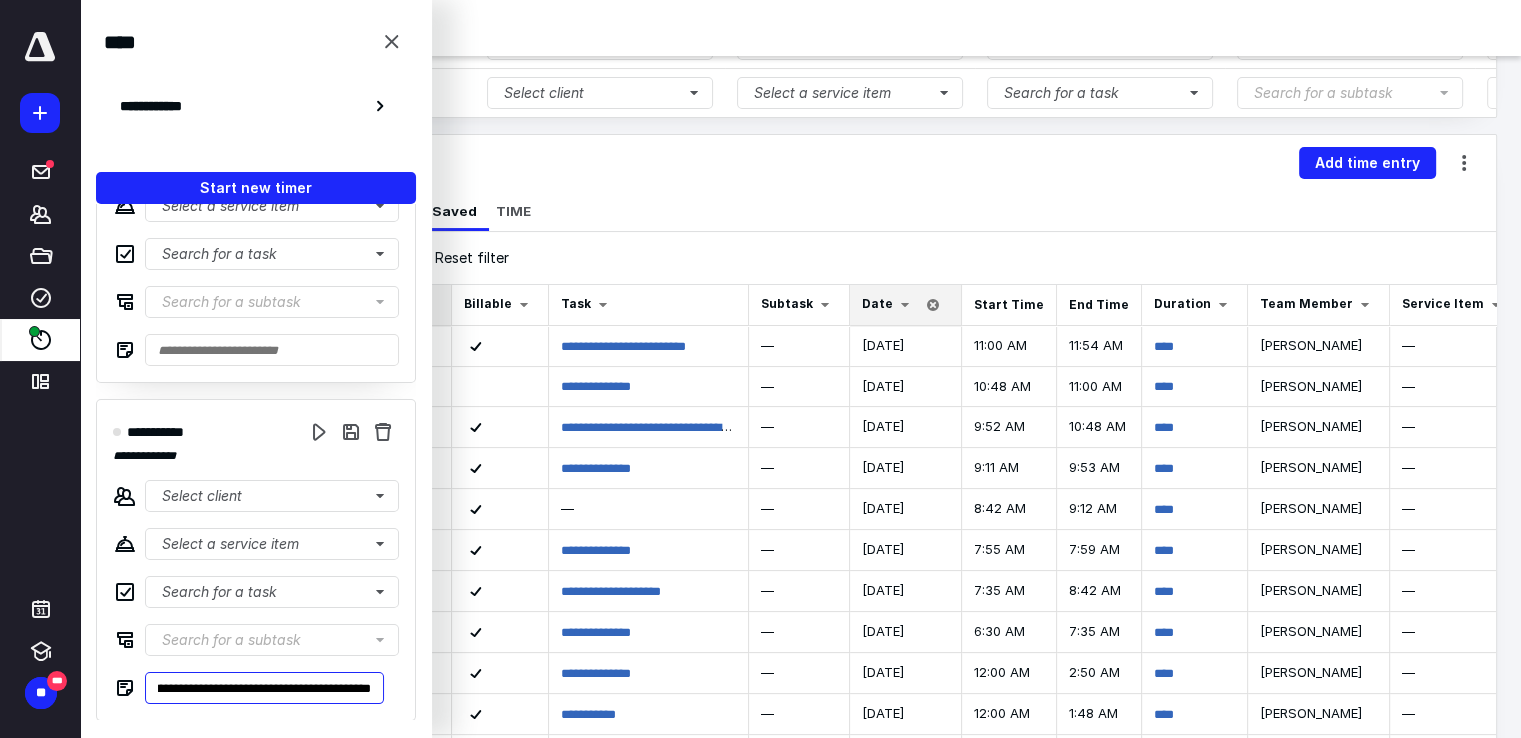 type on "**********" 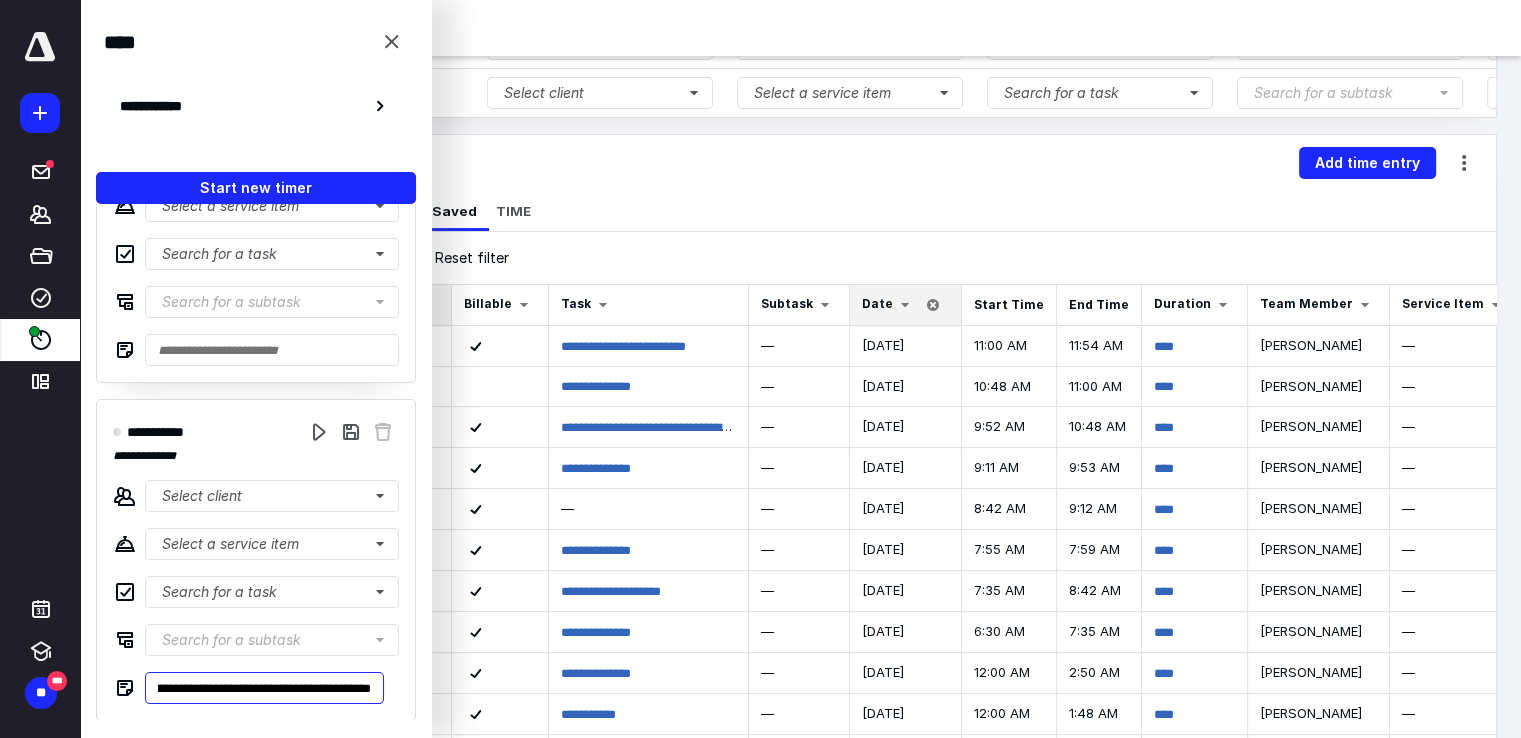 type on "**********" 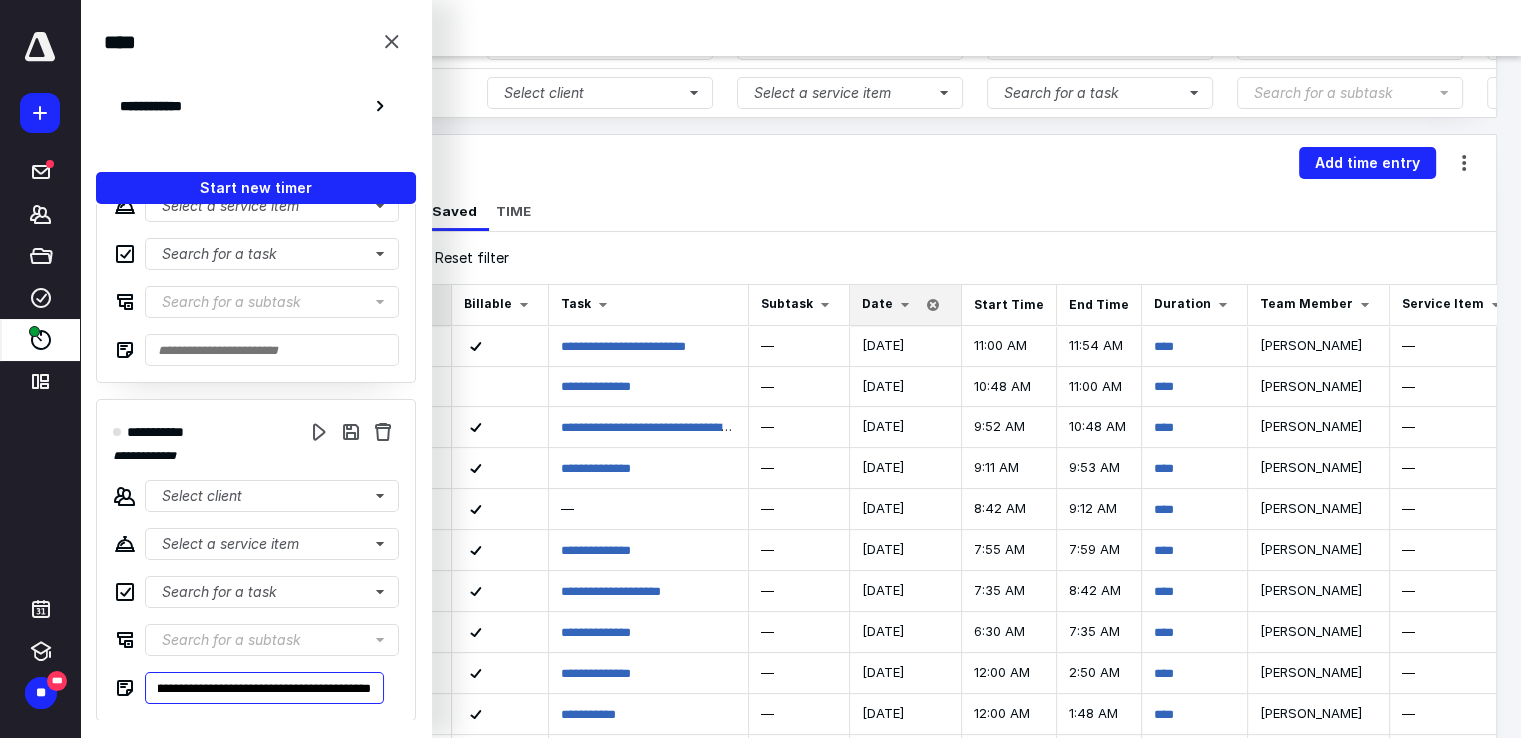 type on "**********" 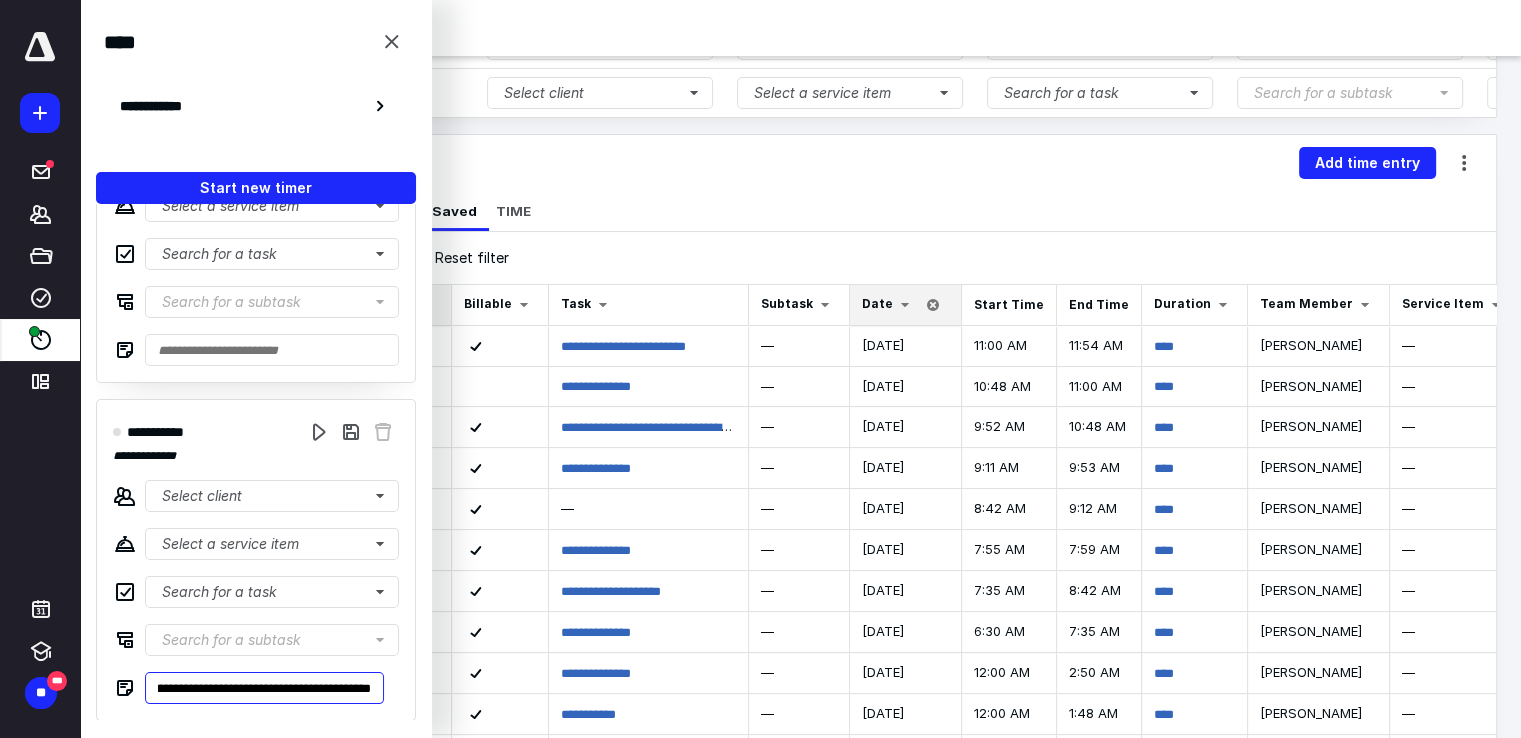 type on "**********" 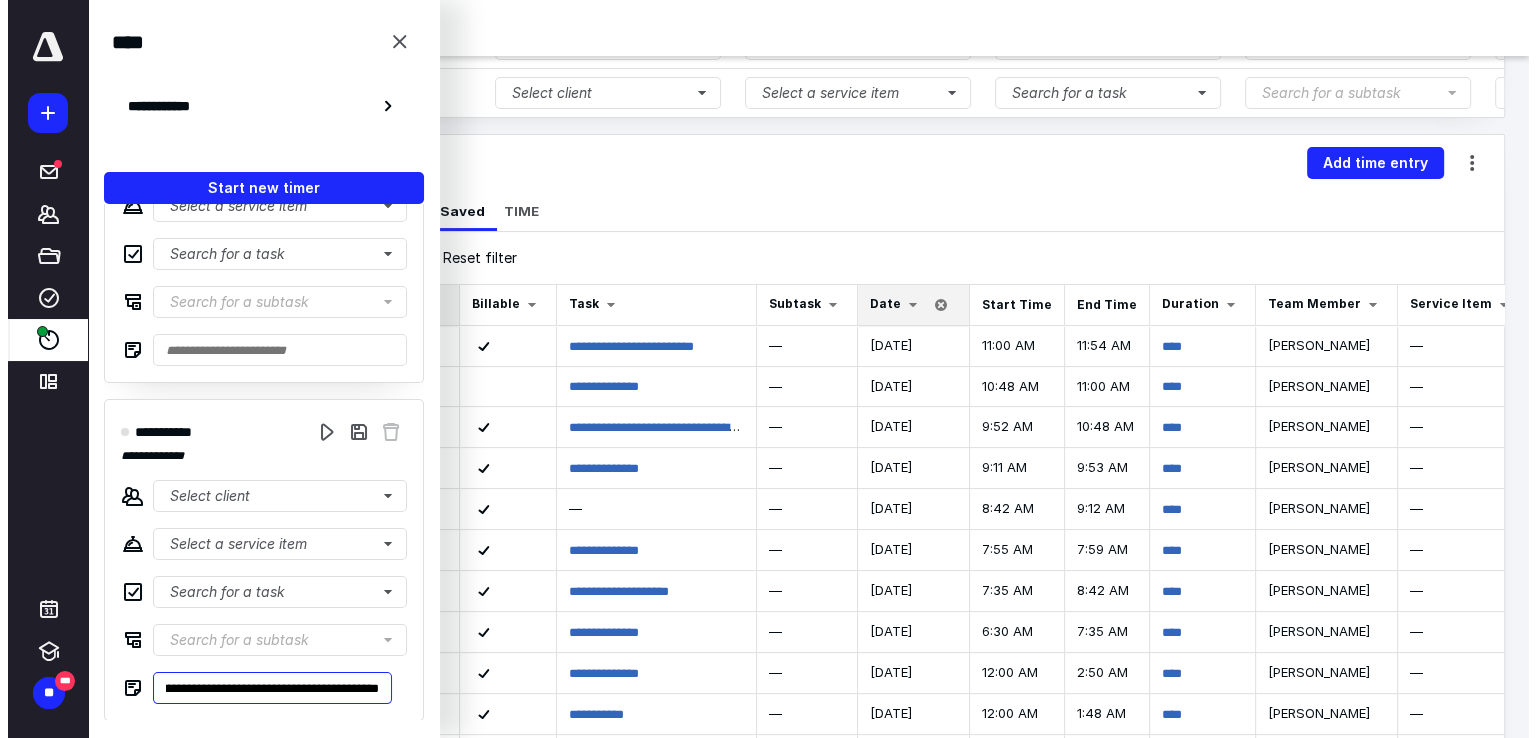 scroll, scrollTop: 0, scrollLeft: 442, axis: horizontal 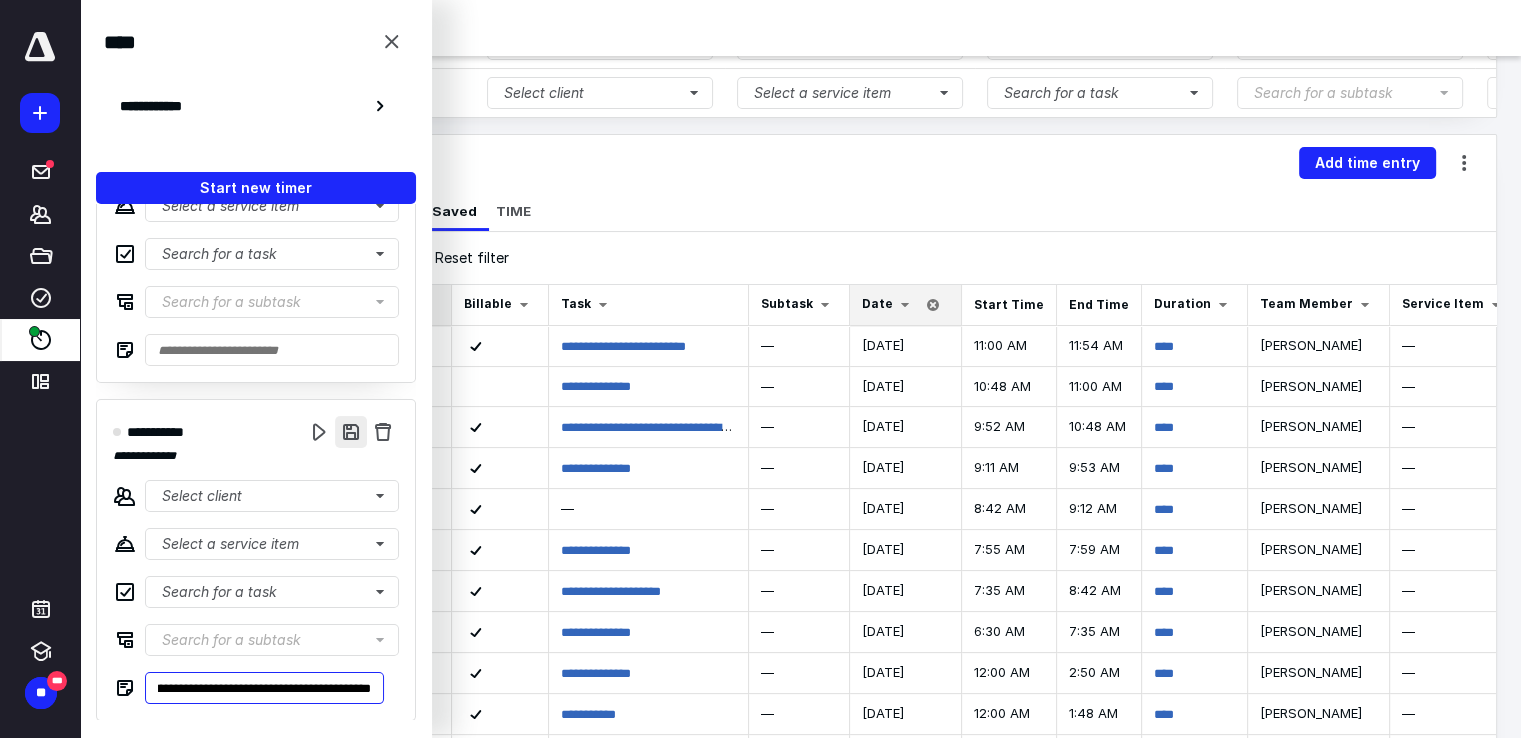 type on "**********" 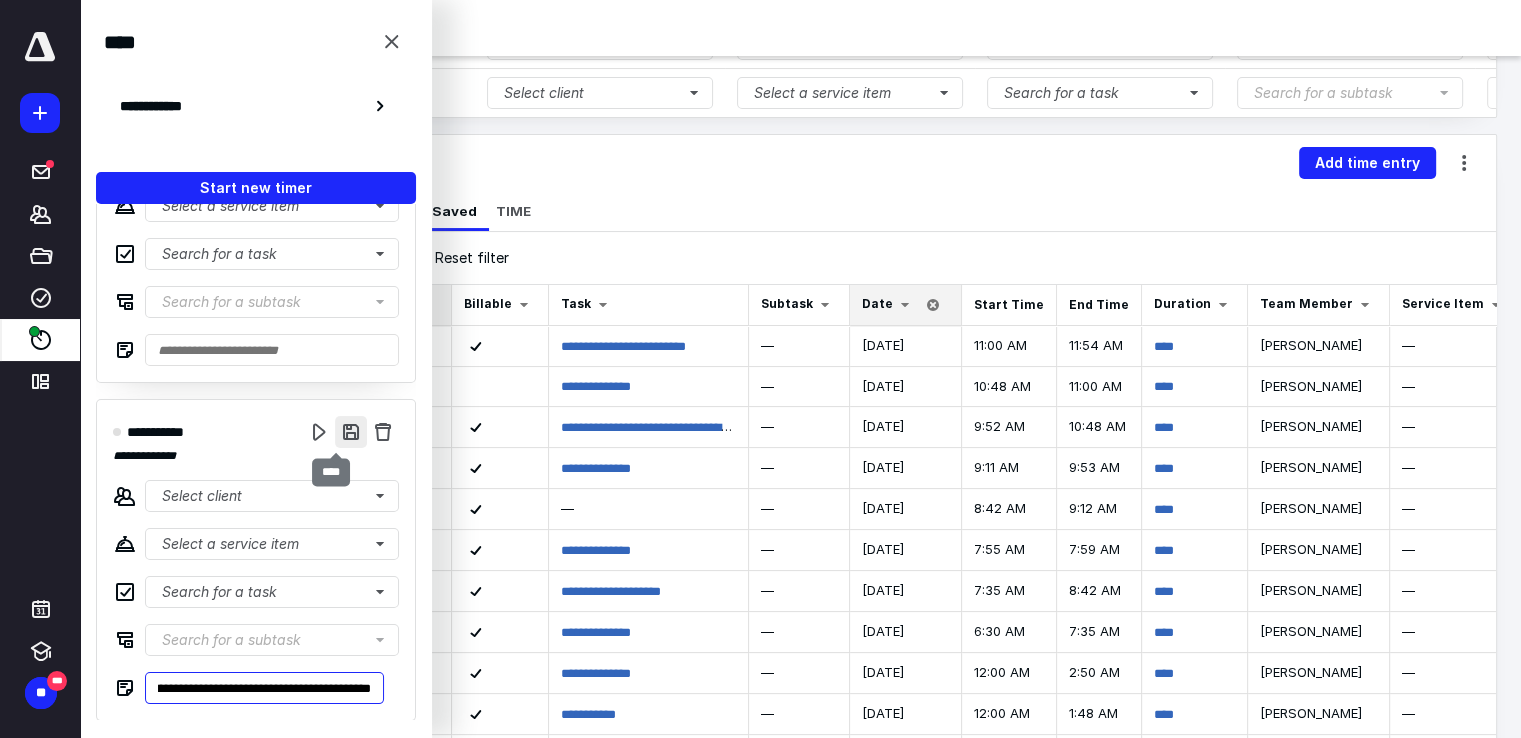 type on "**********" 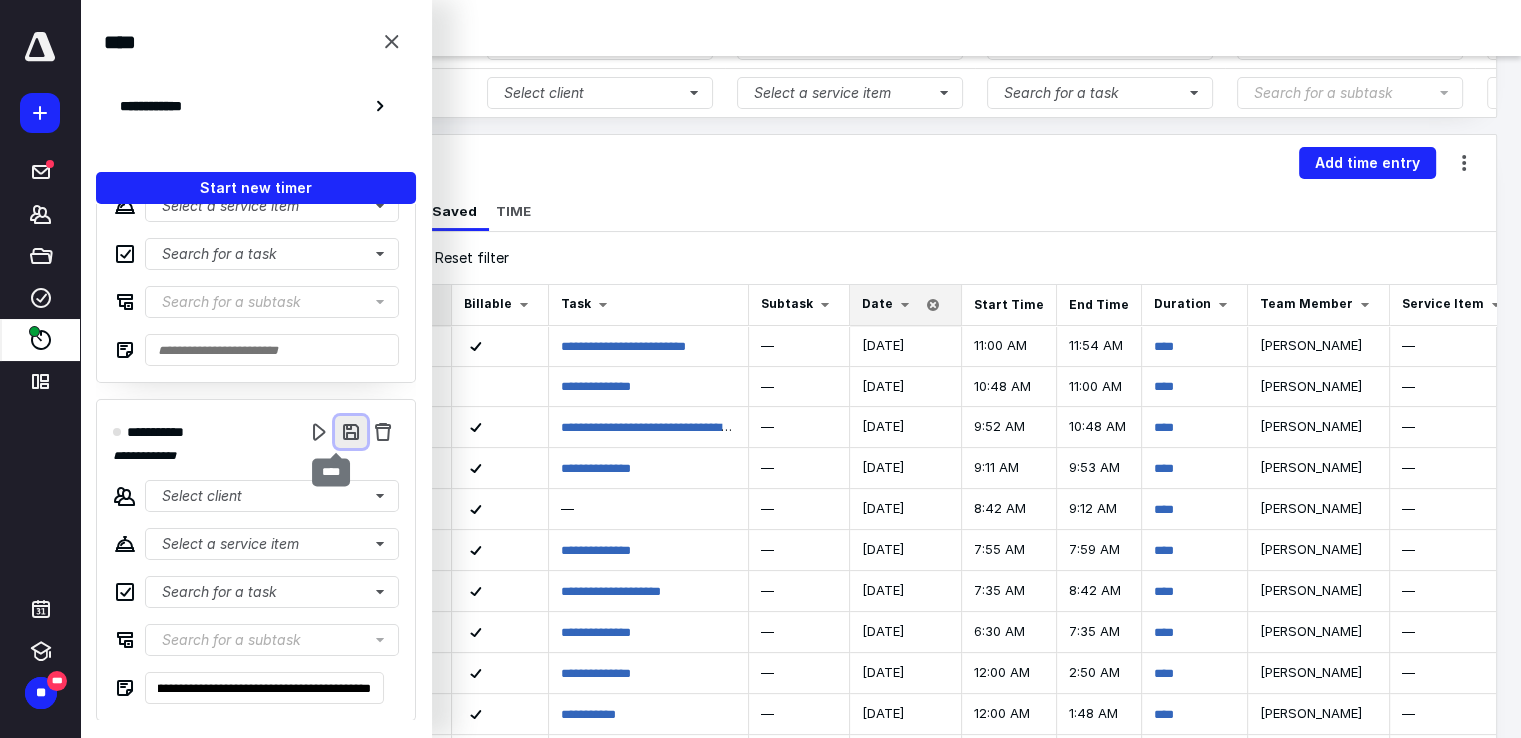 click at bounding box center [351, 432] 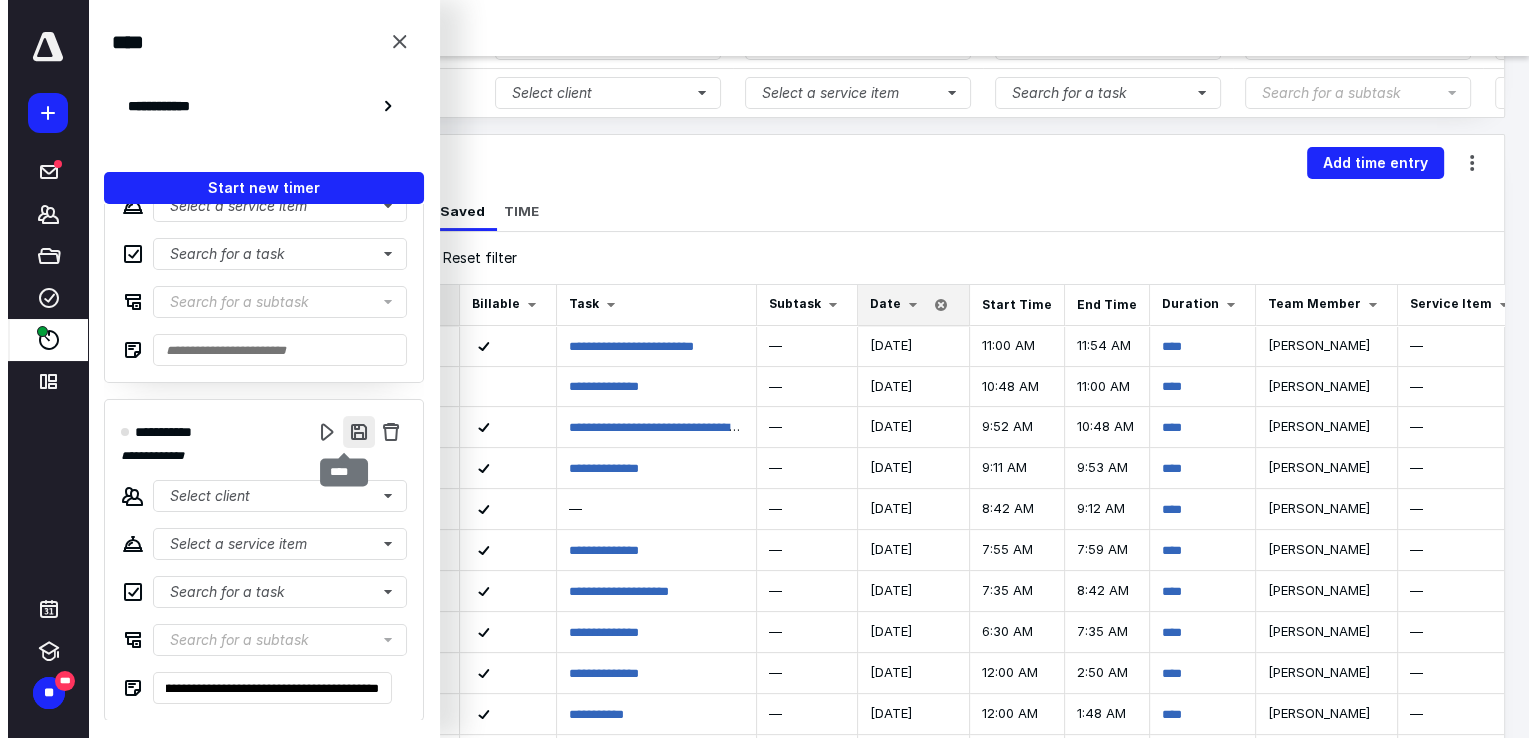 scroll, scrollTop: 0, scrollLeft: 0, axis: both 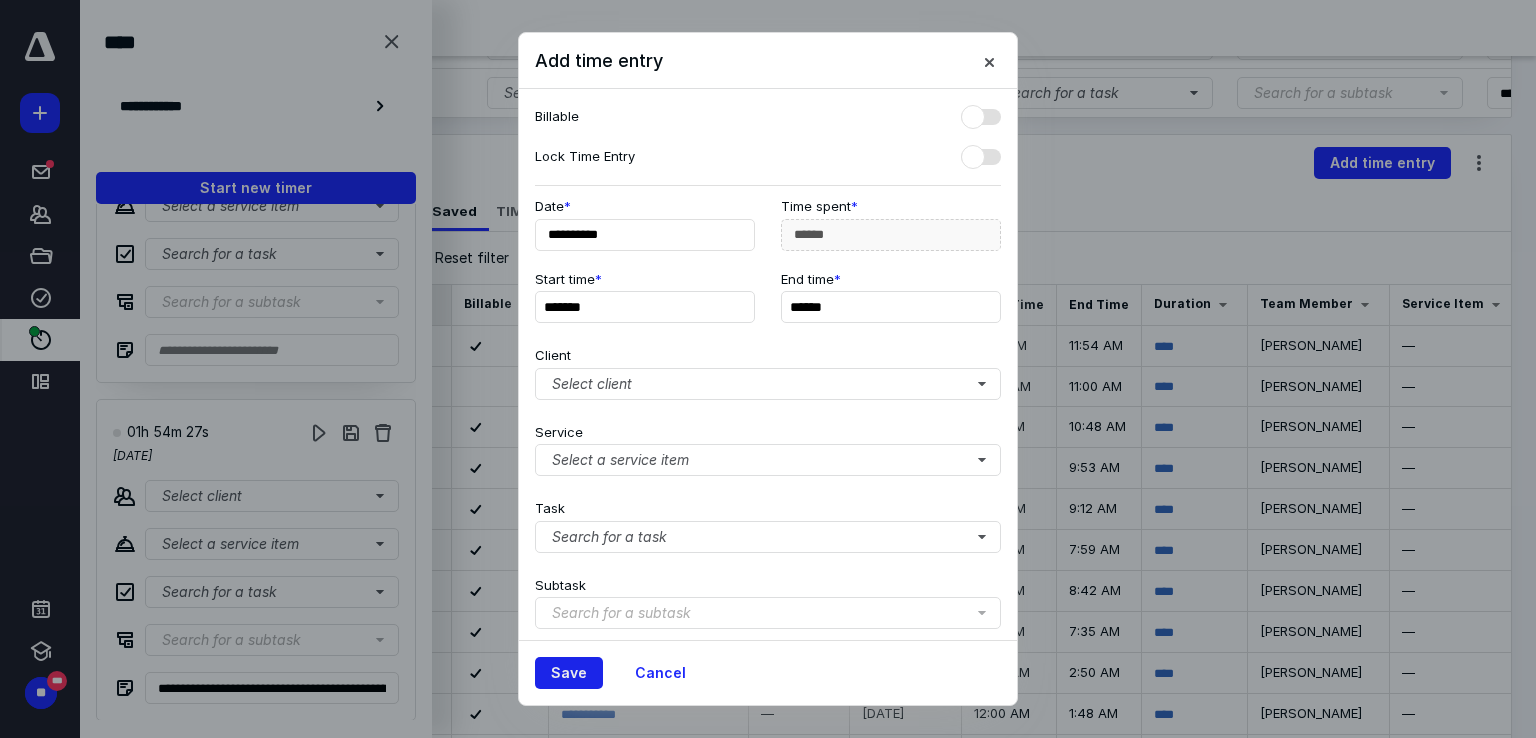 click on "Save" at bounding box center (569, 673) 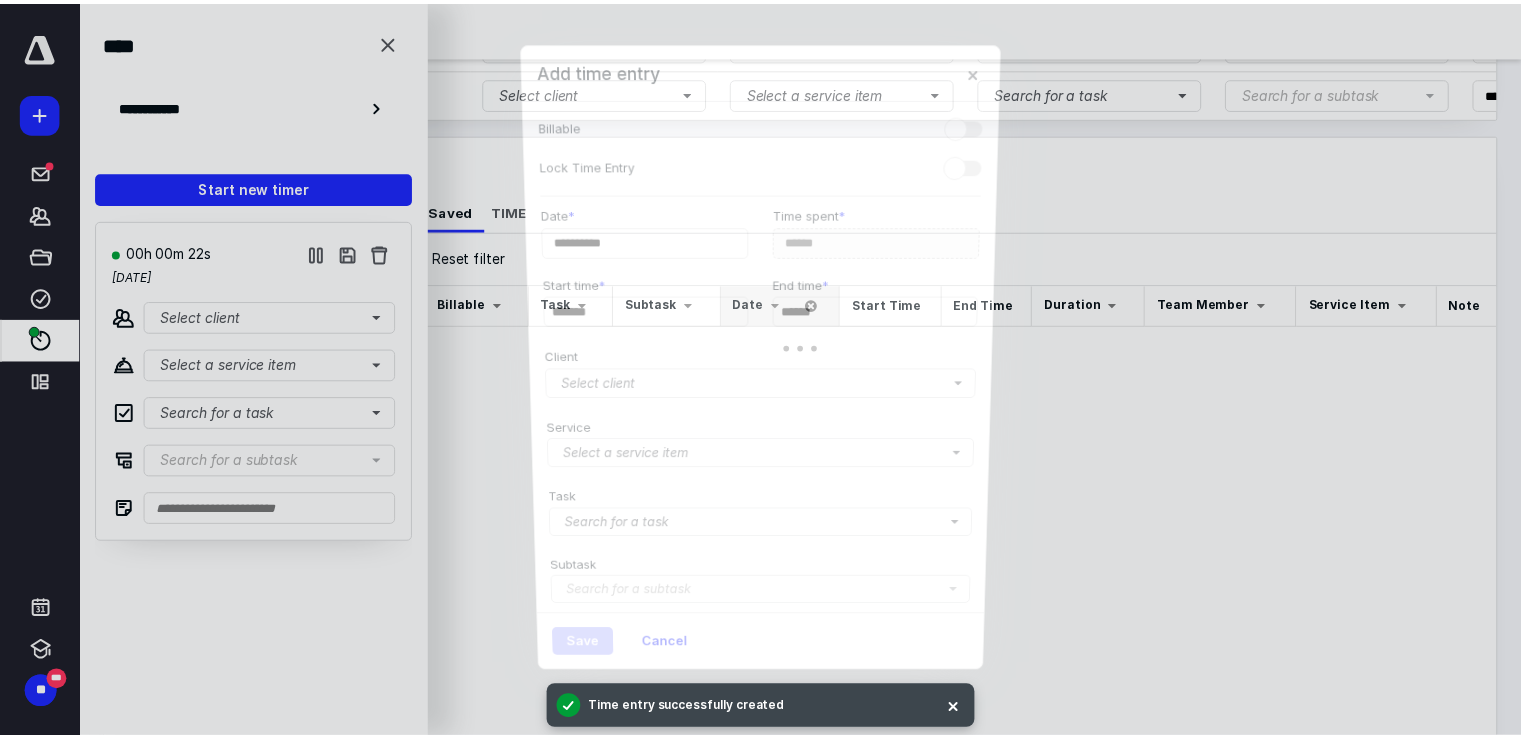 scroll, scrollTop: 0, scrollLeft: 0, axis: both 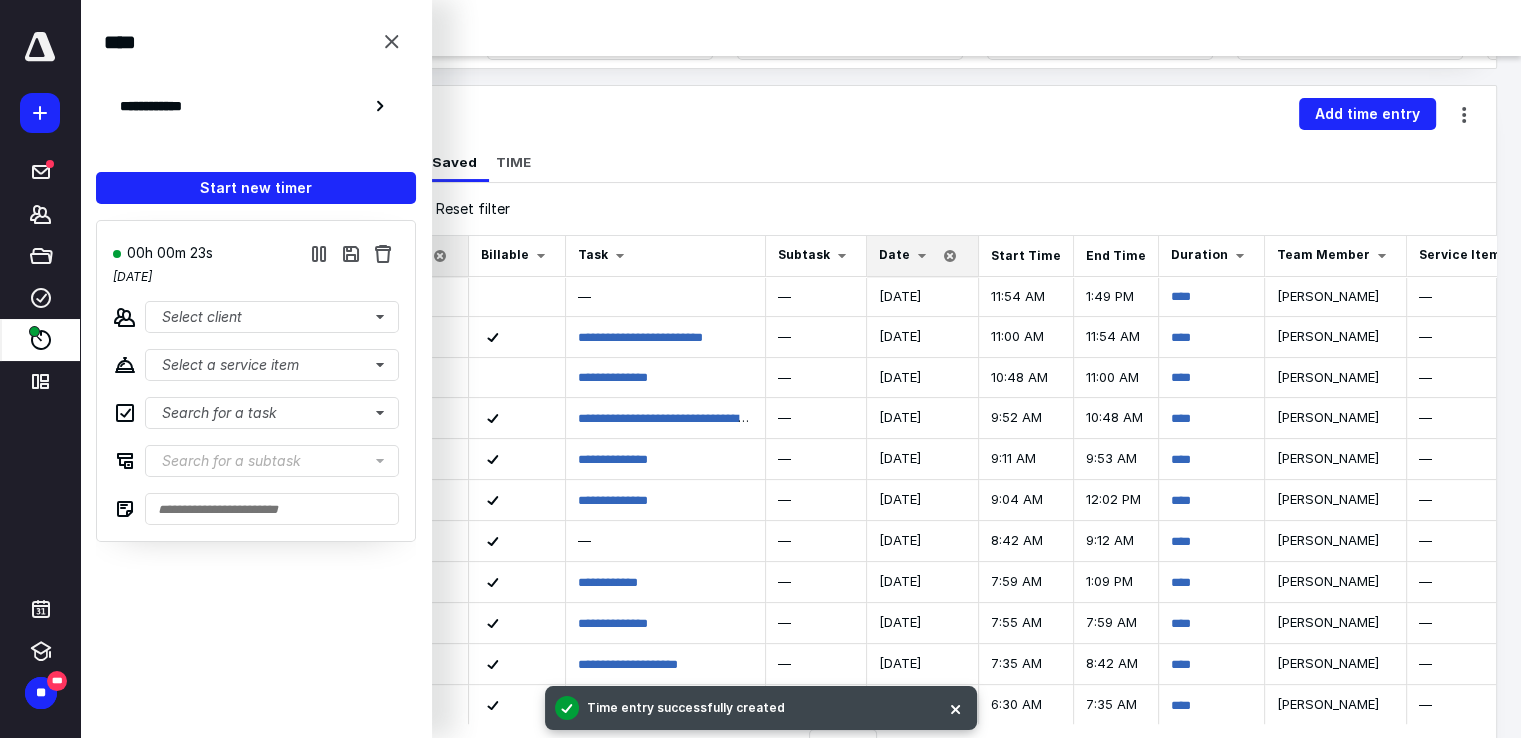 click on "50 time entries  Save 1 filter Reset filter" at bounding box center [800, 209] 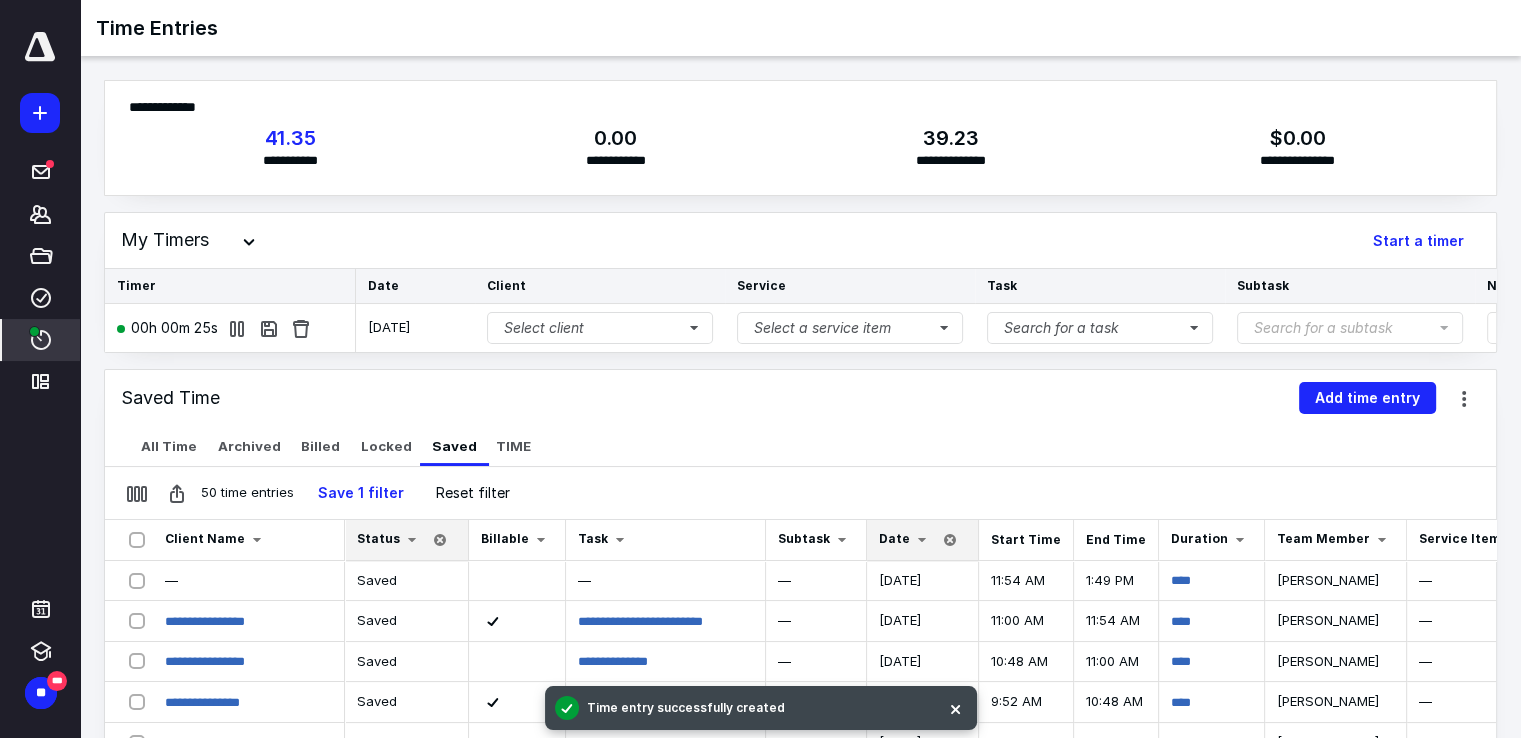 scroll, scrollTop: 327, scrollLeft: 0, axis: vertical 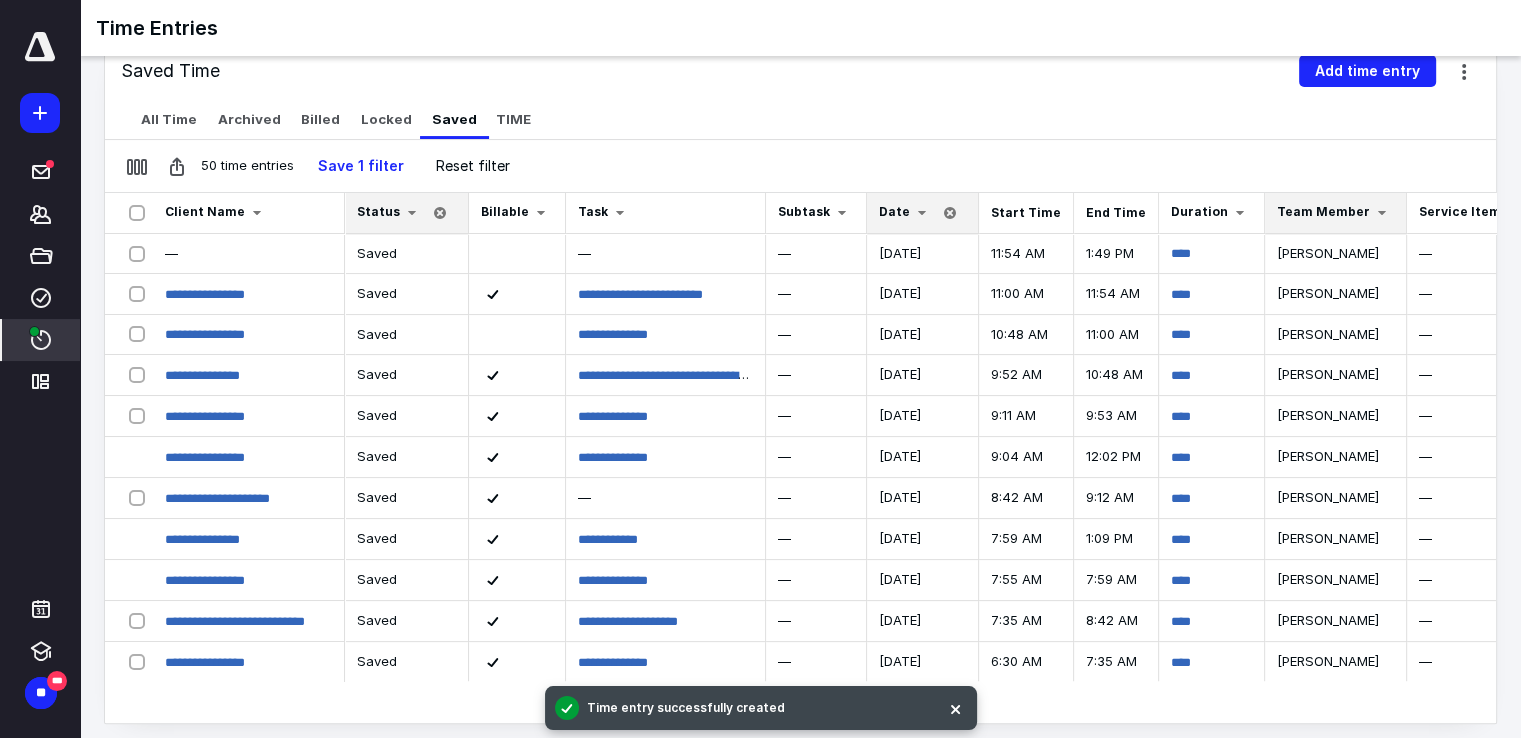 click on "Team Member" at bounding box center [1323, 211] 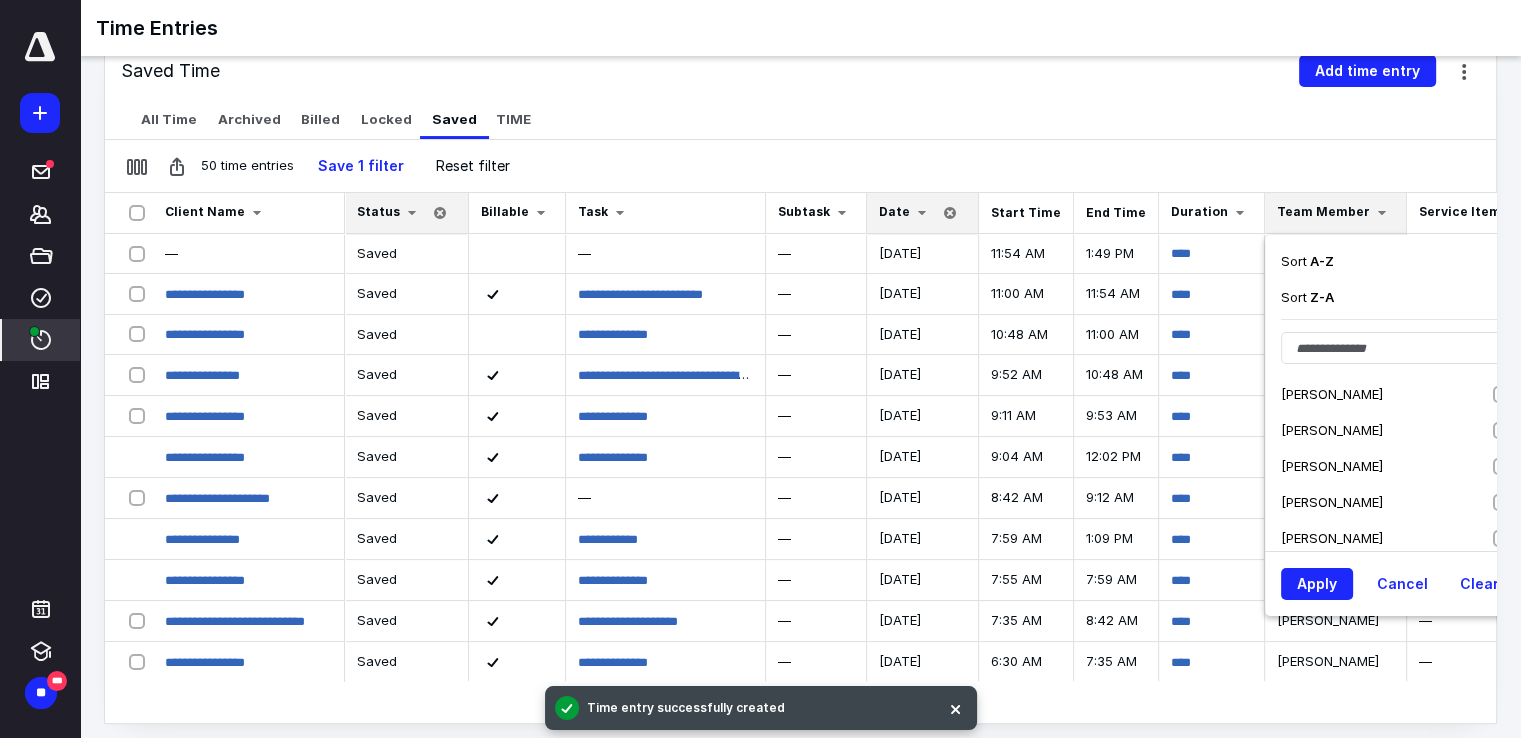 scroll, scrollTop: 200, scrollLeft: 0, axis: vertical 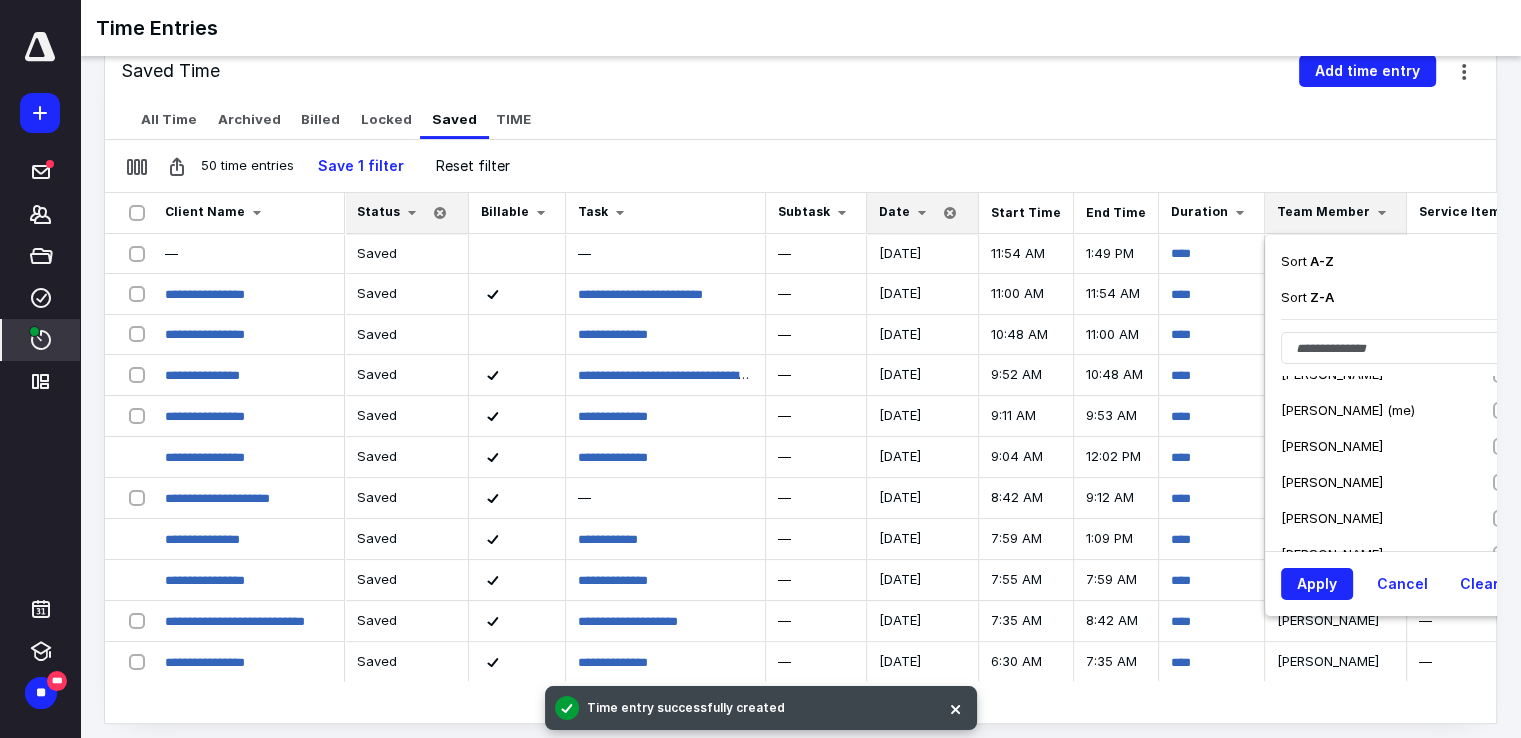 click on "[PERSON_NAME] (me)" at bounding box center [1398, 410] 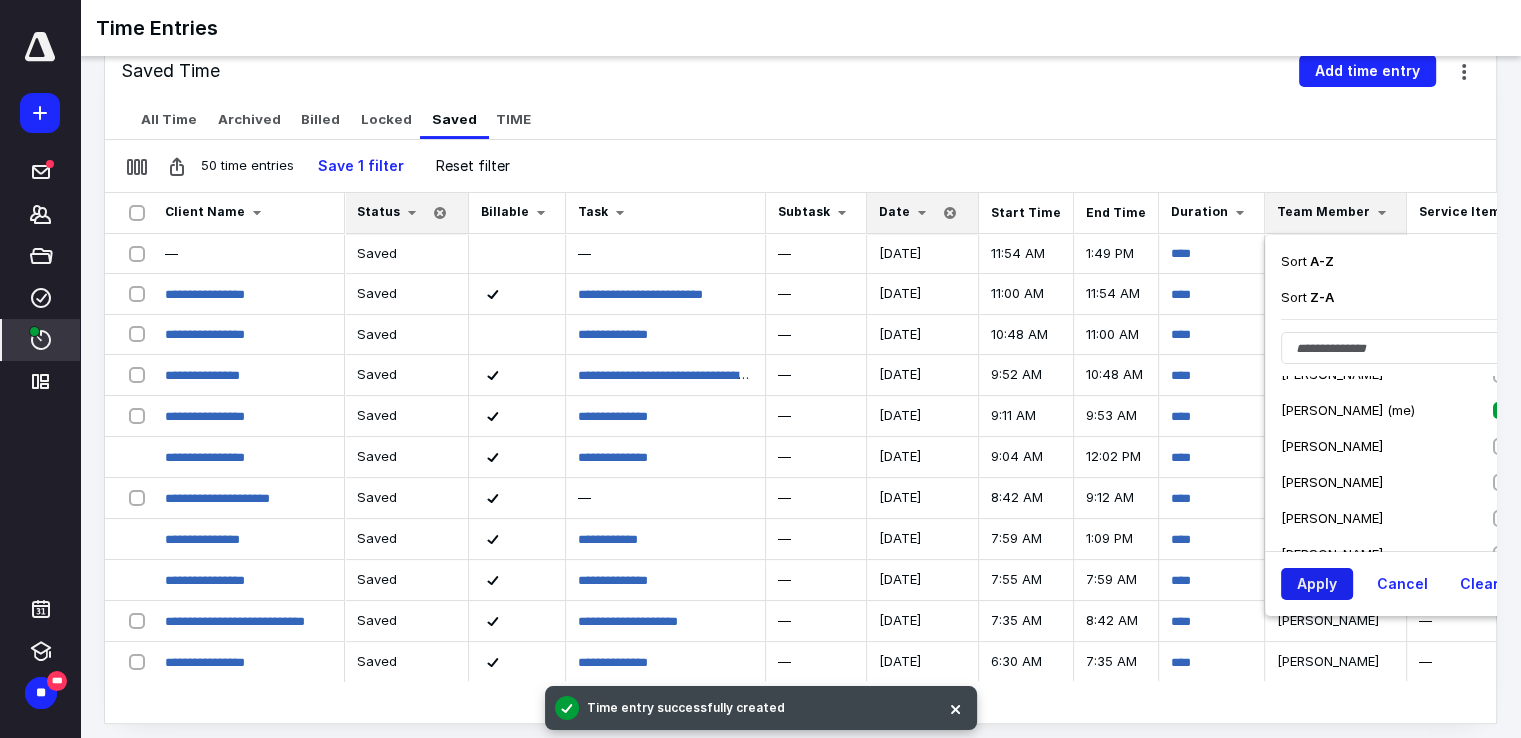 click on "Apply" at bounding box center [1317, 584] 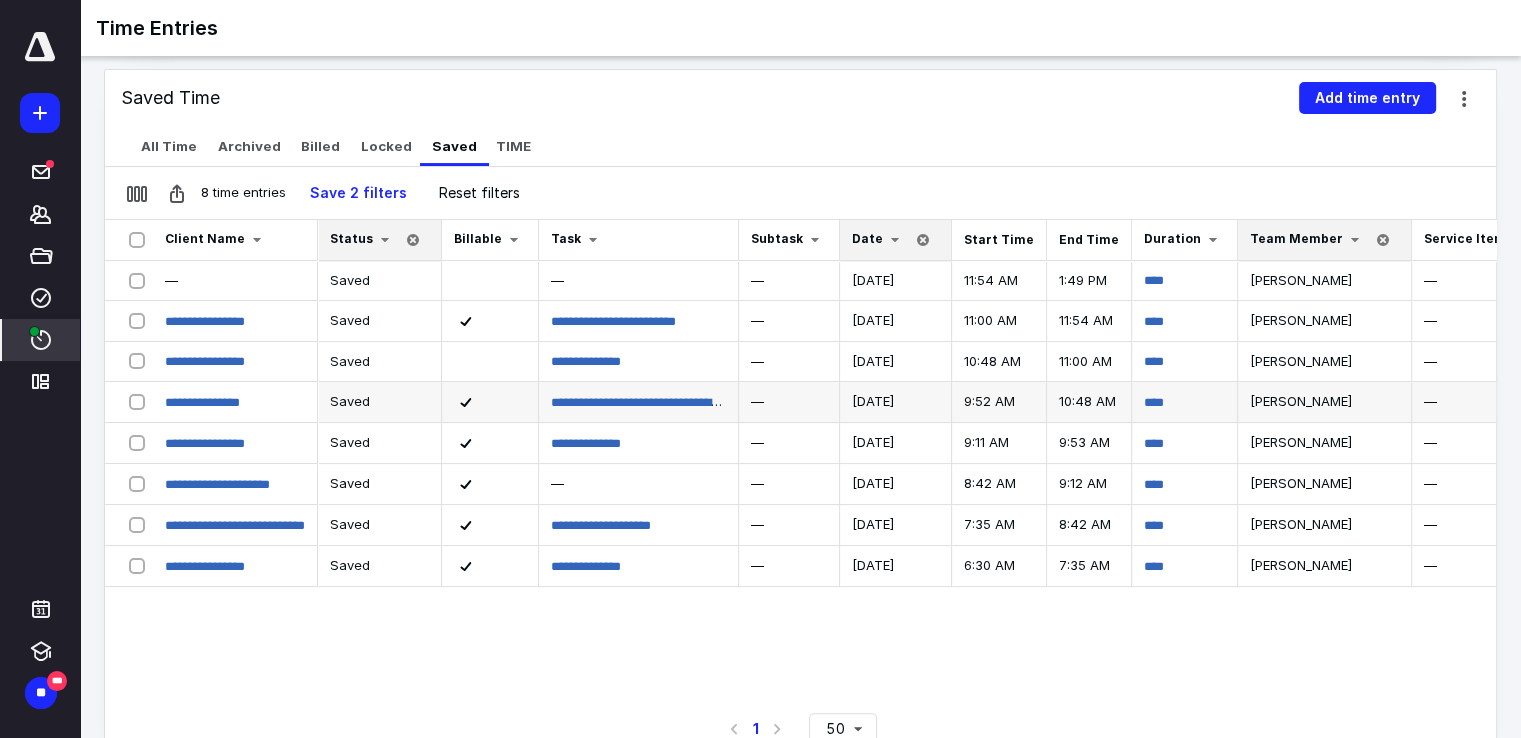 scroll, scrollTop: 0, scrollLeft: 0, axis: both 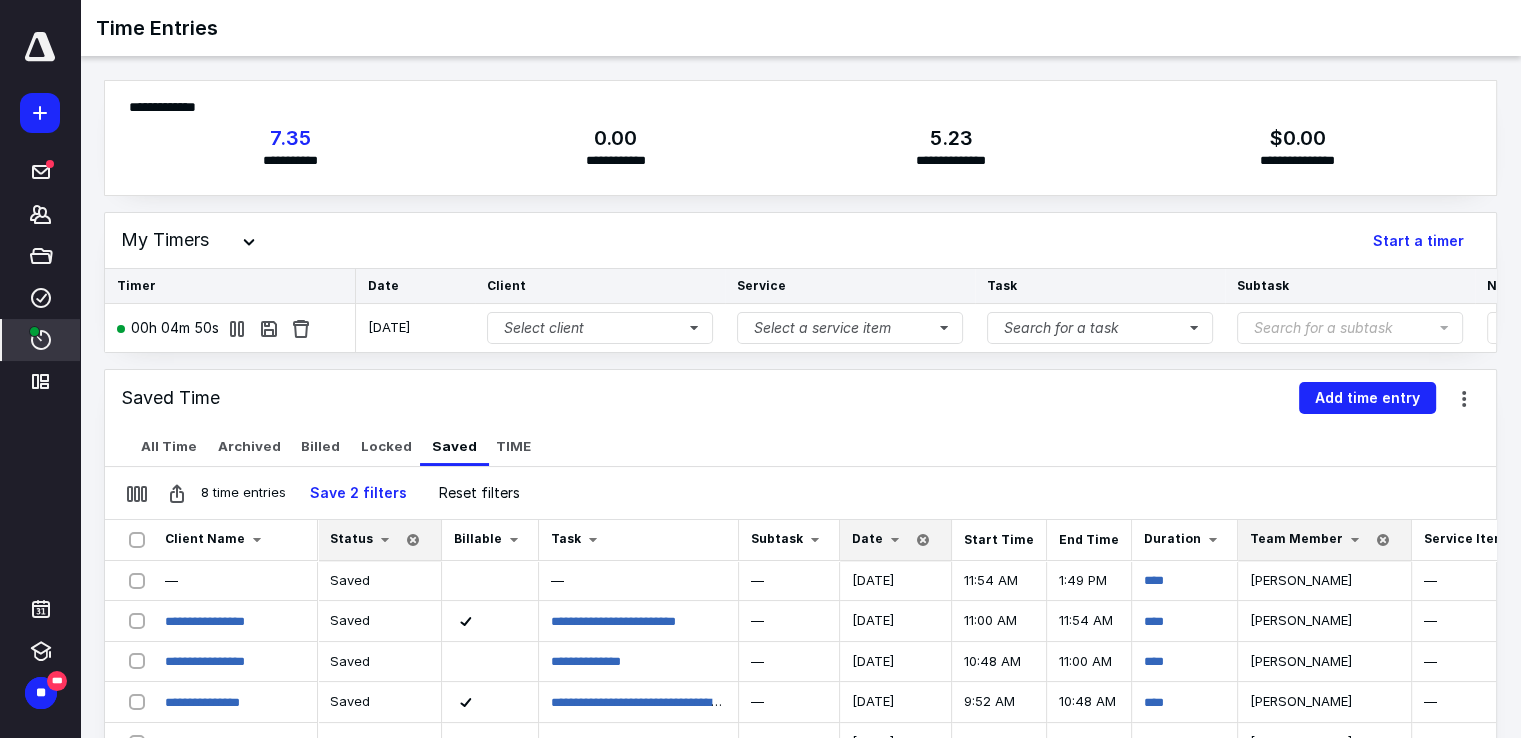 click on "****" at bounding box center (41, 340) 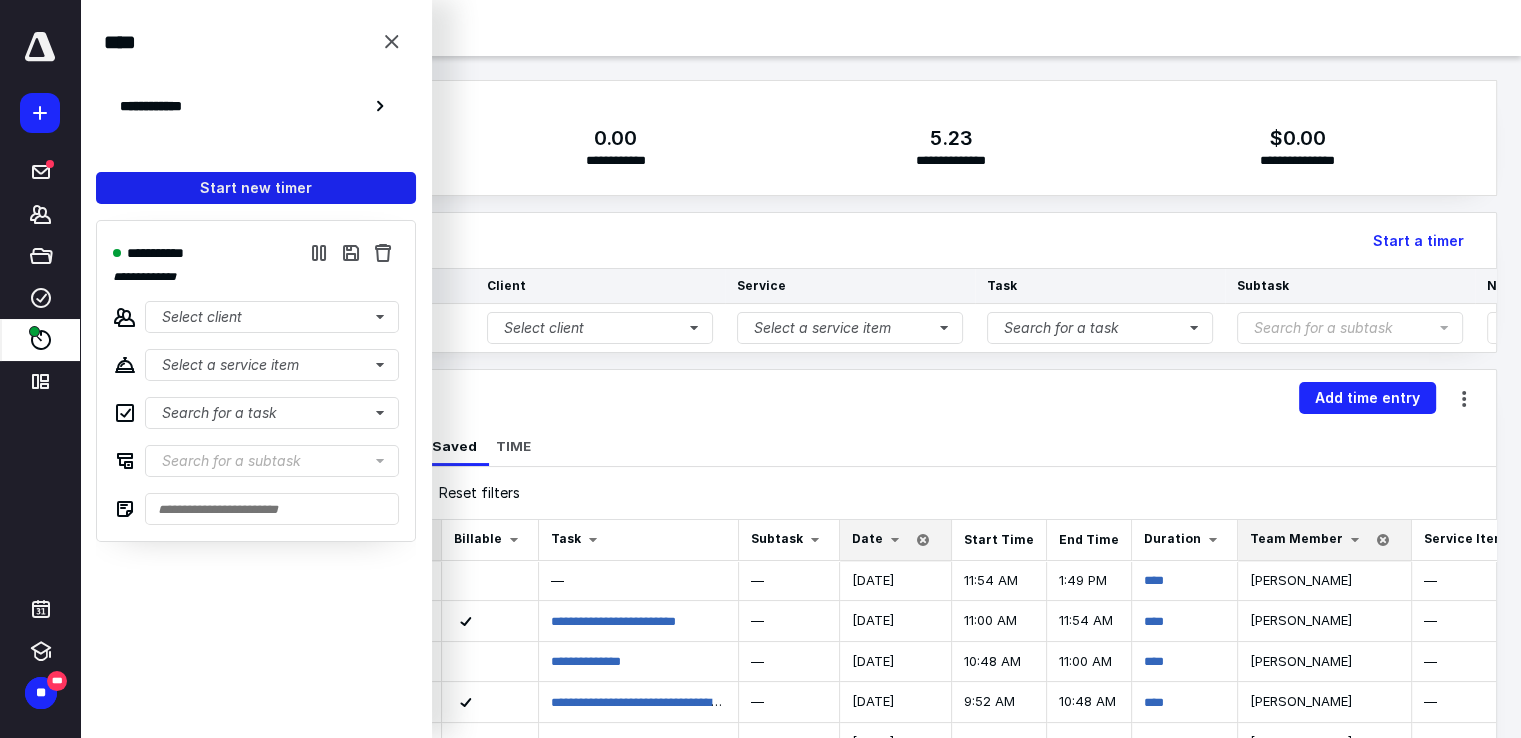 click on "Start new timer" at bounding box center (256, 188) 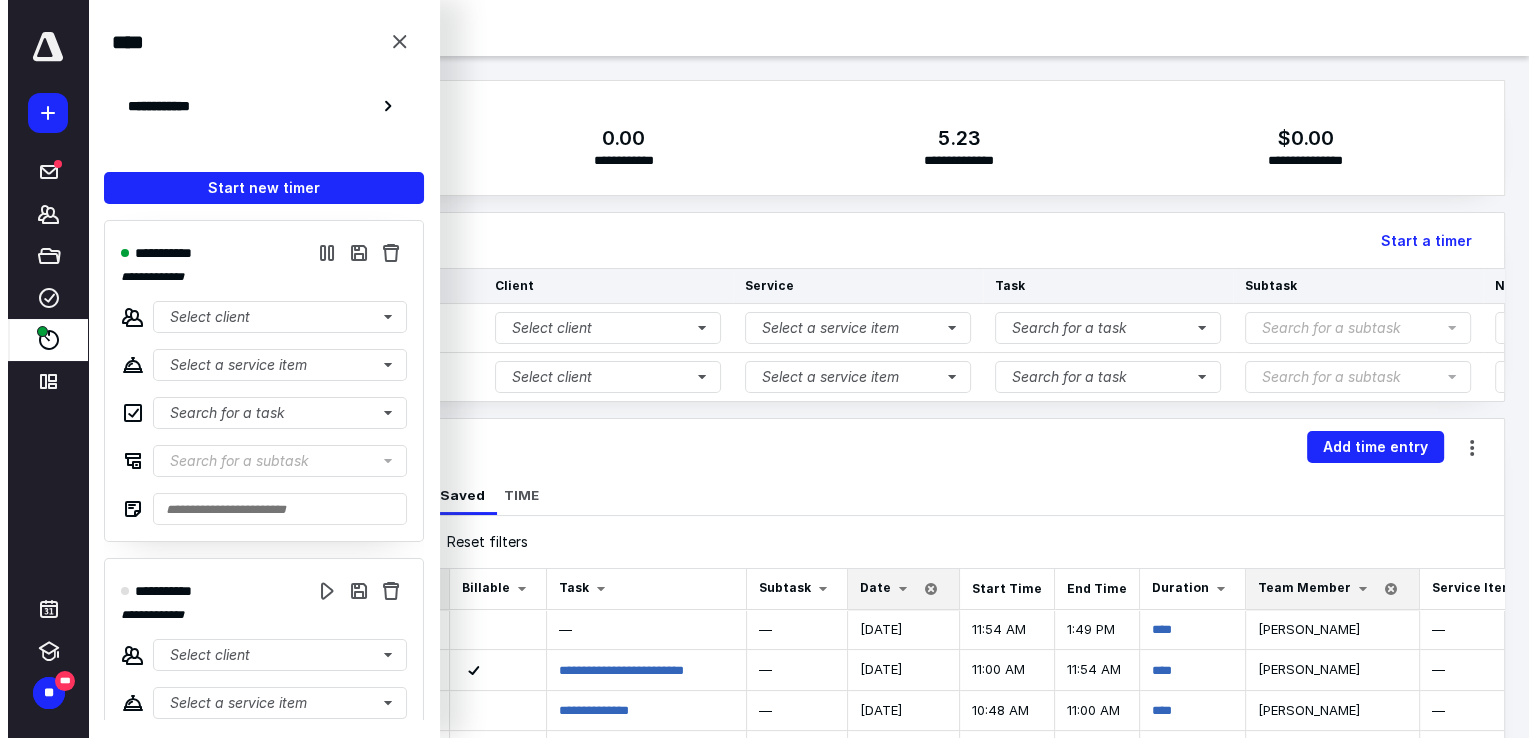 scroll, scrollTop: 159, scrollLeft: 0, axis: vertical 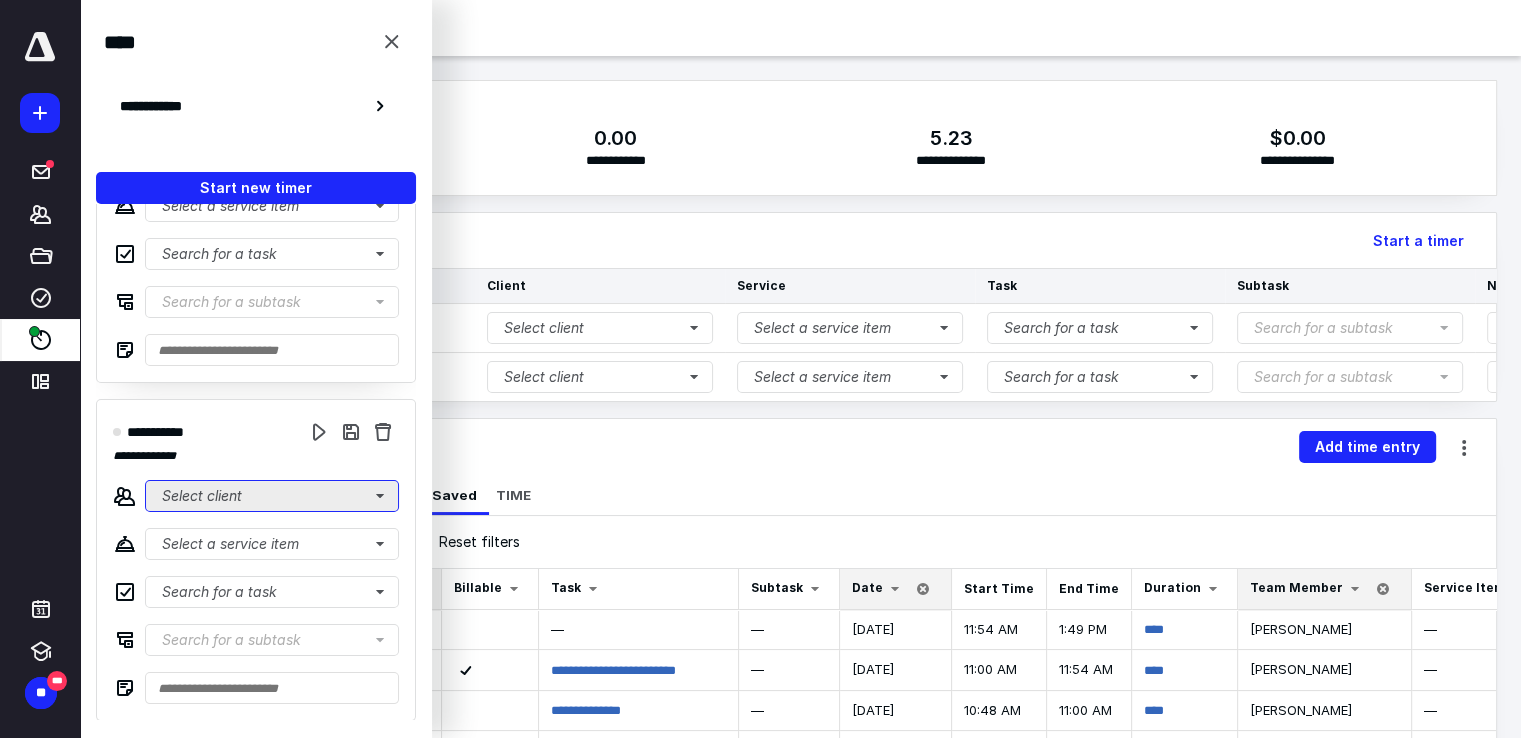 click on "Select client" at bounding box center [272, 496] 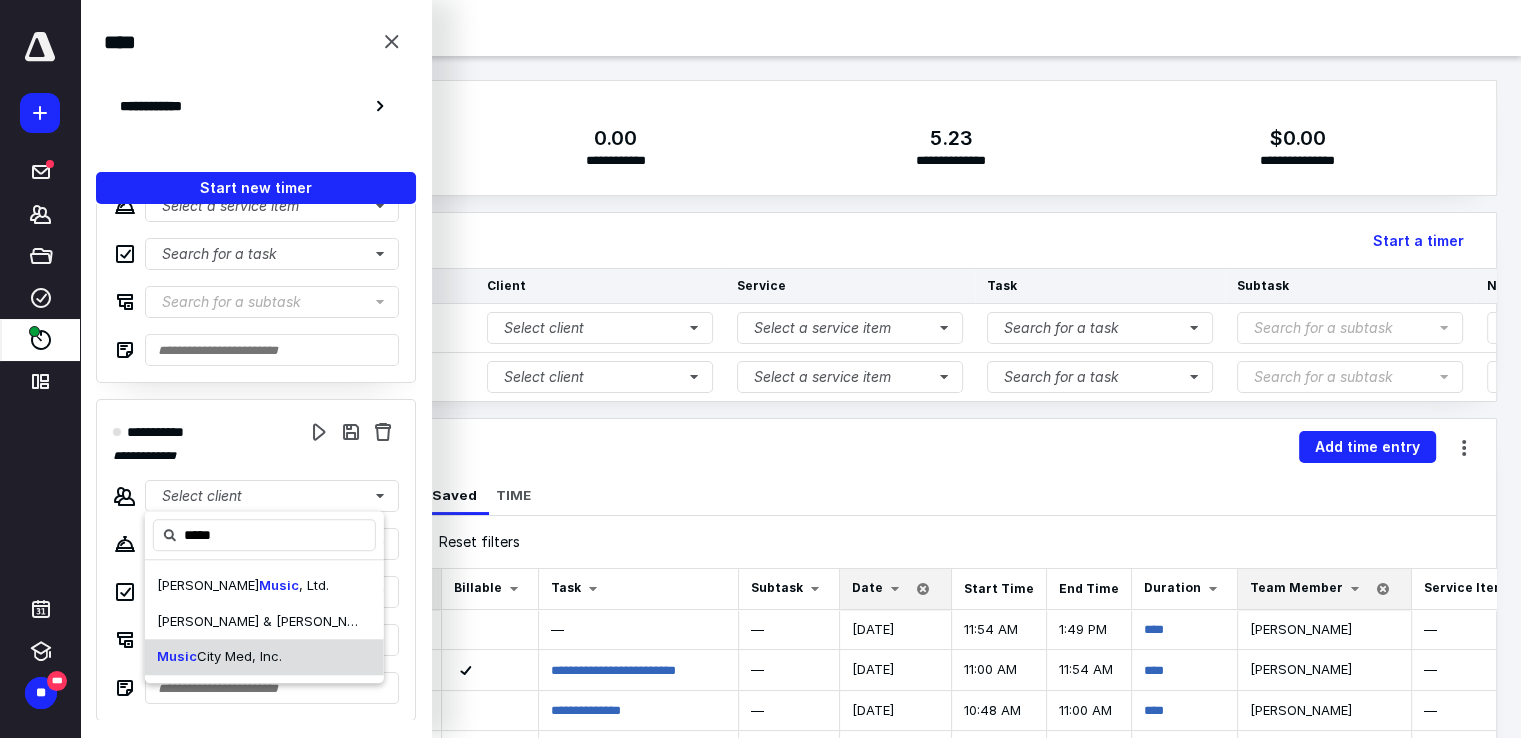 click on "City Med, Inc." at bounding box center [239, 656] 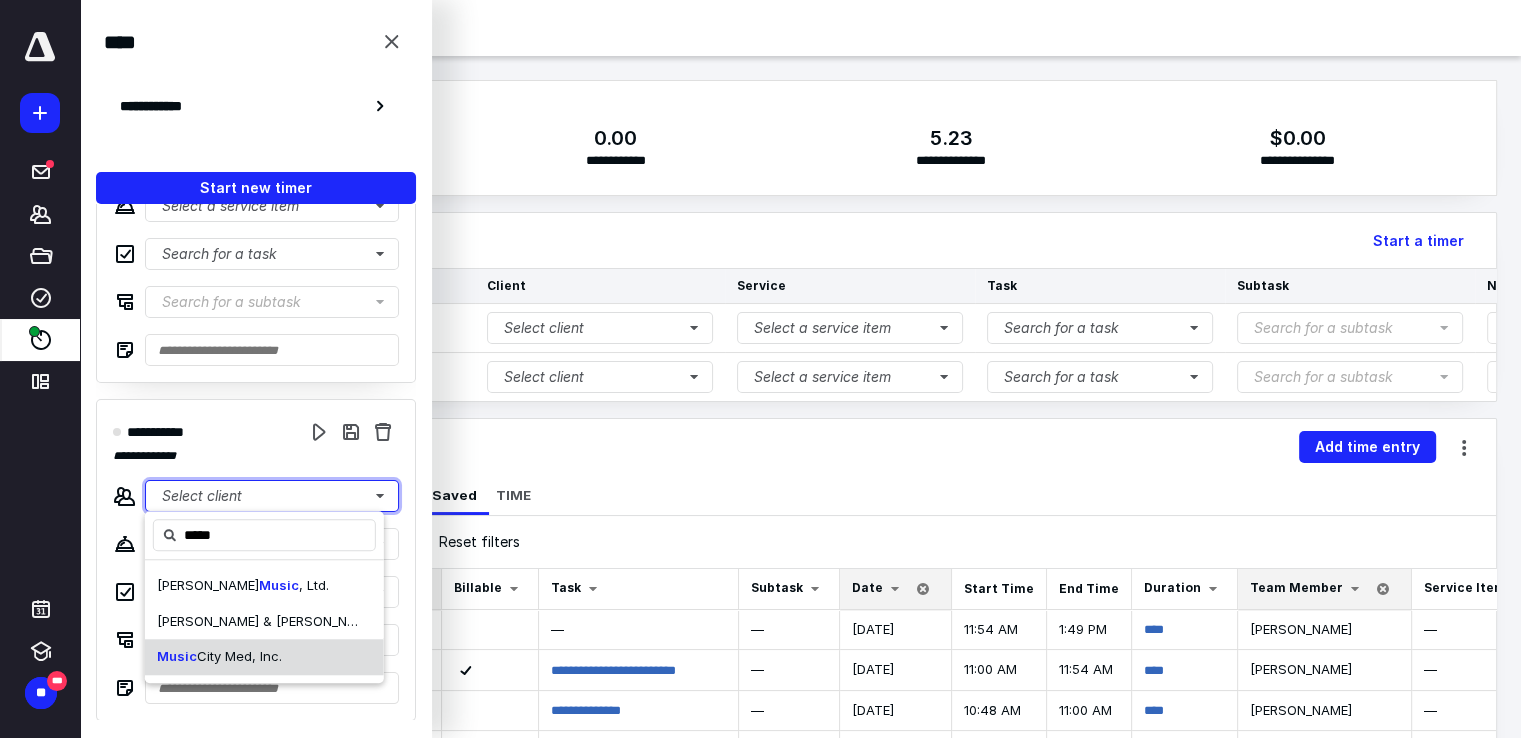 type 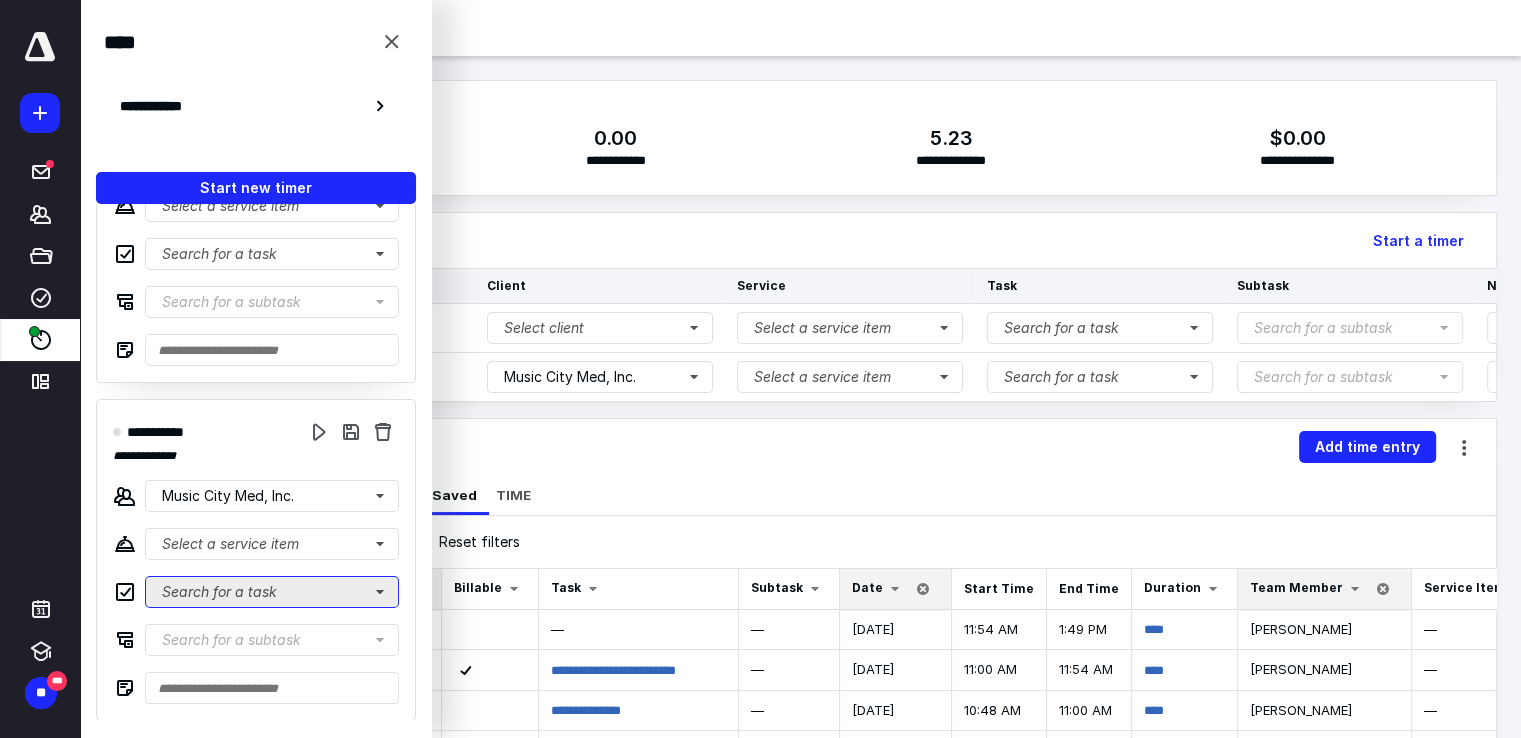 click on "Search for a task" at bounding box center (272, 592) 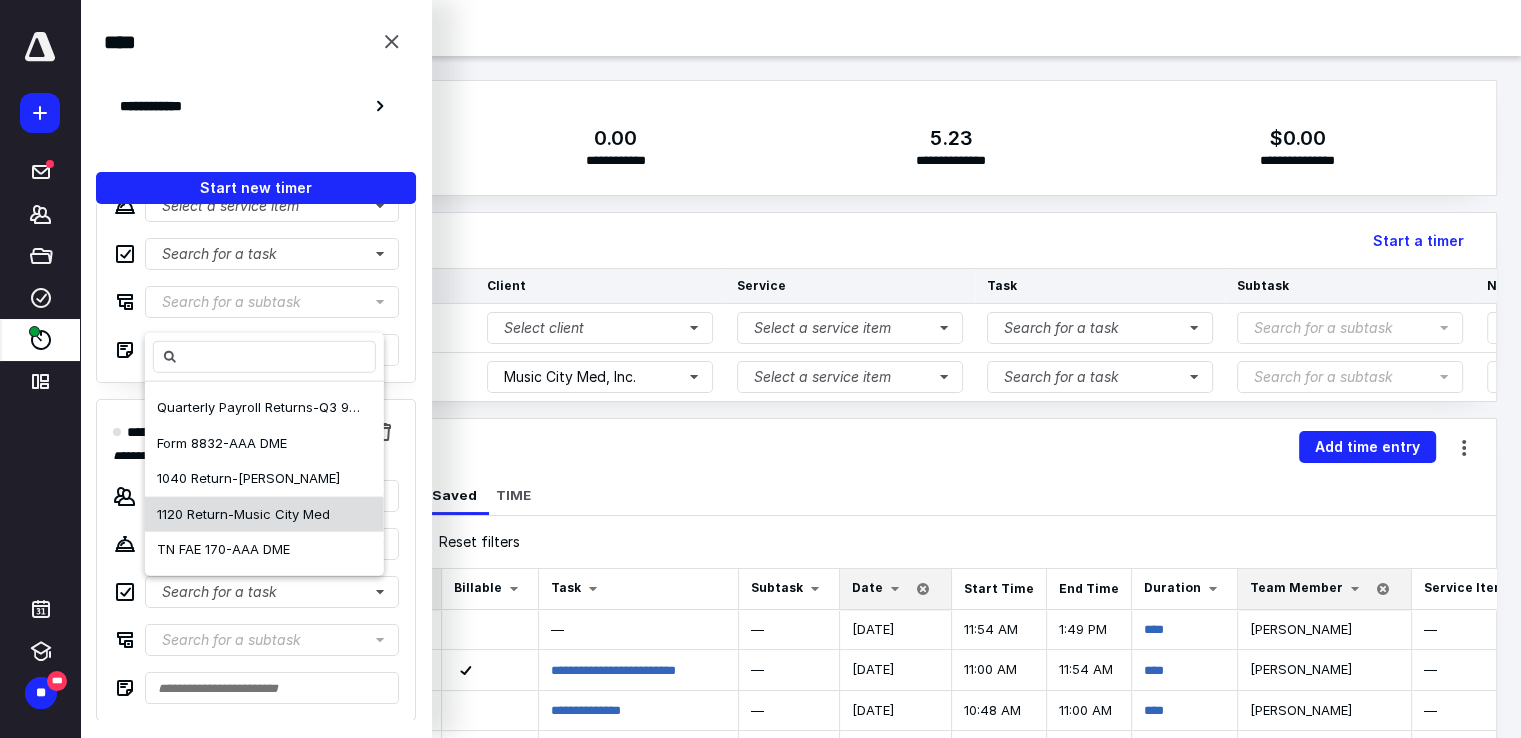 click on "1120 Return-Music City Med" at bounding box center [243, 513] 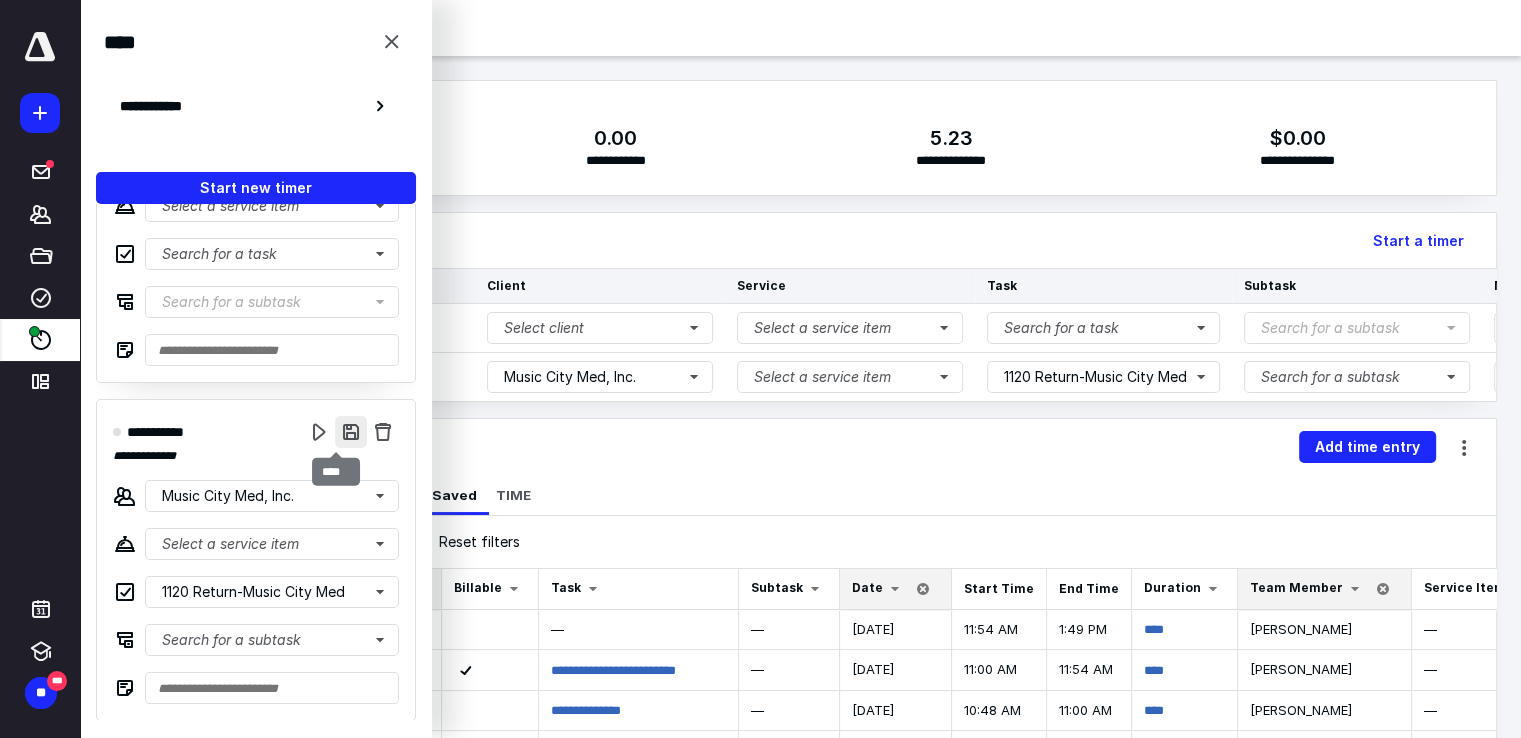 click at bounding box center (351, 432) 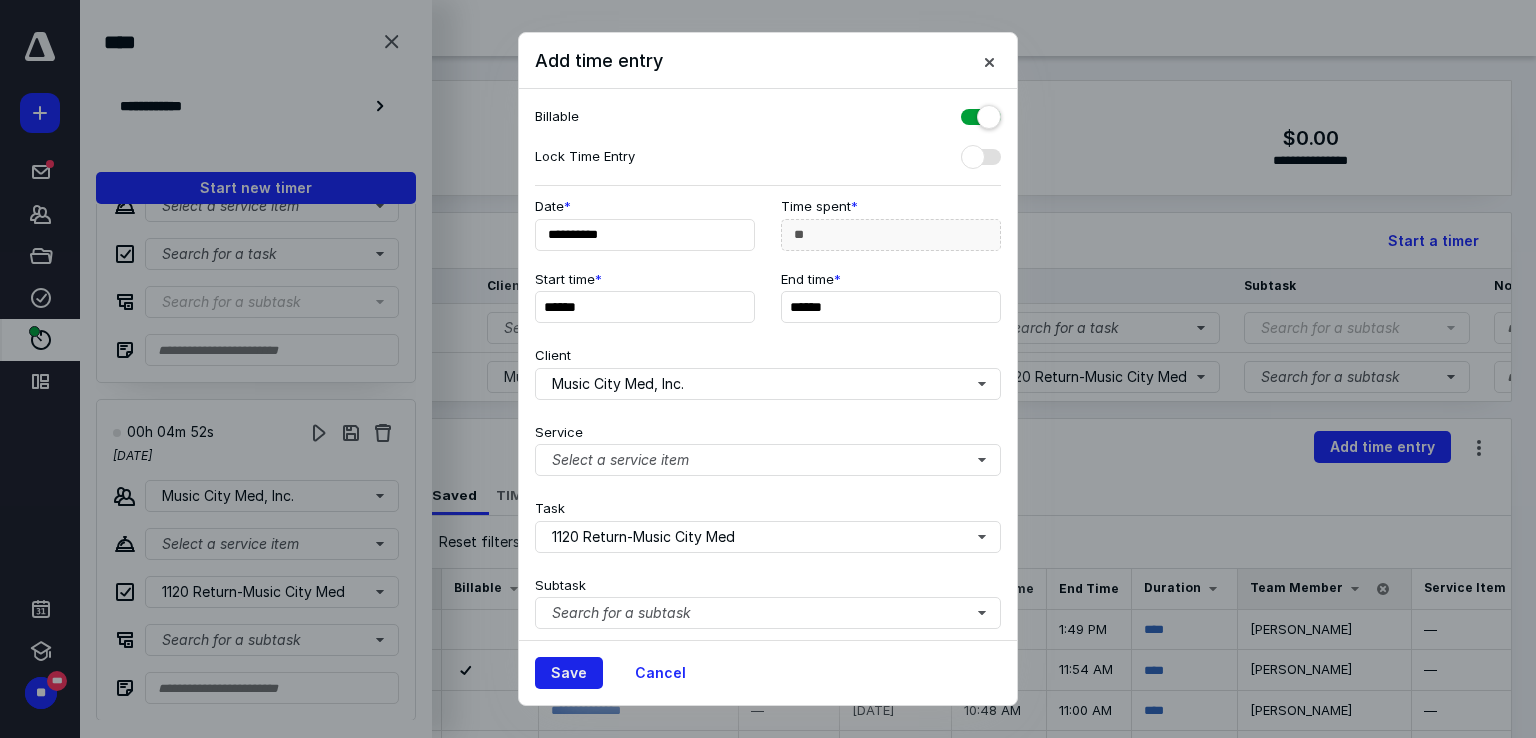 click on "Save" at bounding box center [569, 673] 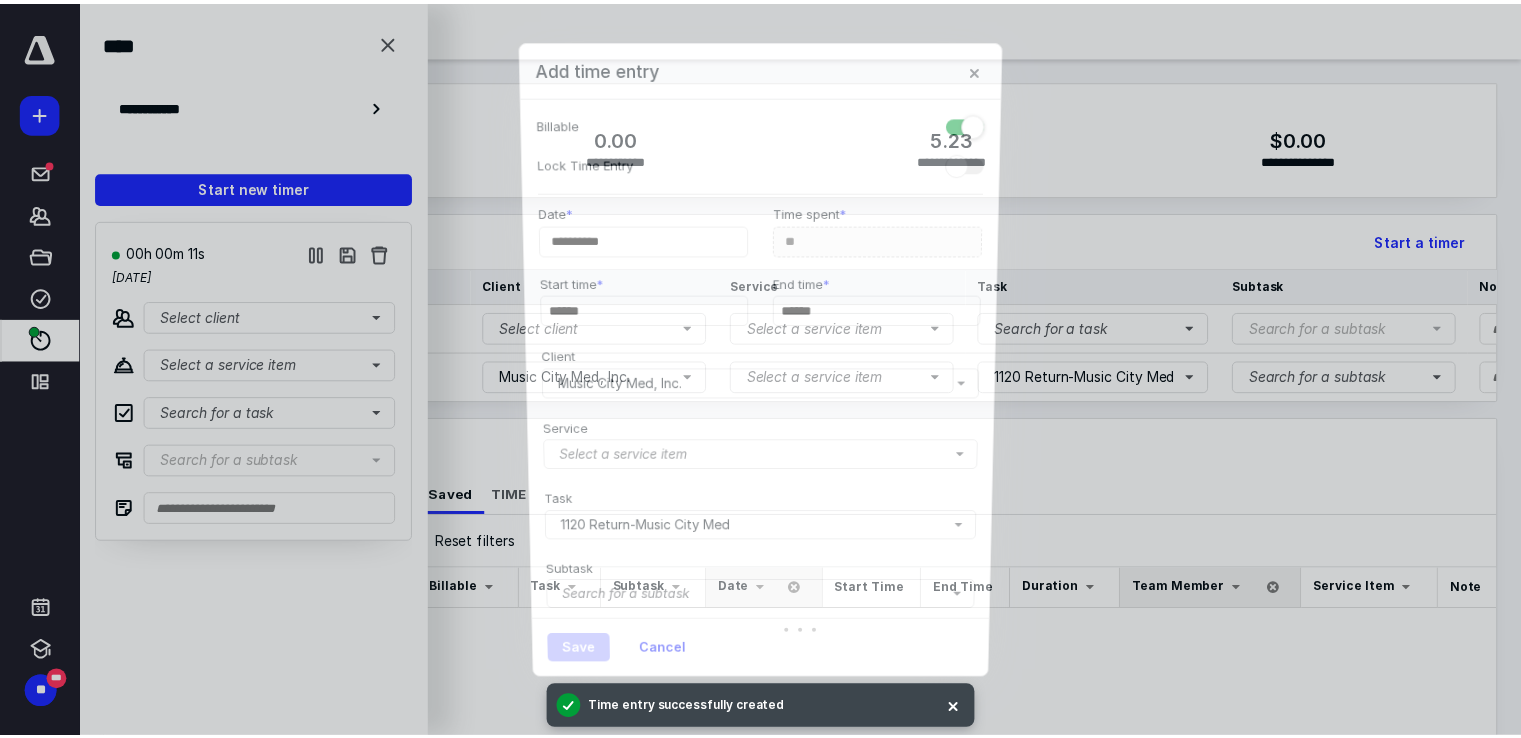 scroll, scrollTop: 0, scrollLeft: 0, axis: both 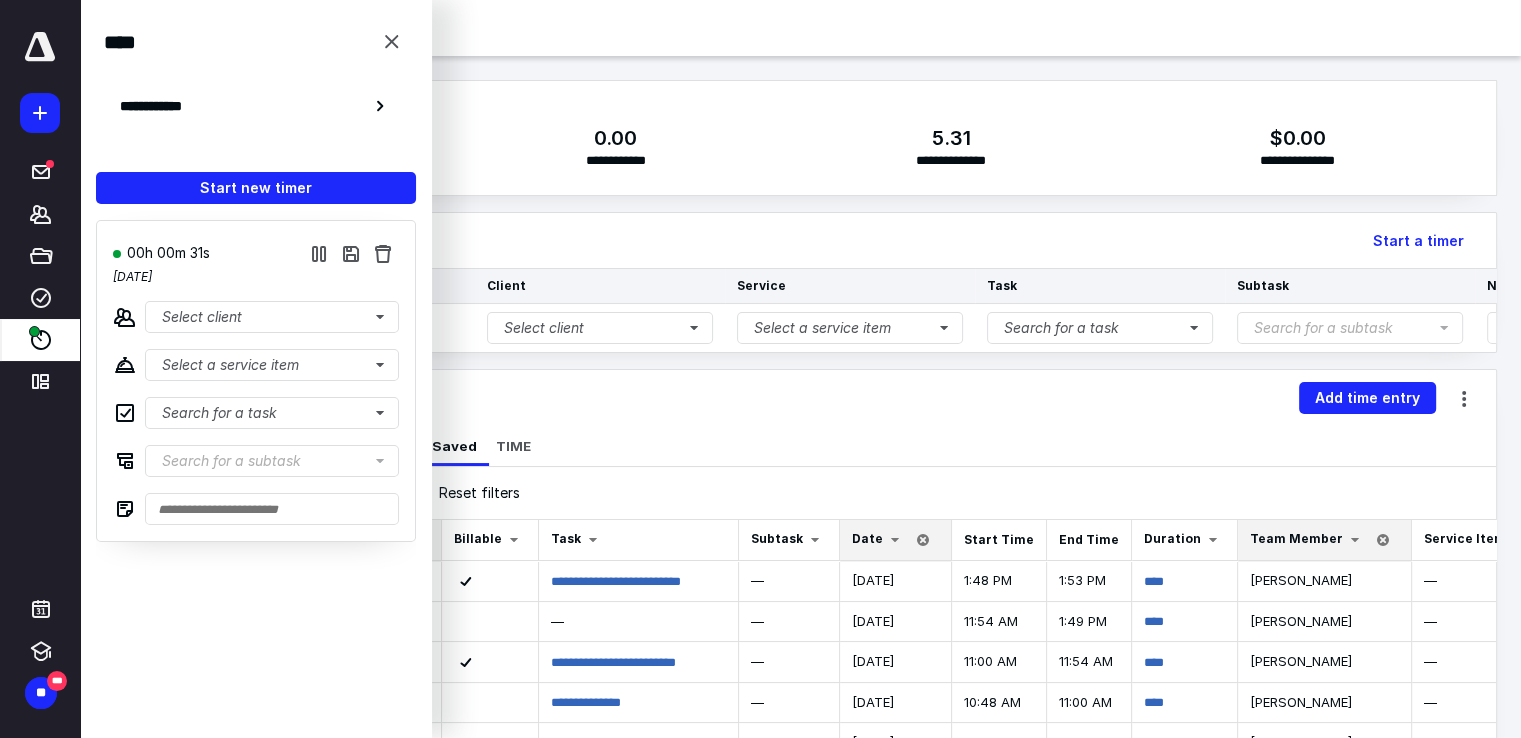 click on "Date" at bounding box center [867, 538] 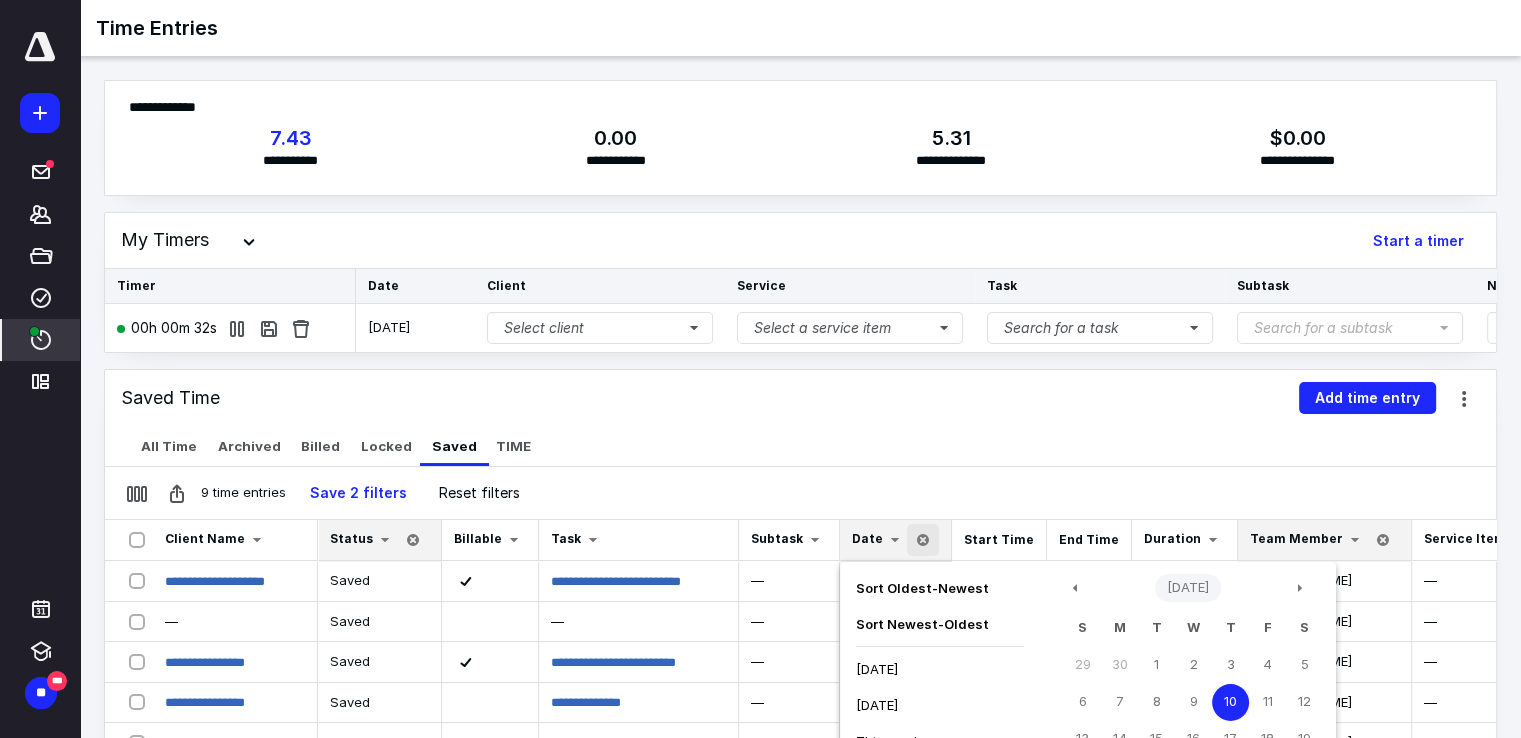 scroll, scrollTop: 100, scrollLeft: 0, axis: vertical 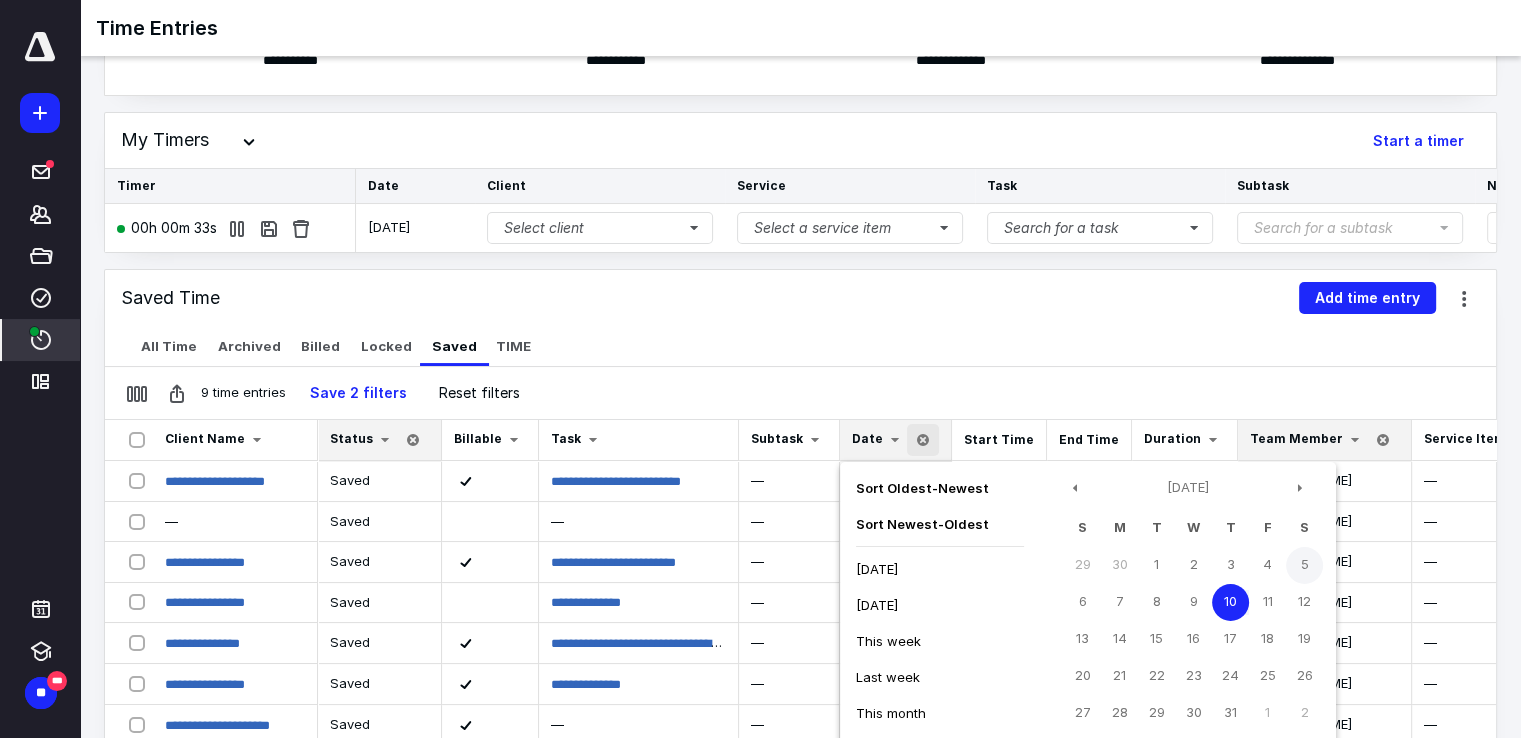 click on "5" at bounding box center [1304, 565] 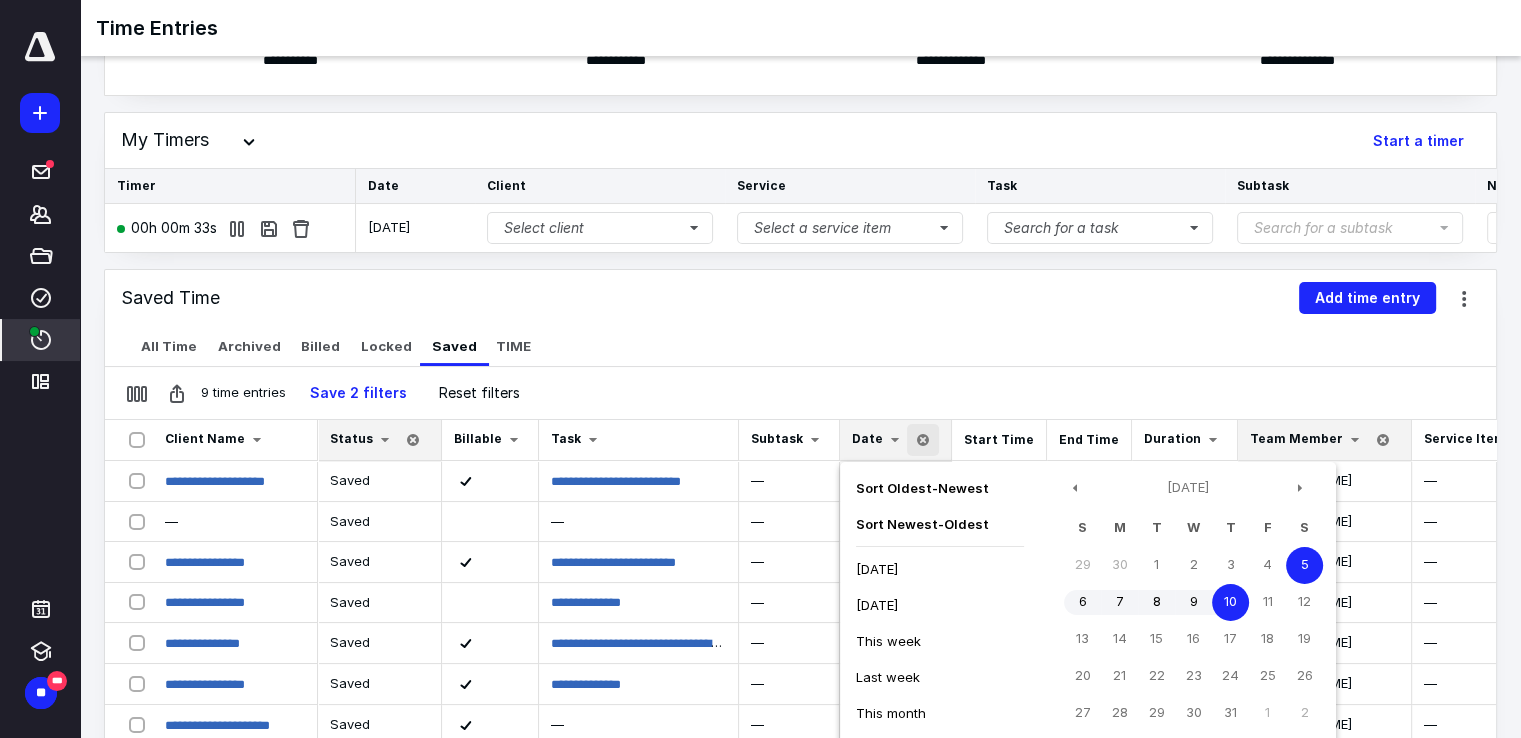 type on "**********" 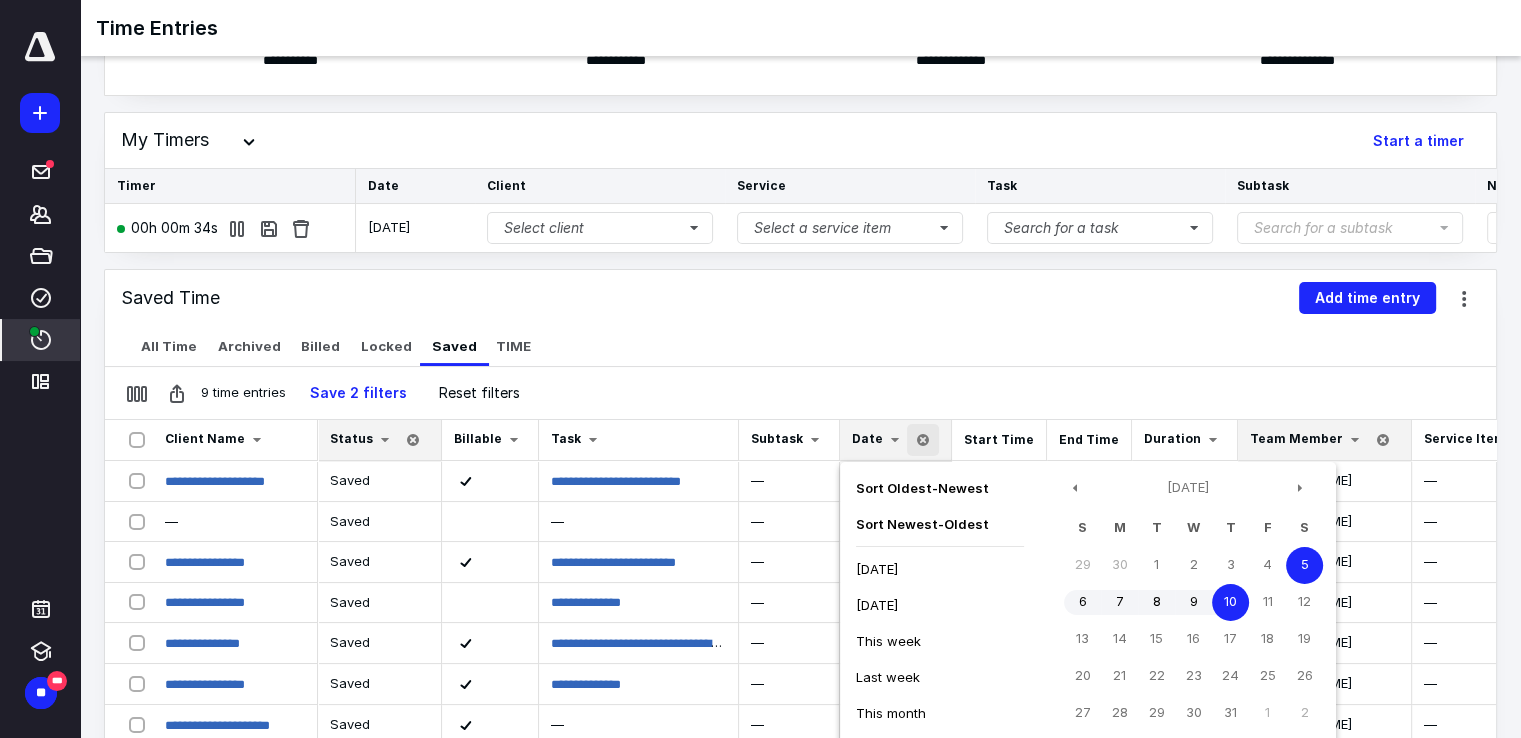 scroll, scrollTop: 327, scrollLeft: 0, axis: vertical 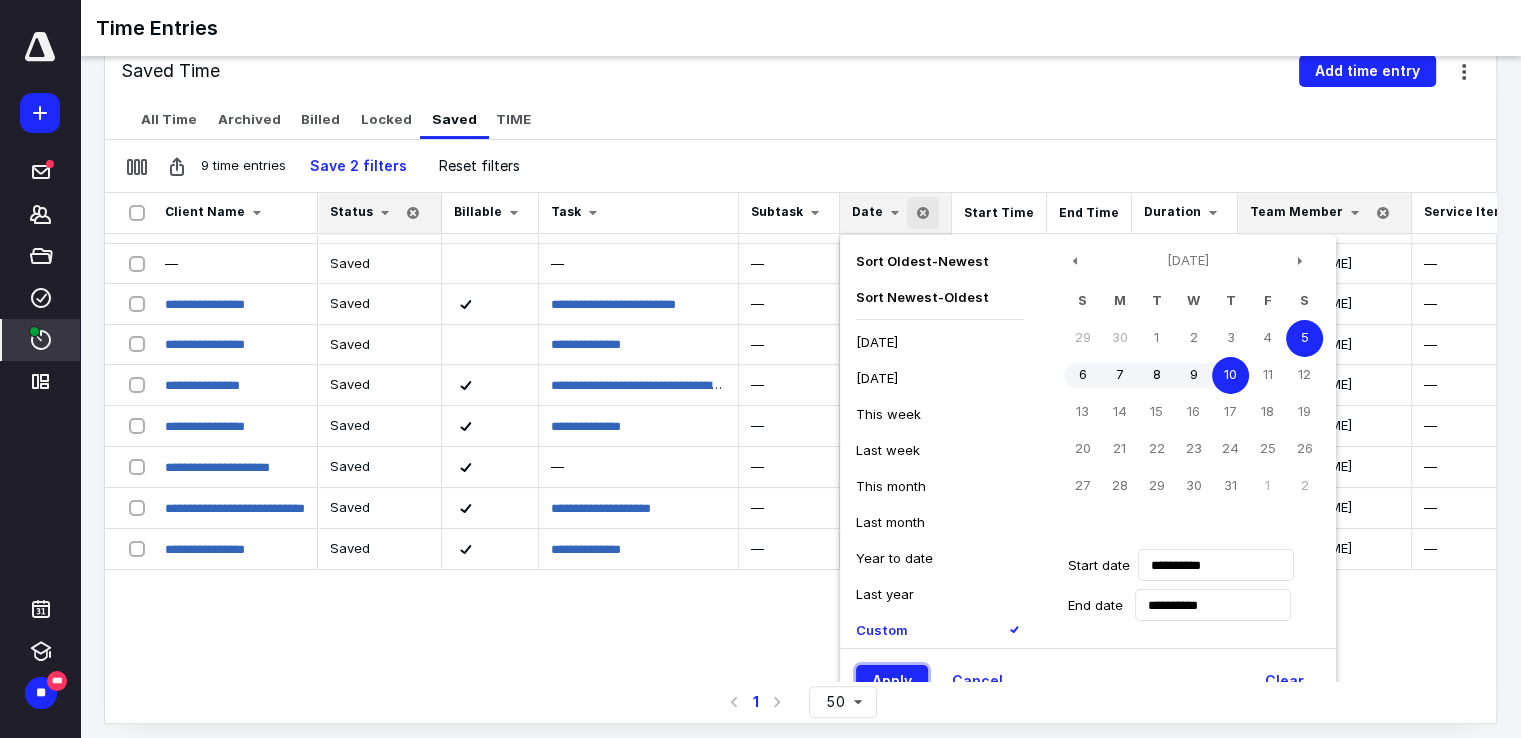 type 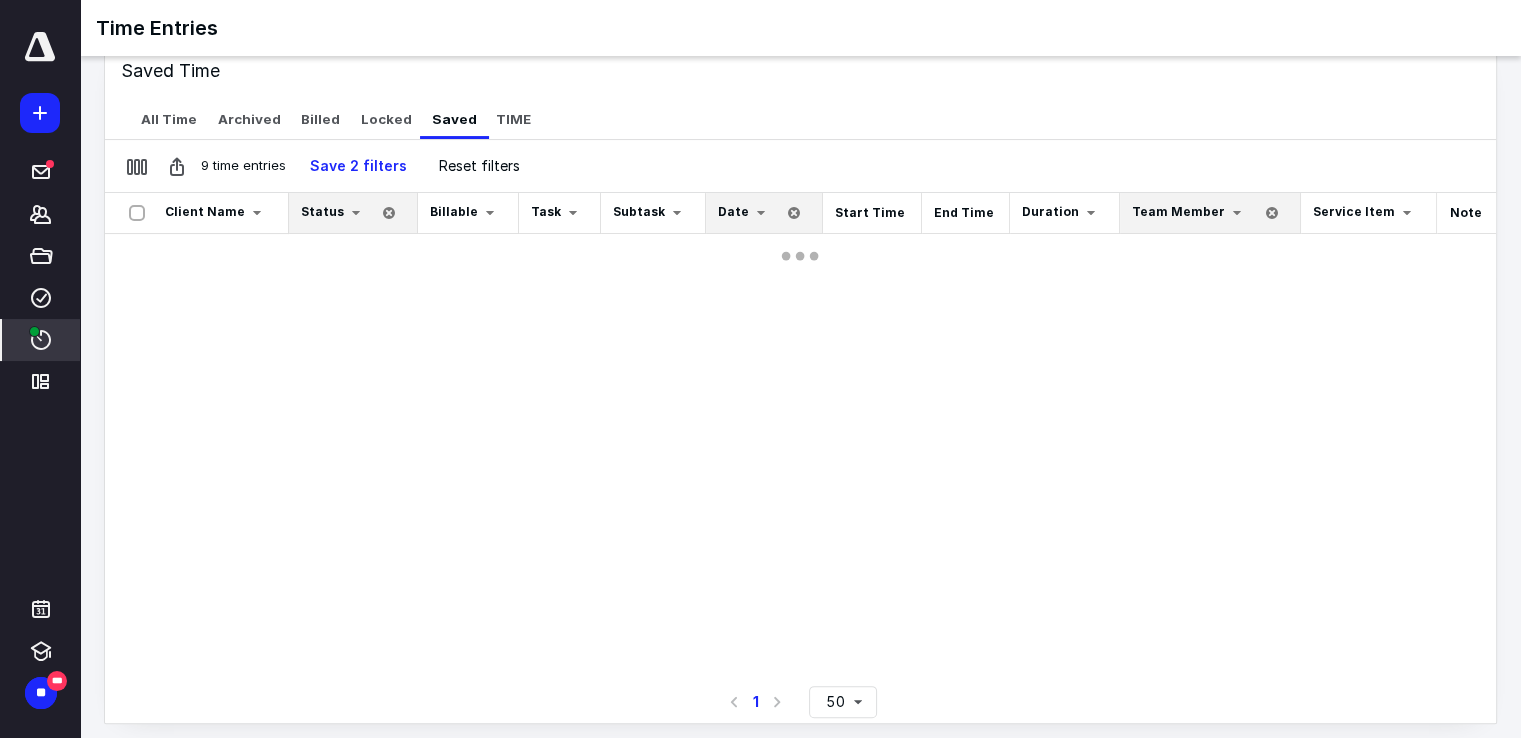 scroll, scrollTop: 0, scrollLeft: 0, axis: both 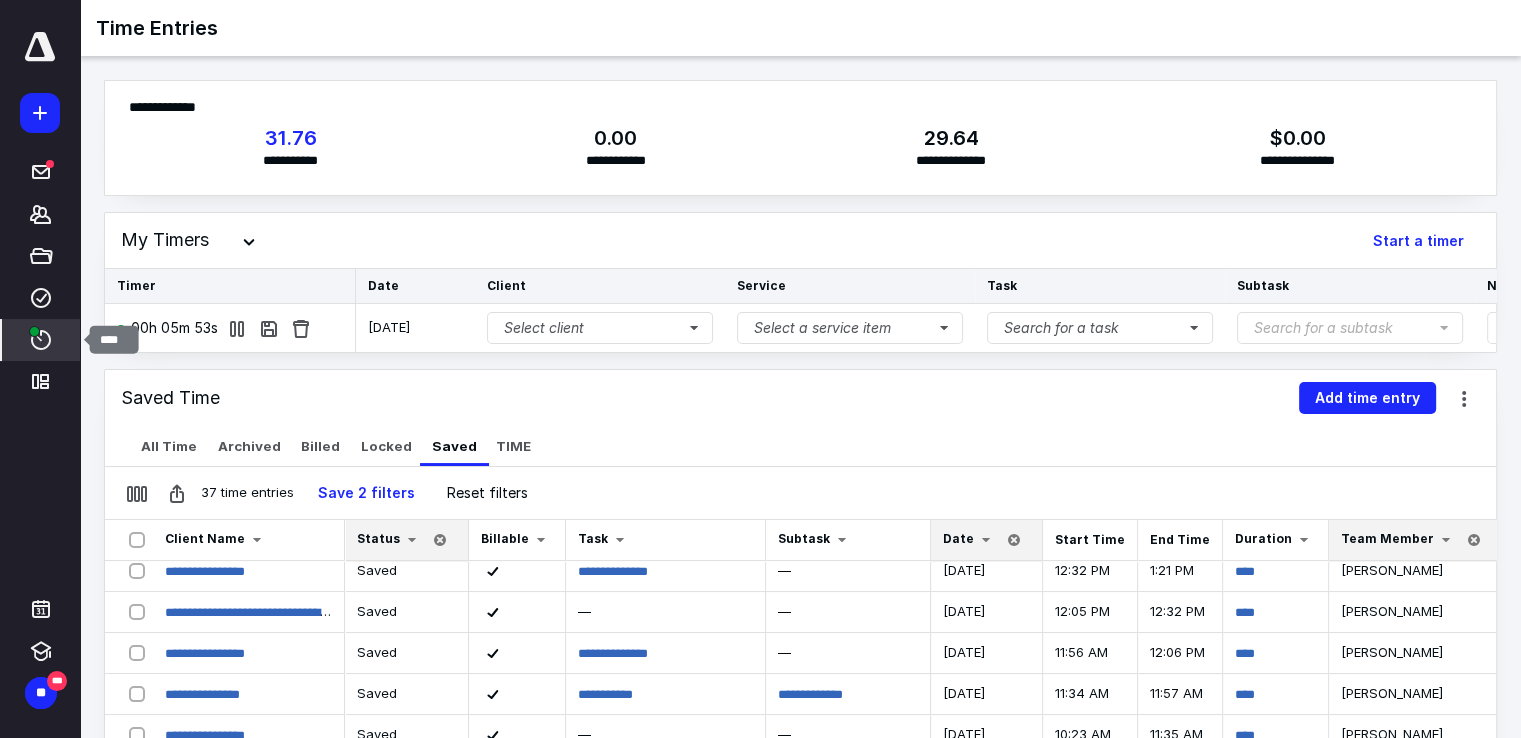 click 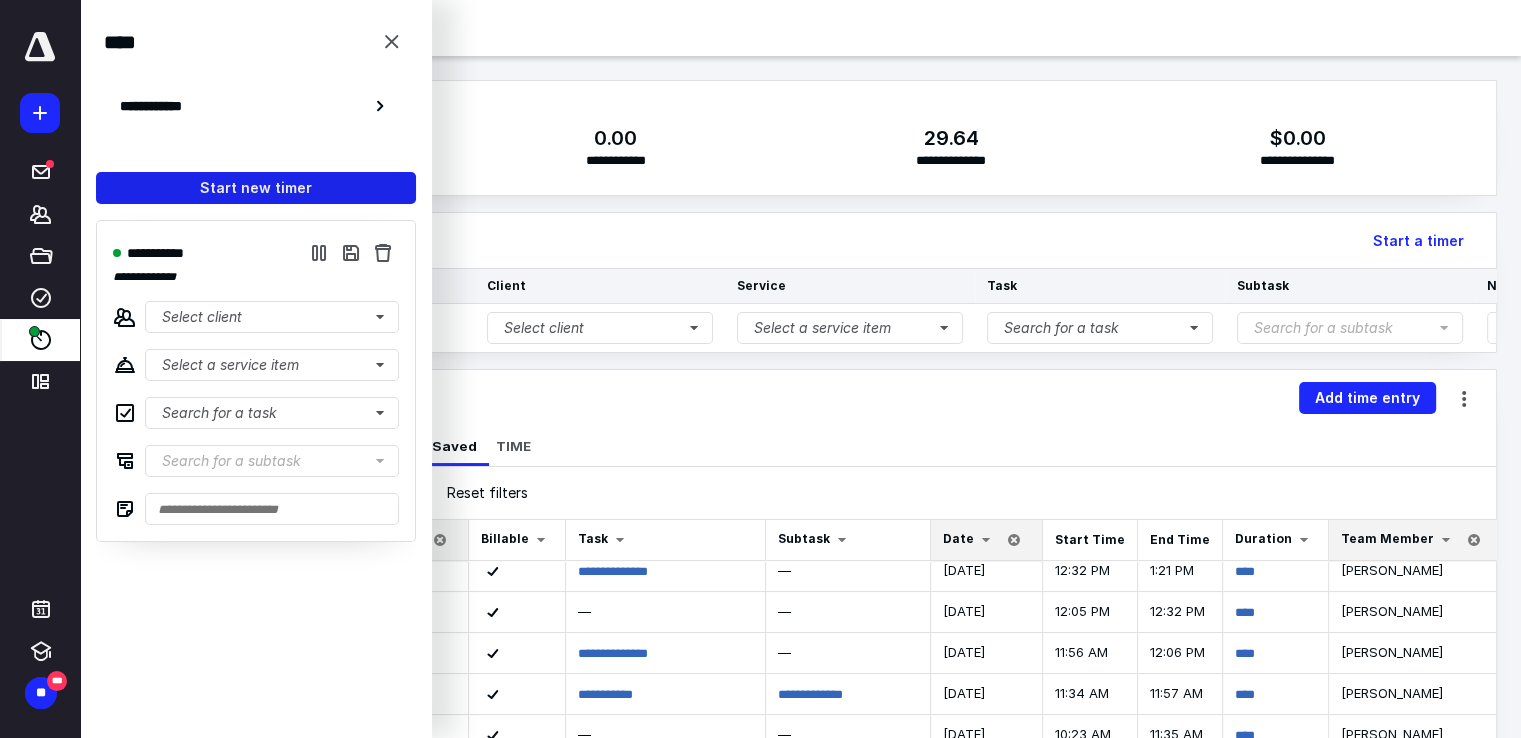 click on "Start new timer" at bounding box center (256, 188) 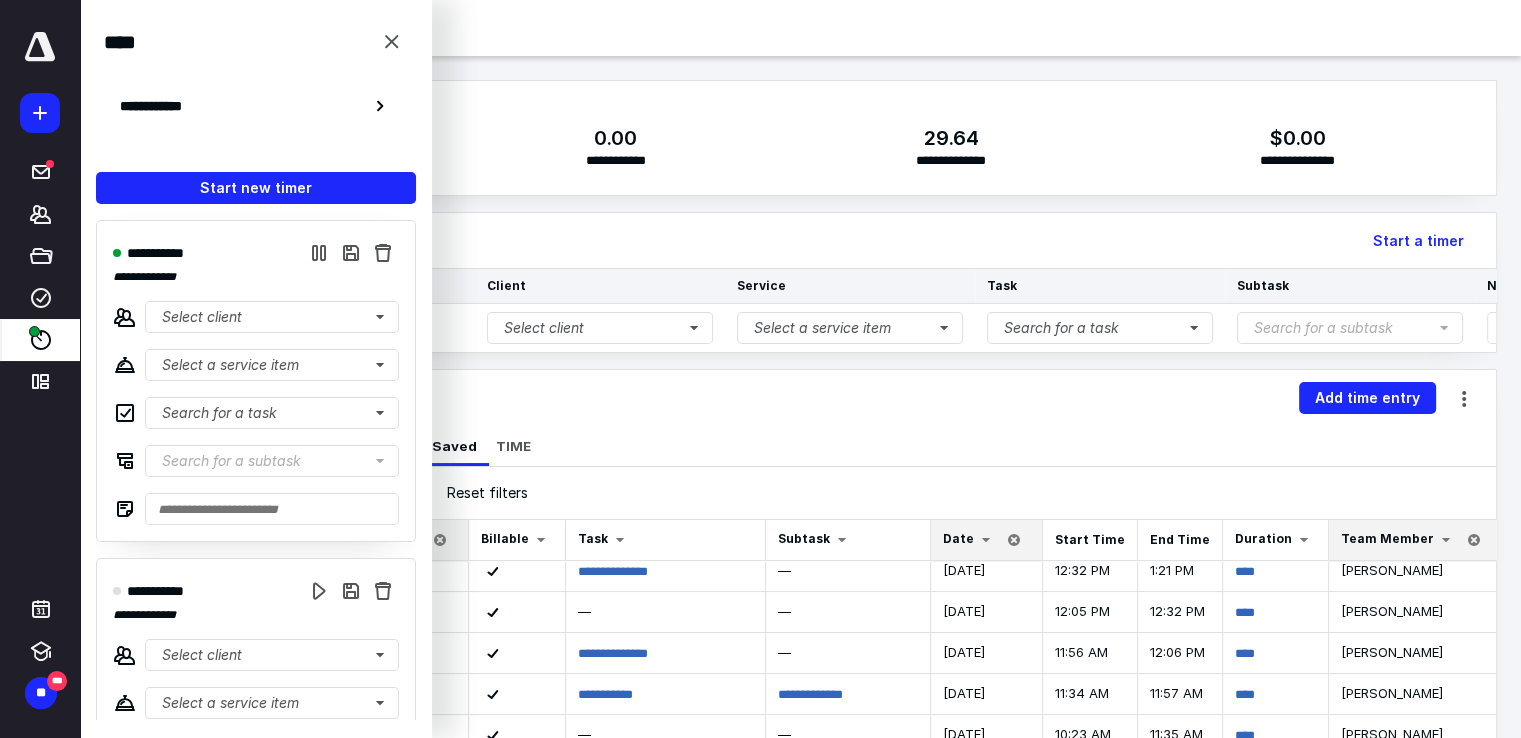 scroll, scrollTop: 300, scrollLeft: 0, axis: vertical 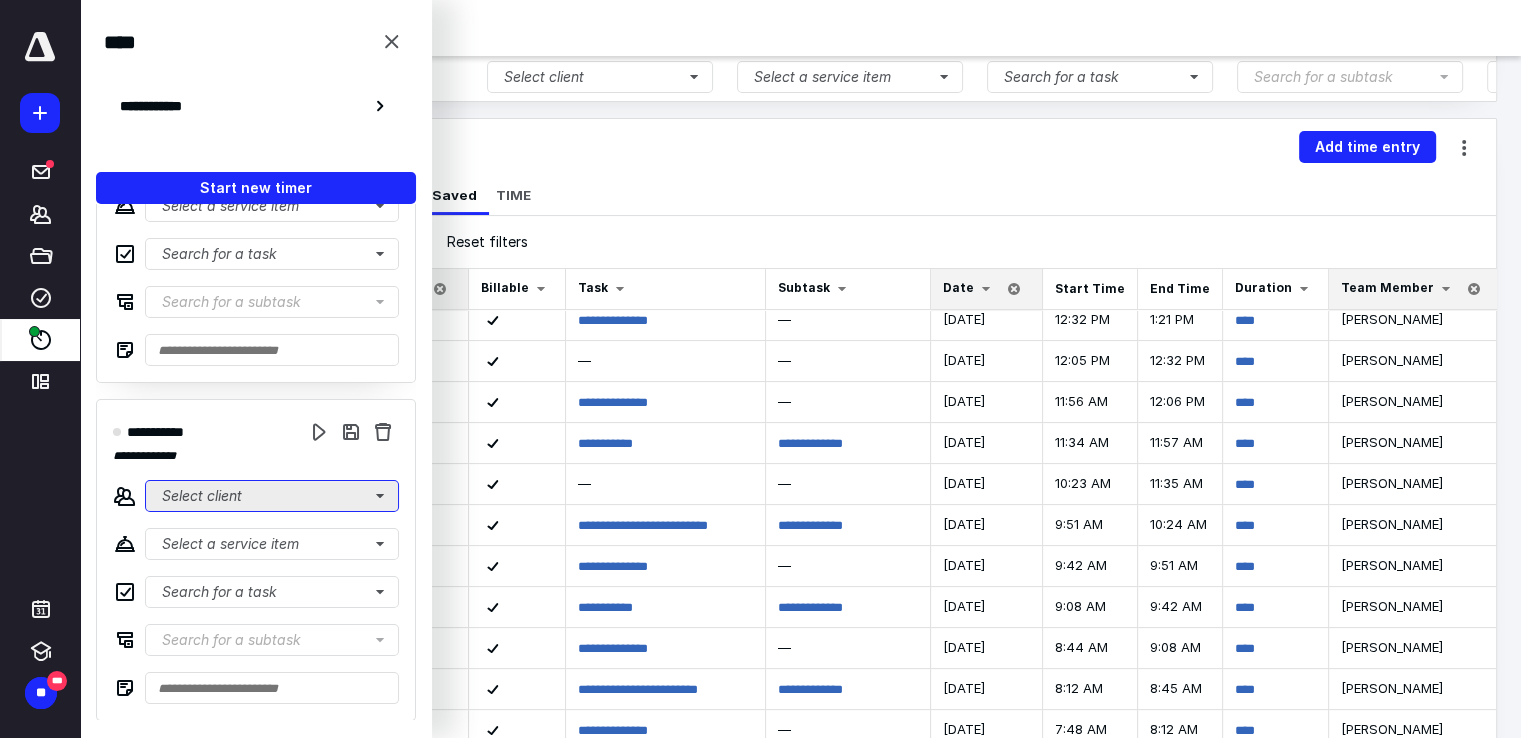click on "Select client" at bounding box center [272, 496] 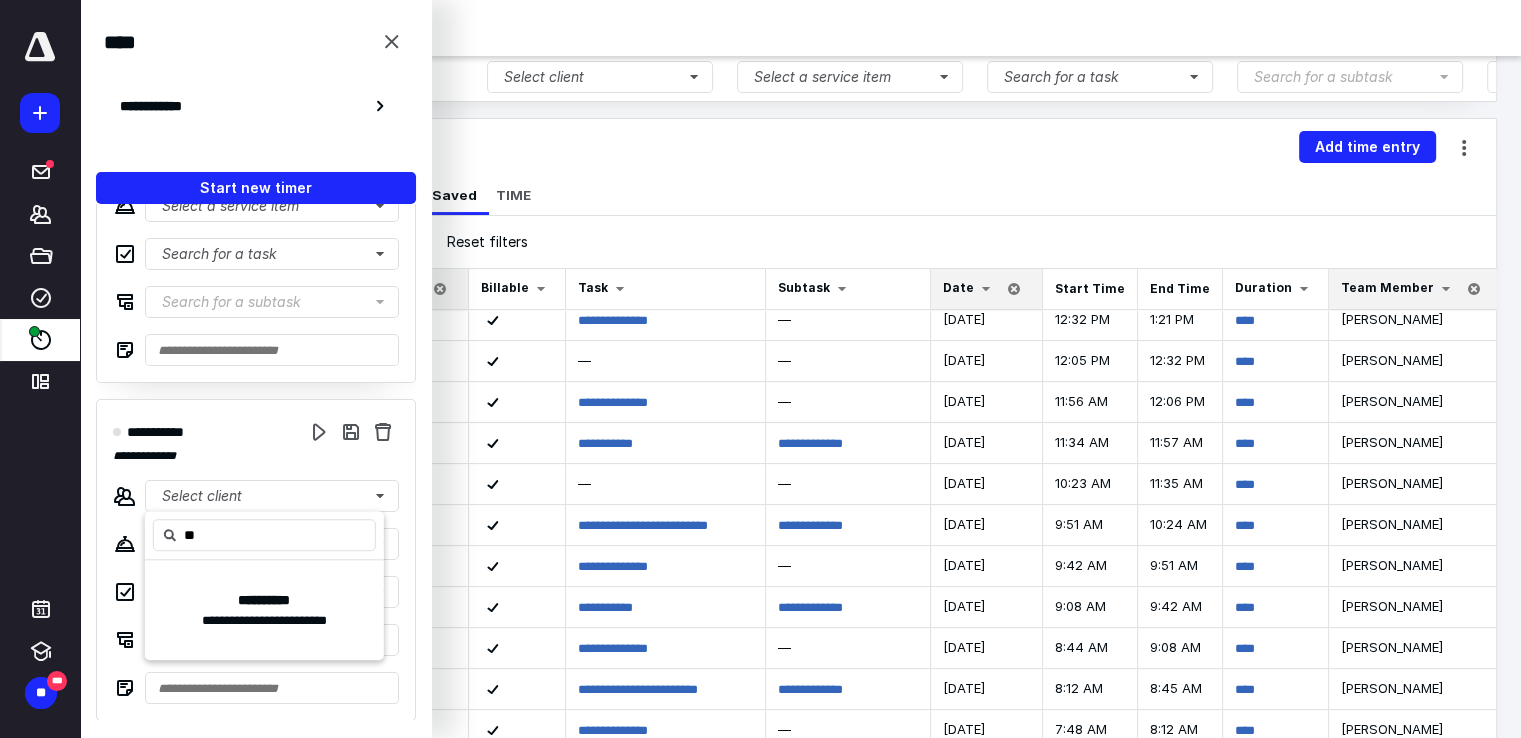 type on "*" 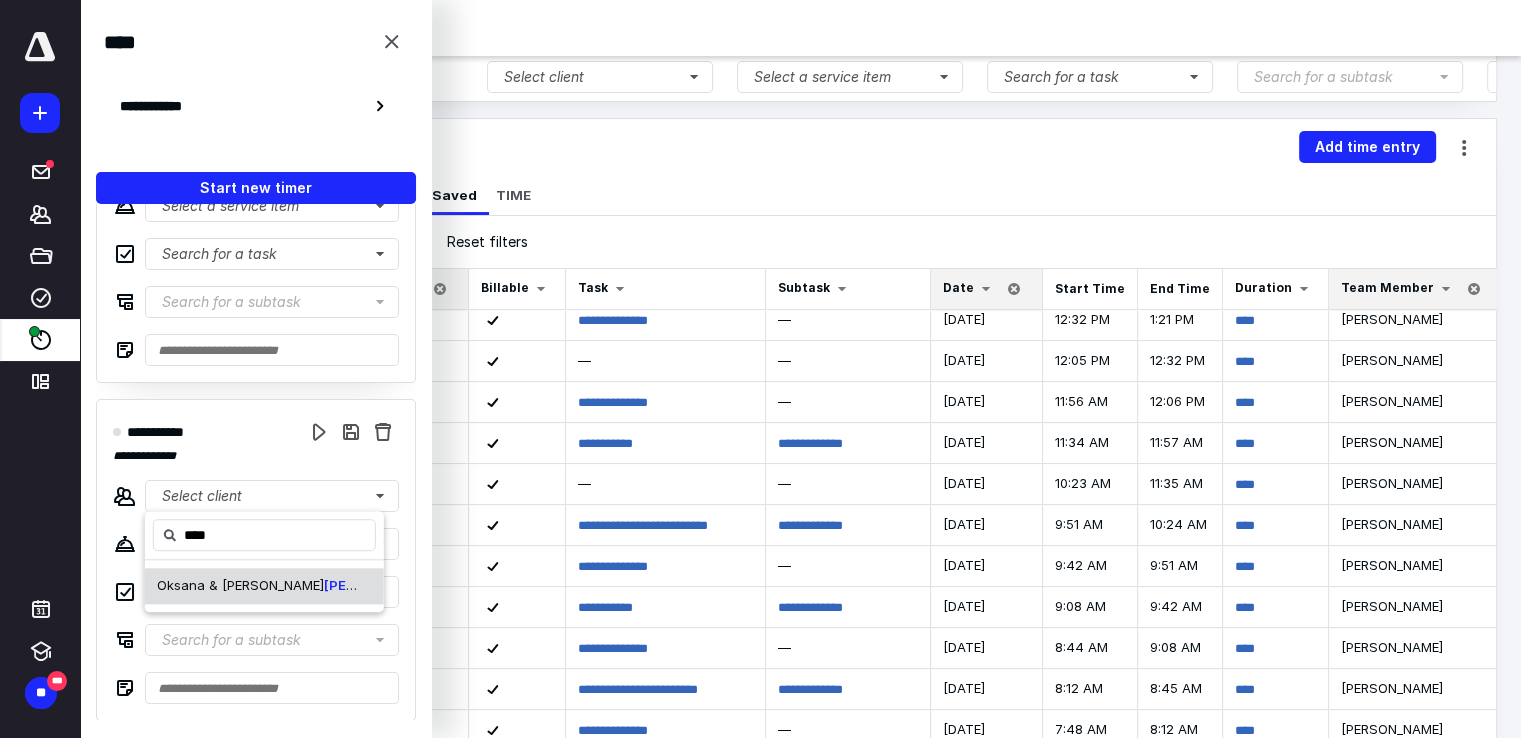 click on "Oksana & Timothy  Abbo tt" at bounding box center [264, 586] 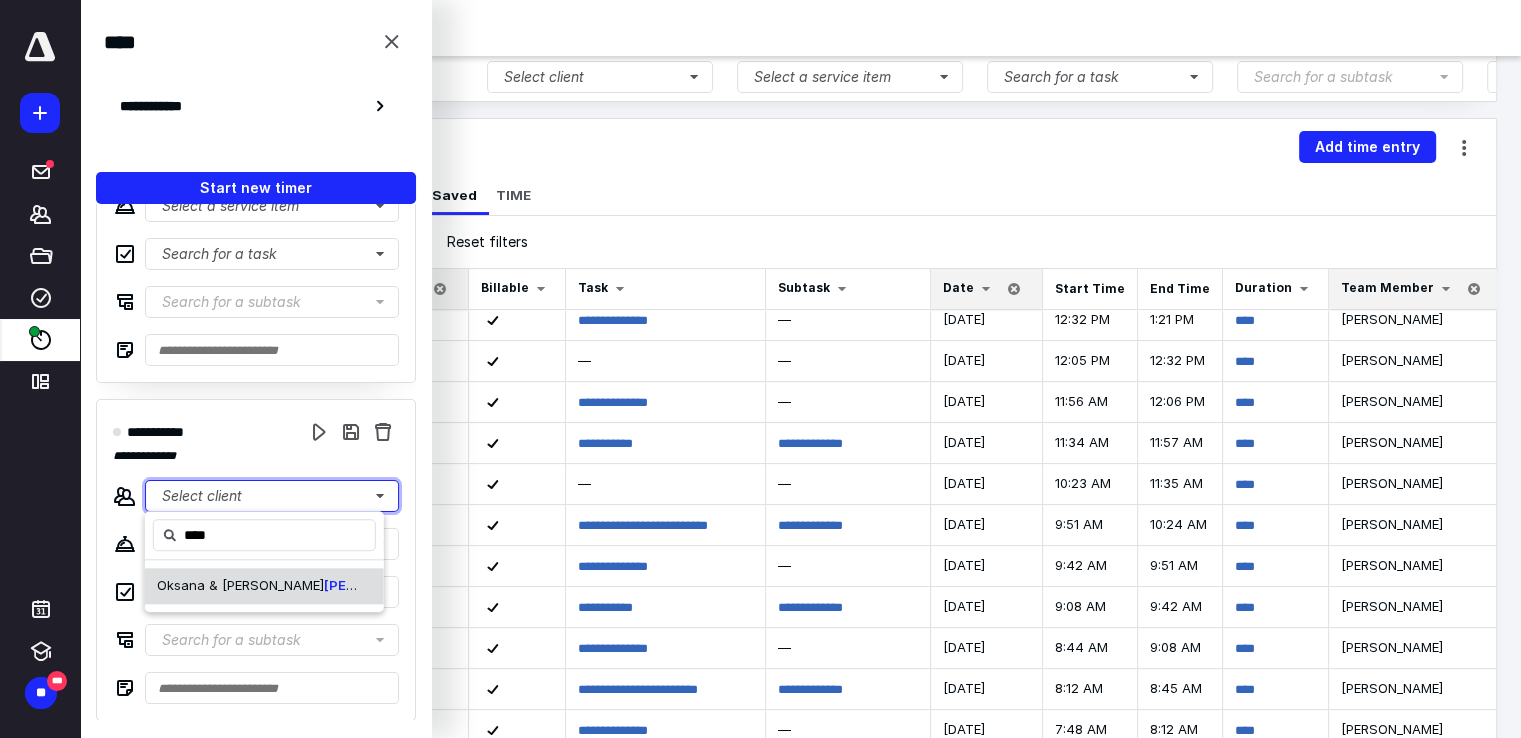 type 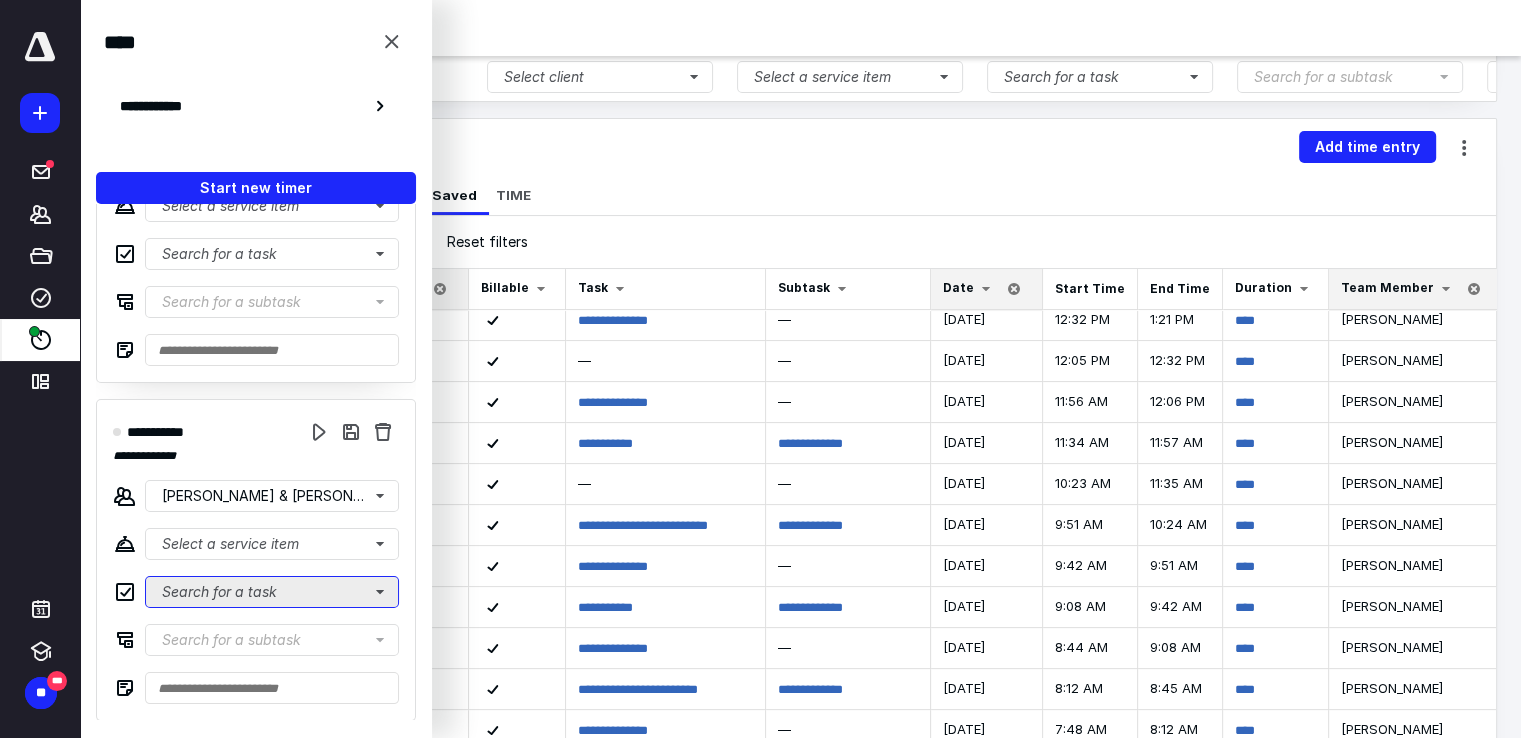 click on "Search for a task" at bounding box center [272, 592] 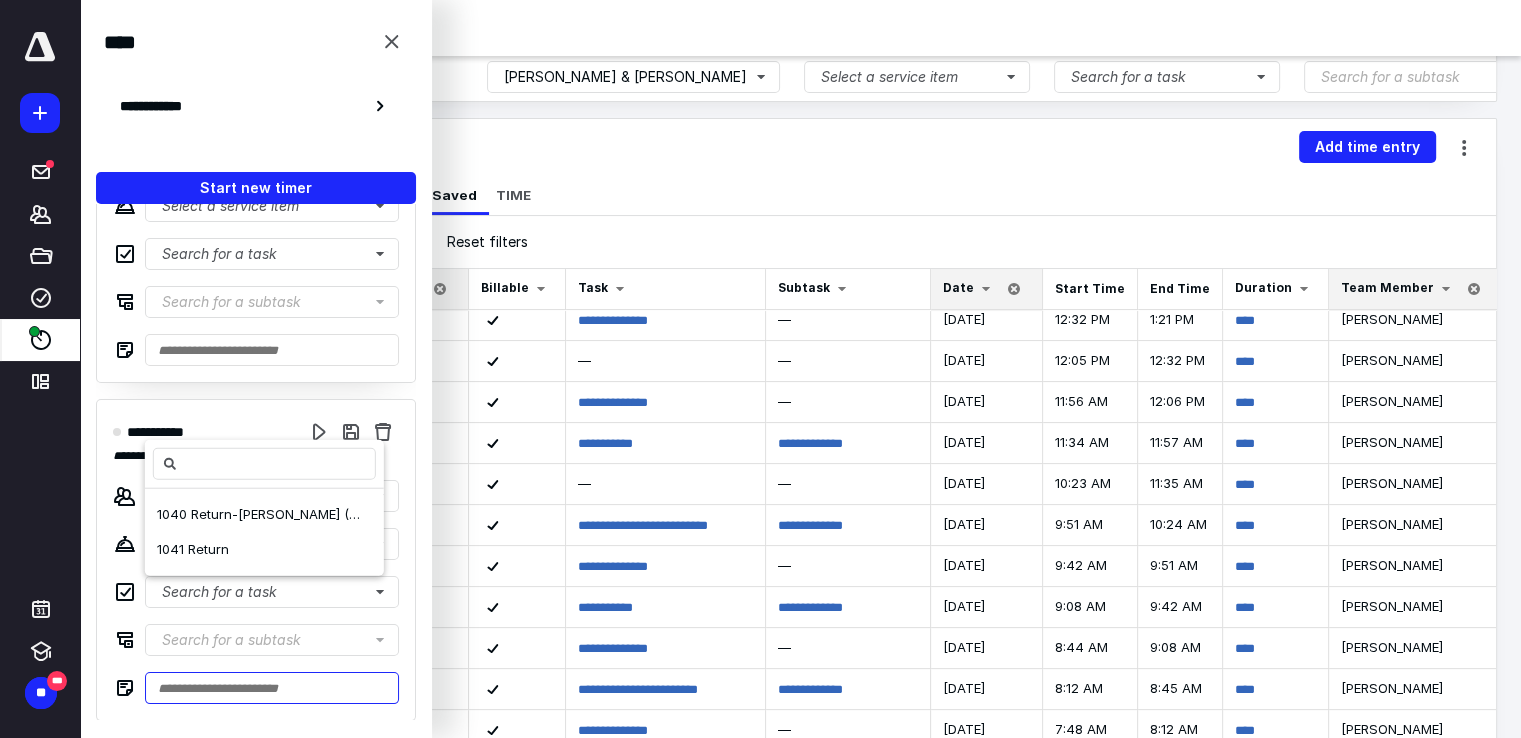 click at bounding box center [272, 688] 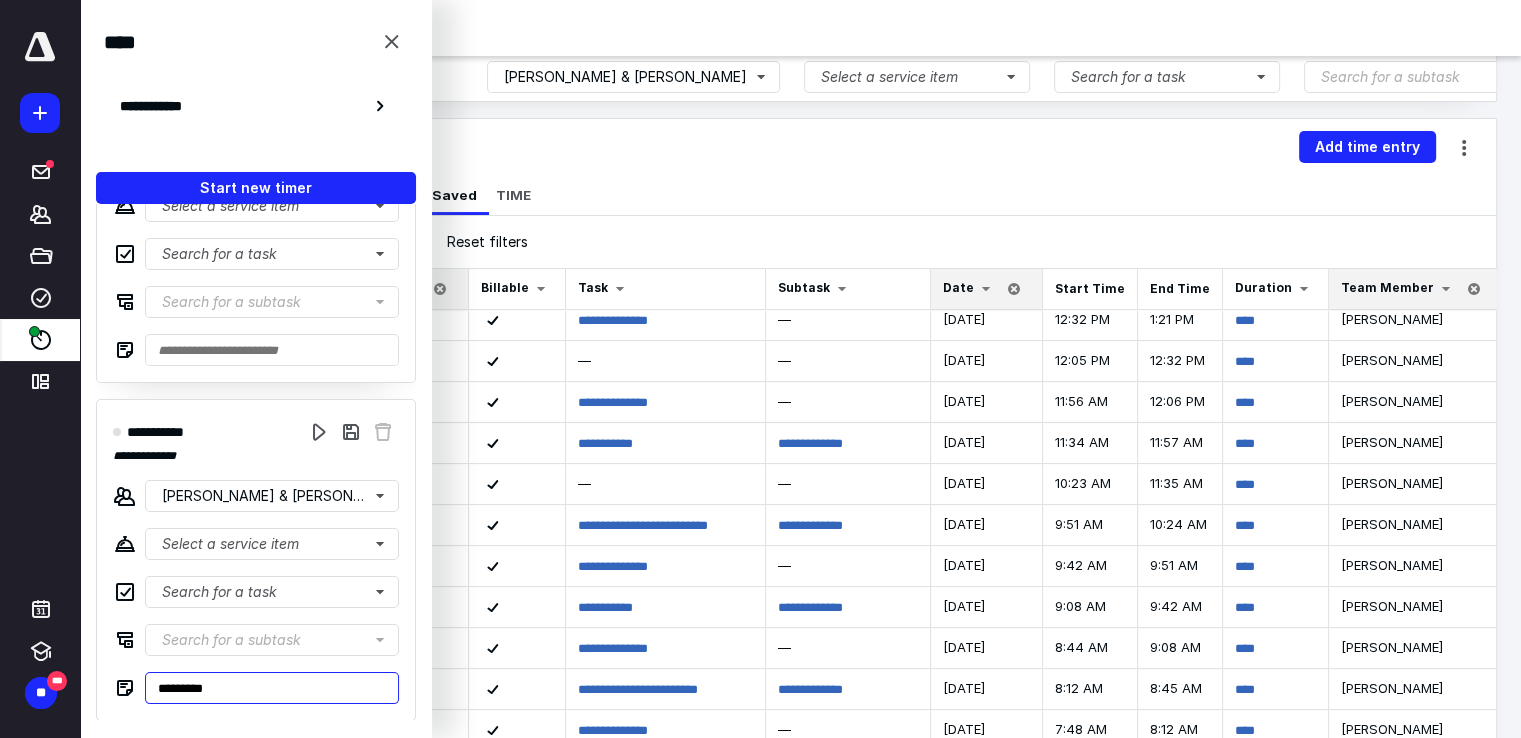 type on "**********" 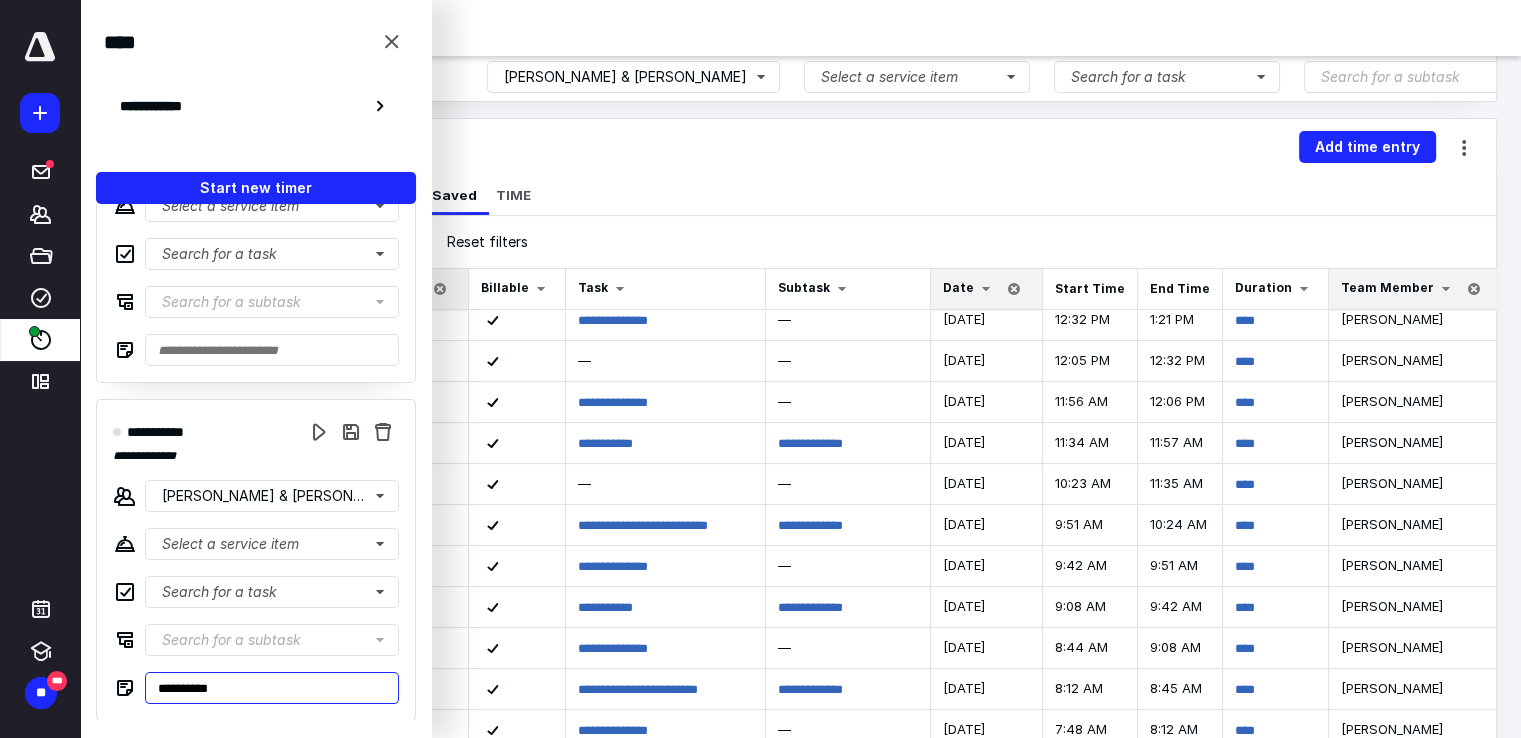 type on "**********" 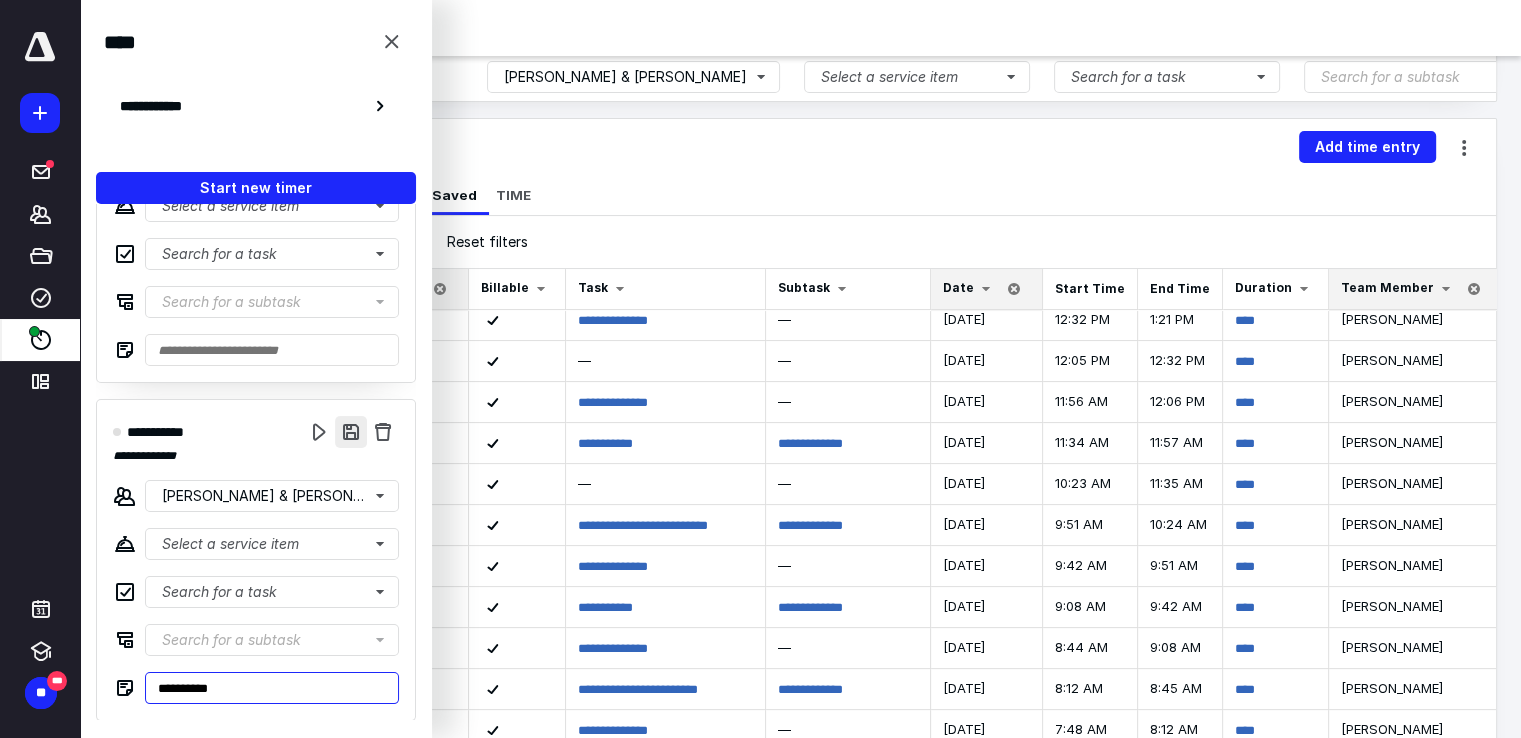 type on "**********" 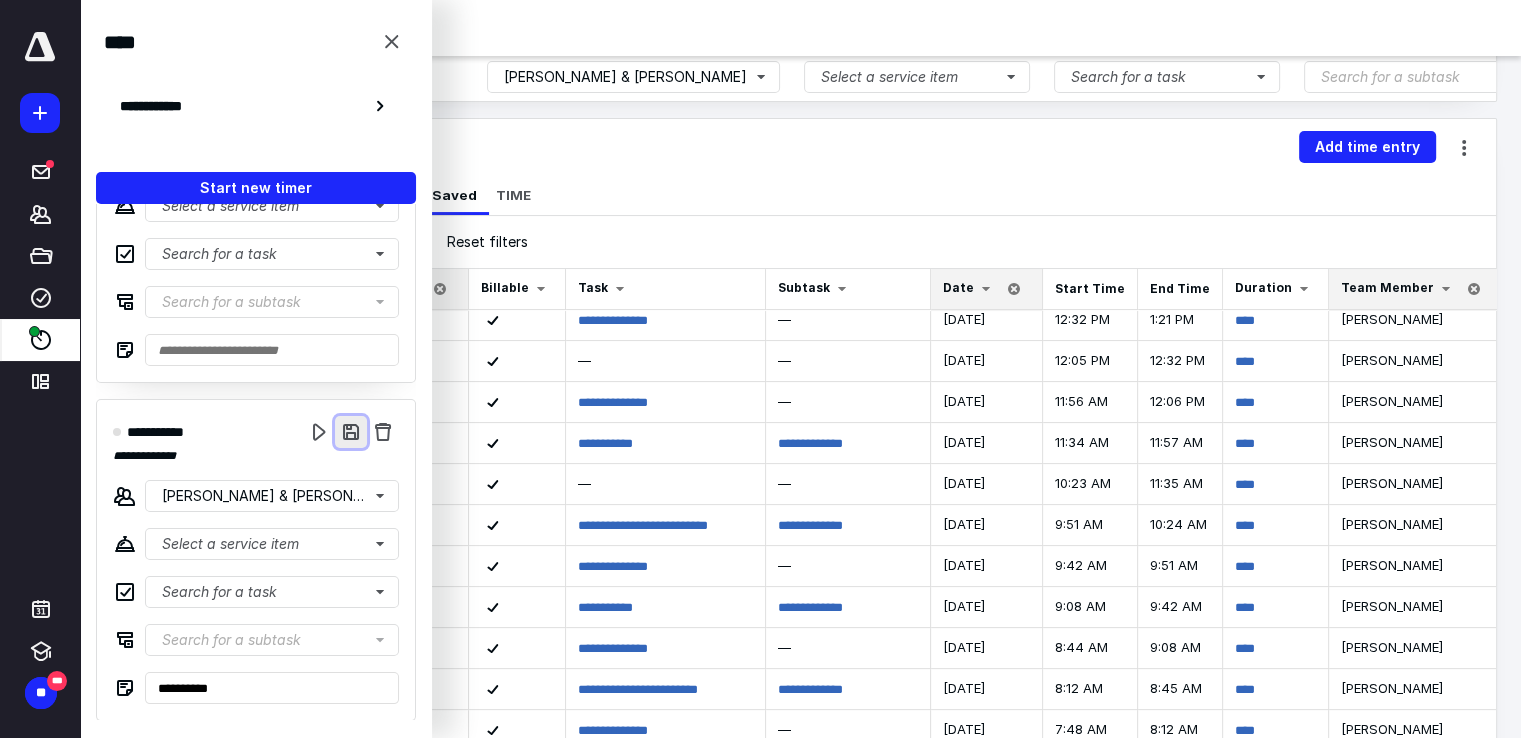 click at bounding box center [351, 432] 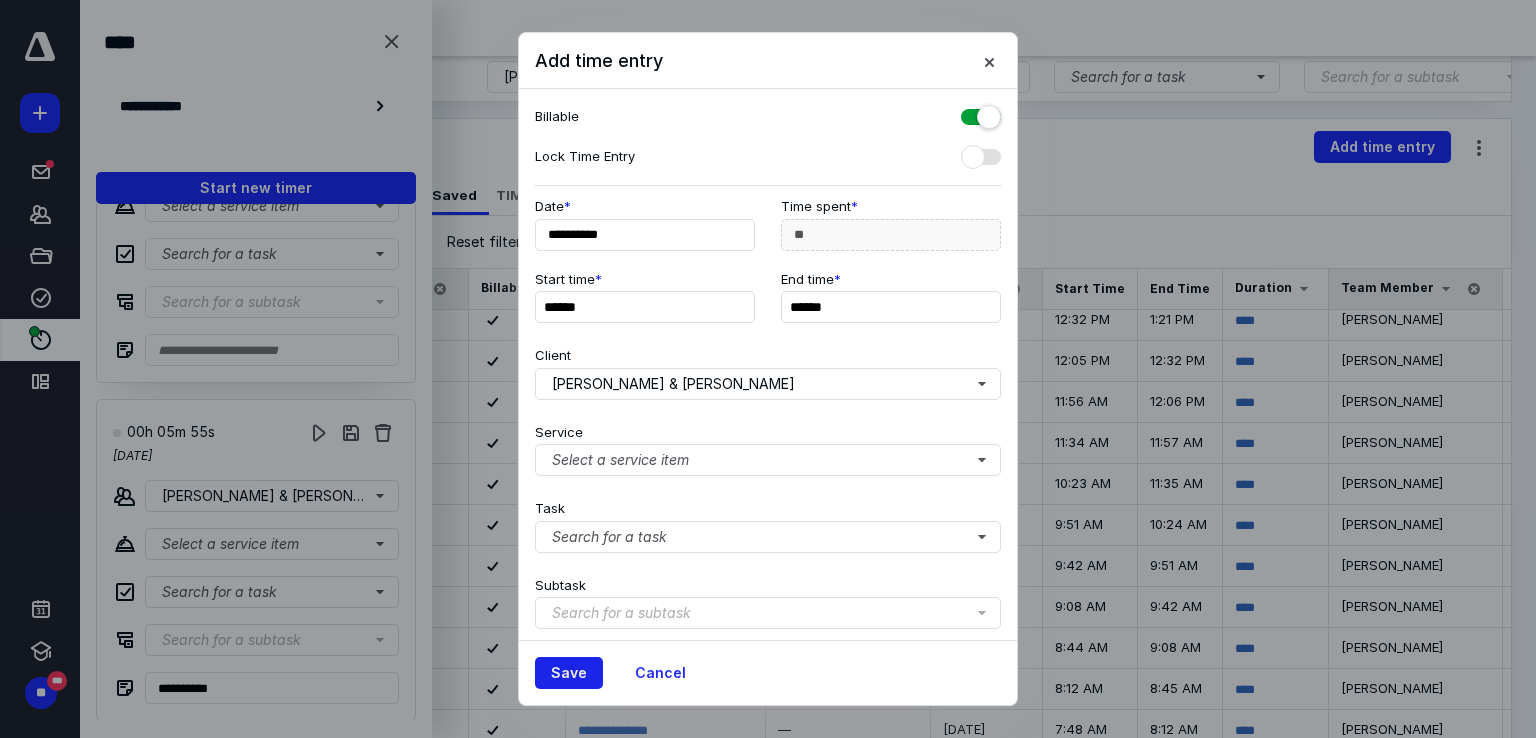 click on "Save" at bounding box center [569, 673] 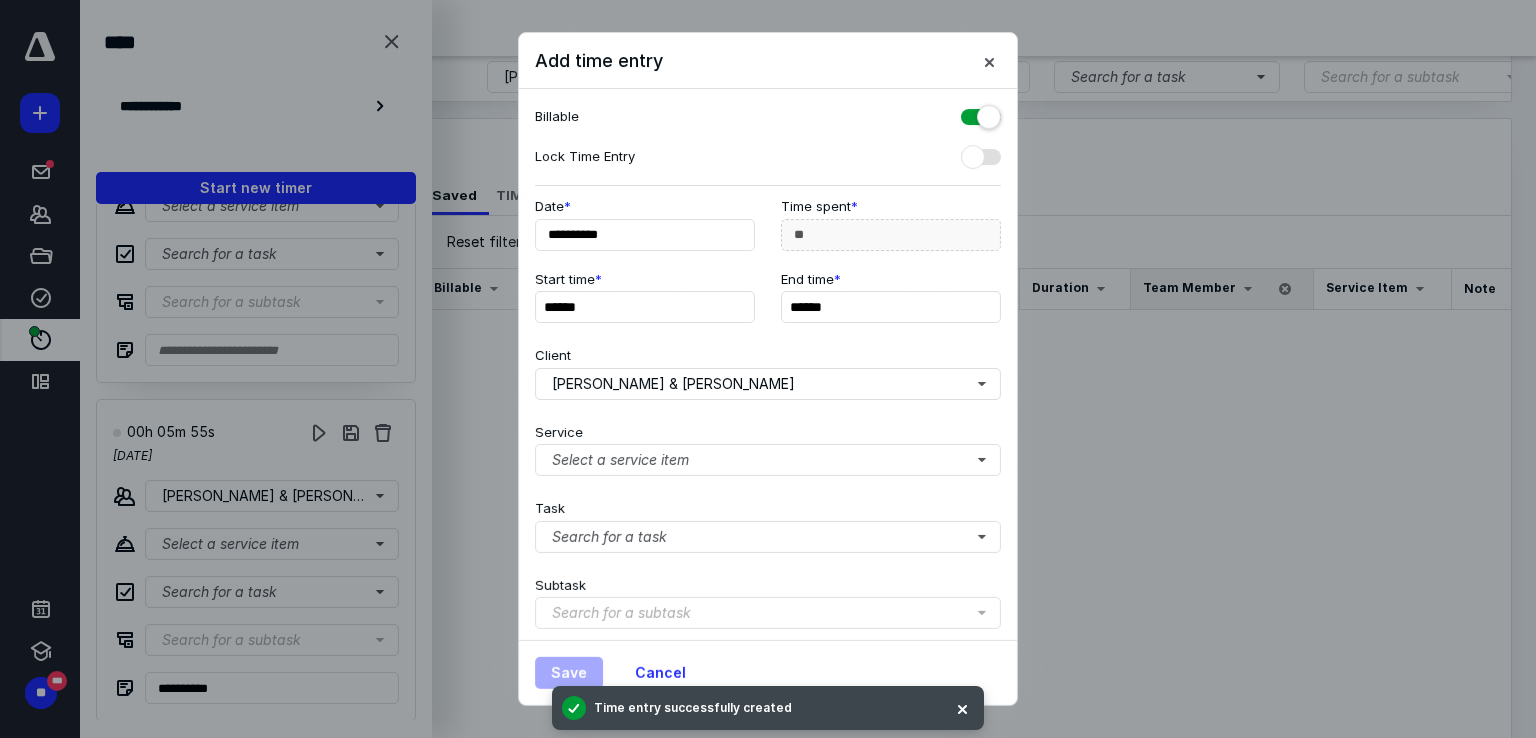 scroll, scrollTop: 0, scrollLeft: 0, axis: both 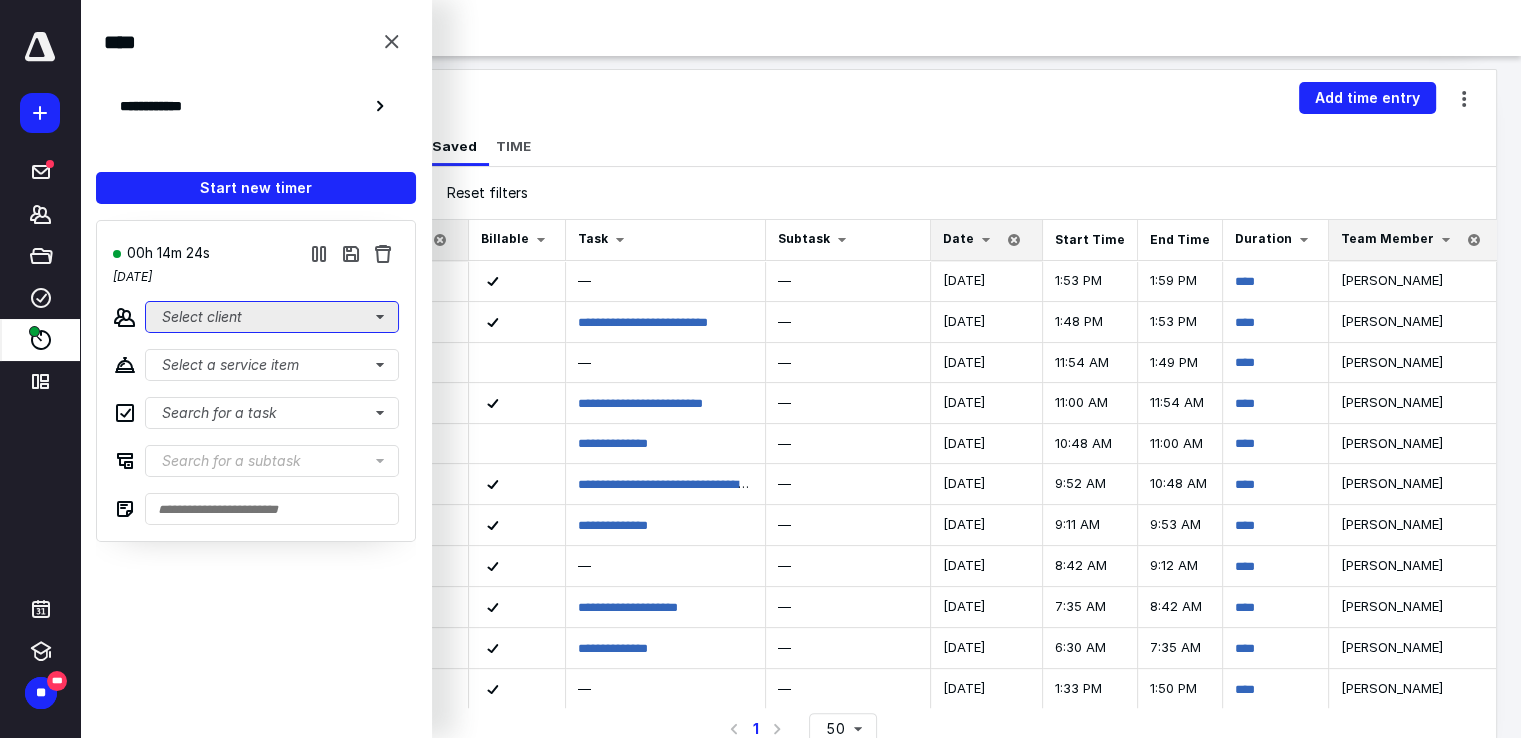 click on "Select client" at bounding box center (272, 317) 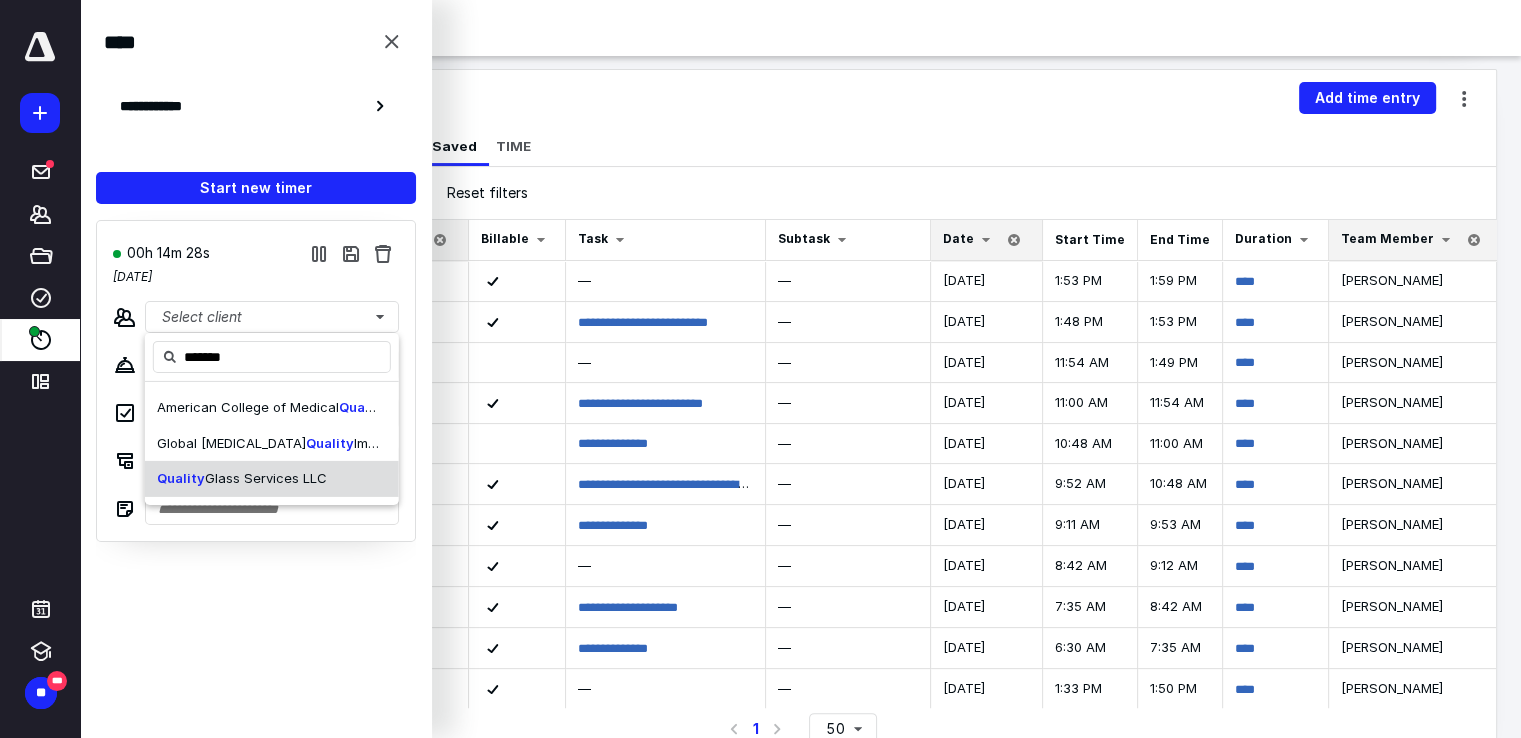 click on "Glass Services LLC" at bounding box center [266, 478] 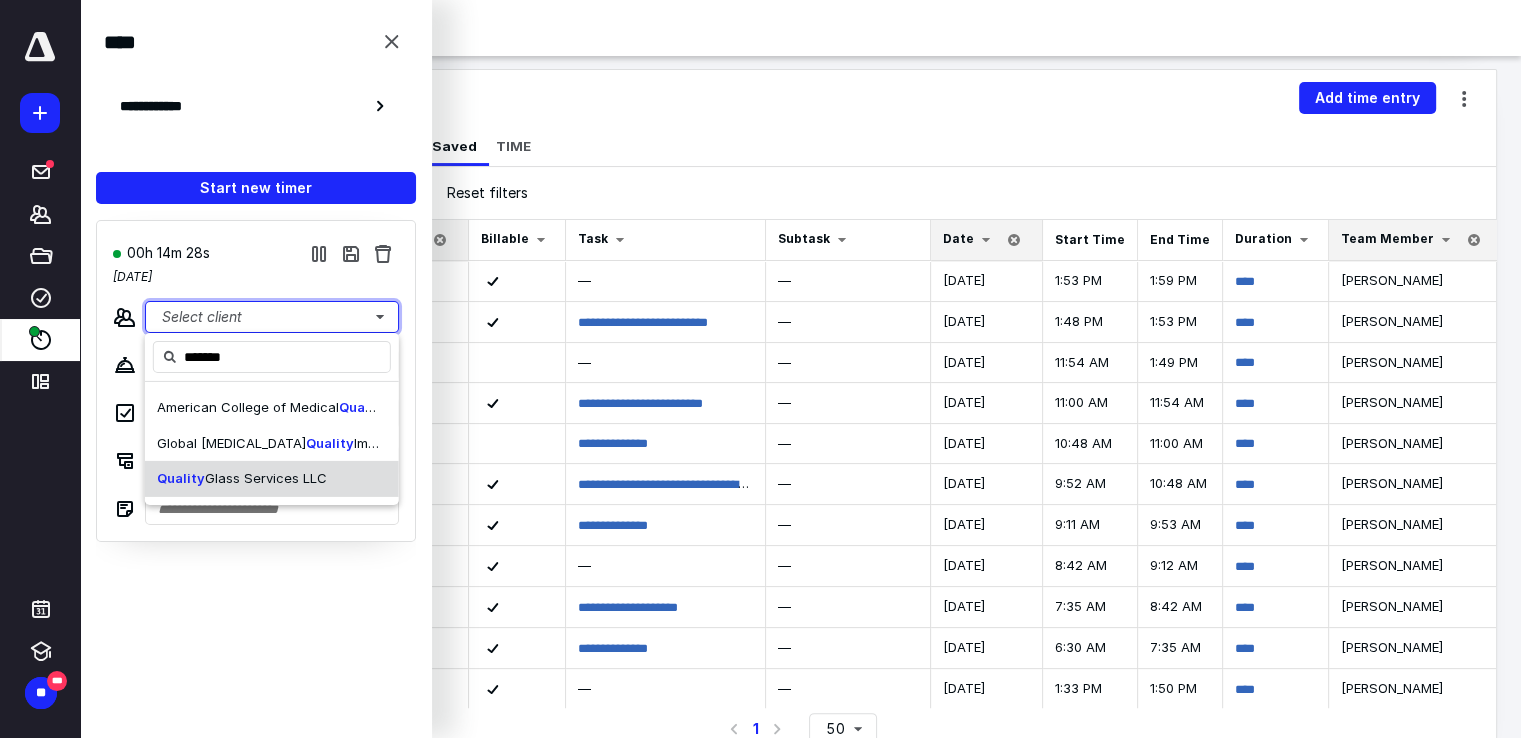 type 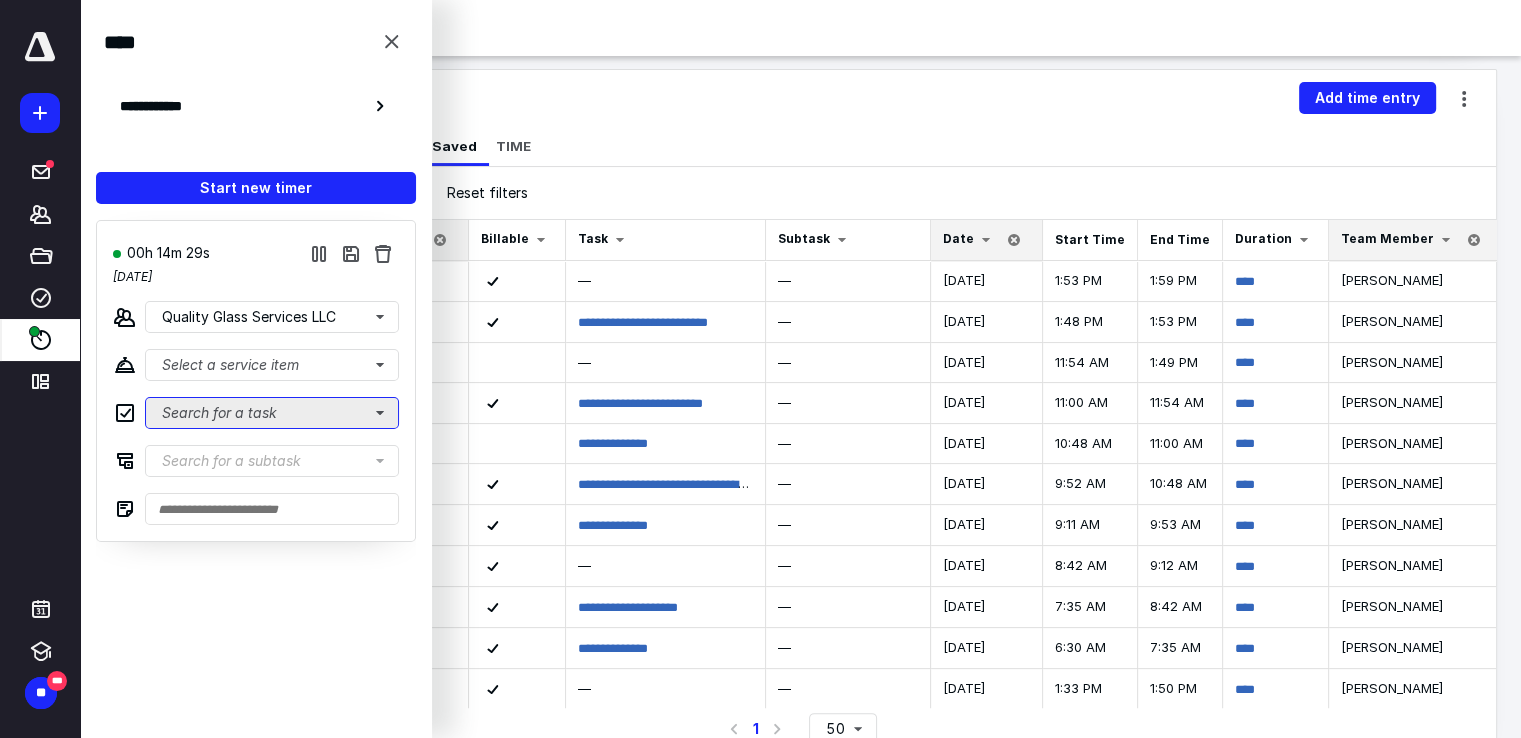 click on "Search for a task" at bounding box center [272, 413] 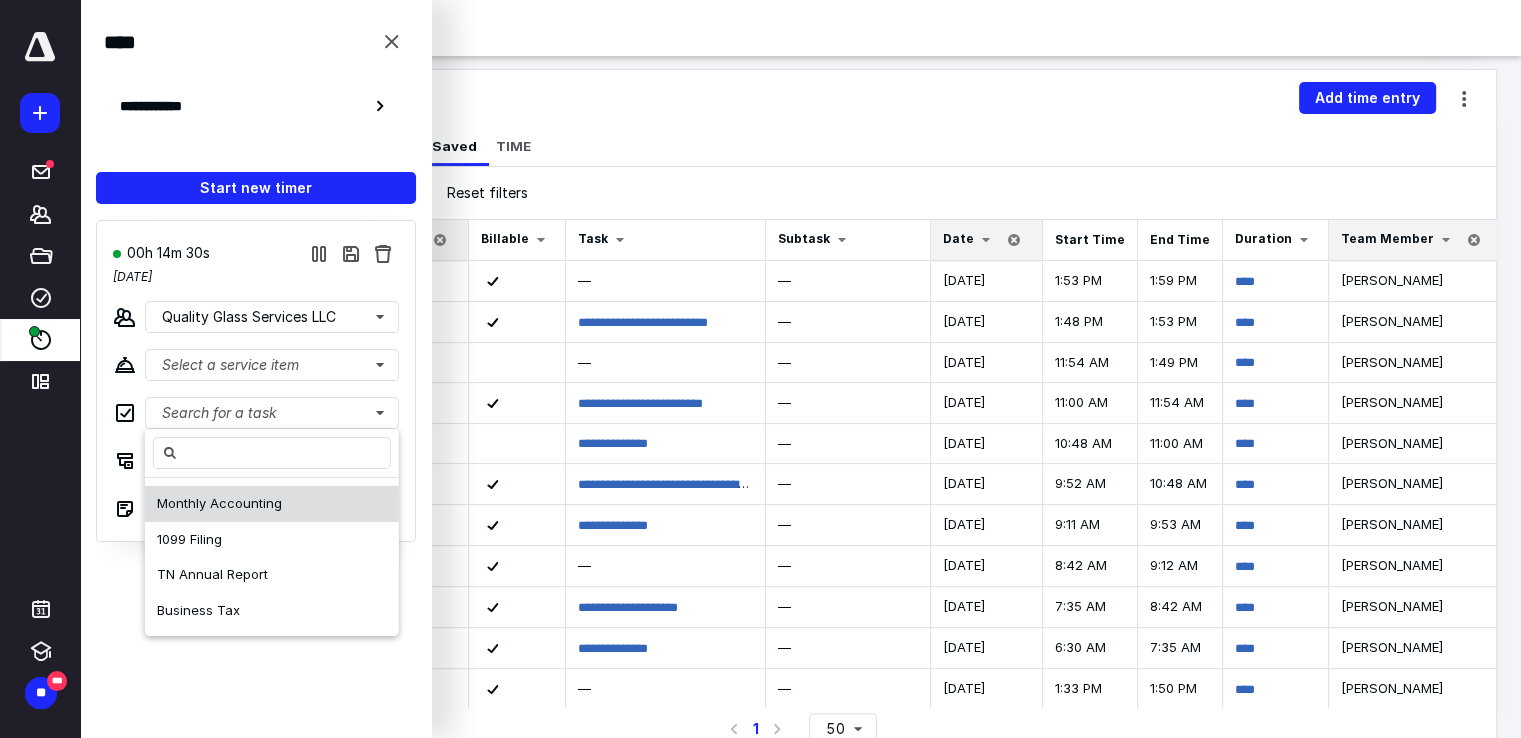 click on "Monthly Accounting" at bounding box center (219, 503) 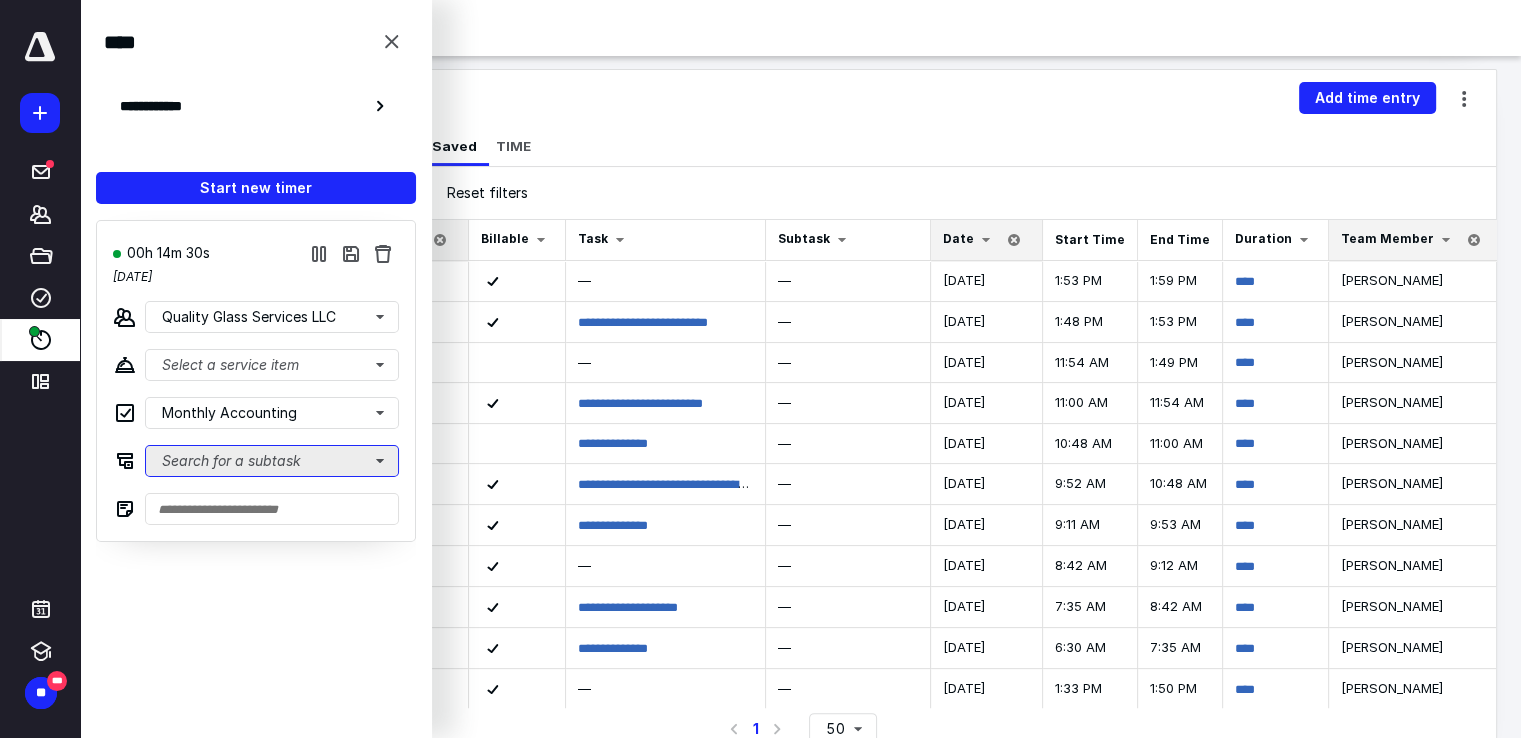 click on "Search for a subtask" at bounding box center (272, 461) 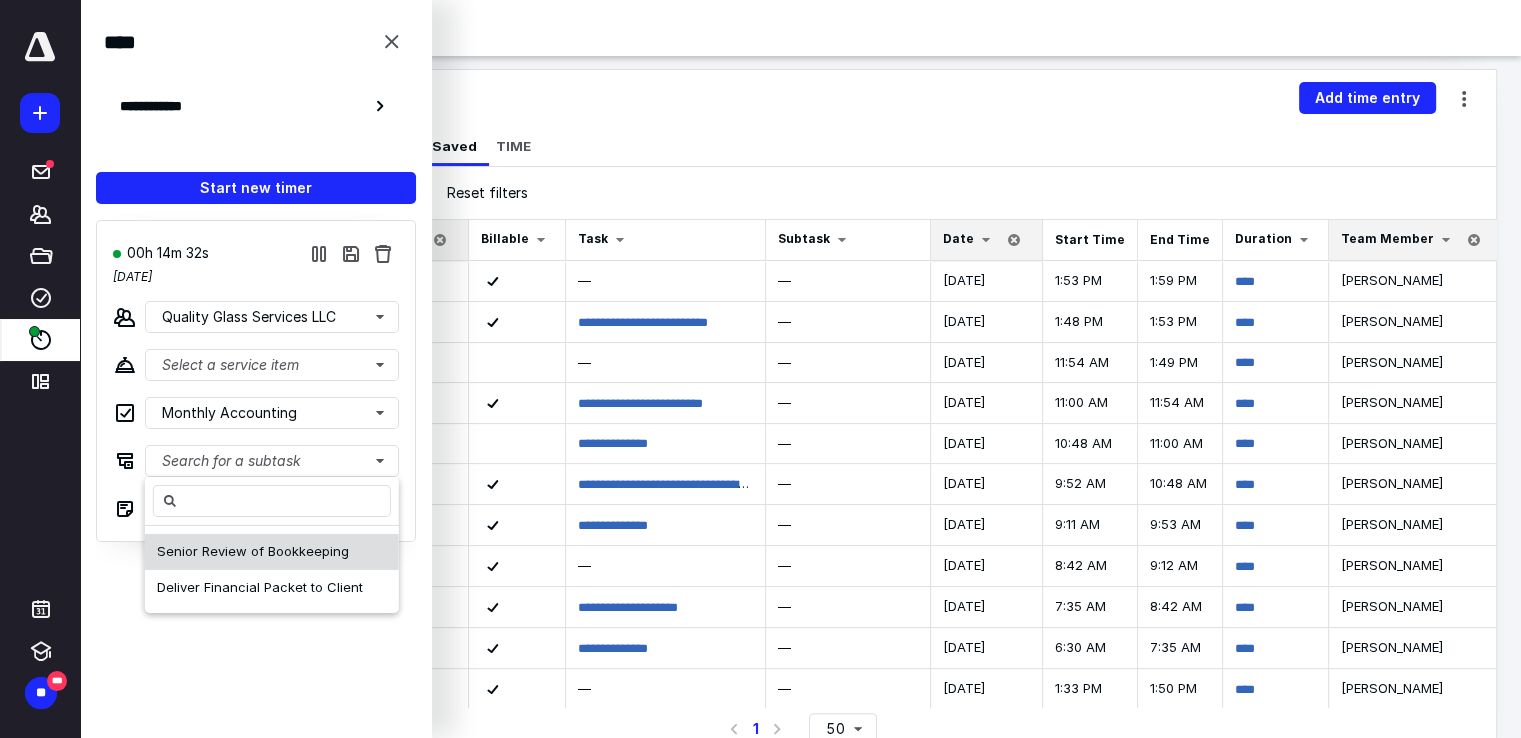 click on "Senior Review of Bookkeeping" at bounding box center [253, 551] 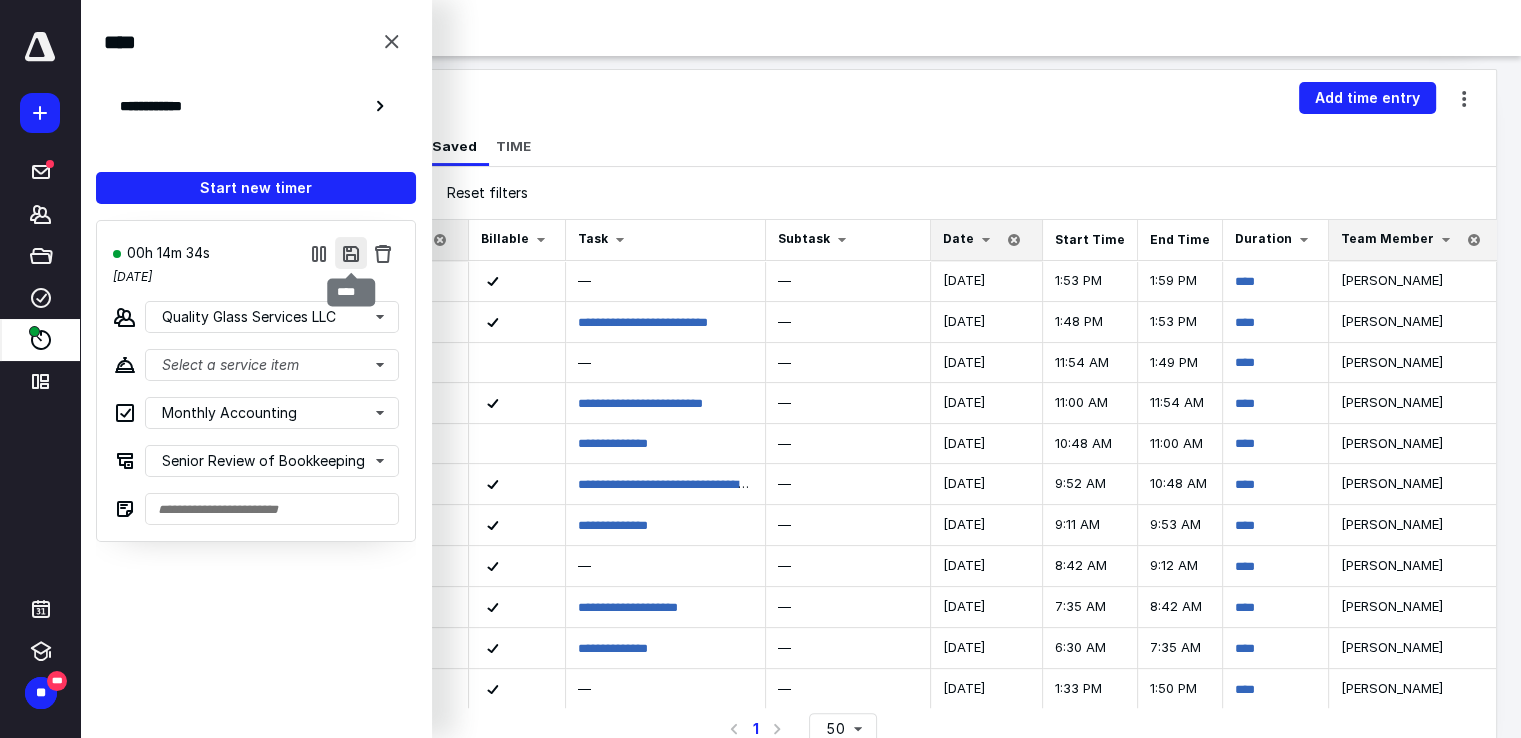 click at bounding box center [351, 253] 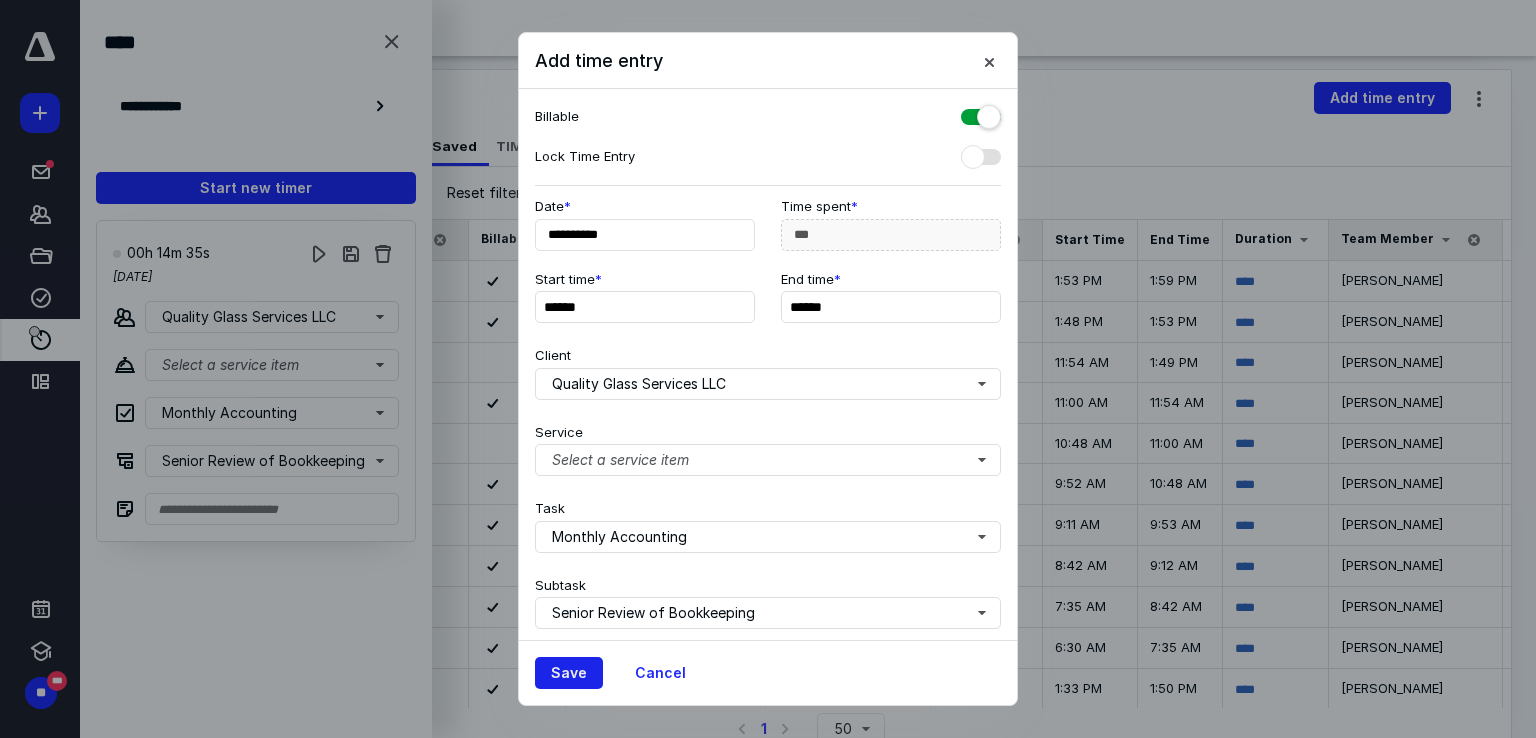 click on "Save" at bounding box center (569, 673) 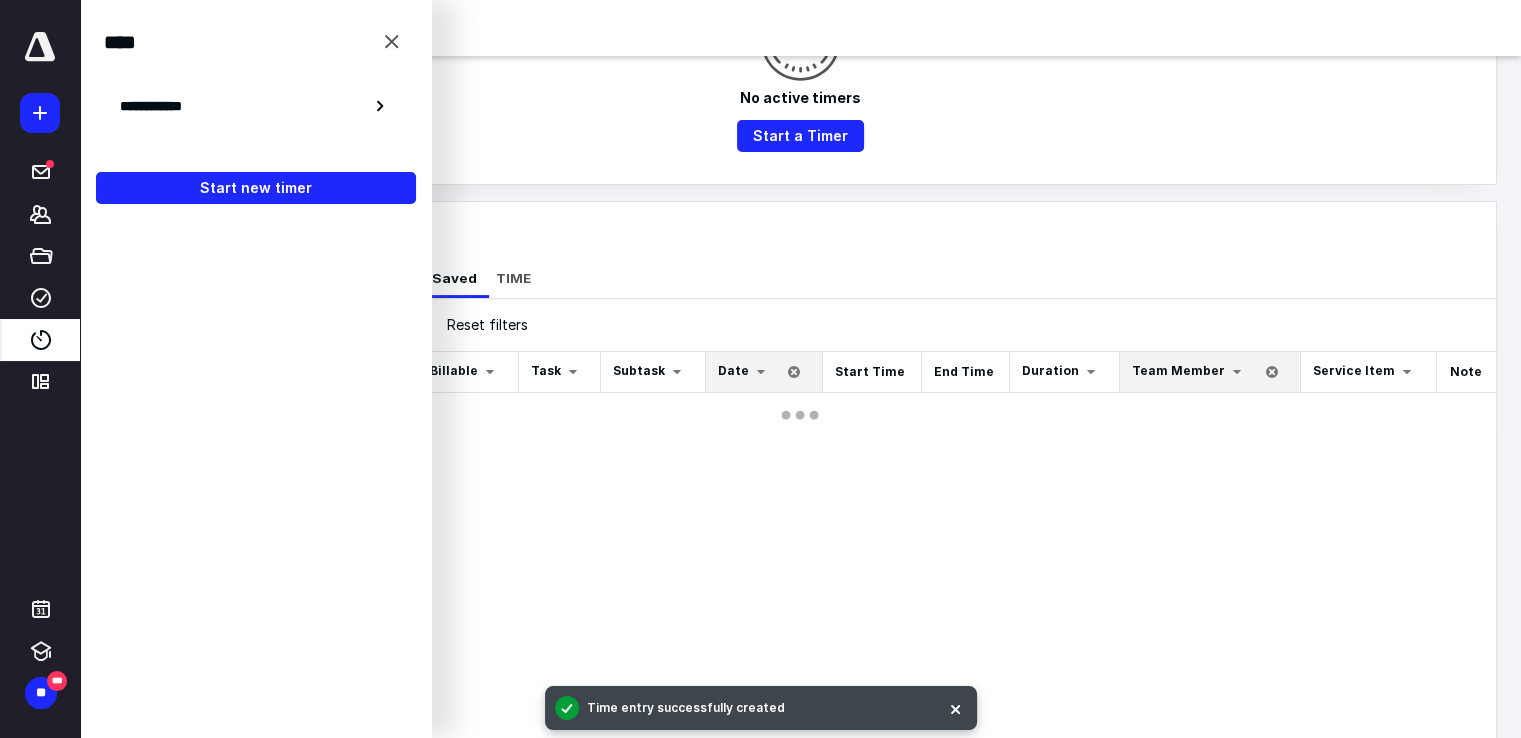 click on "No active timers Start a Timer" at bounding box center (800, 76) 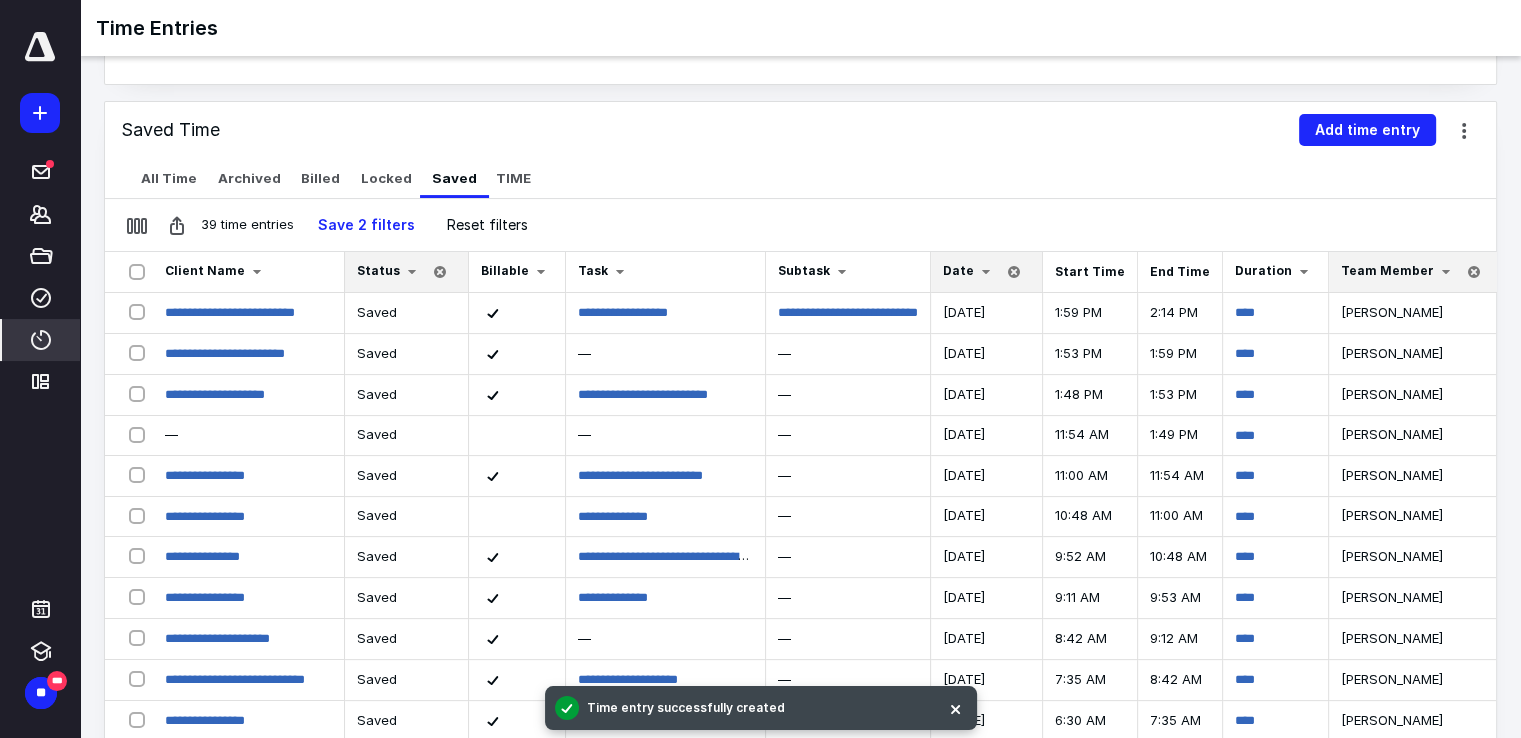 scroll, scrollTop: 443, scrollLeft: 0, axis: vertical 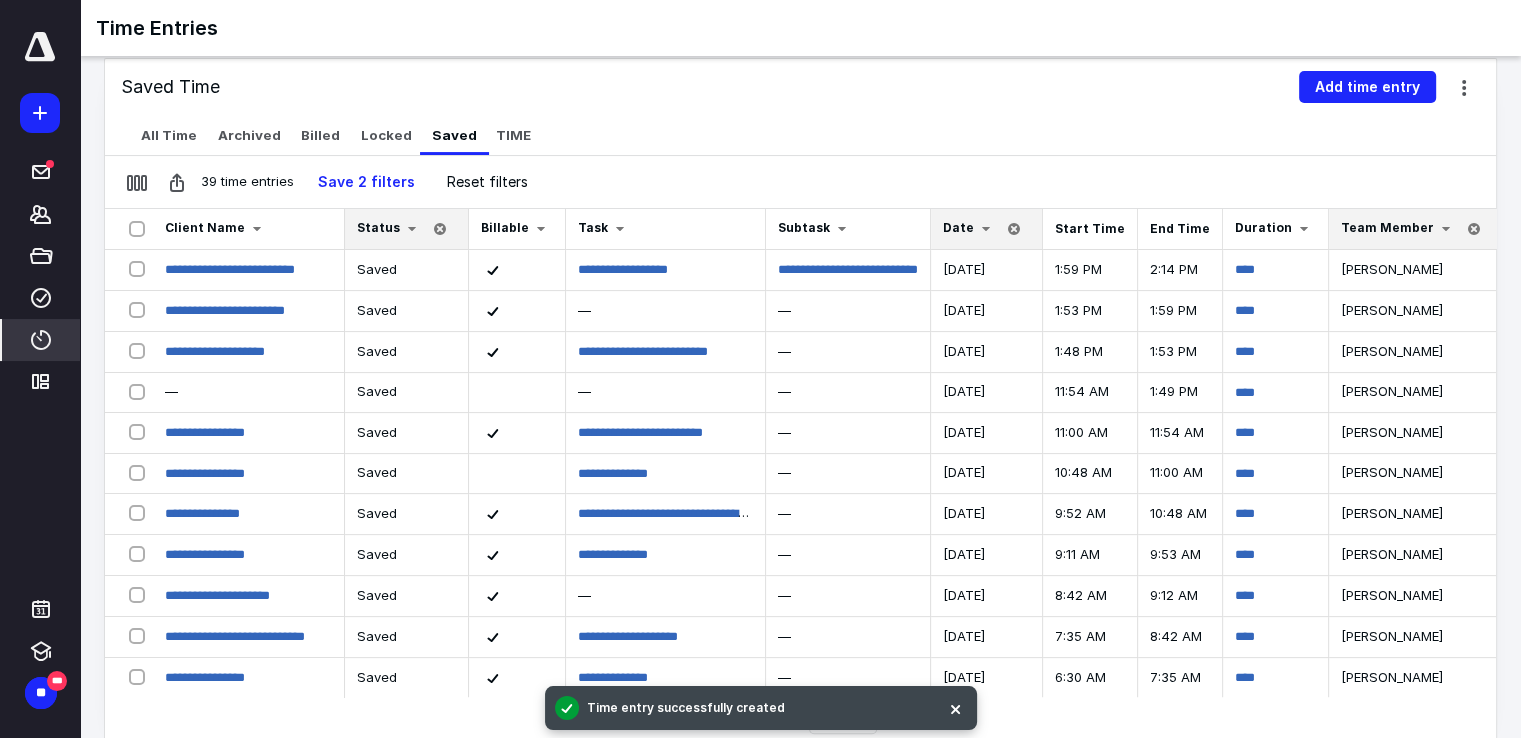 click on "Date" at bounding box center [958, 227] 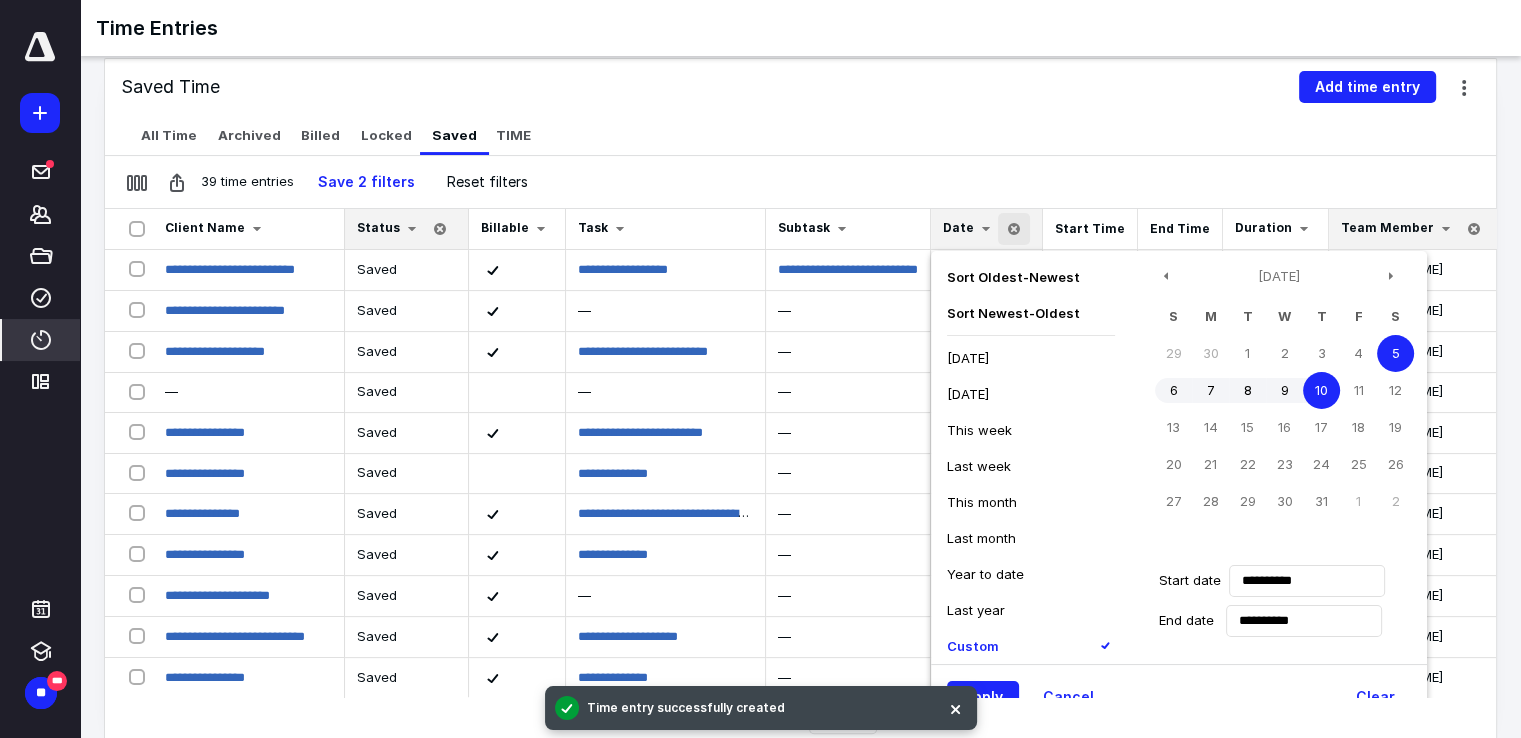 click on "10" at bounding box center [1321, 390] 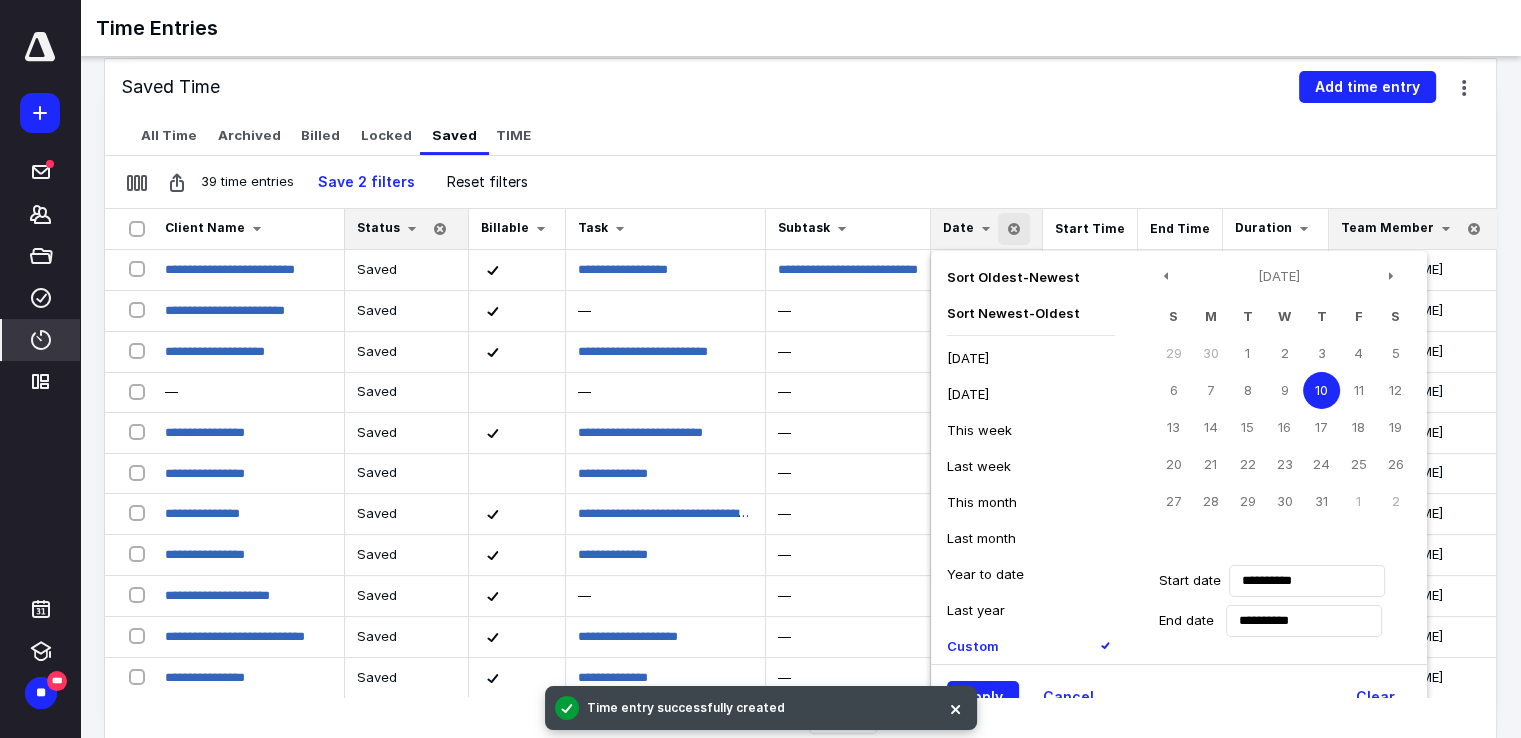 type on "**********" 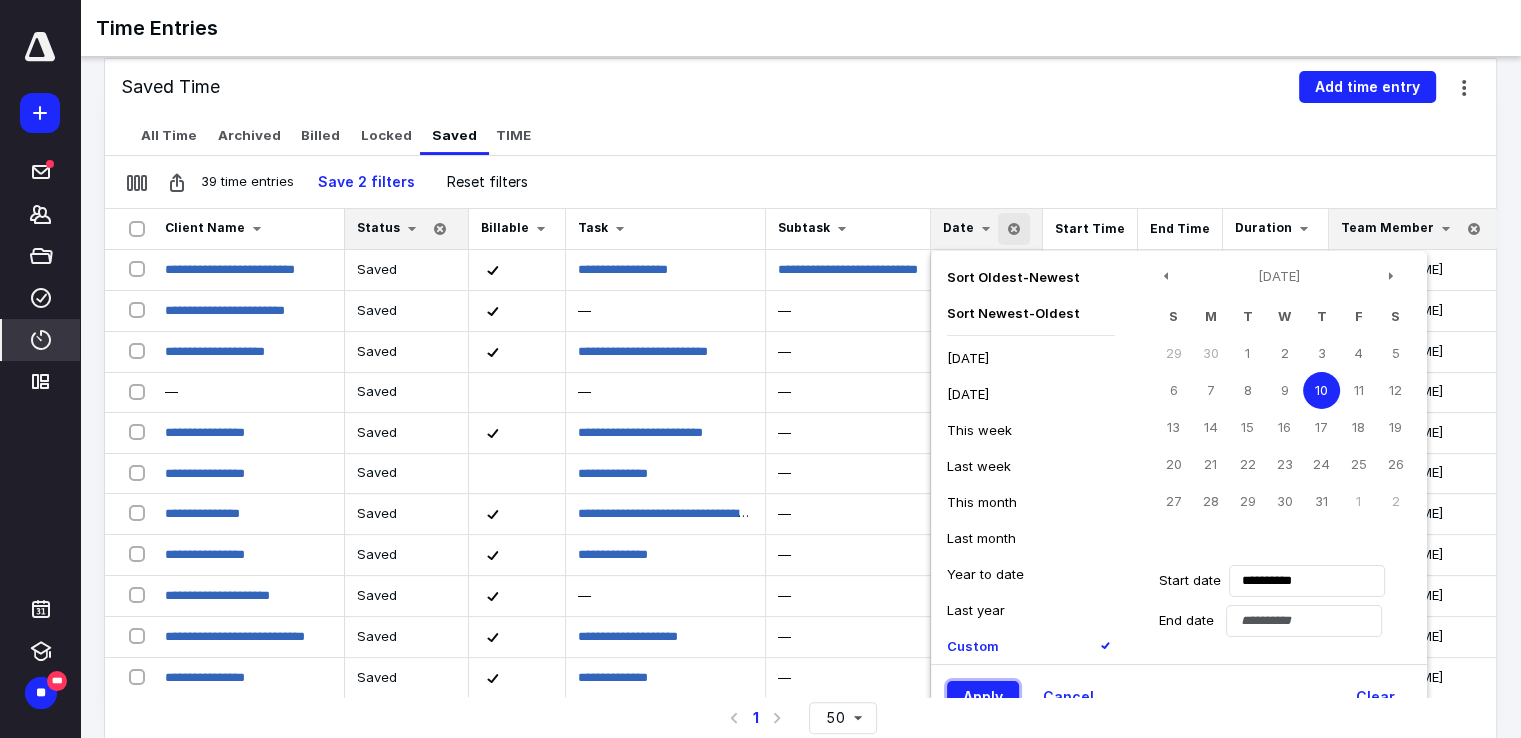 scroll, scrollTop: 31, scrollLeft: 0, axis: vertical 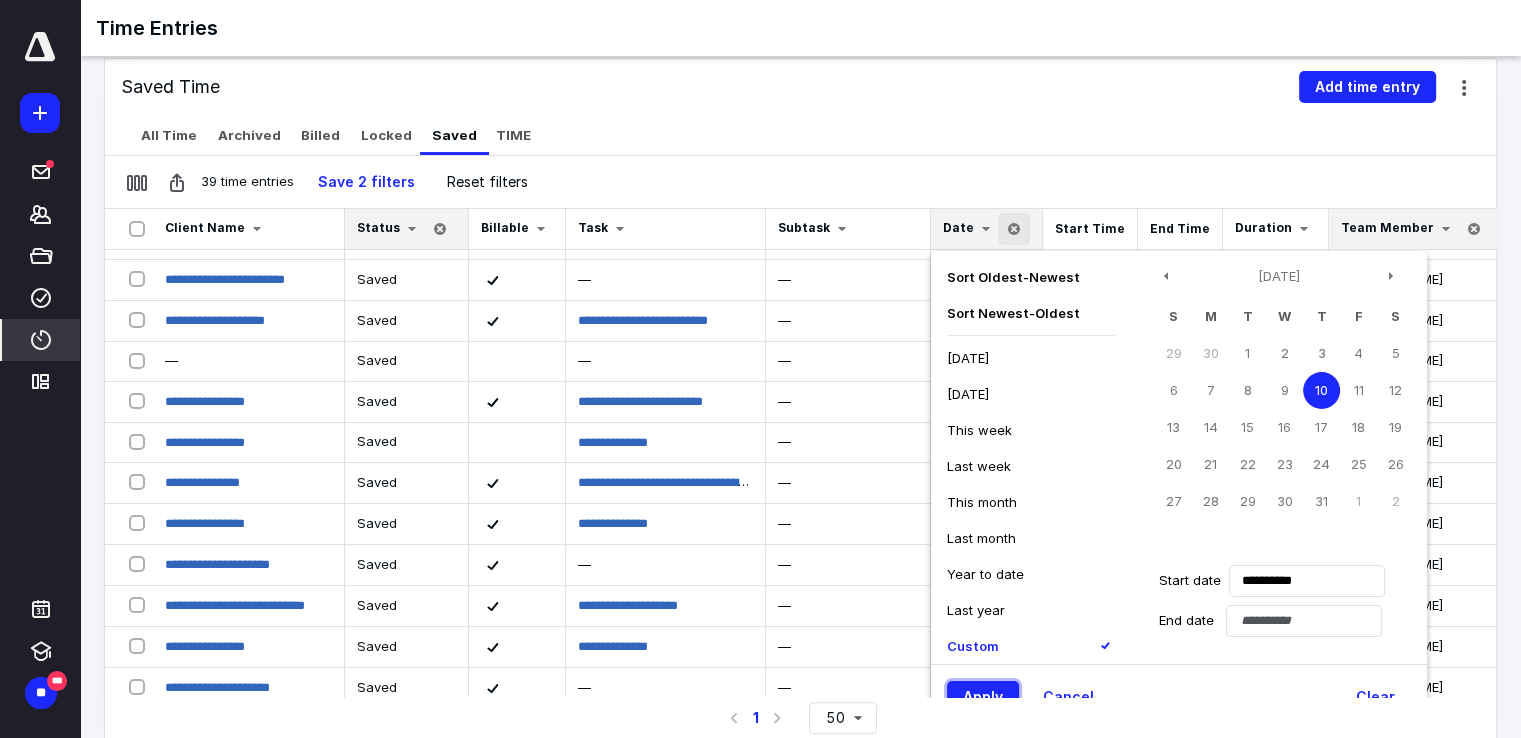 type 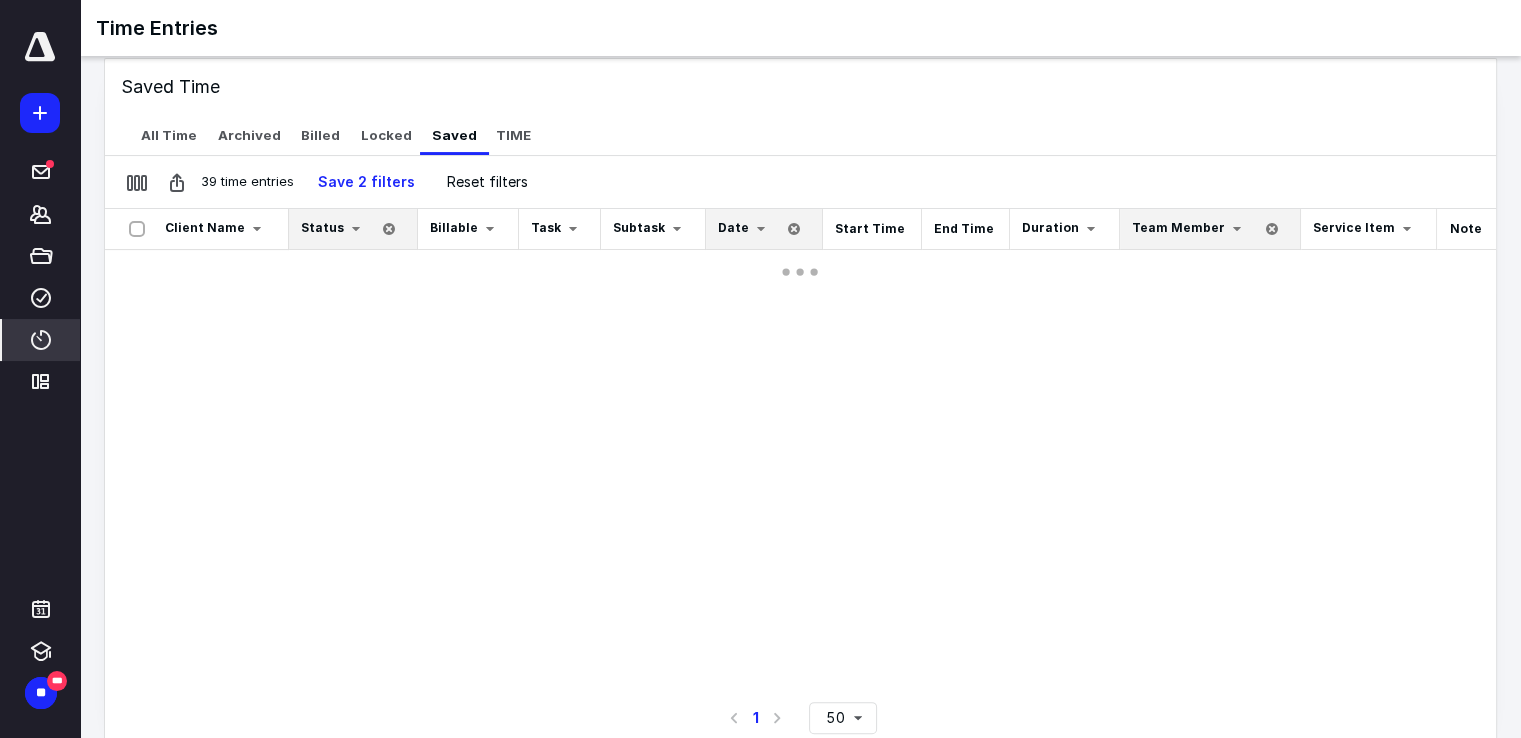 scroll, scrollTop: 0, scrollLeft: 0, axis: both 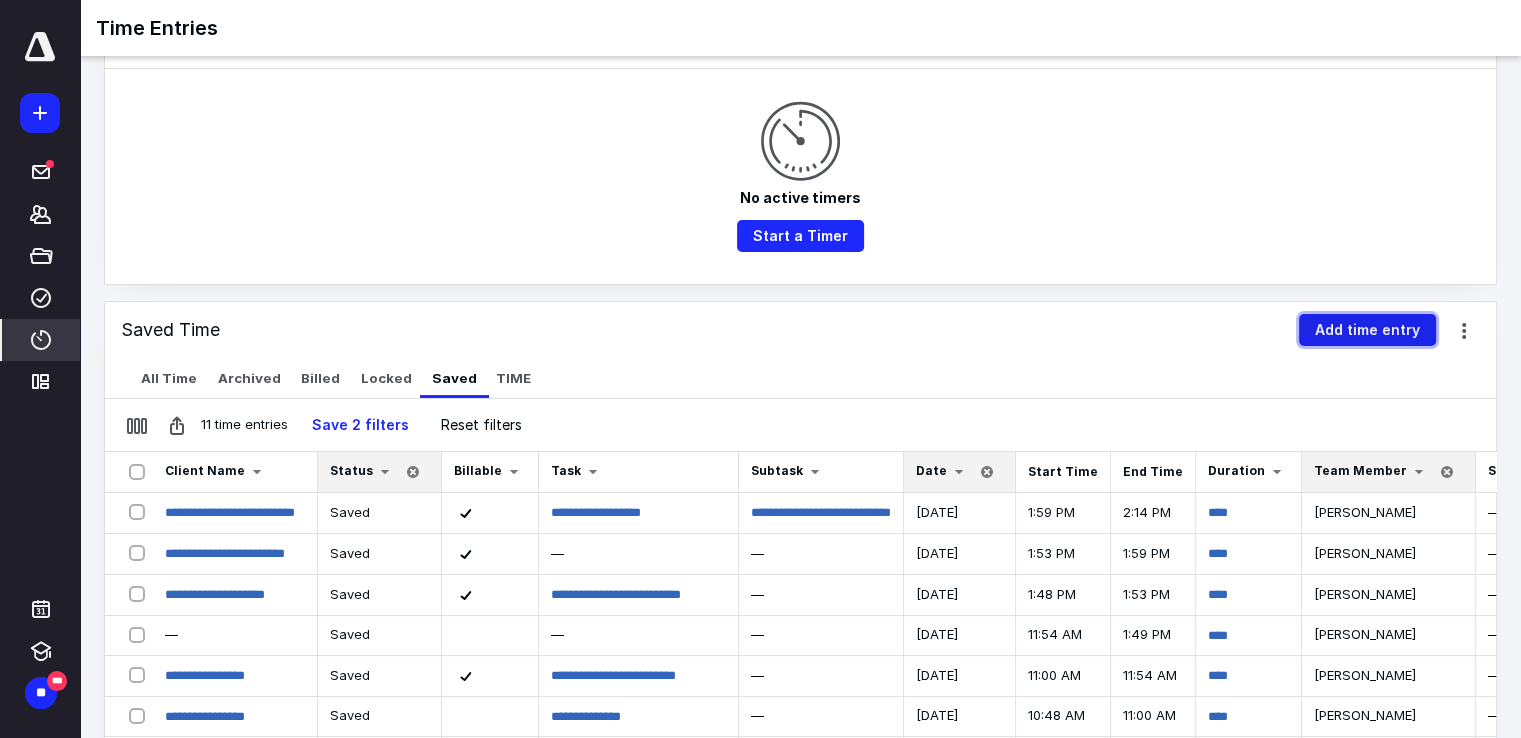 click on "Add time entry" at bounding box center (1367, 330) 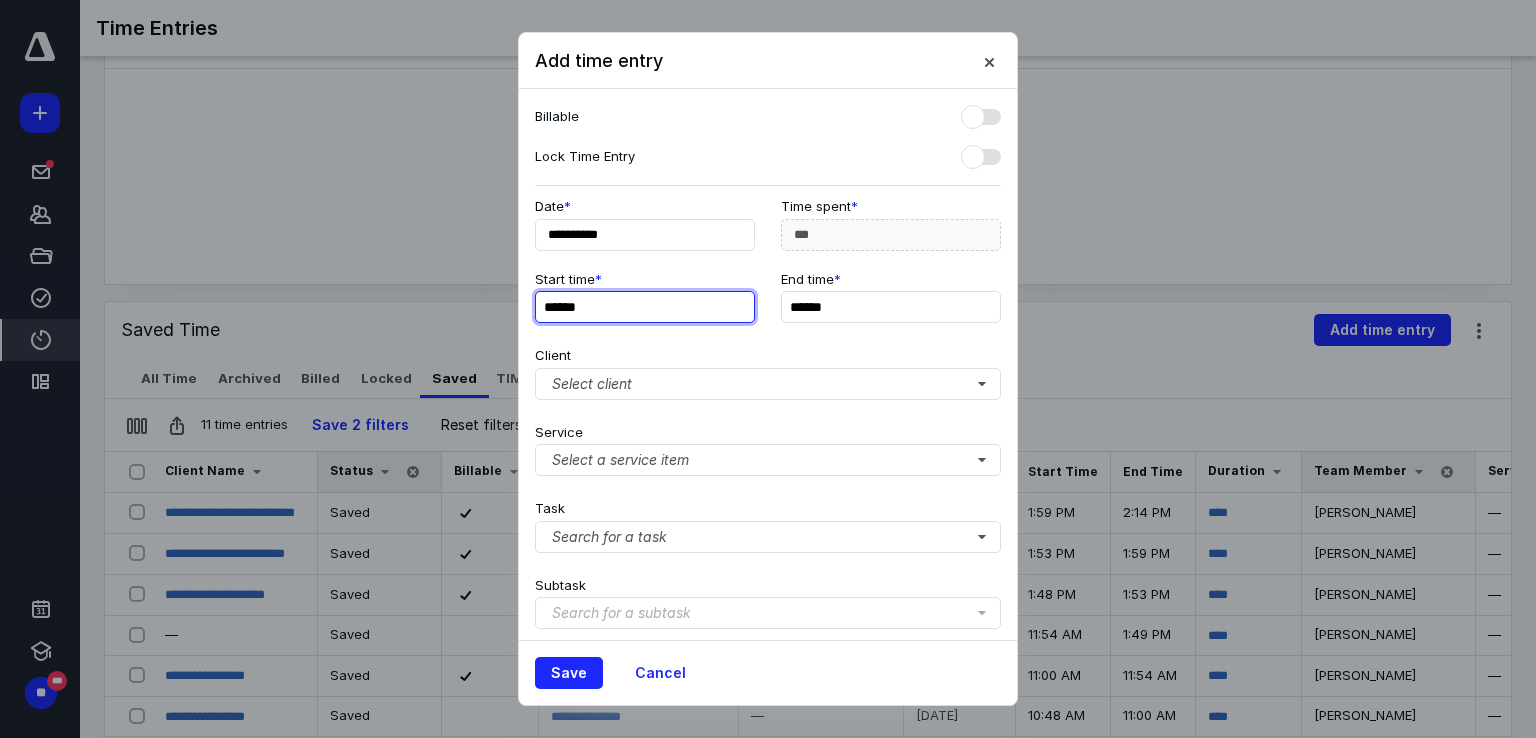 click on "******" at bounding box center [645, 307] 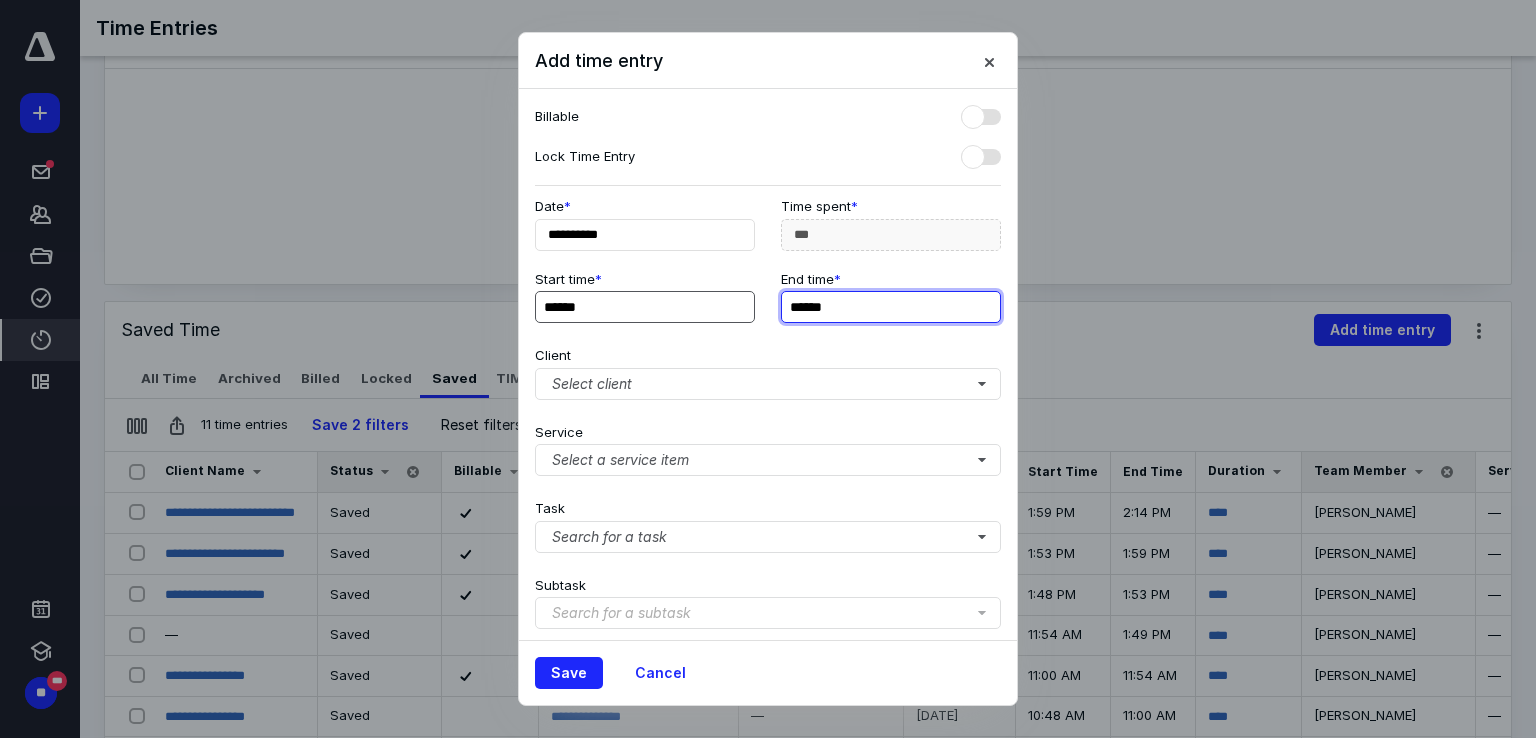 type on "**" 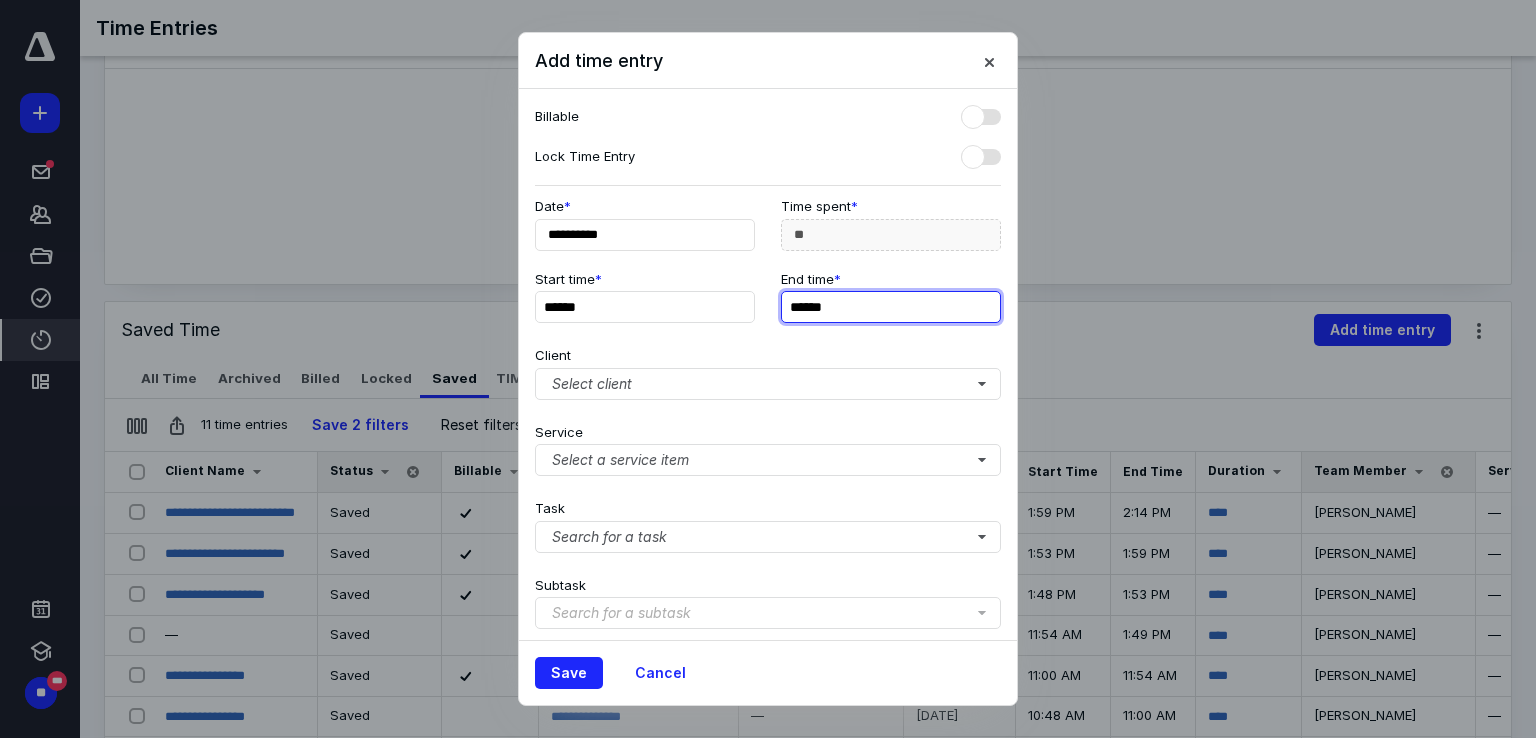 type on "******" 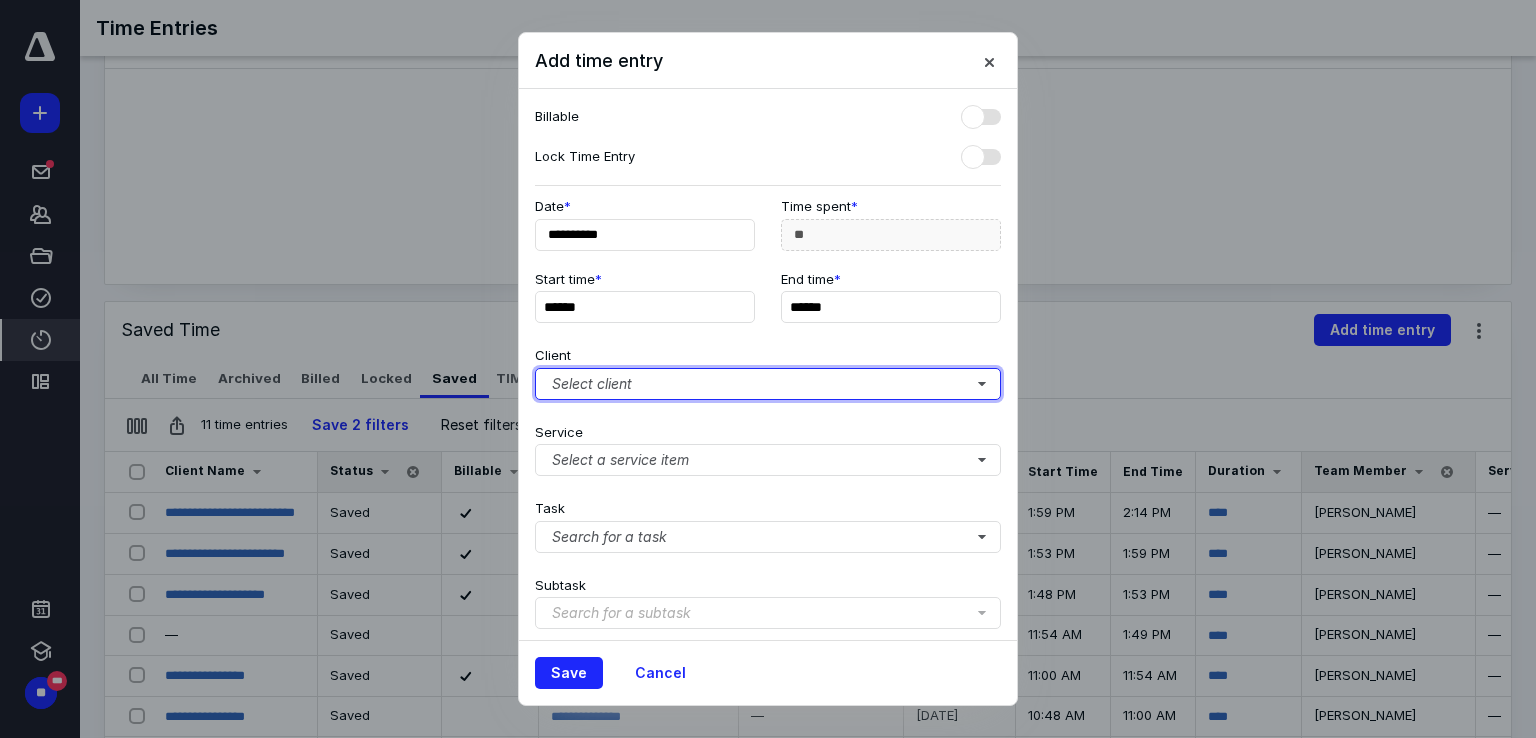 type on "**" 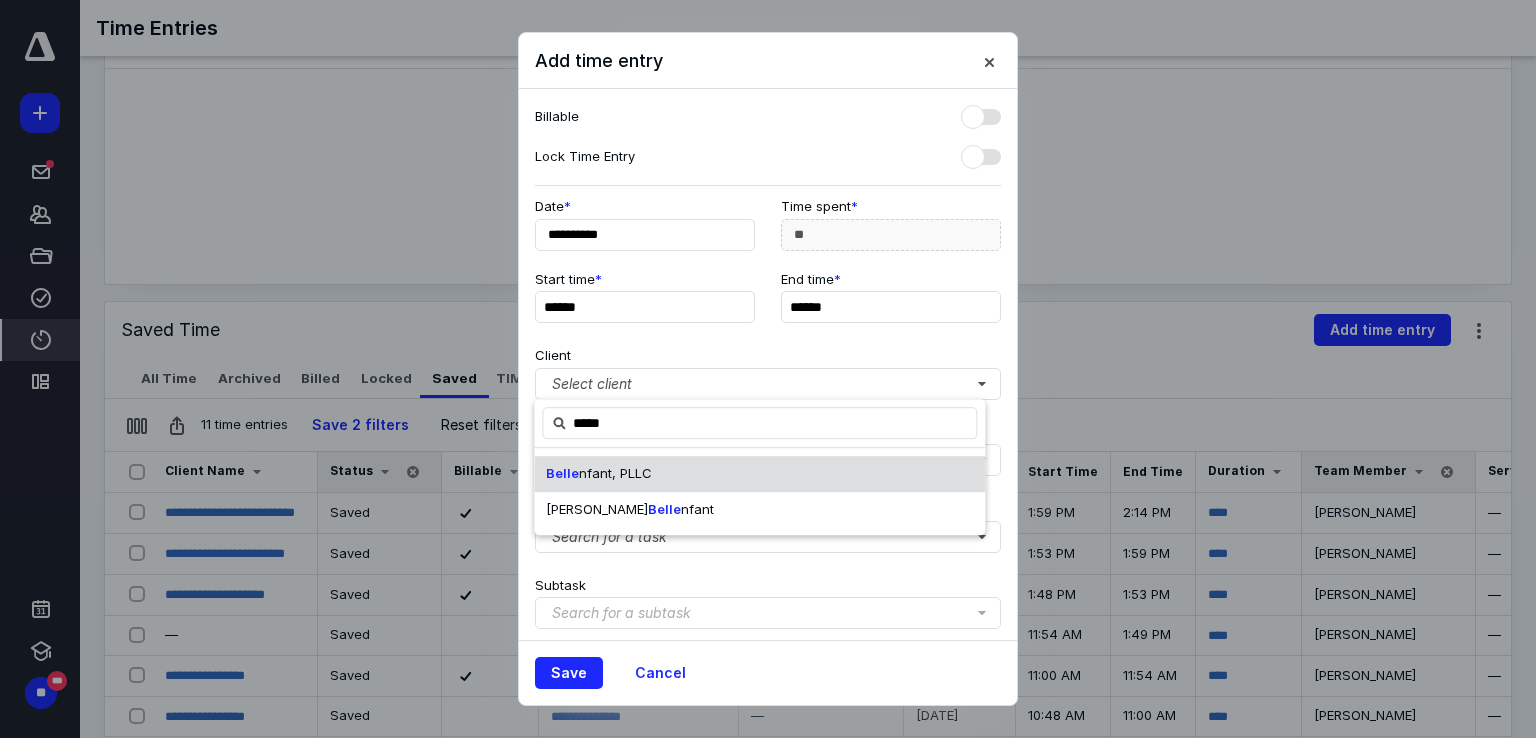 click on "nfant, PLLC" at bounding box center (615, 473) 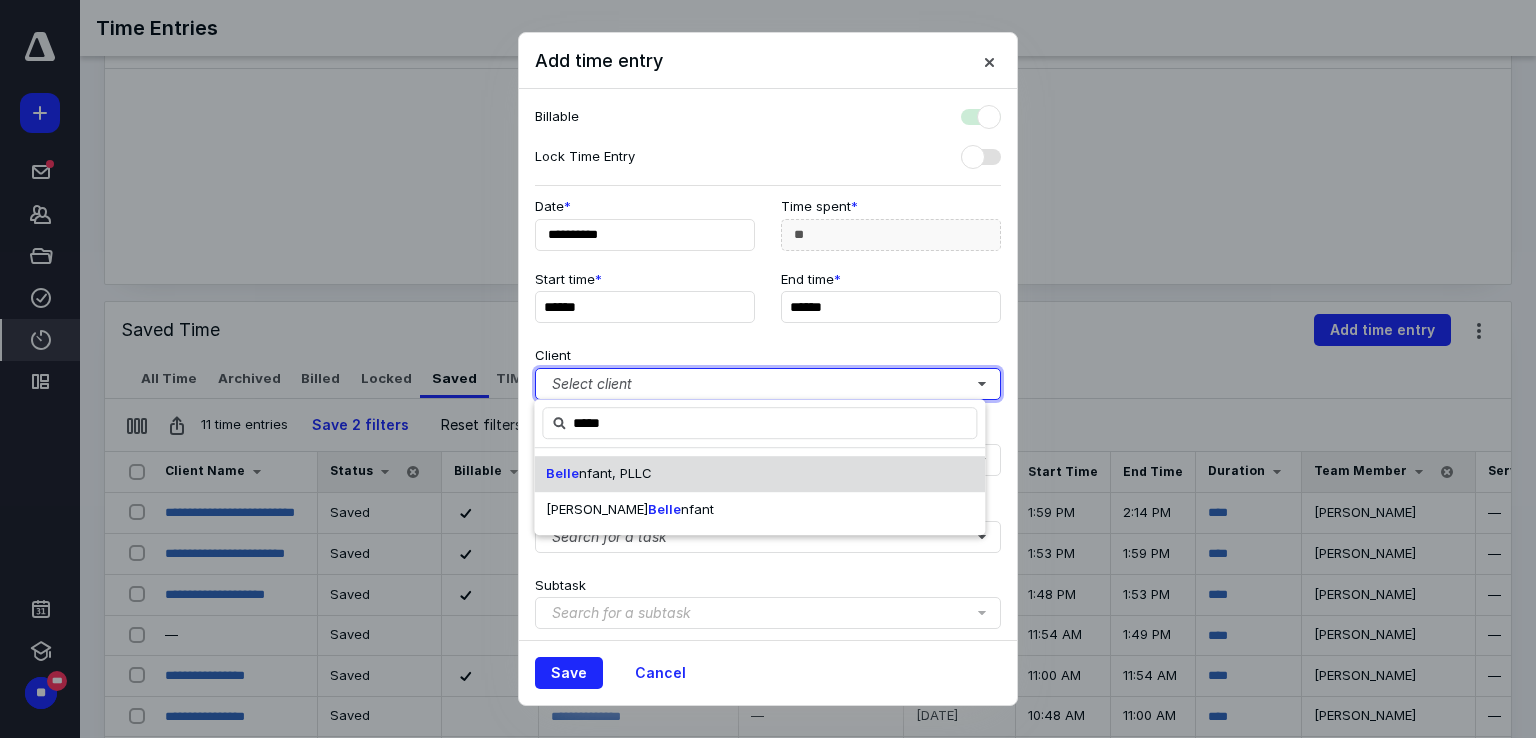 checkbox on "true" 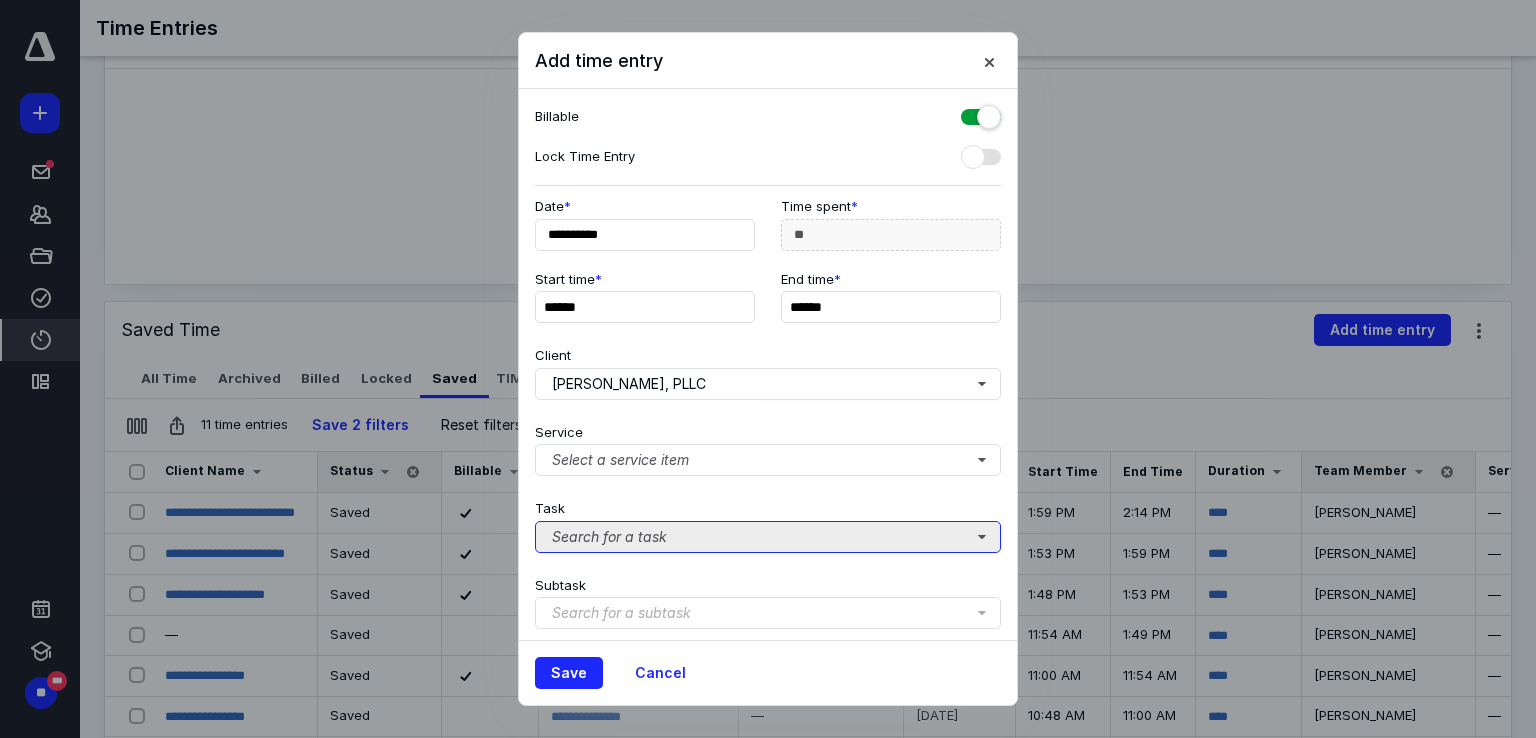 click on "Search for a task" at bounding box center (768, 537) 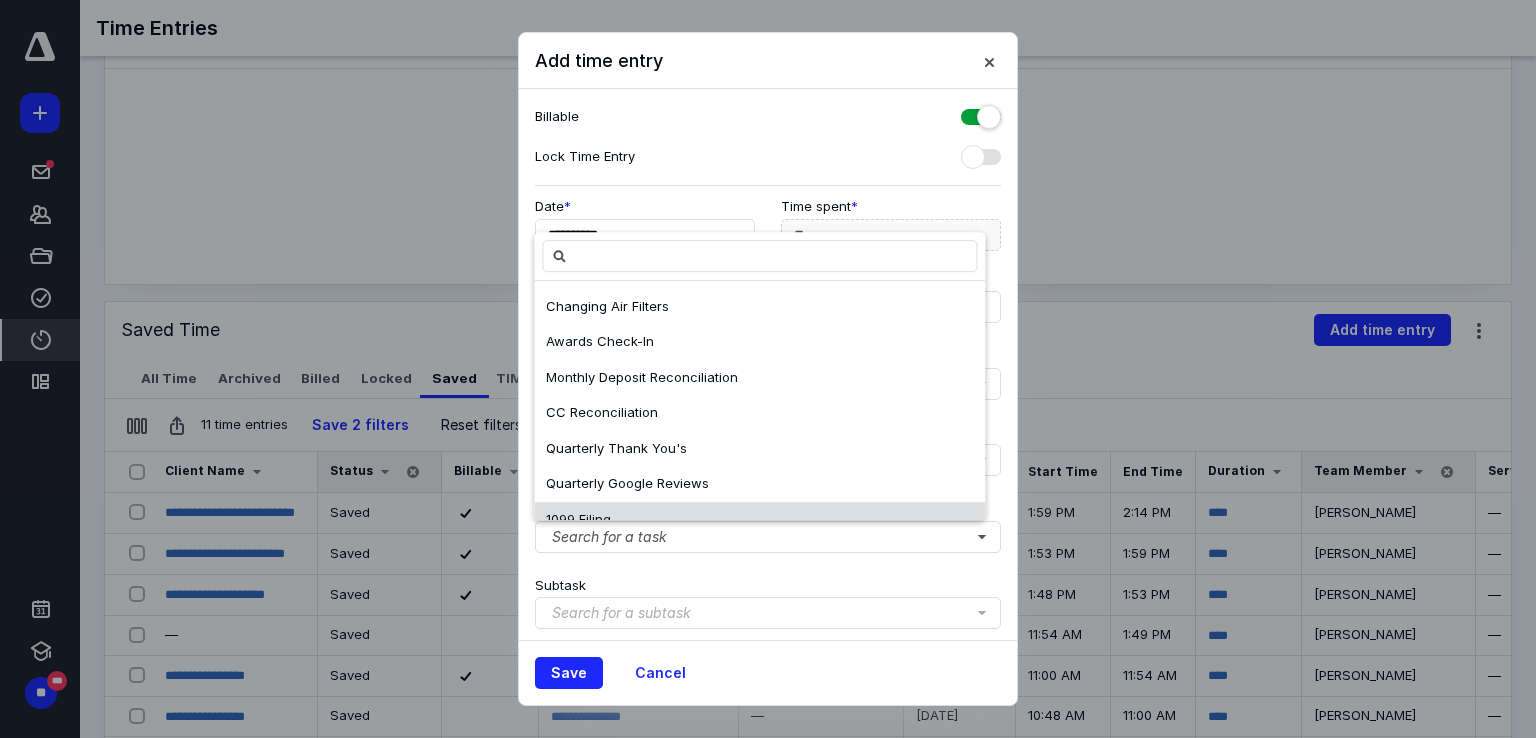 scroll, scrollTop: 200, scrollLeft: 0, axis: vertical 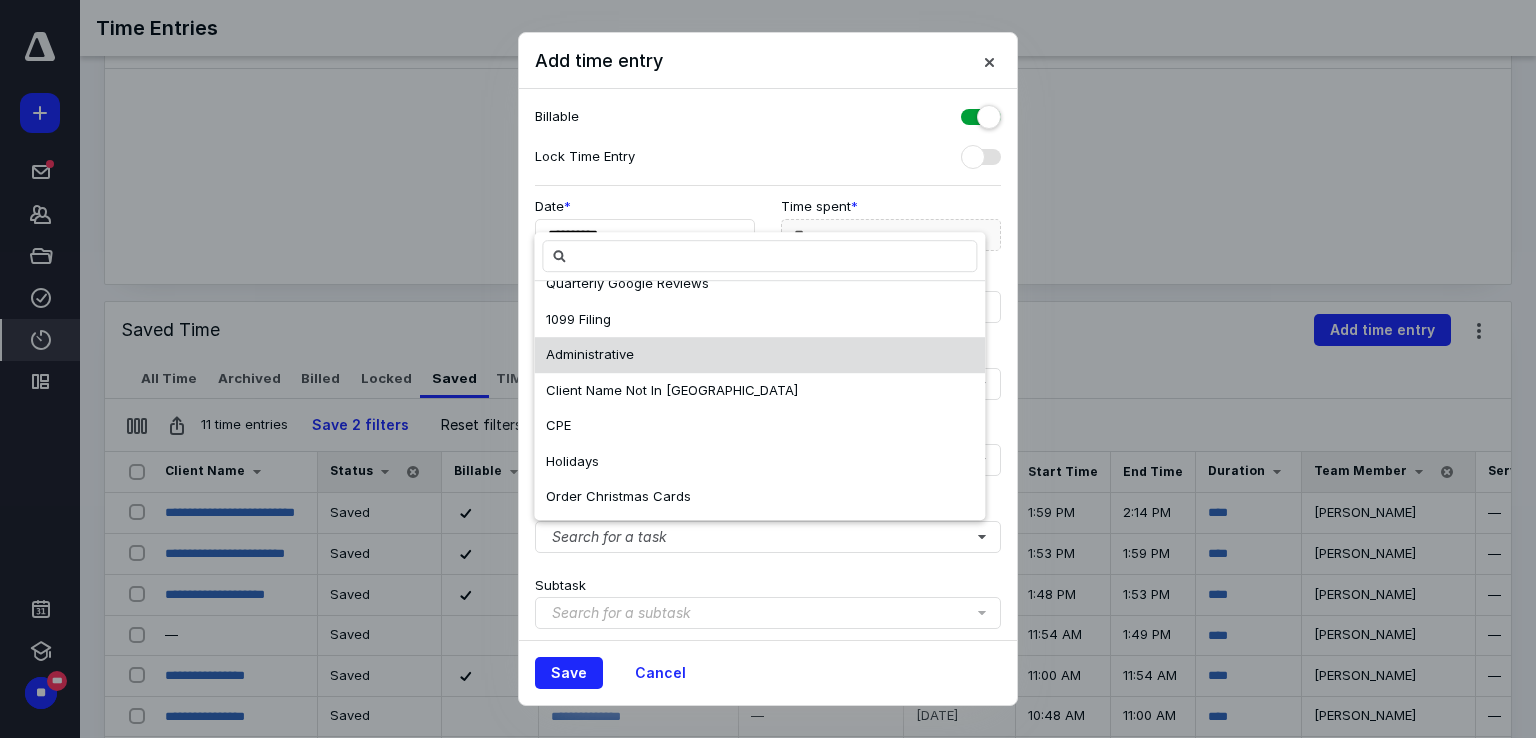 click on "Administrative" at bounding box center [759, 356] 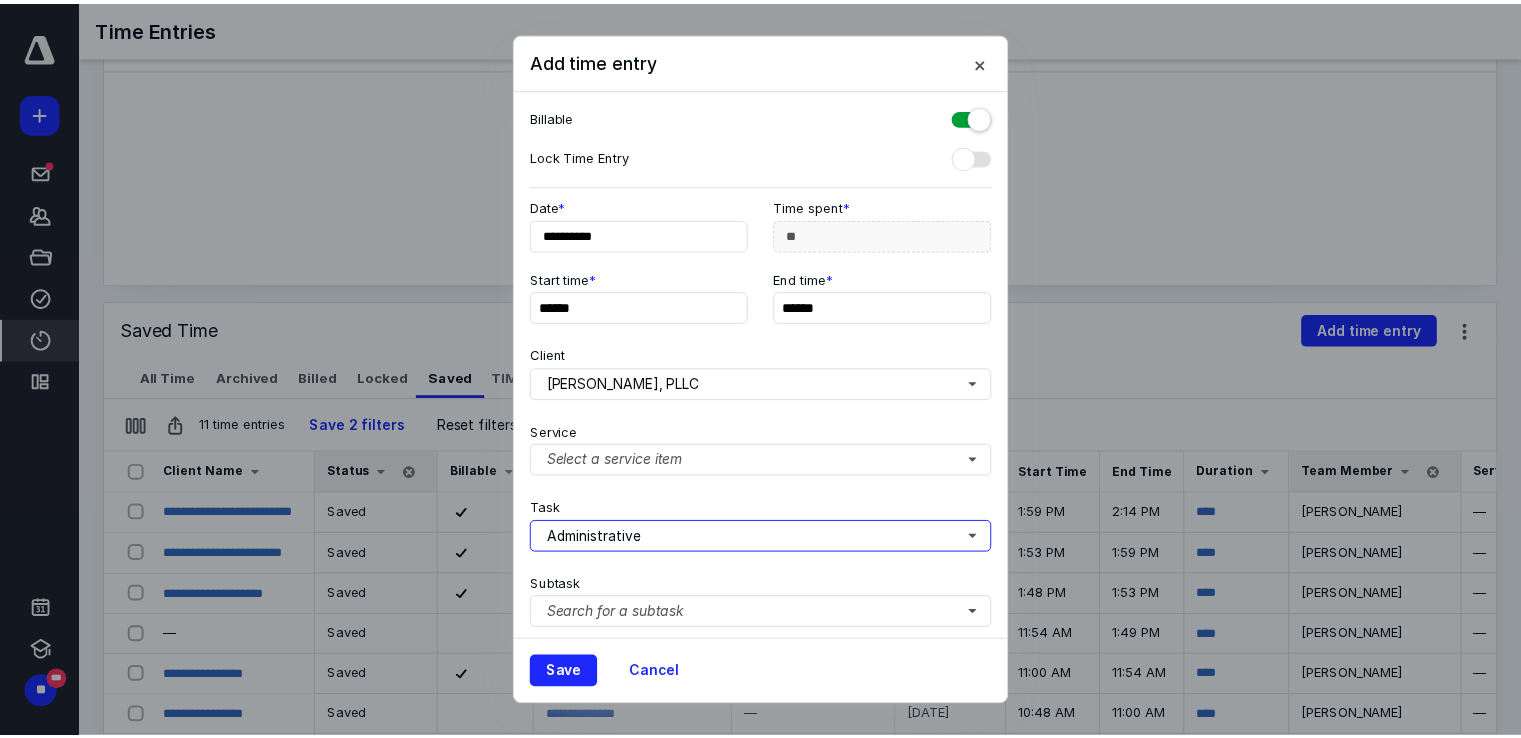 scroll, scrollTop: 0, scrollLeft: 0, axis: both 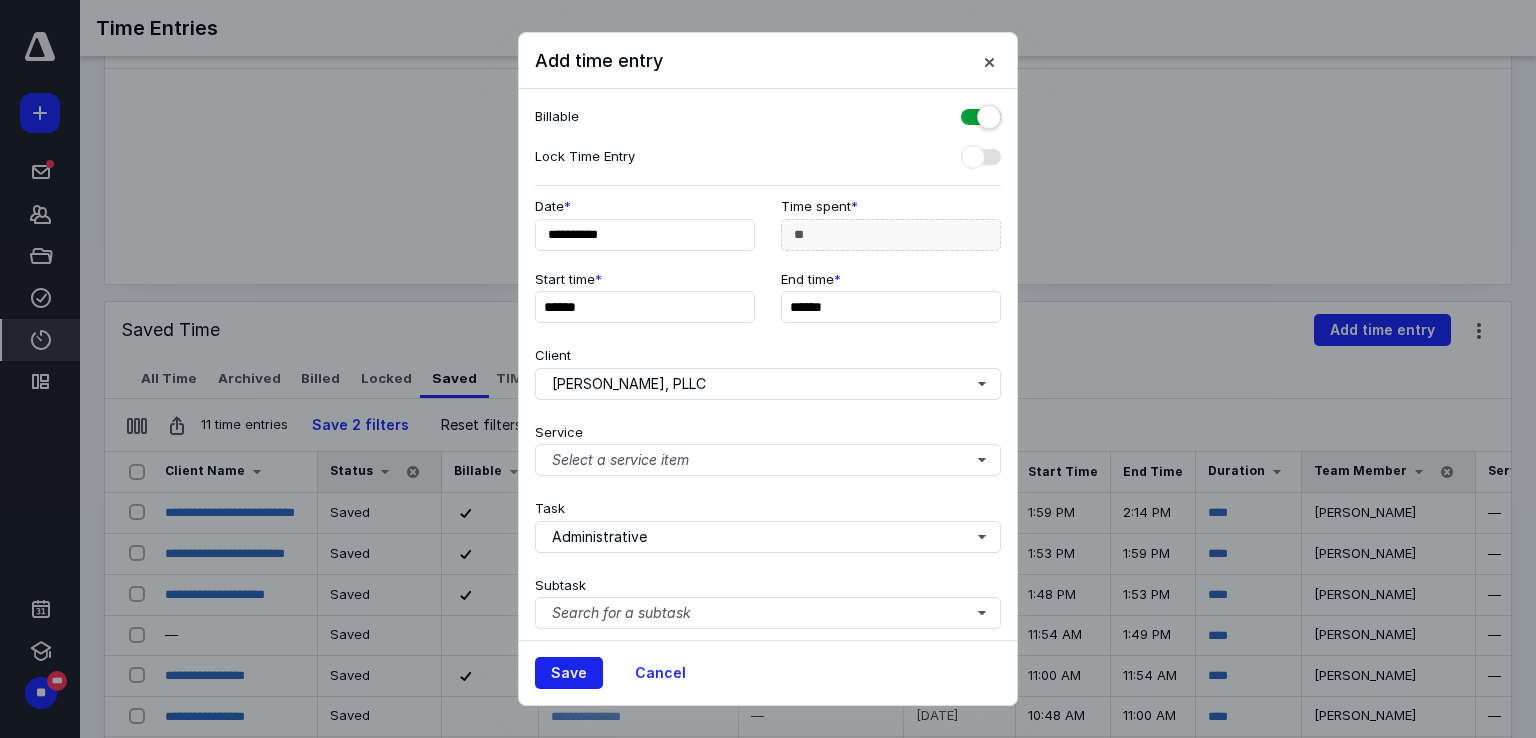 click on "Save" at bounding box center [569, 673] 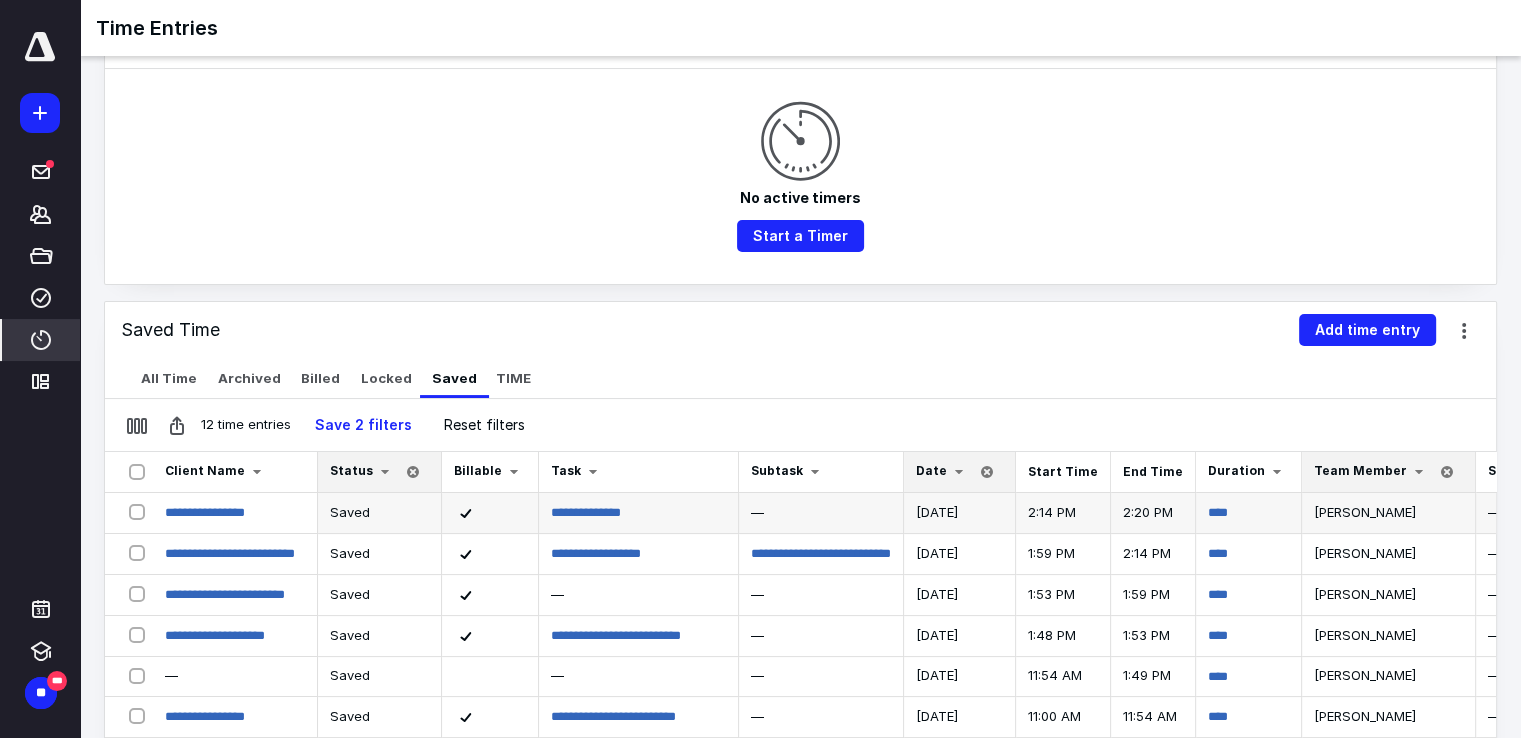 scroll, scrollTop: 0, scrollLeft: 0, axis: both 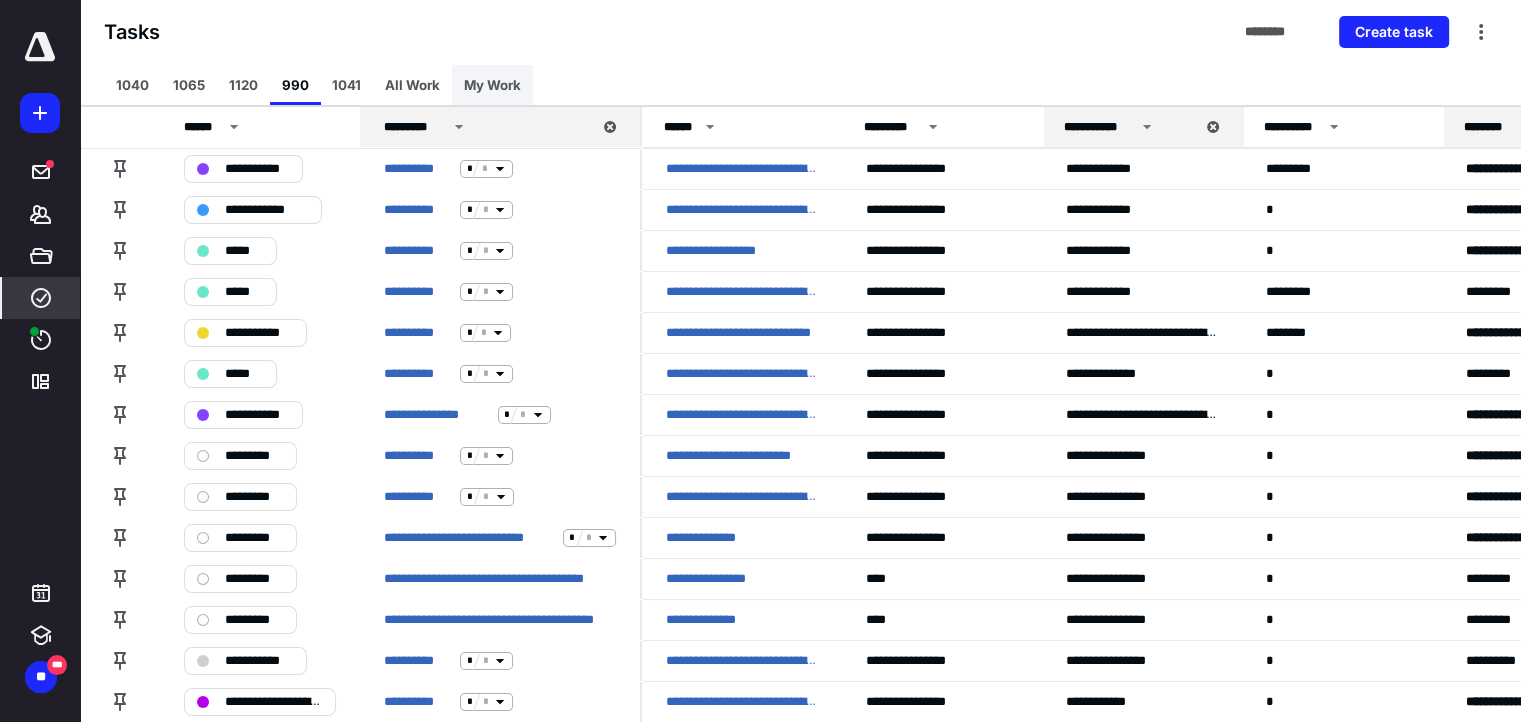click on "My Work" at bounding box center [492, 85] 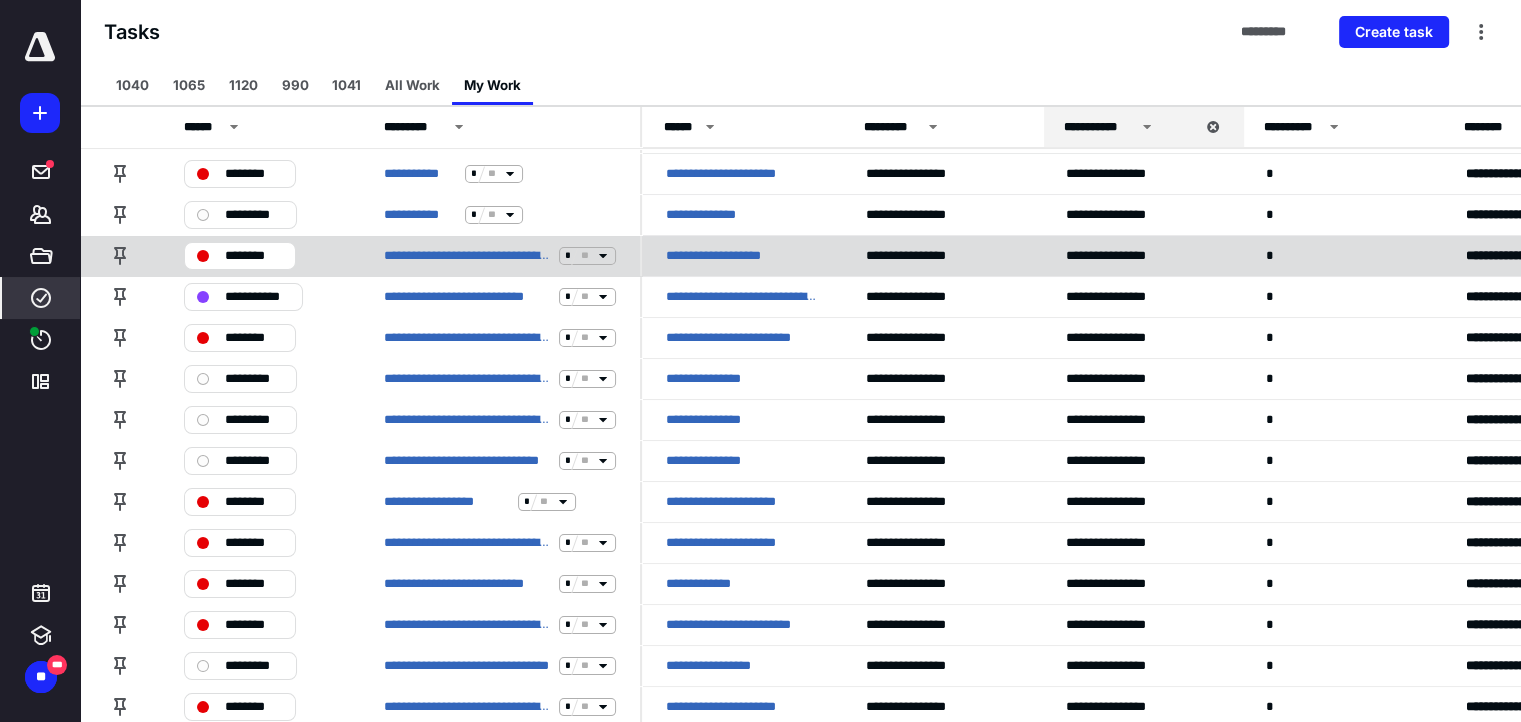 scroll, scrollTop: 0, scrollLeft: 0, axis: both 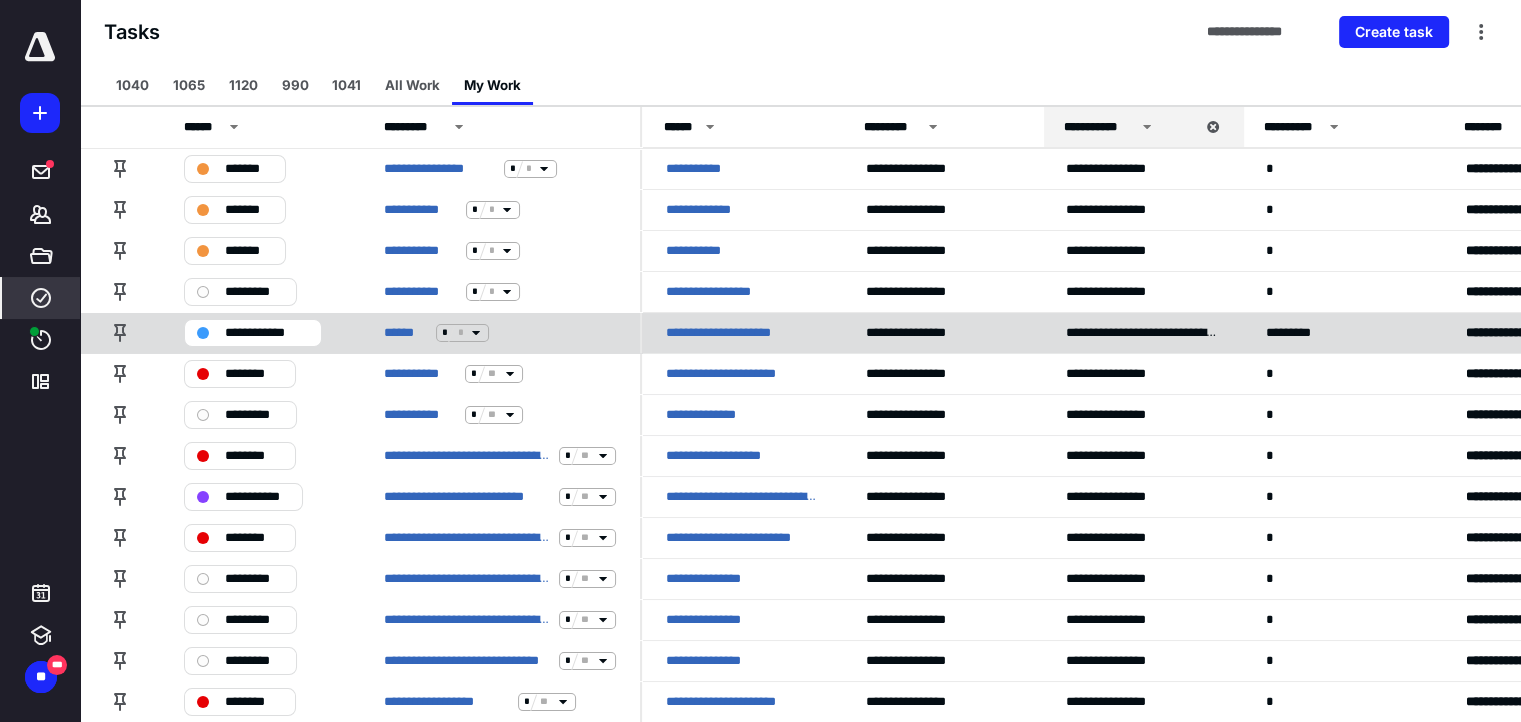 click 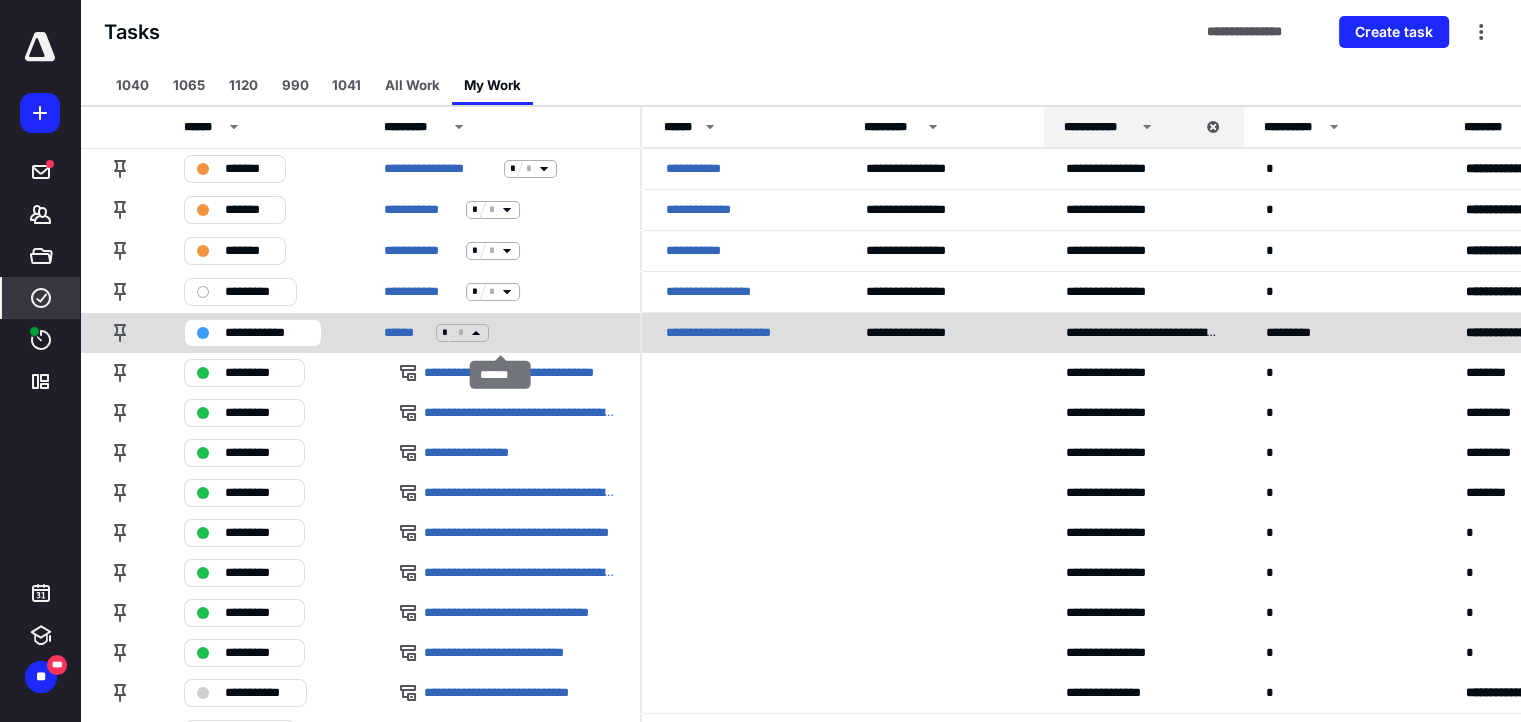 click 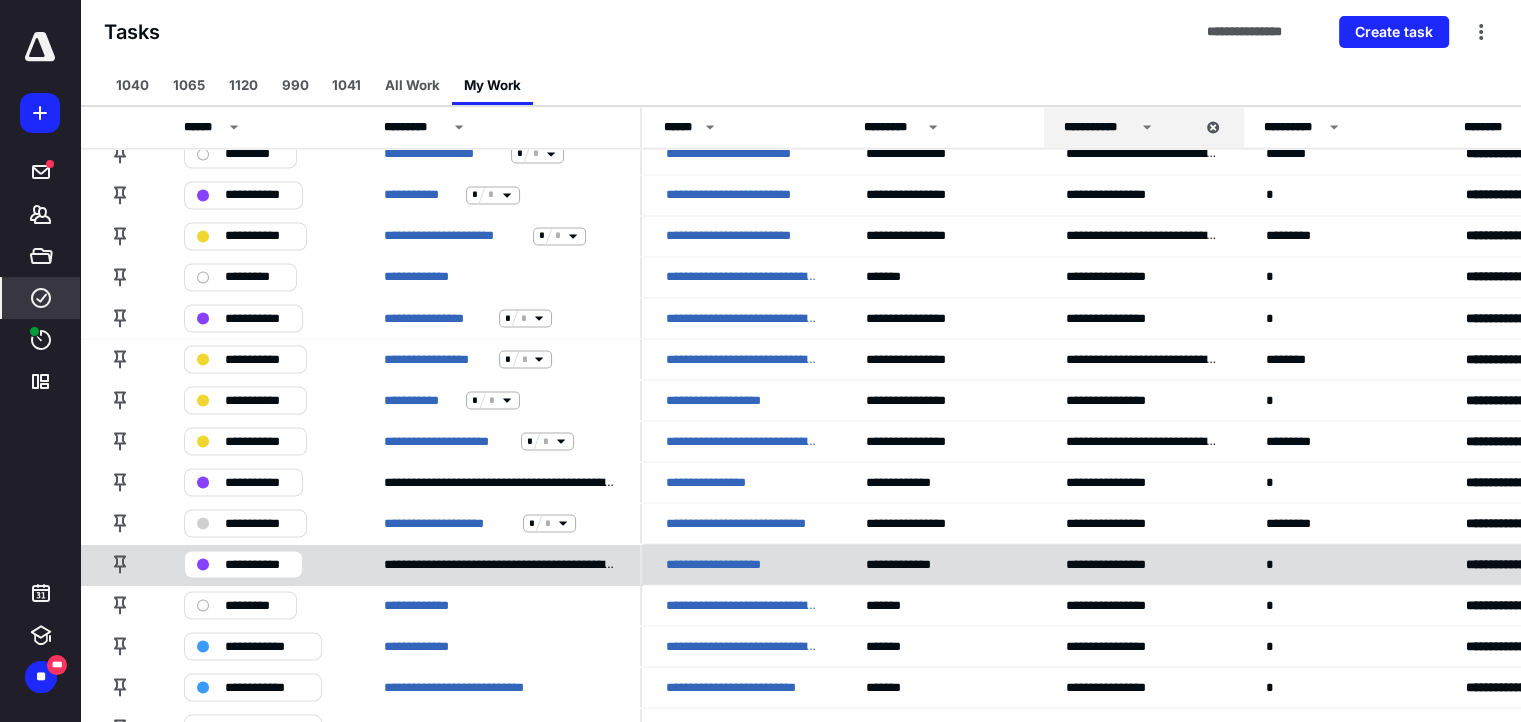 scroll, scrollTop: 3549, scrollLeft: 0, axis: vertical 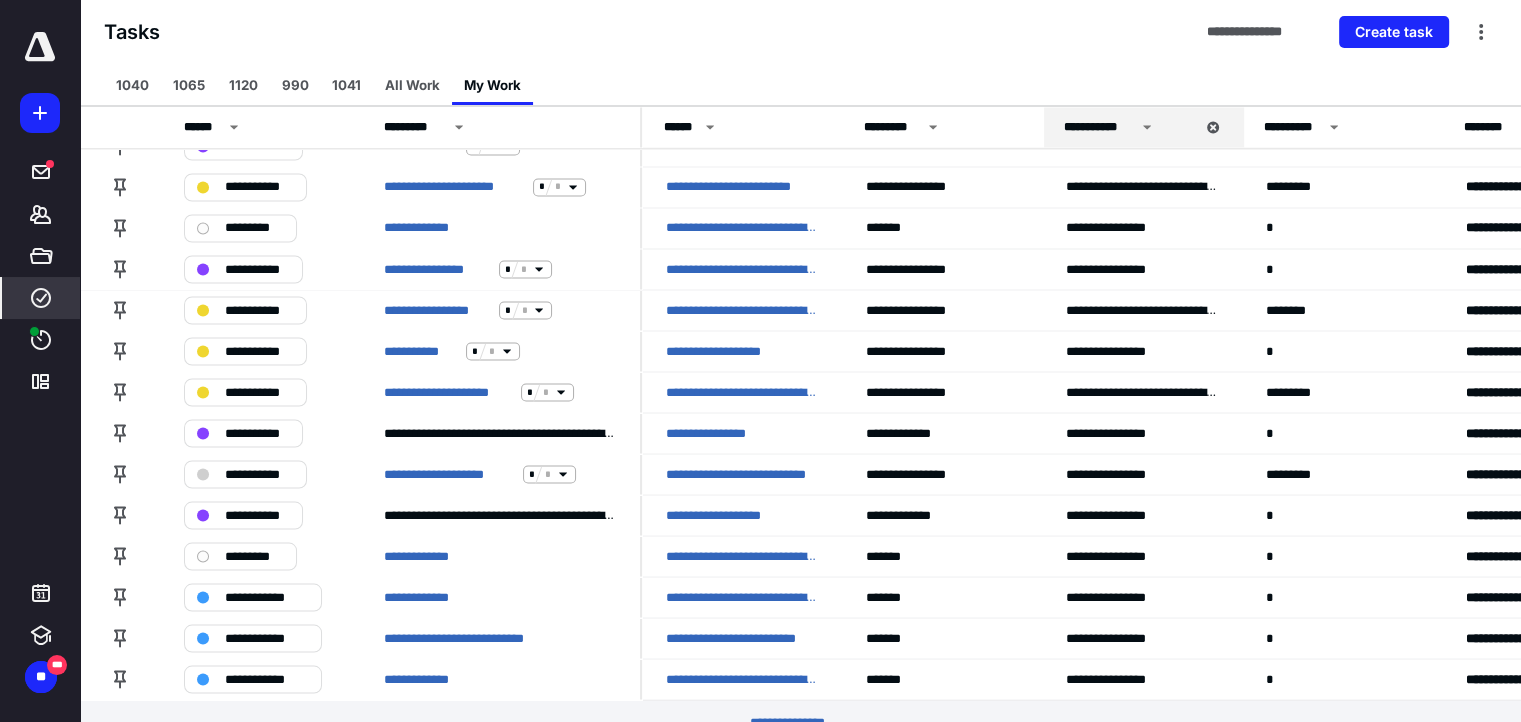 click on "********* *****" at bounding box center (801, 722) 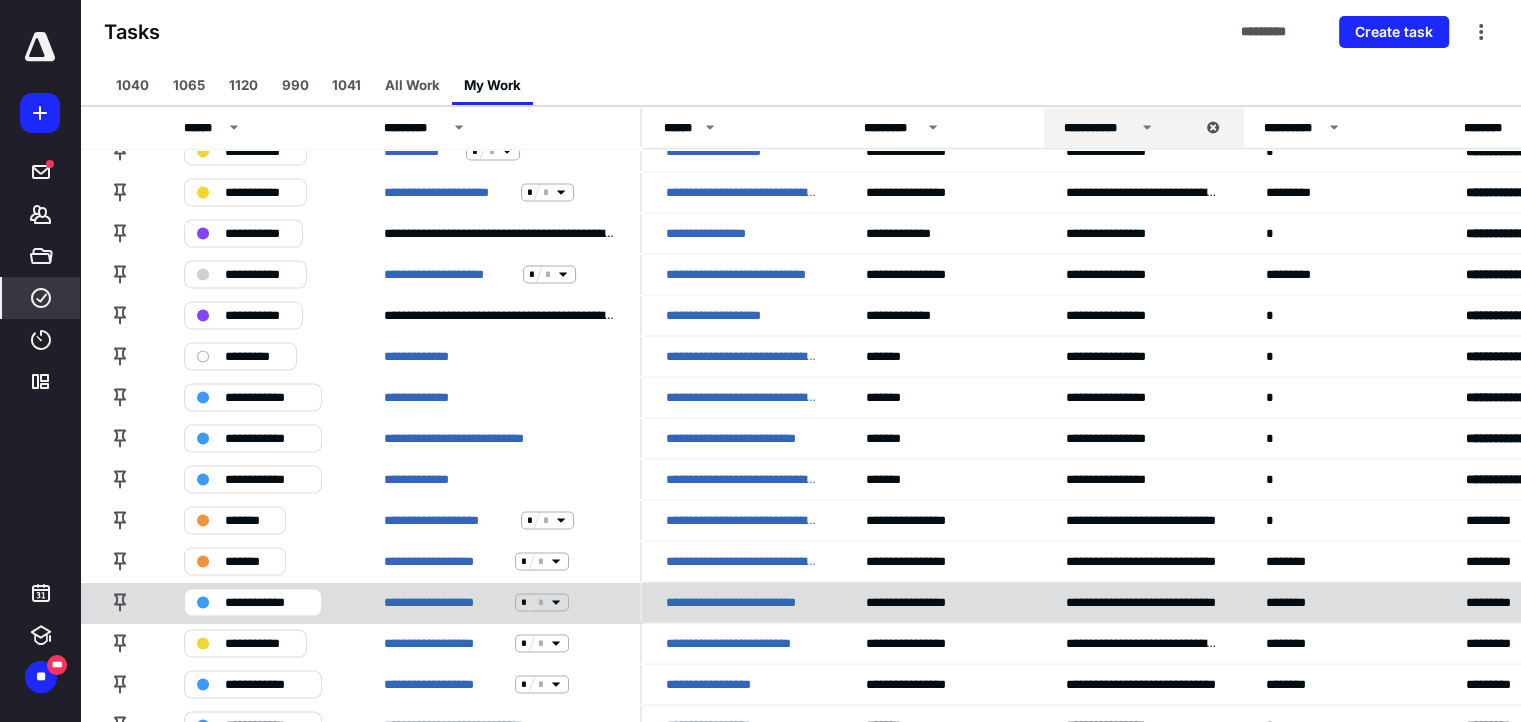 scroll, scrollTop: 3649, scrollLeft: 0, axis: vertical 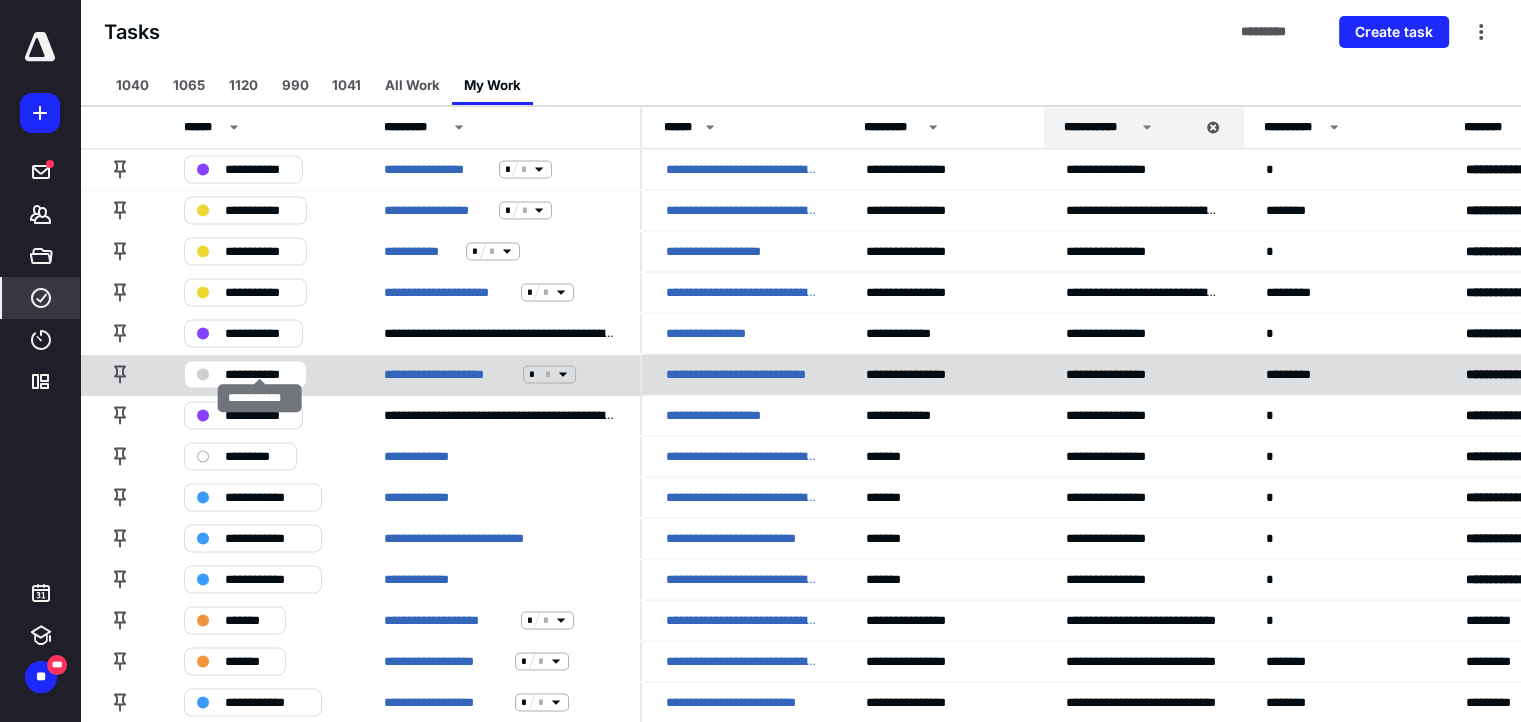 click on "**********" at bounding box center (259, 374) 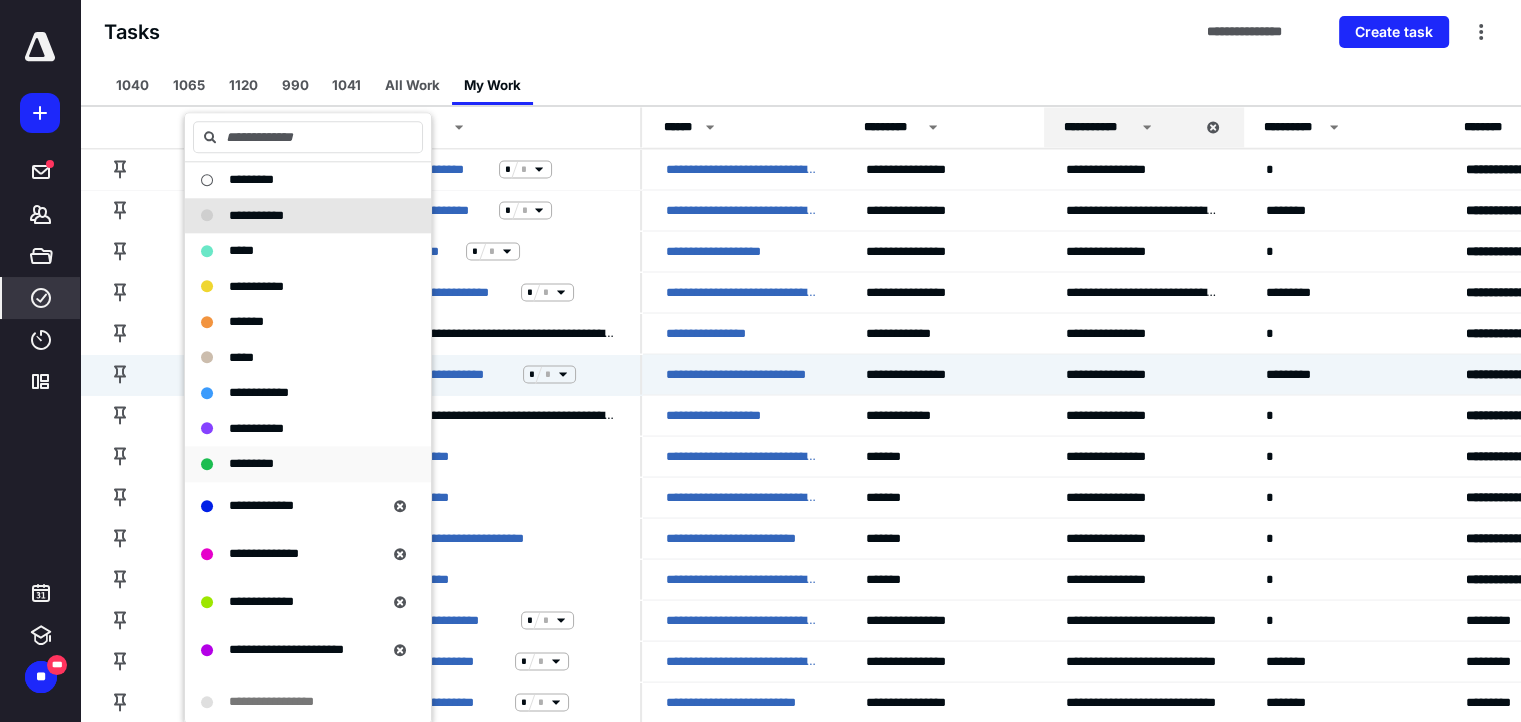 click on "*********" at bounding box center (251, 463) 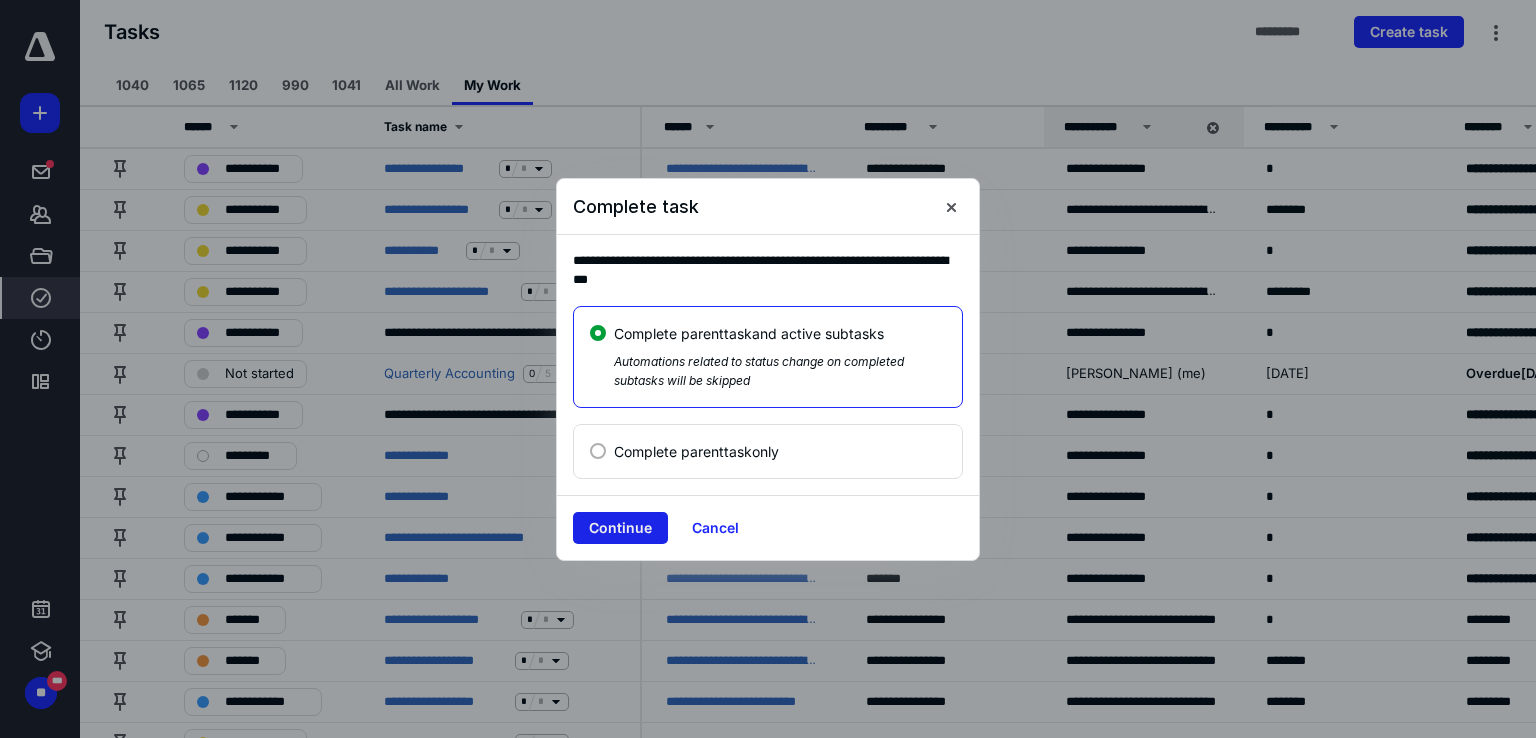 click on "Continue" at bounding box center [620, 528] 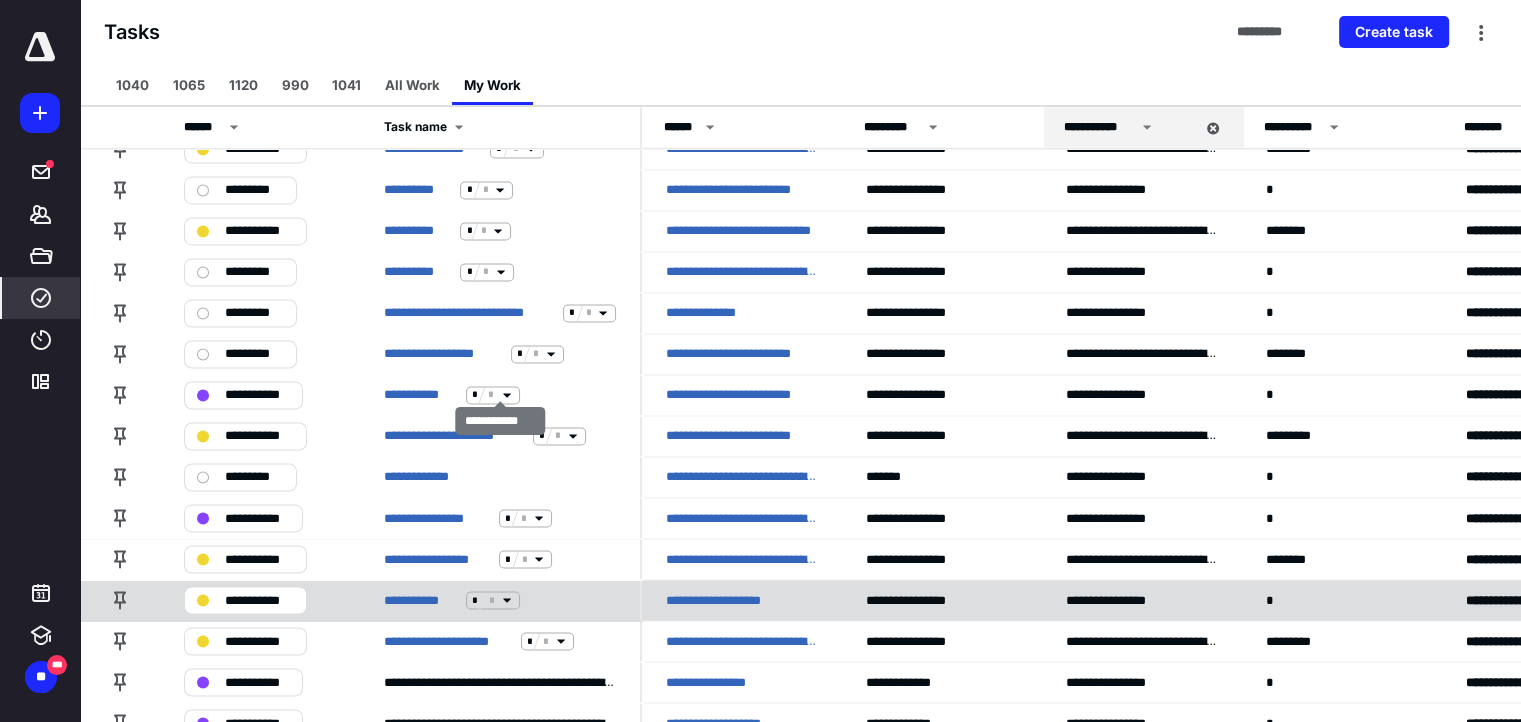 scroll, scrollTop: 3400, scrollLeft: 0, axis: vertical 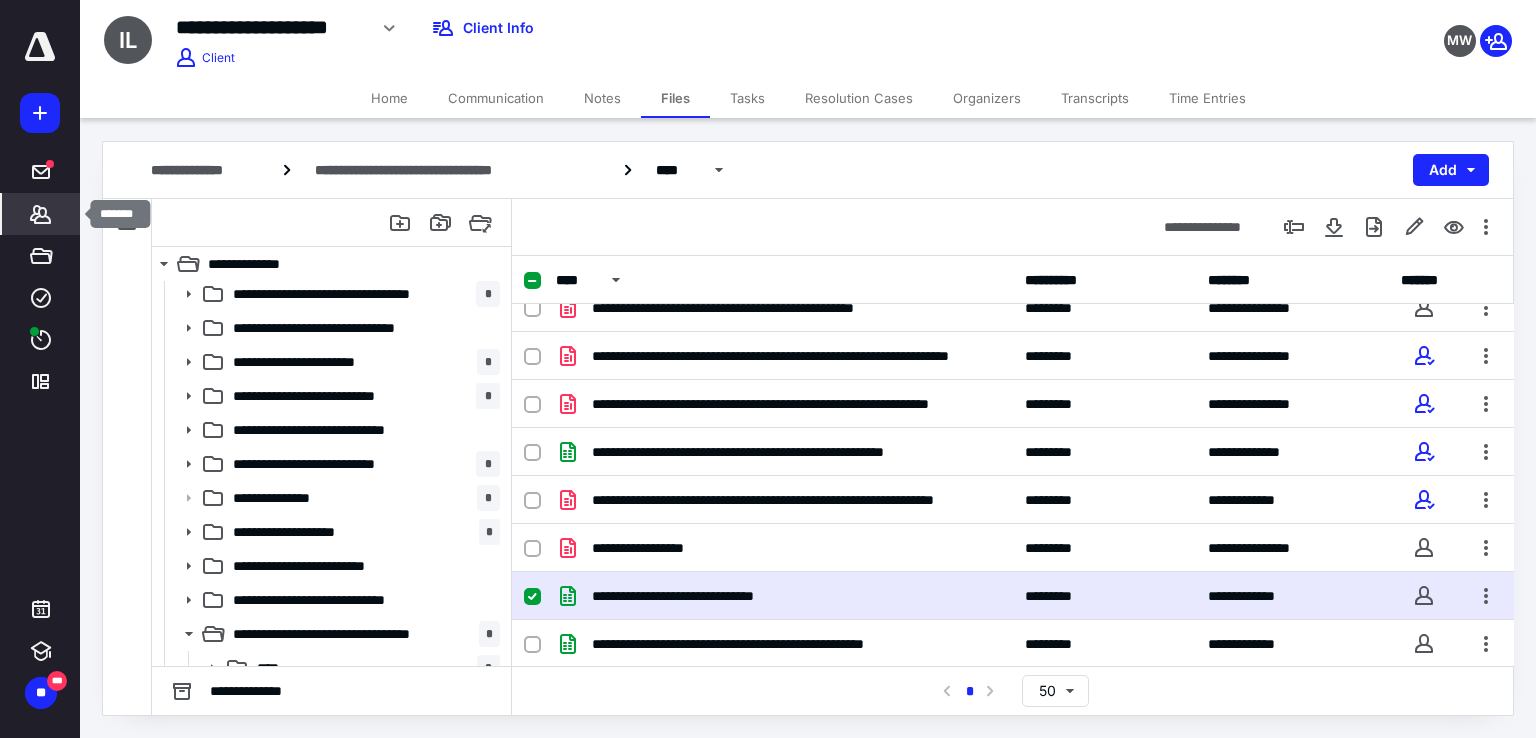 click on "*******" at bounding box center [41, 214] 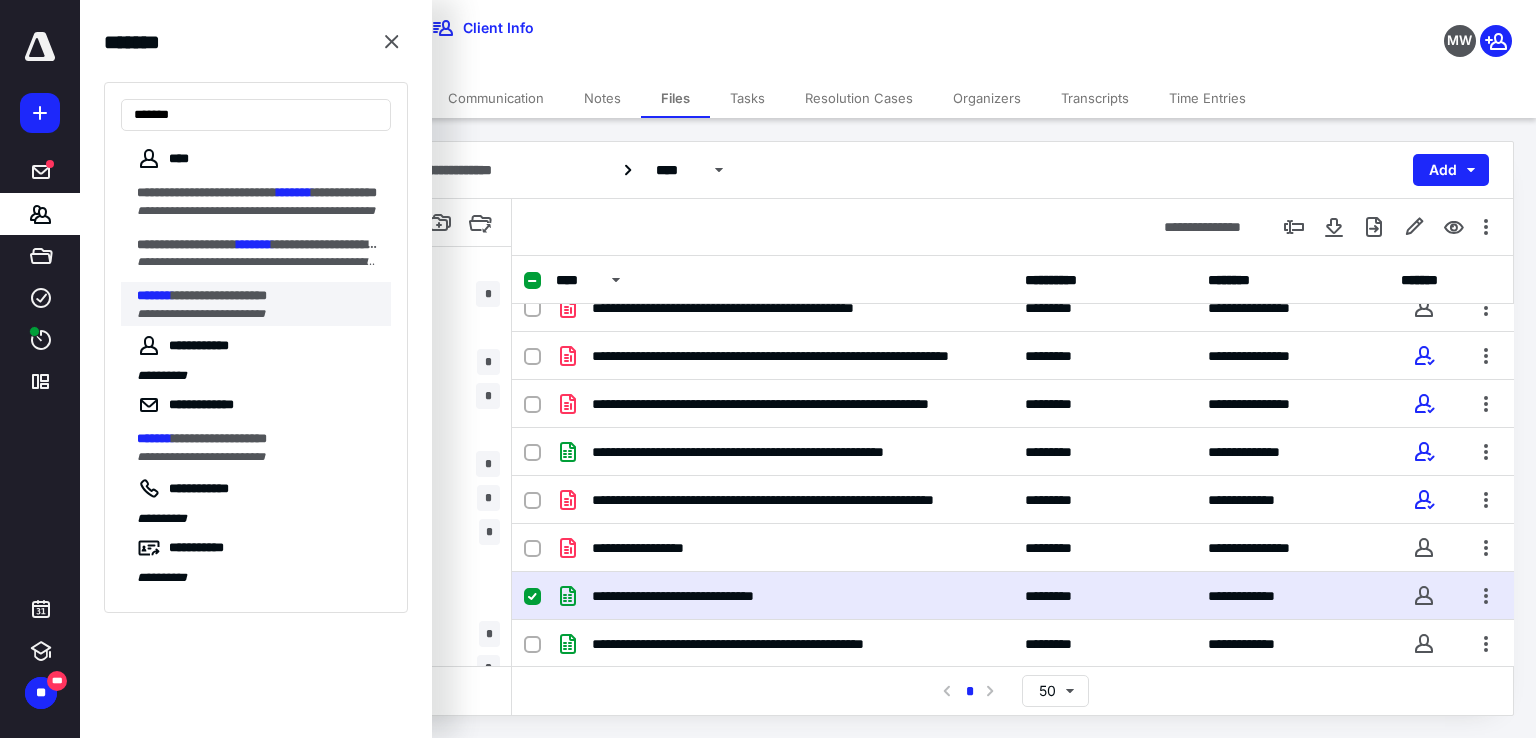 type on "*******" 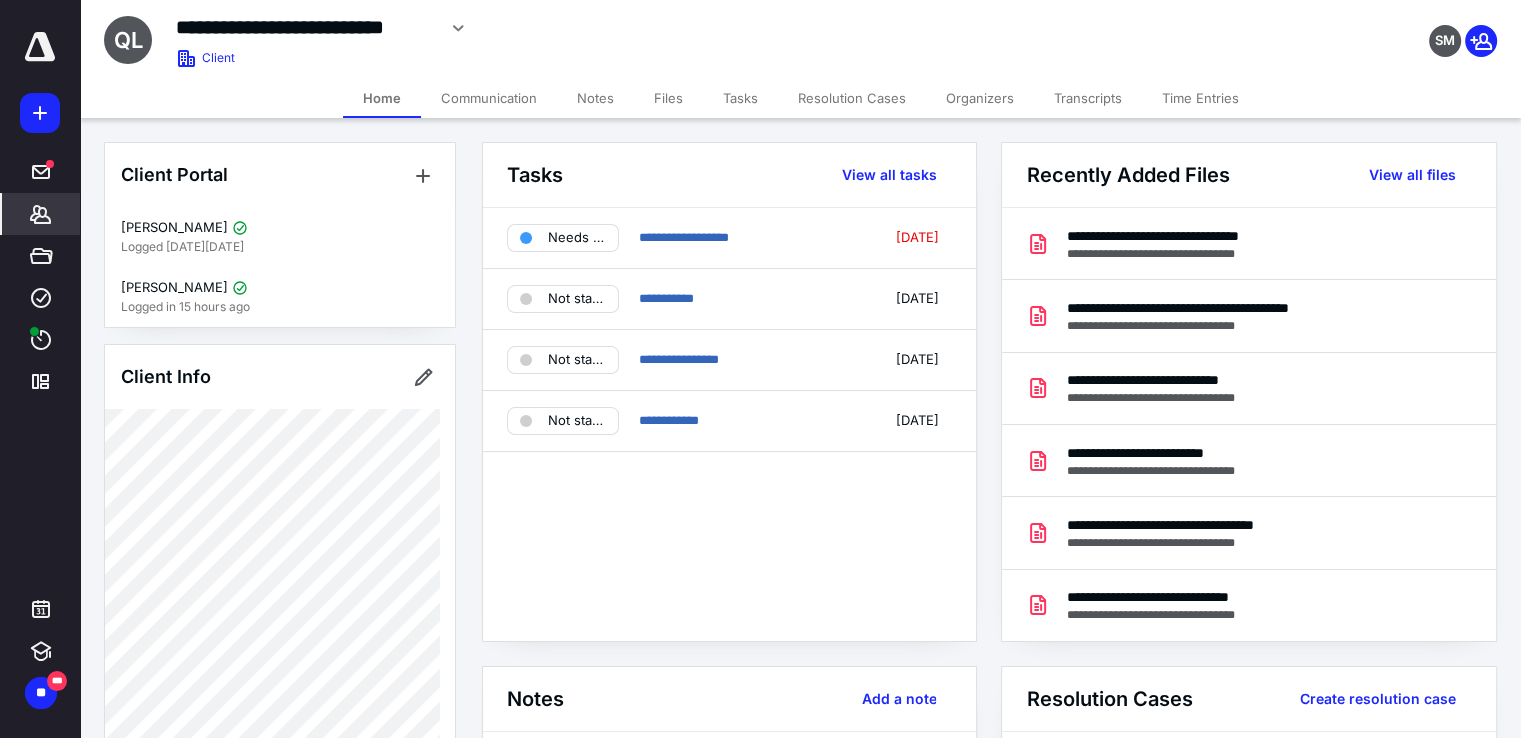 click on "Files" at bounding box center (668, 98) 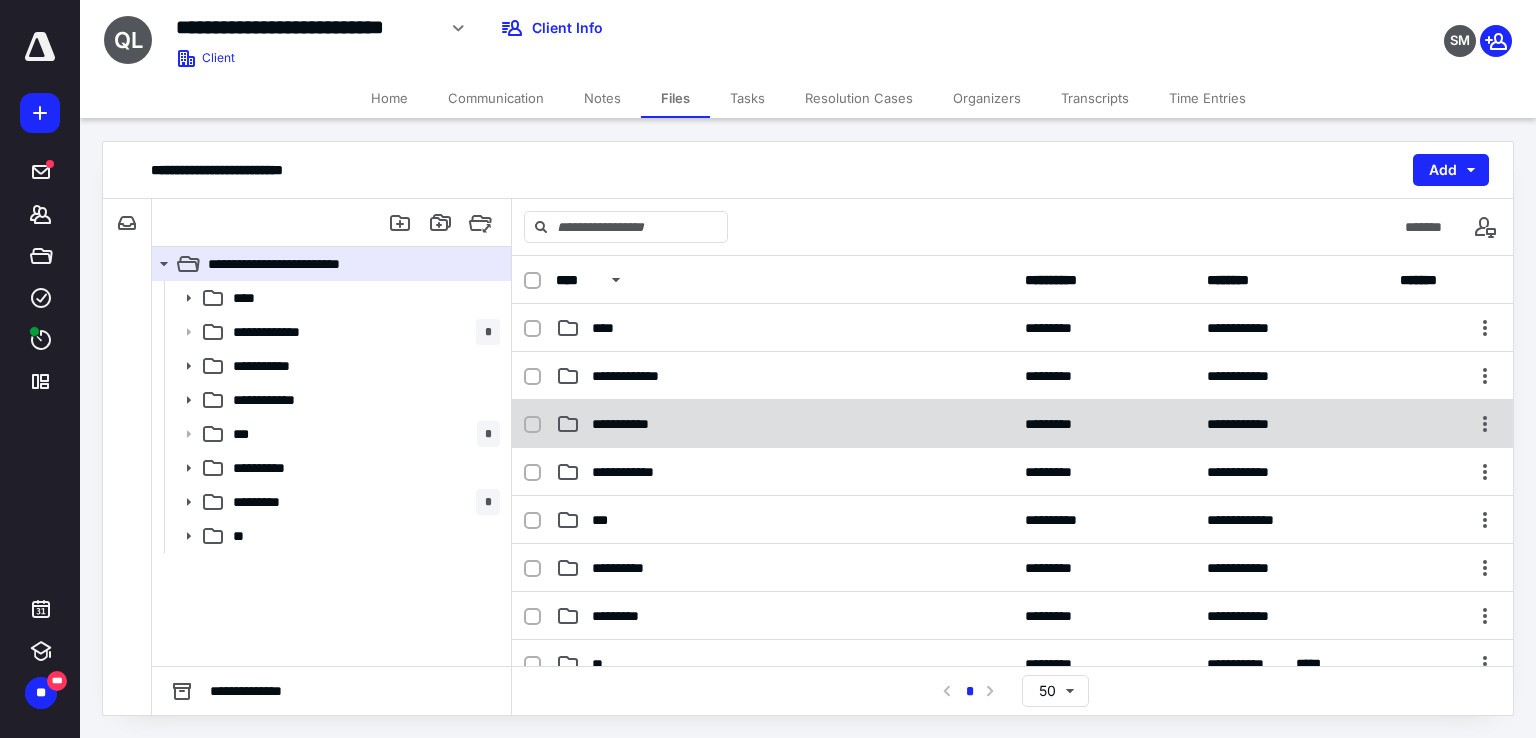 click on "**********" at bounding box center [1012, 424] 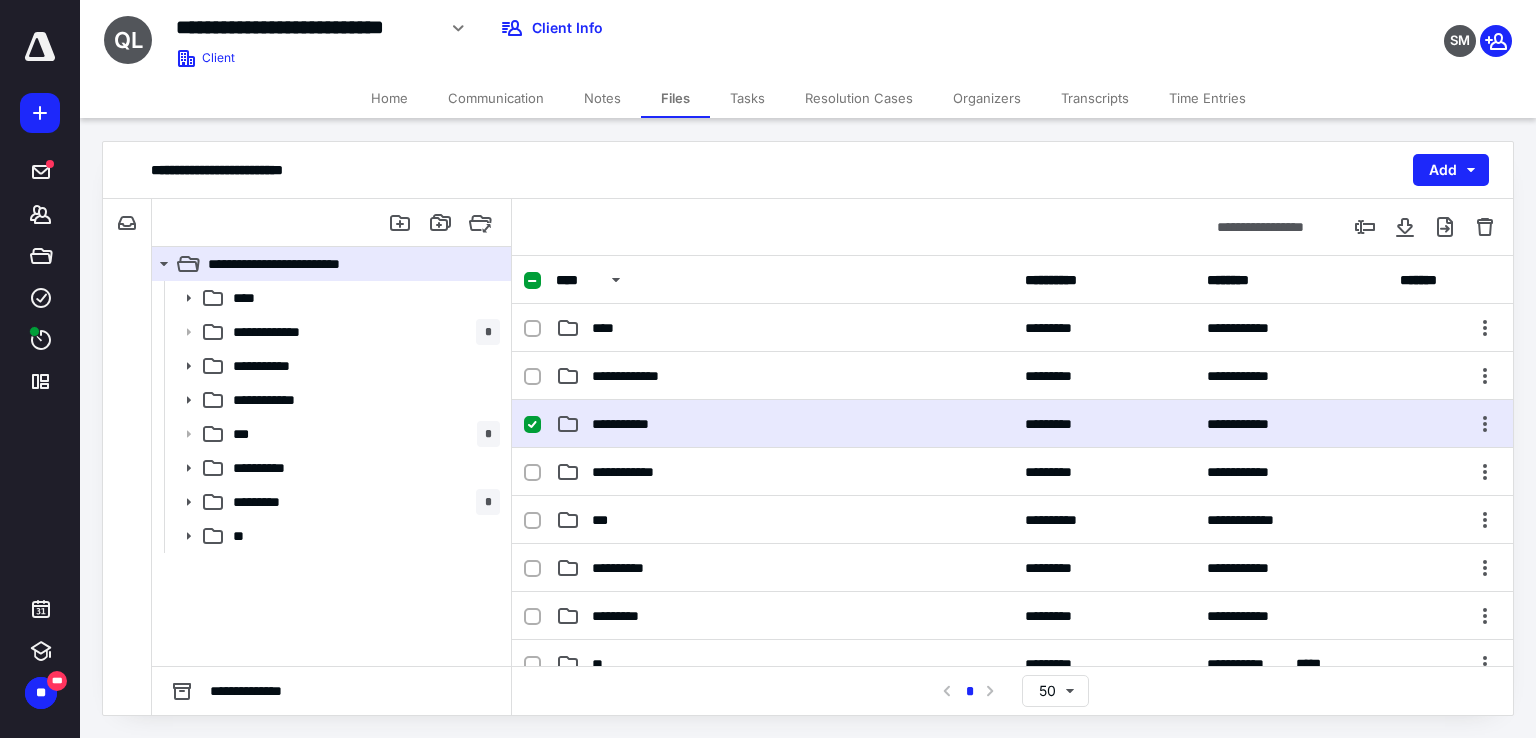 click on "**********" at bounding box center (1012, 424) 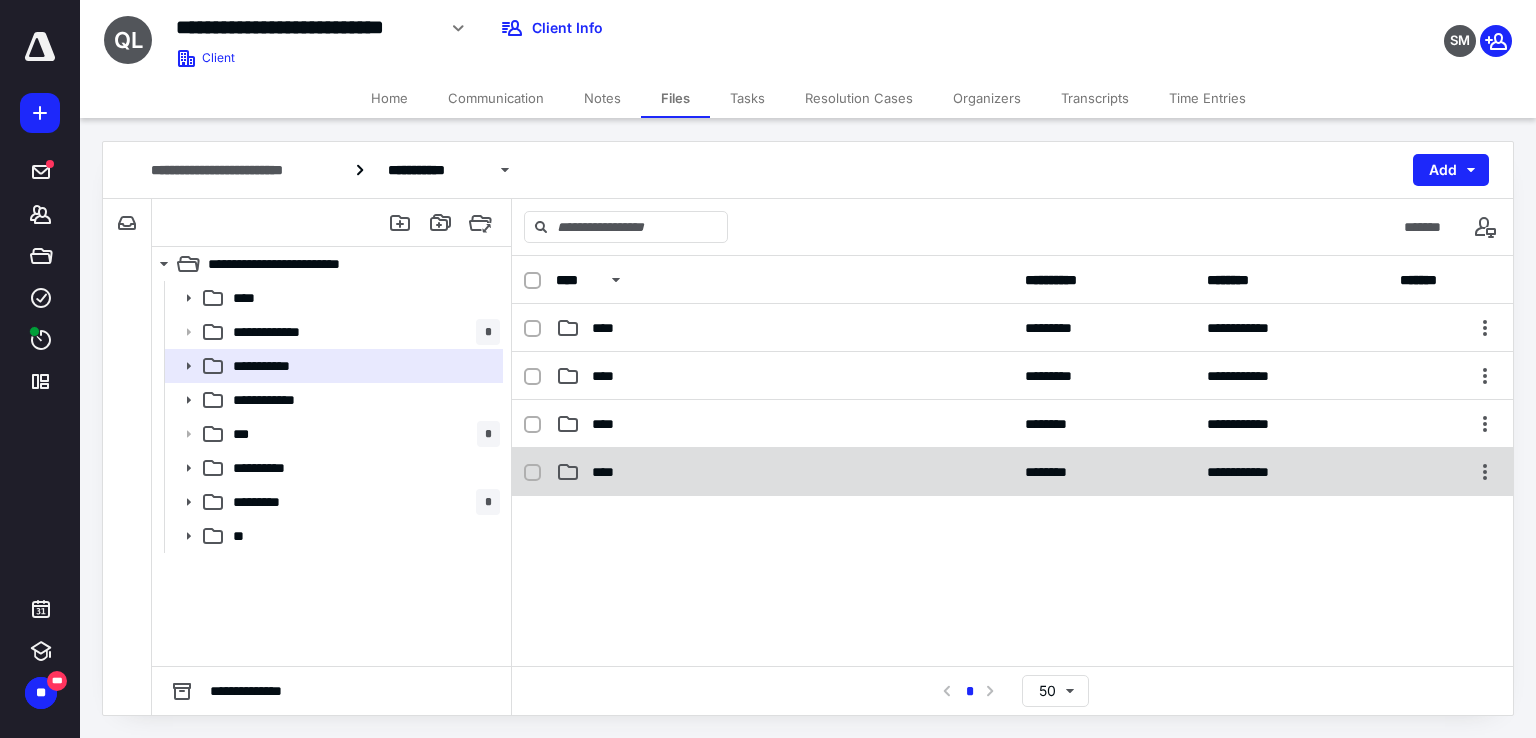 click on "**********" at bounding box center [1012, 472] 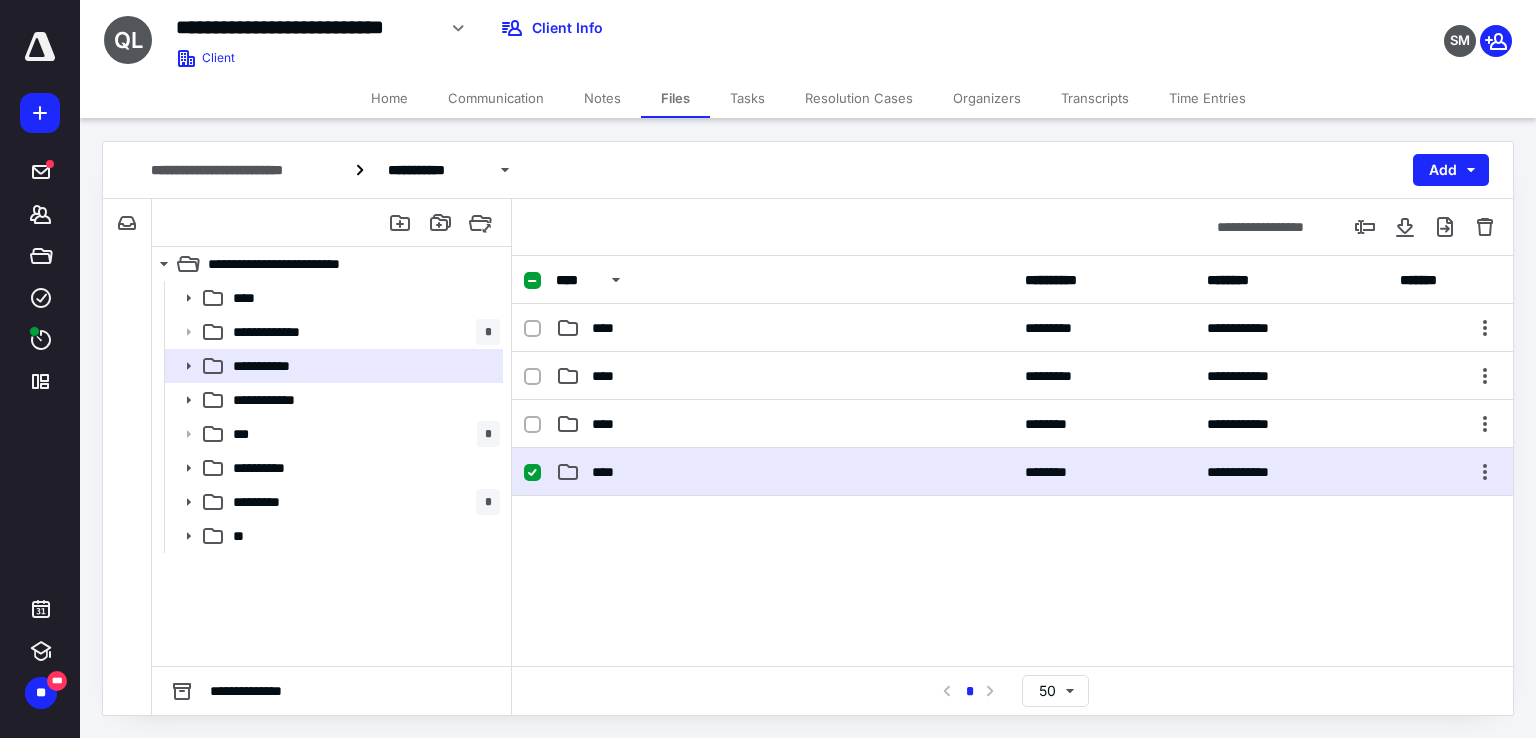 click on "**********" at bounding box center [1012, 472] 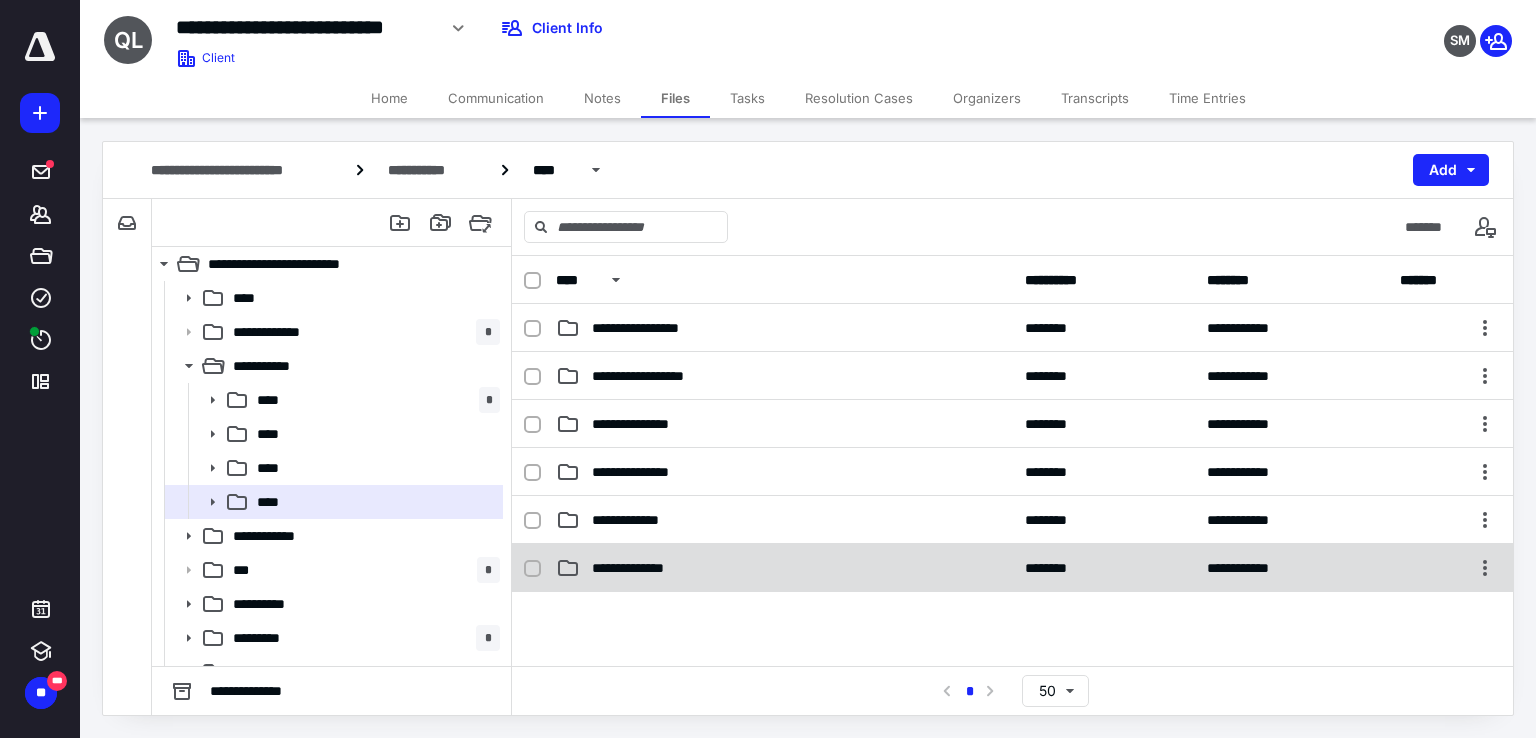 click on "**********" at bounding box center (1012, 568) 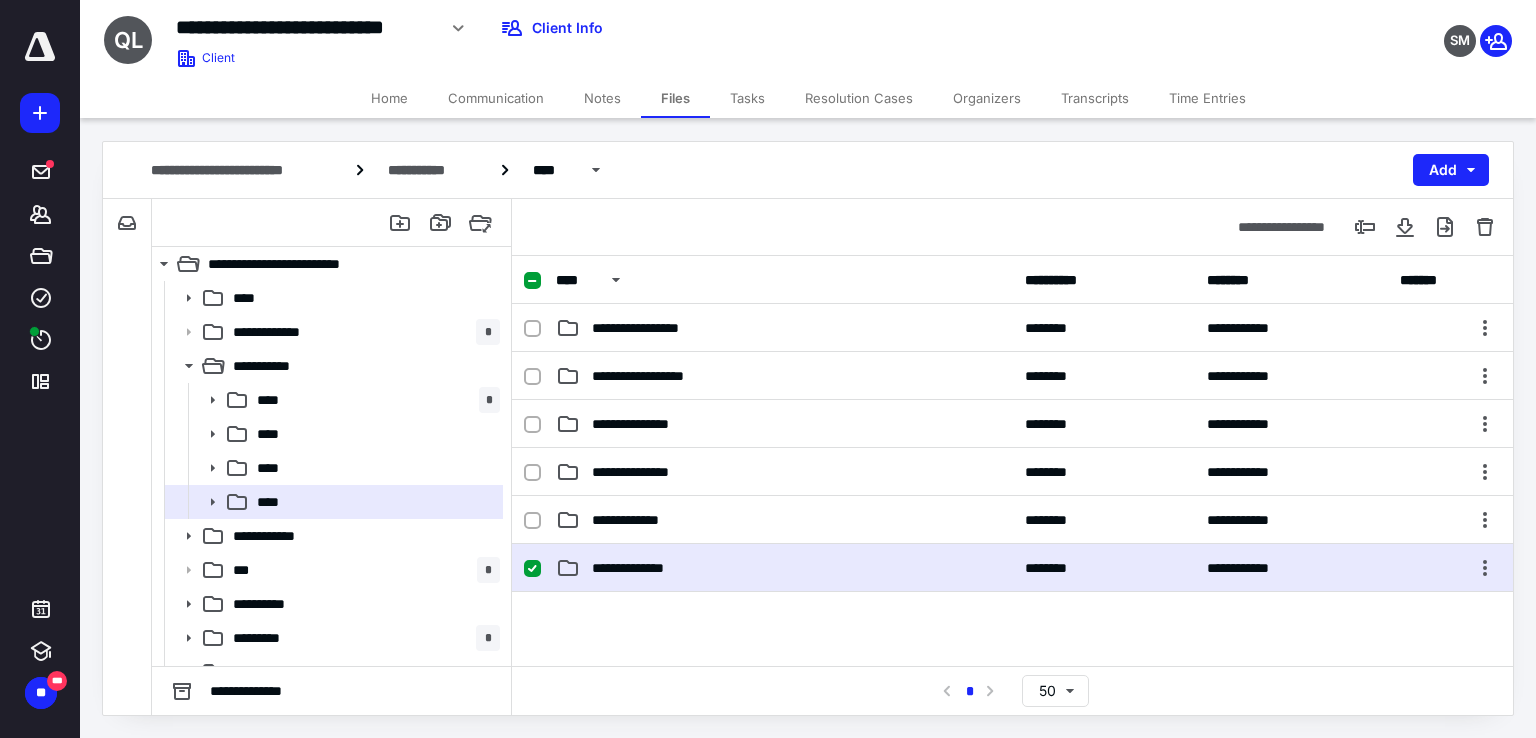 click on "**********" at bounding box center (1012, 568) 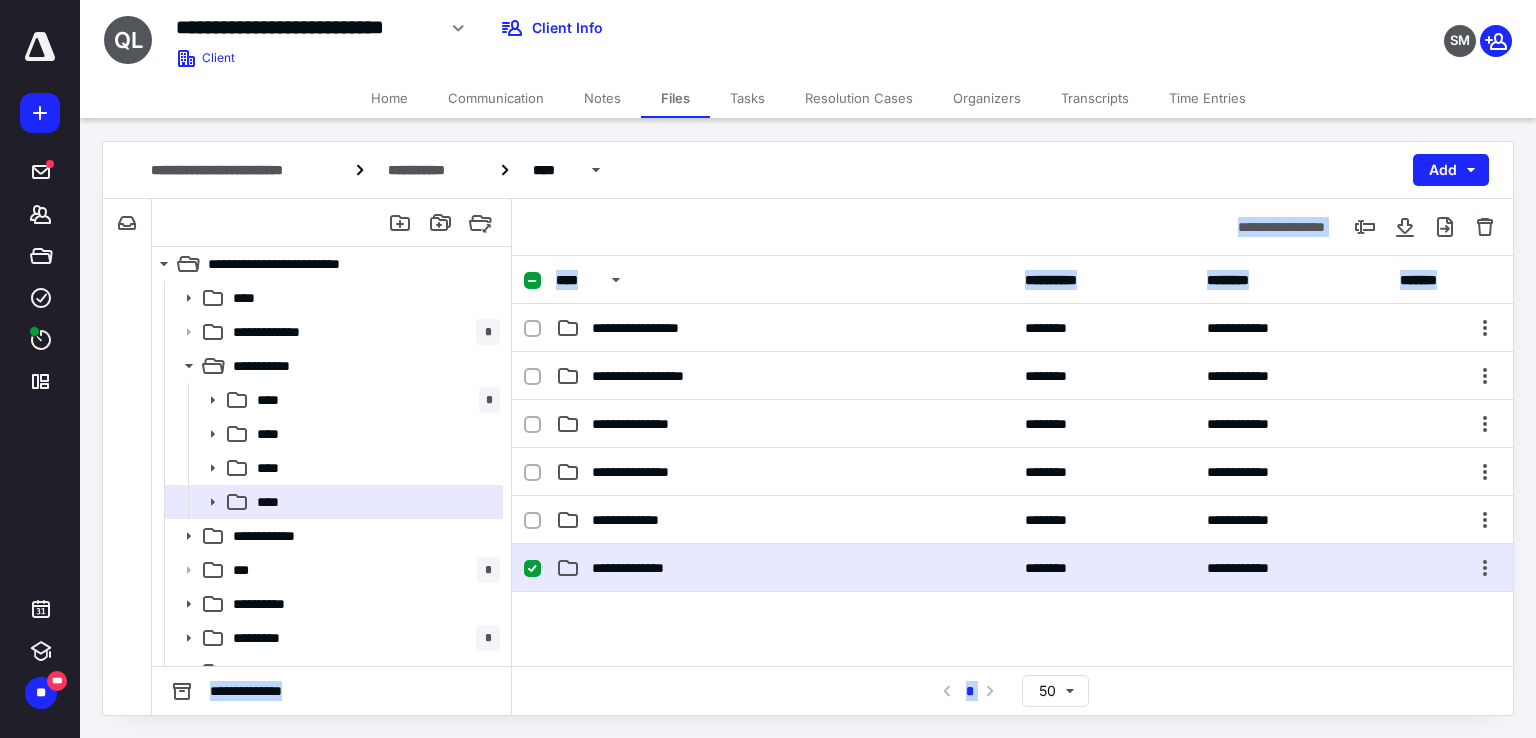 click on "**********" at bounding box center [1012, 461] 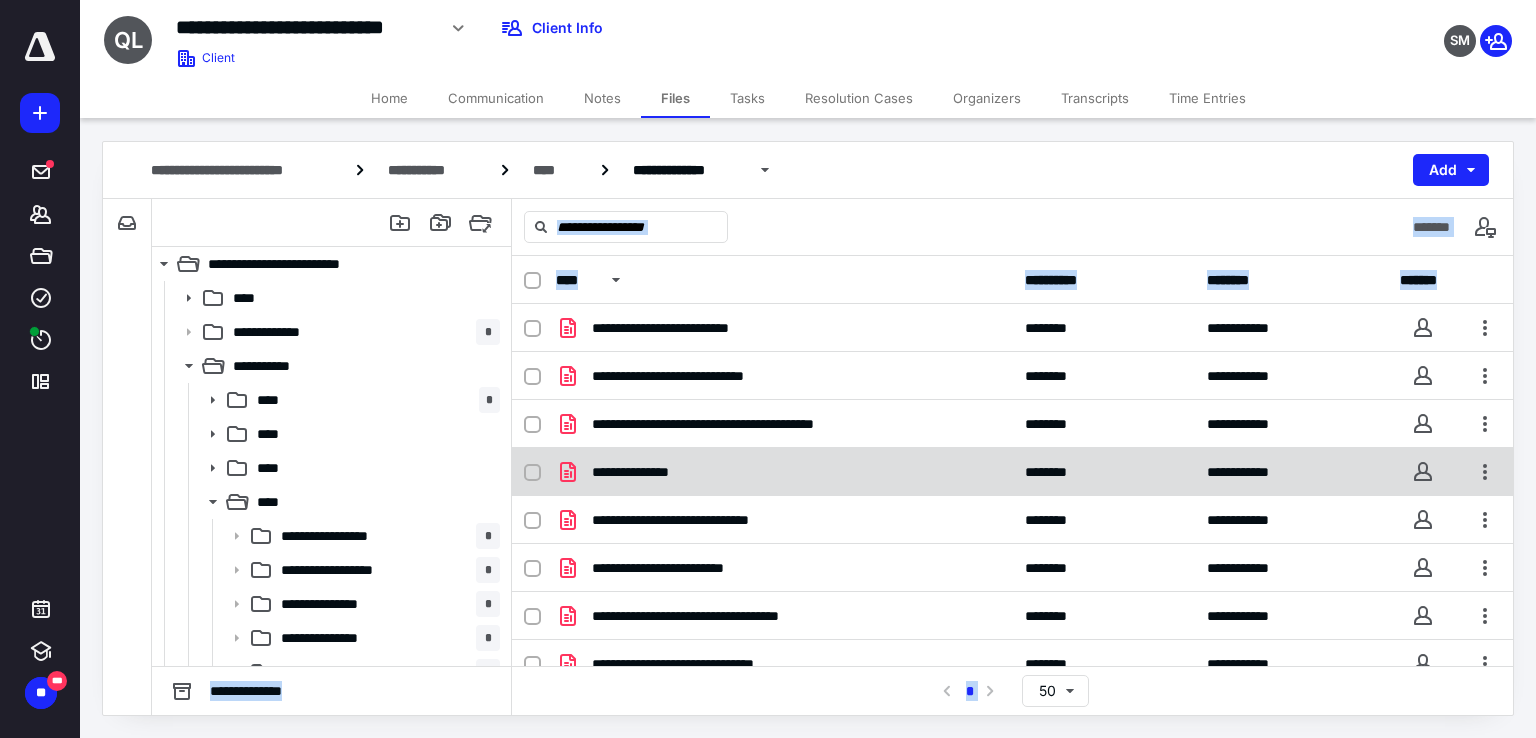 scroll, scrollTop: 68, scrollLeft: 0, axis: vertical 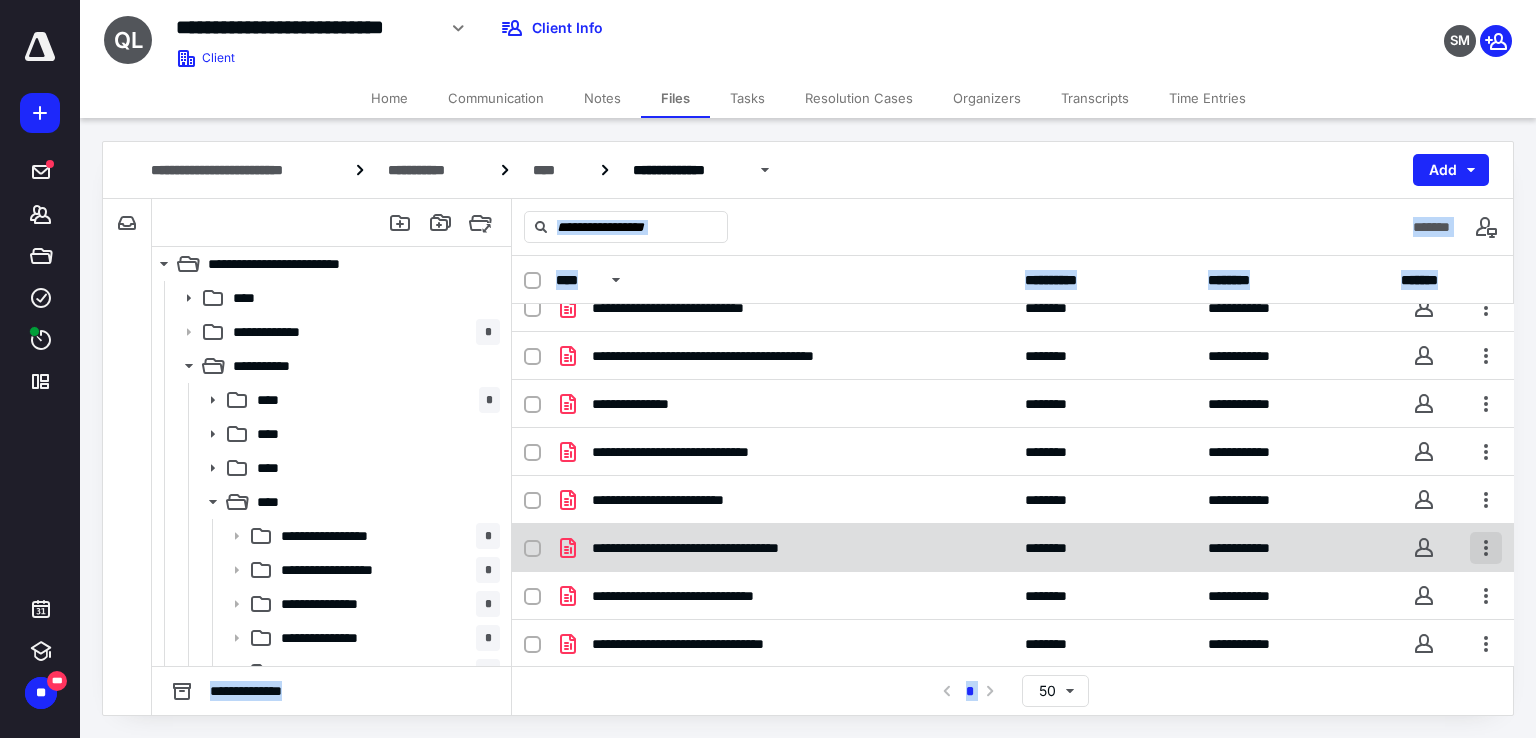 click at bounding box center [1486, 548] 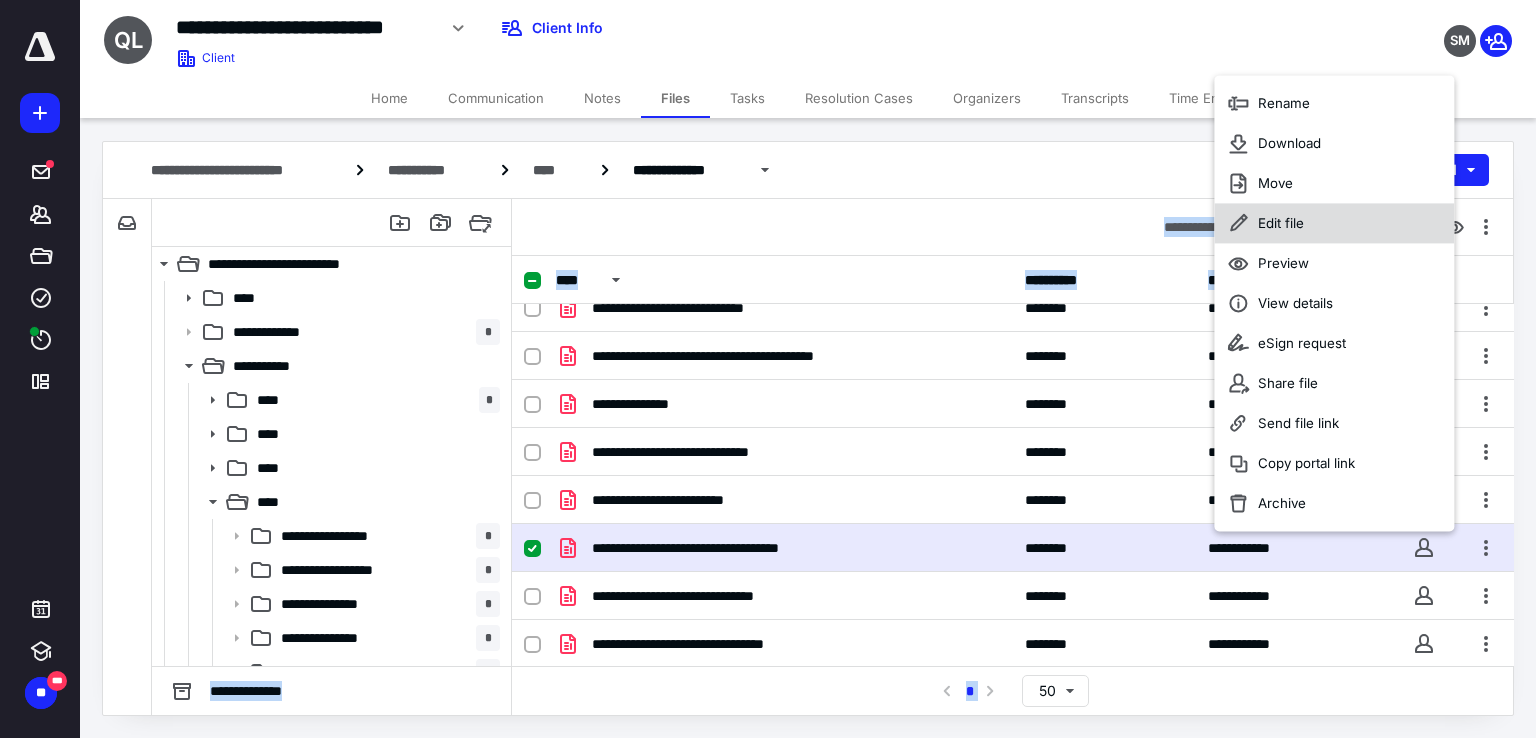 click on "Edit file" at bounding box center [1334, 223] 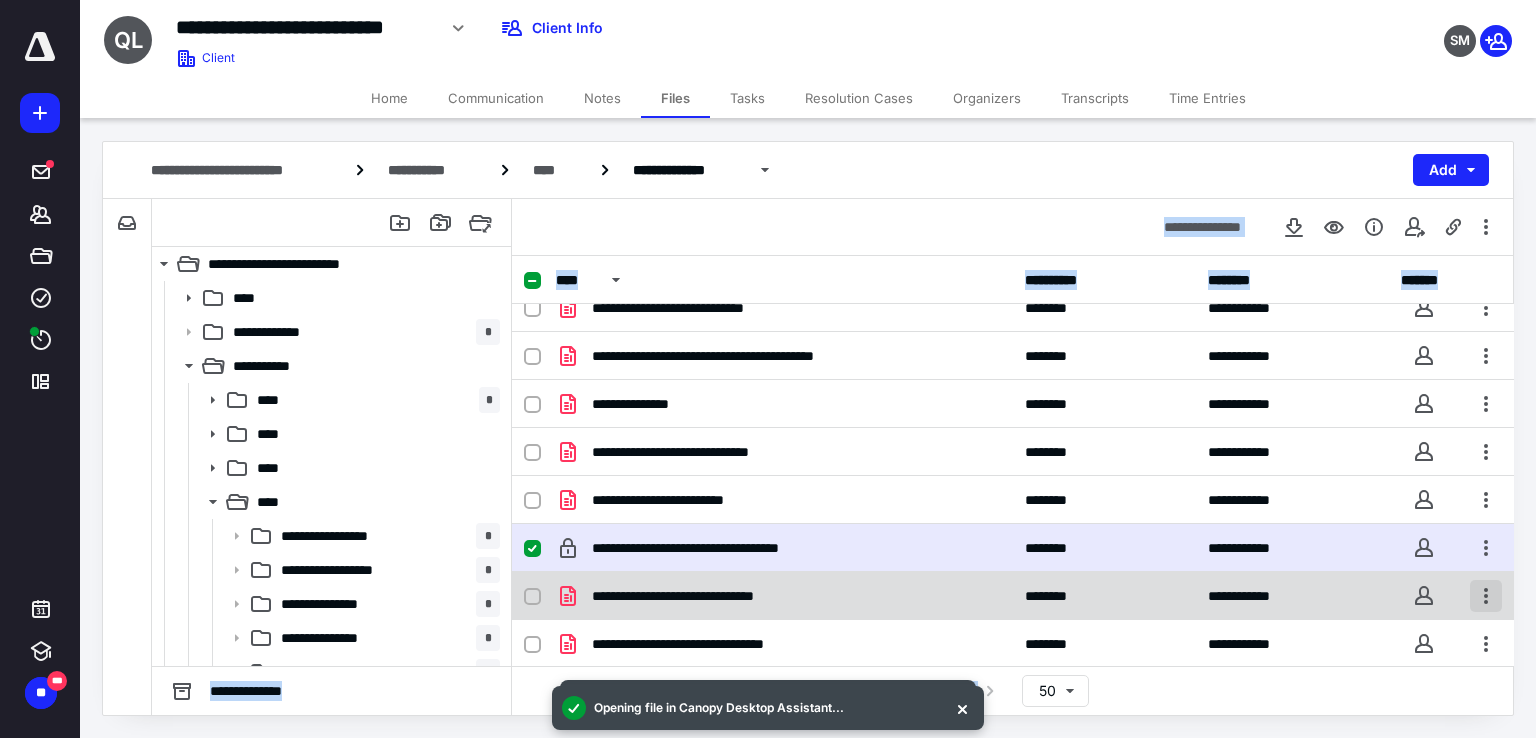 click at bounding box center (1486, 596) 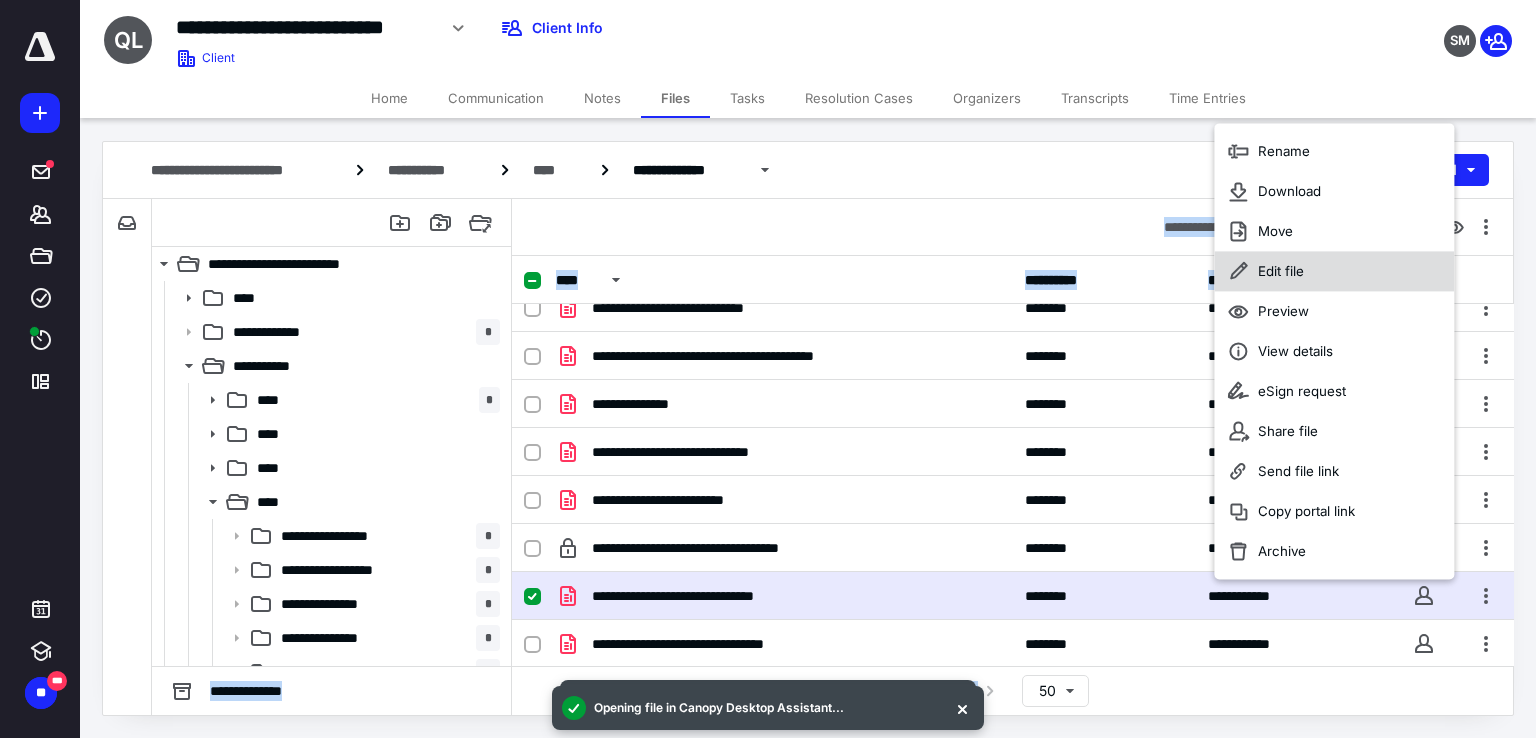 click on "Edit file" at bounding box center [1334, 271] 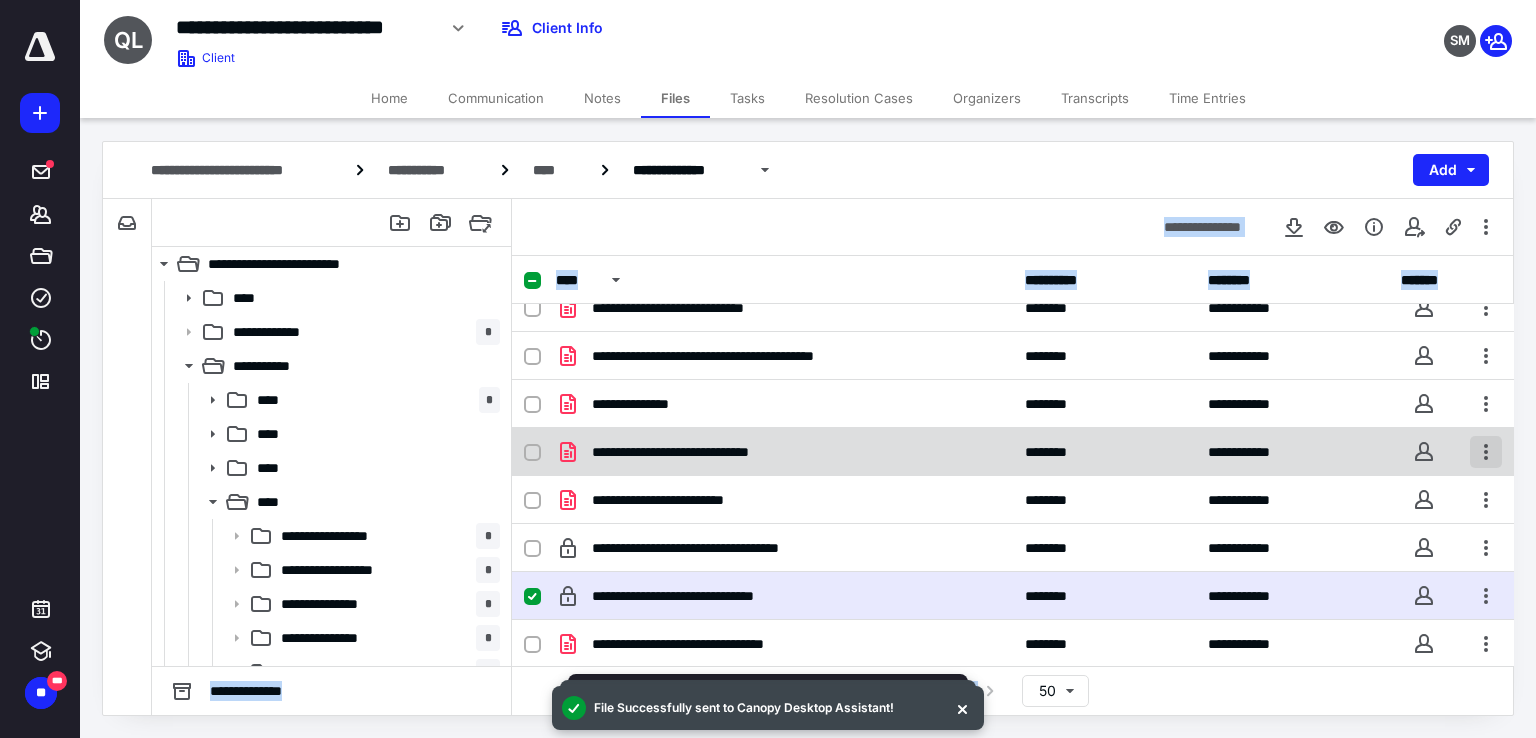 click at bounding box center [1486, 452] 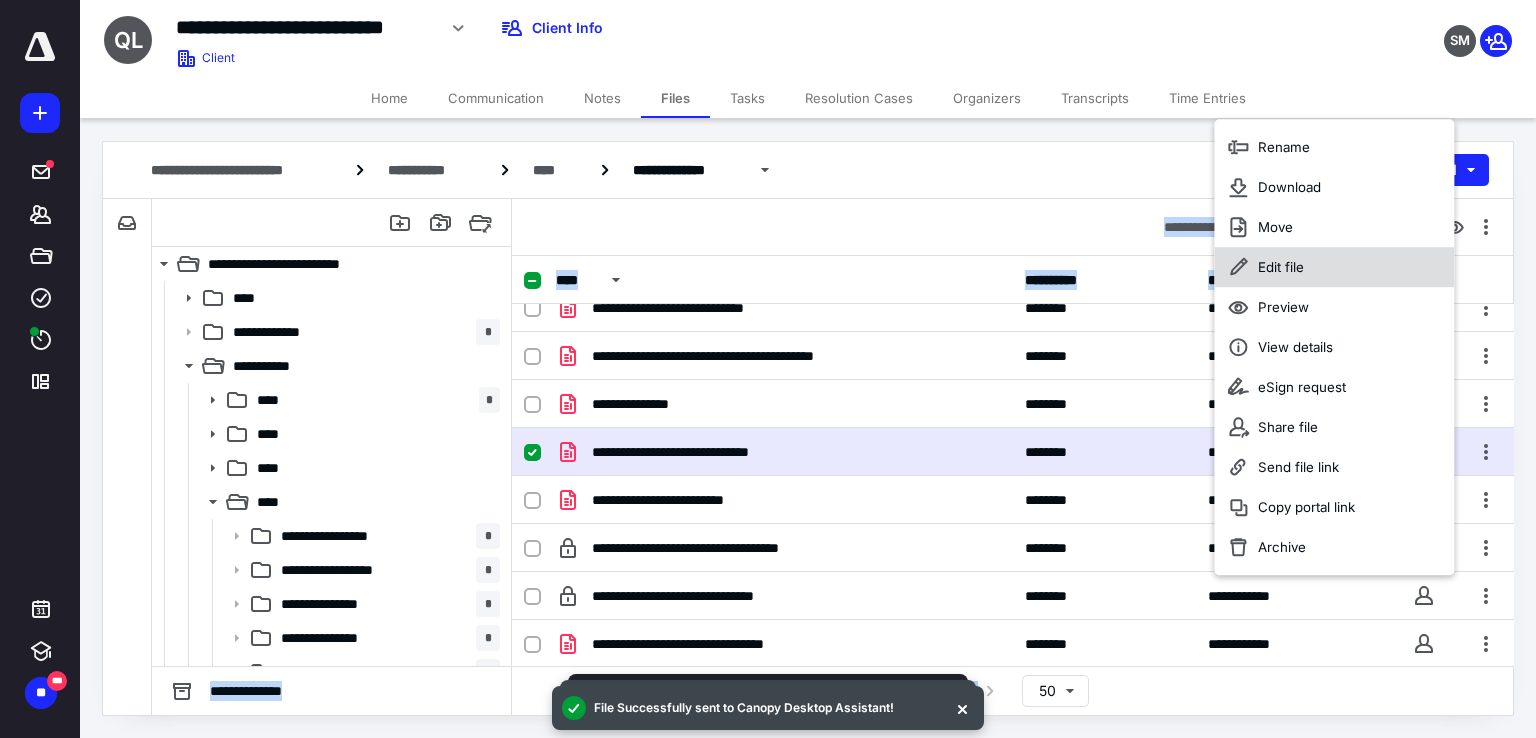 click on "Edit file" at bounding box center (1334, 267) 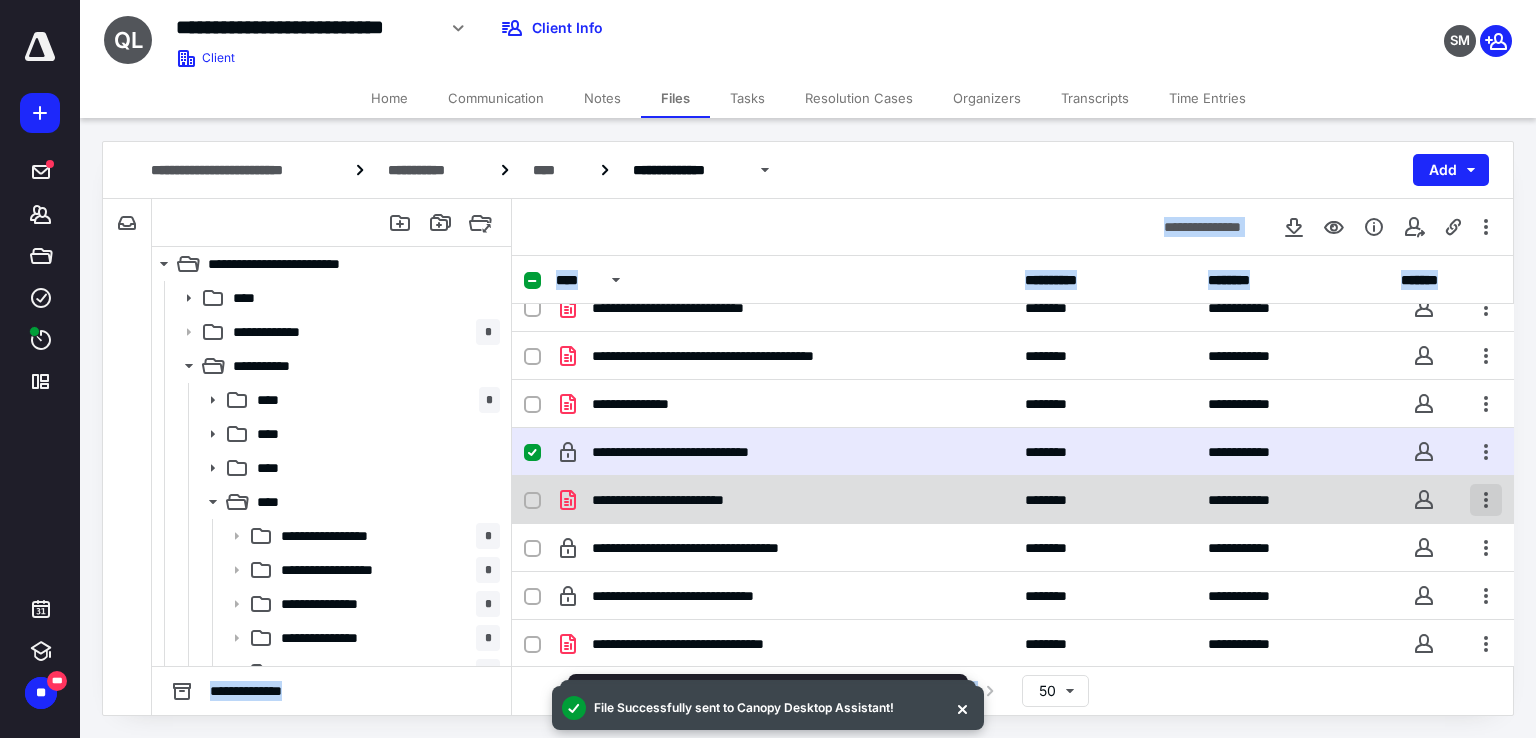 click at bounding box center (1486, 500) 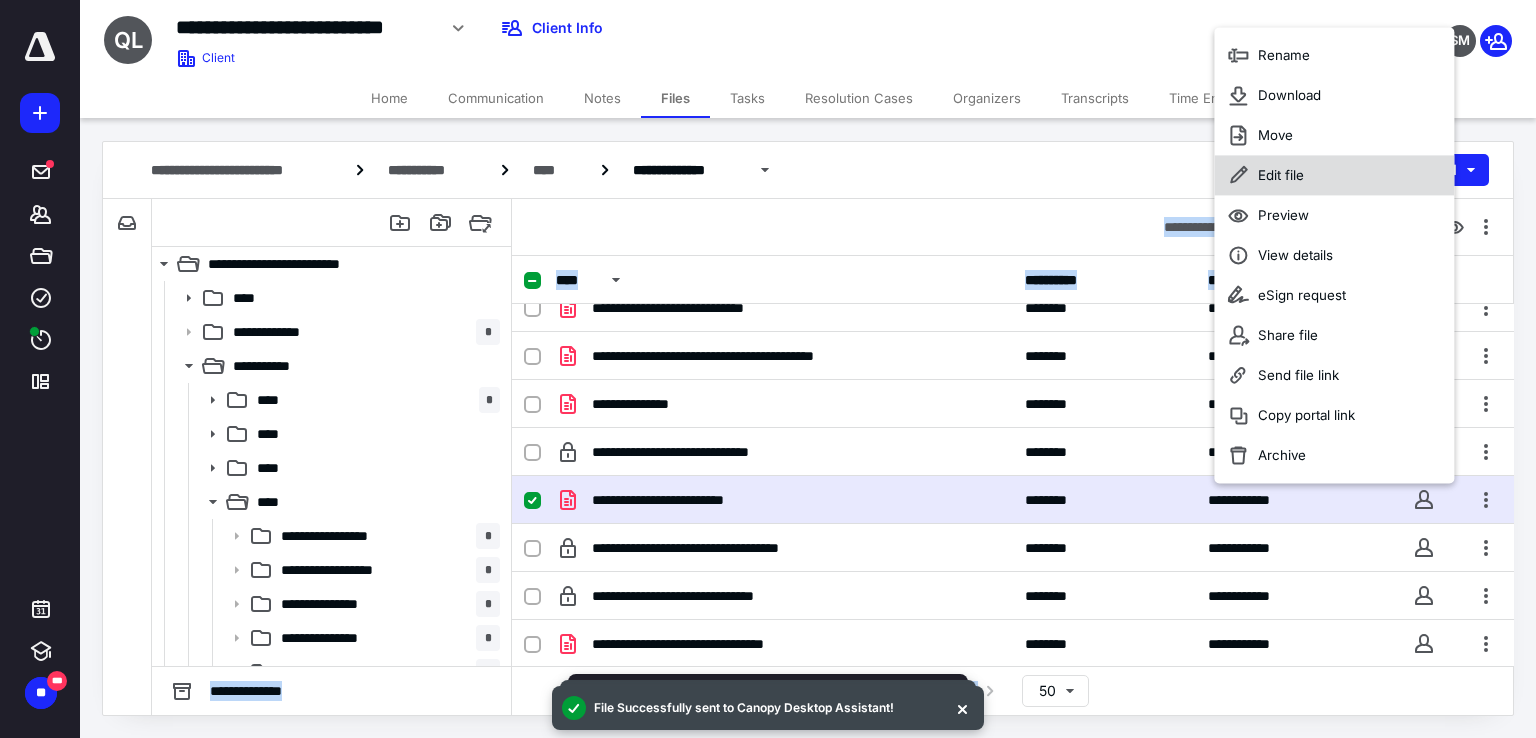click on "Edit file" at bounding box center (1334, 175) 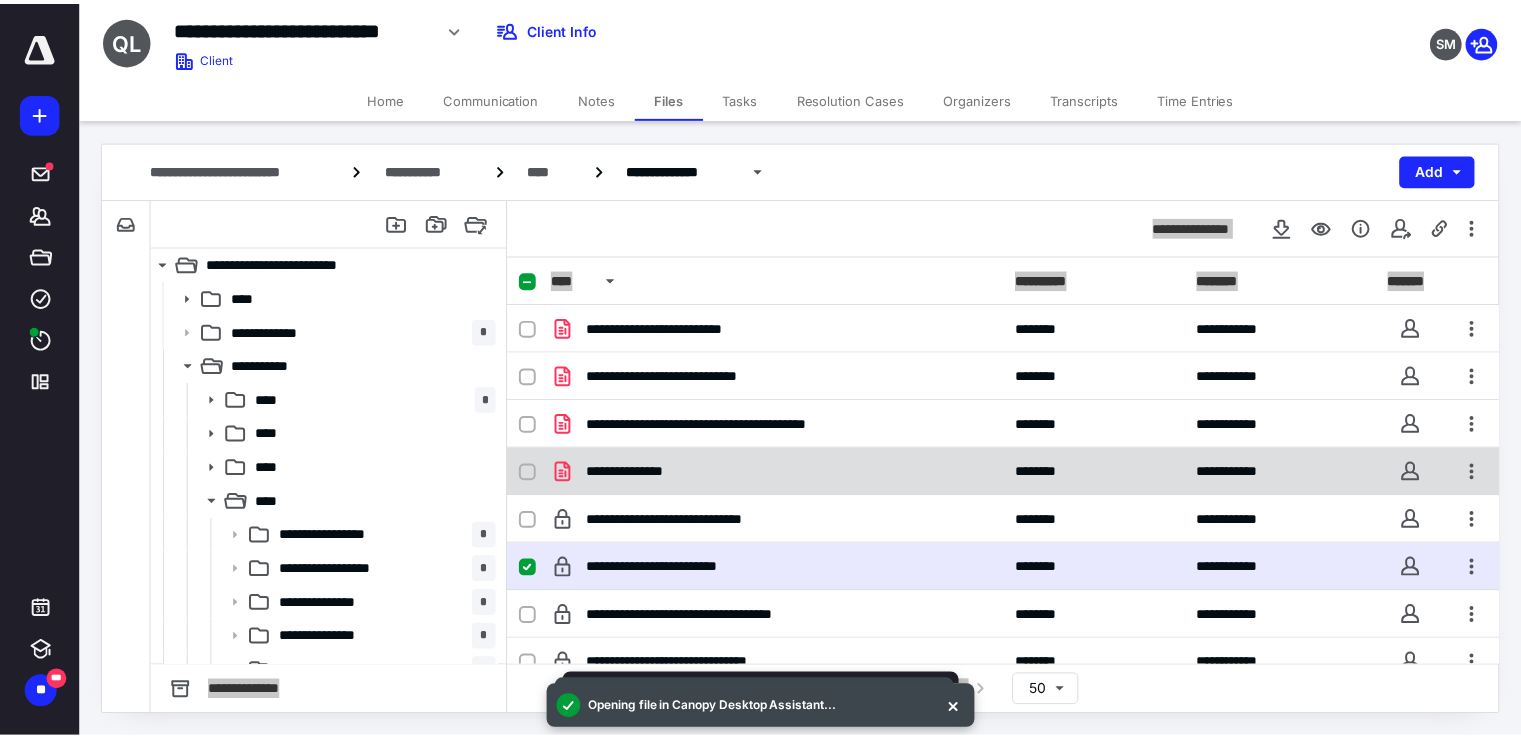 scroll, scrollTop: 68, scrollLeft: 0, axis: vertical 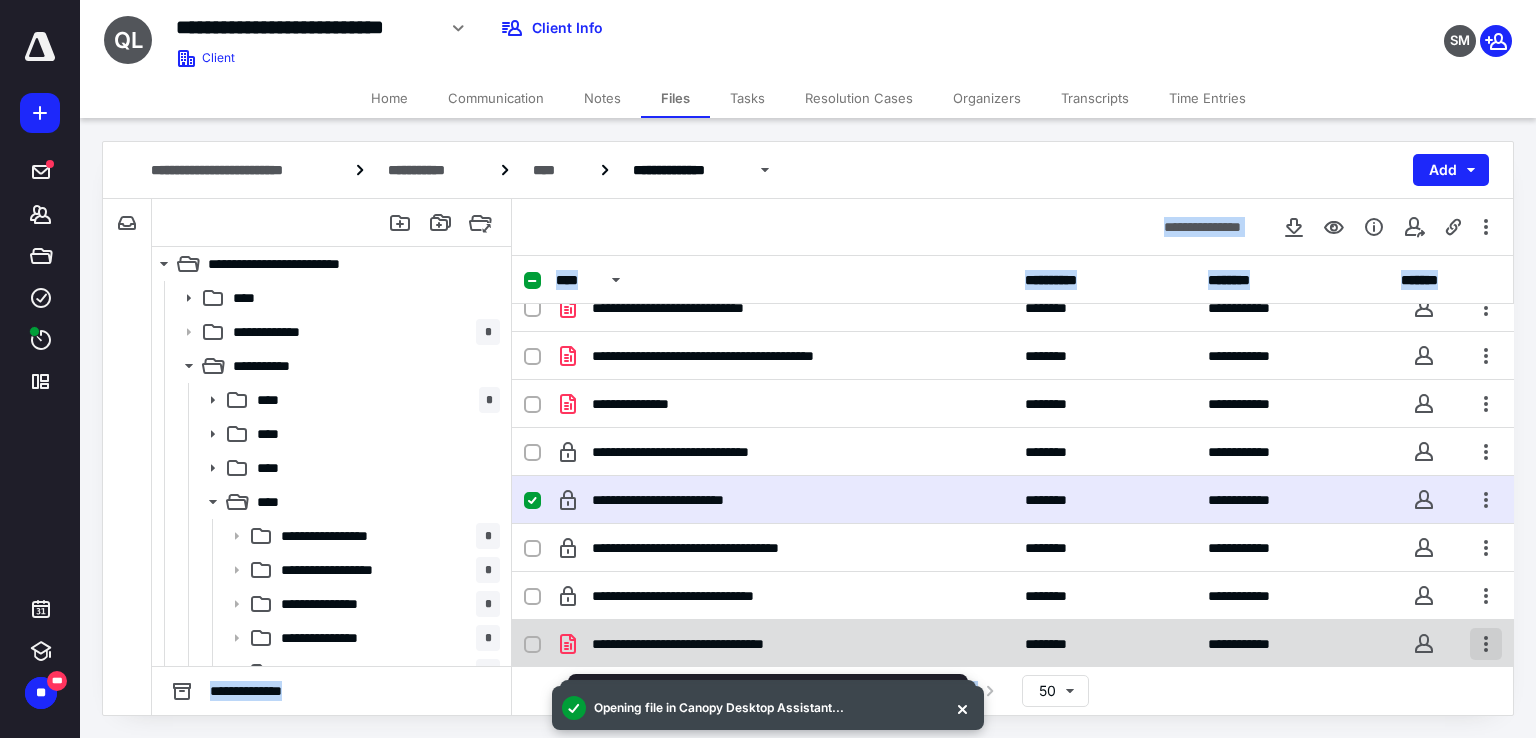 click at bounding box center [1486, 644] 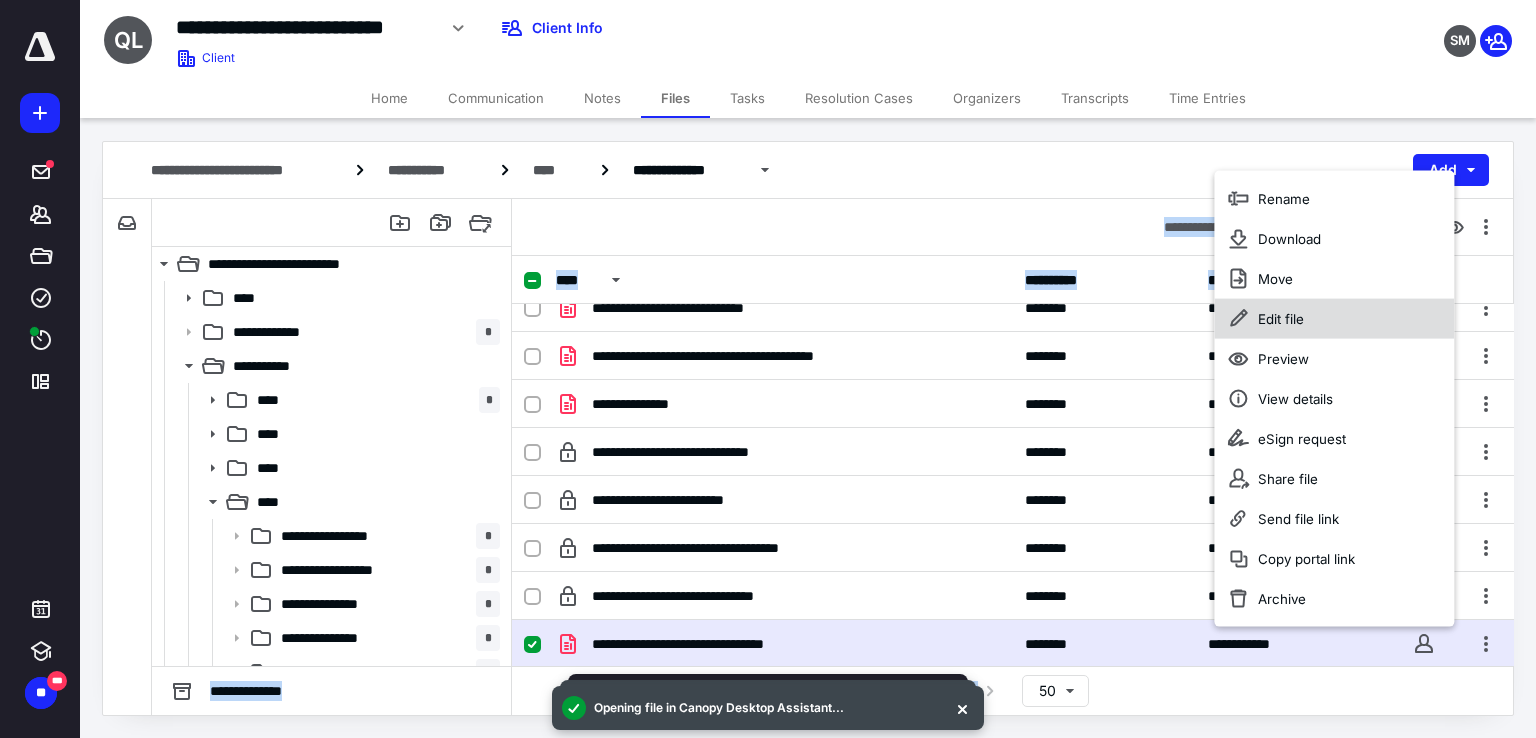 click on "Edit file" at bounding box center (1334, 318) 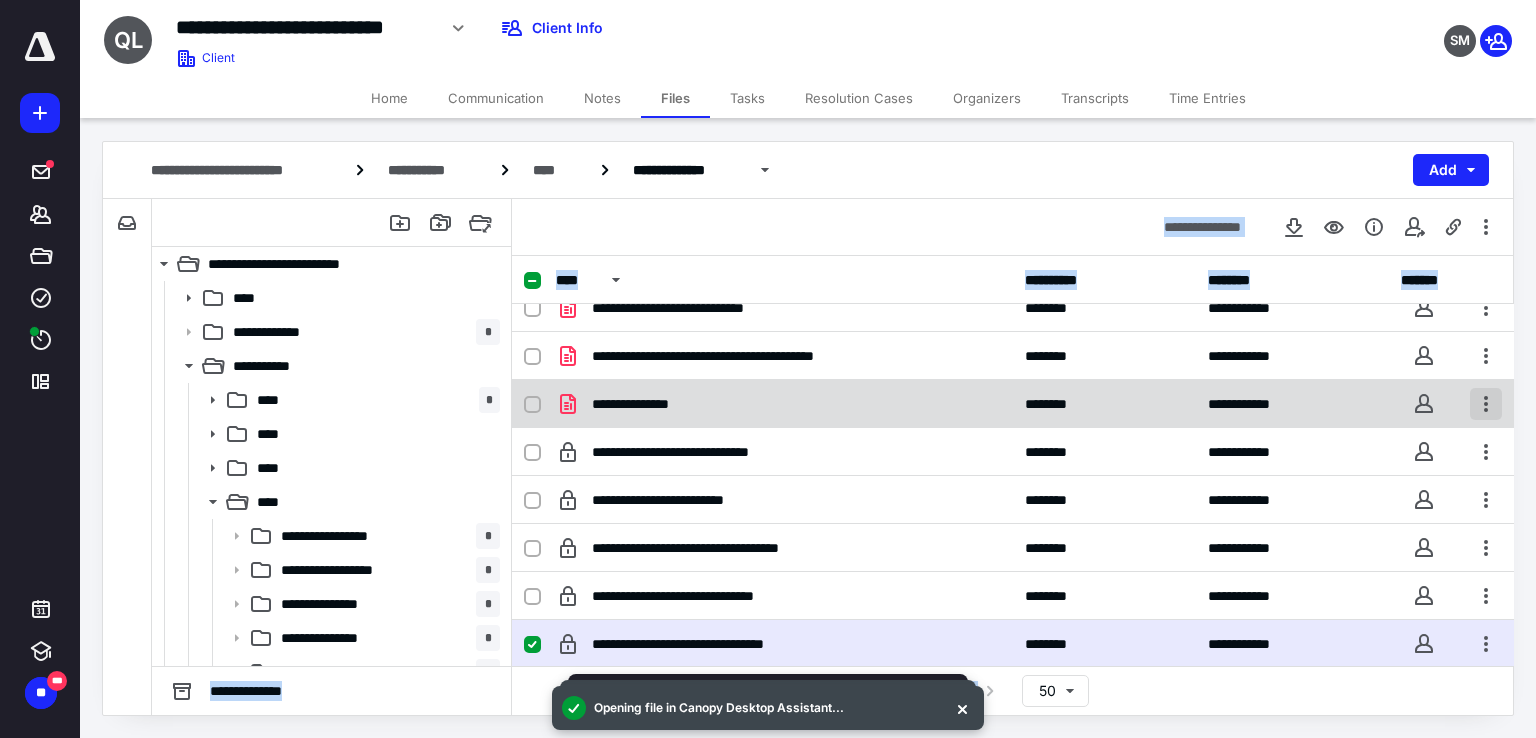click at bounding box center (1486, 404) 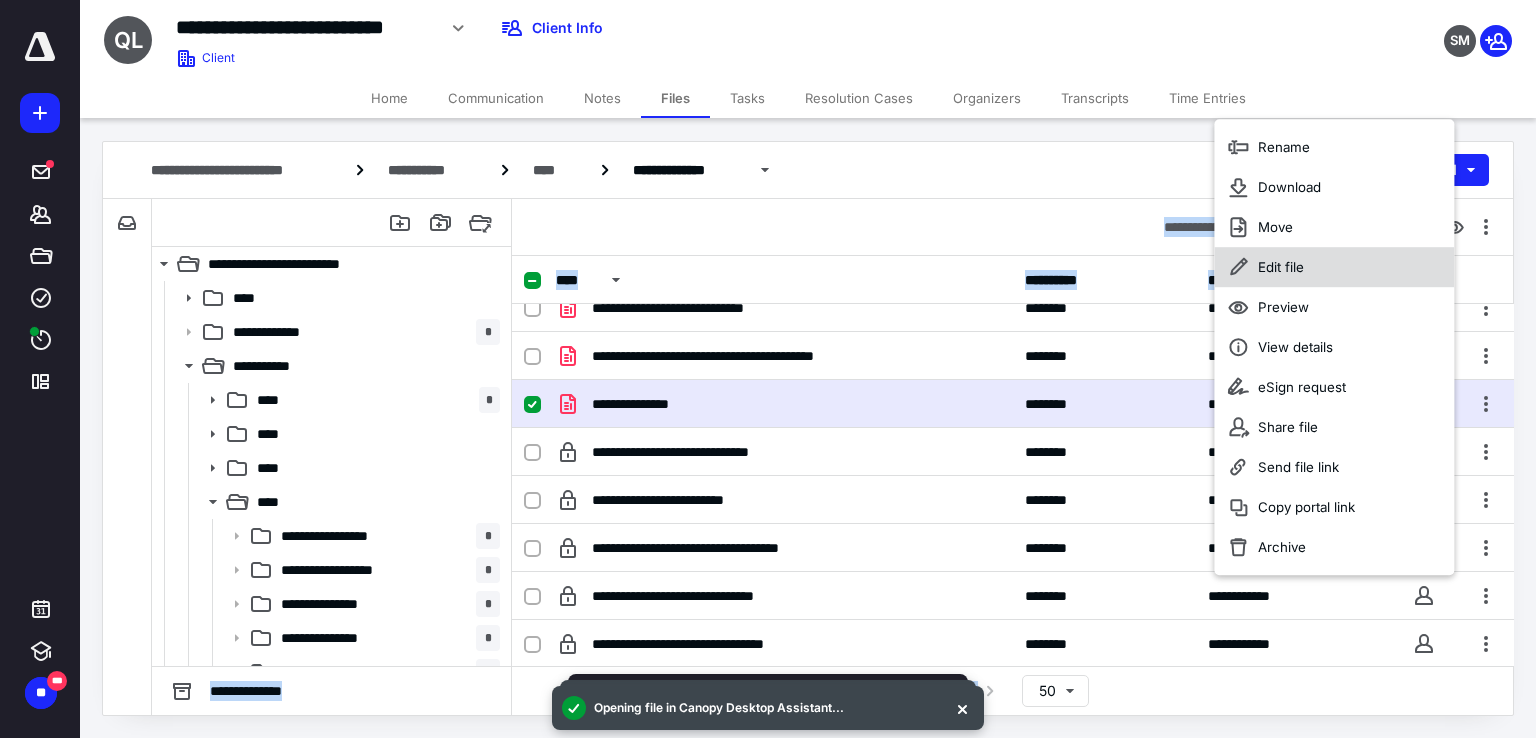 click on "Edit file" at bounding box center [1334, 267] 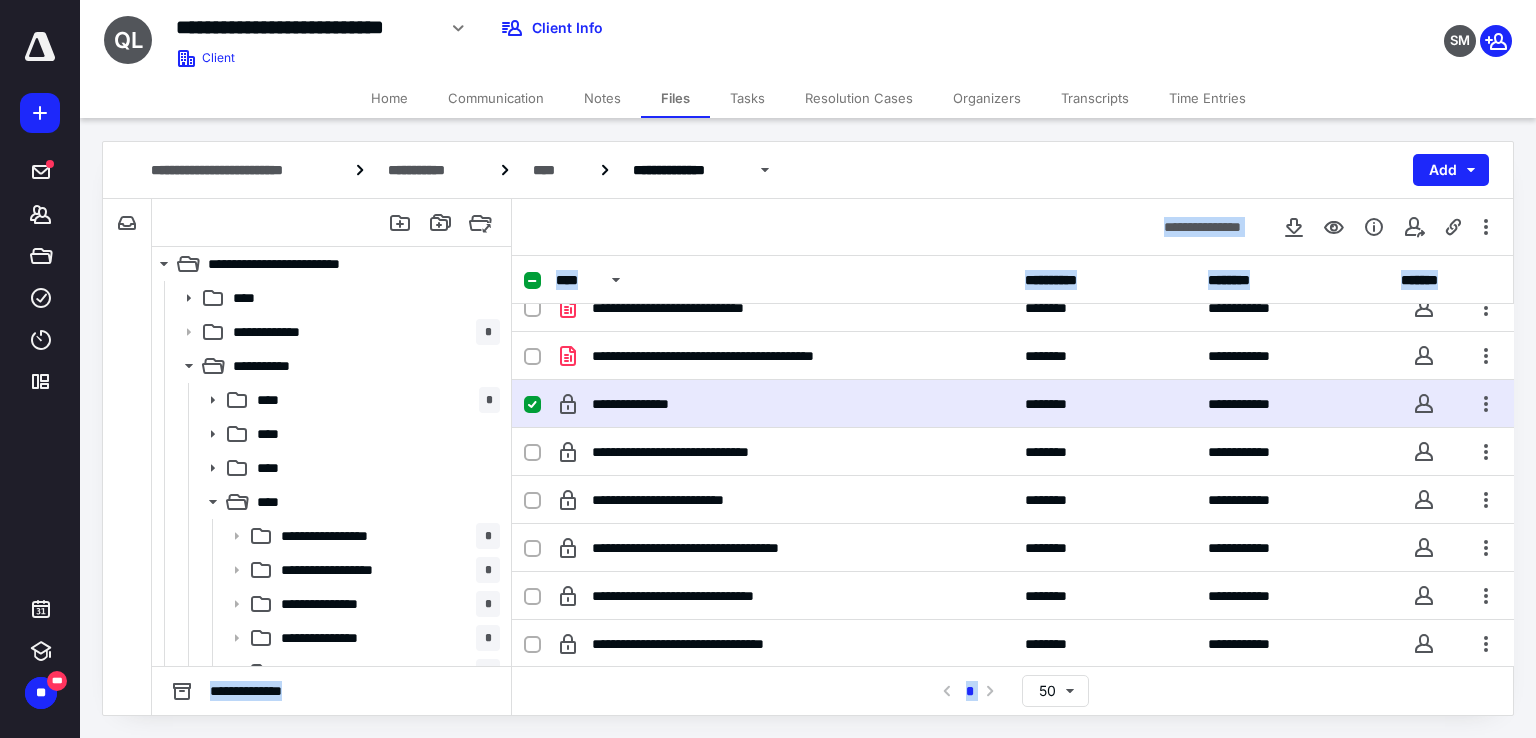 click on "Tasks" at bounding box center (747, 98) 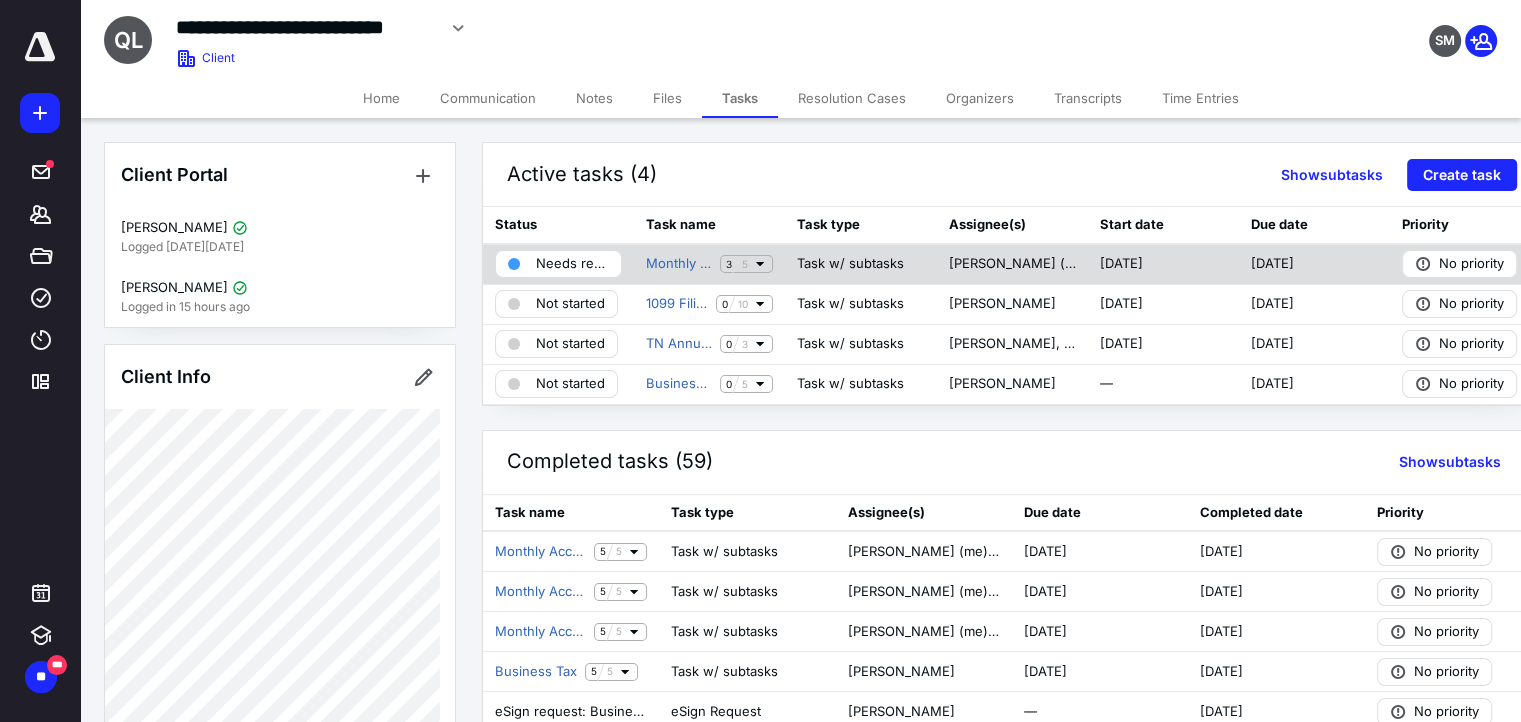 click 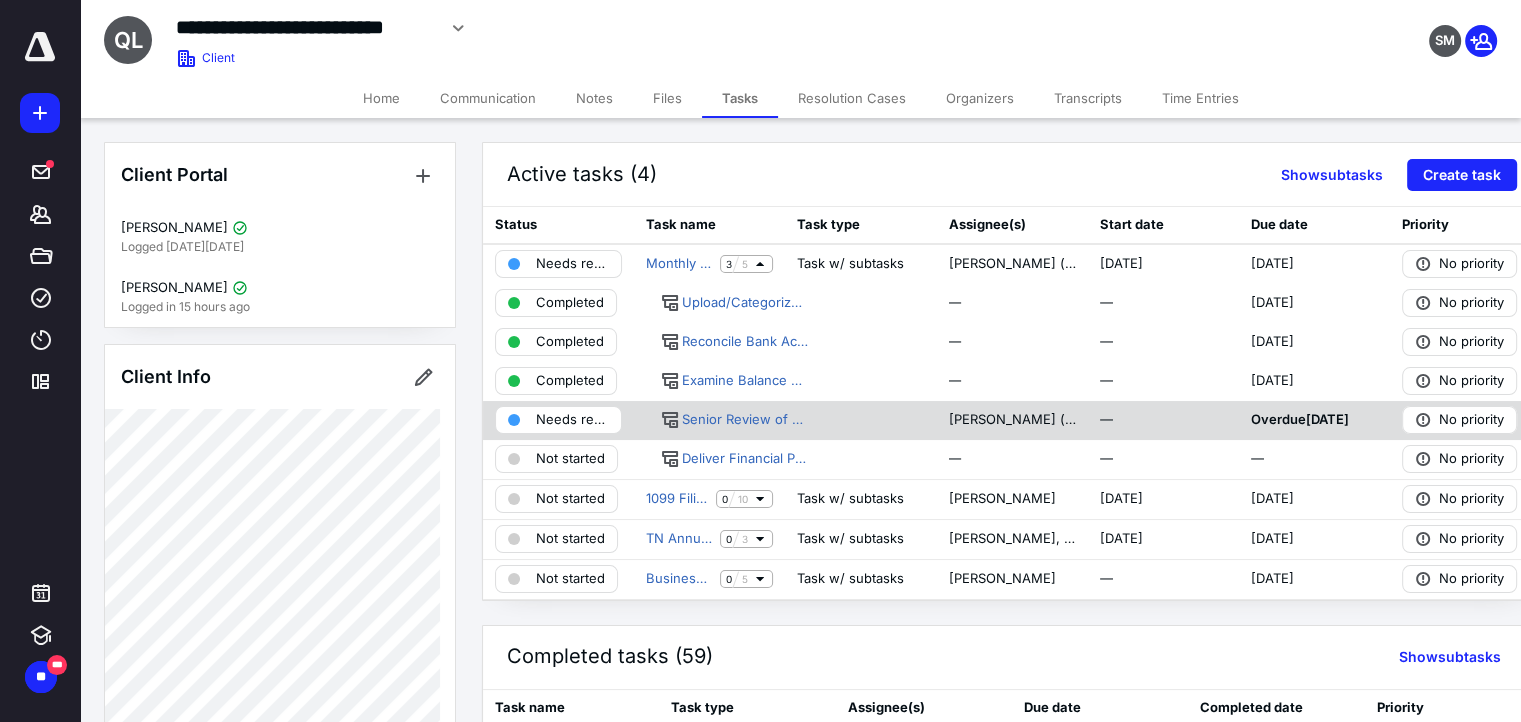 click on "Needs review" at bounding box center [572, 420] 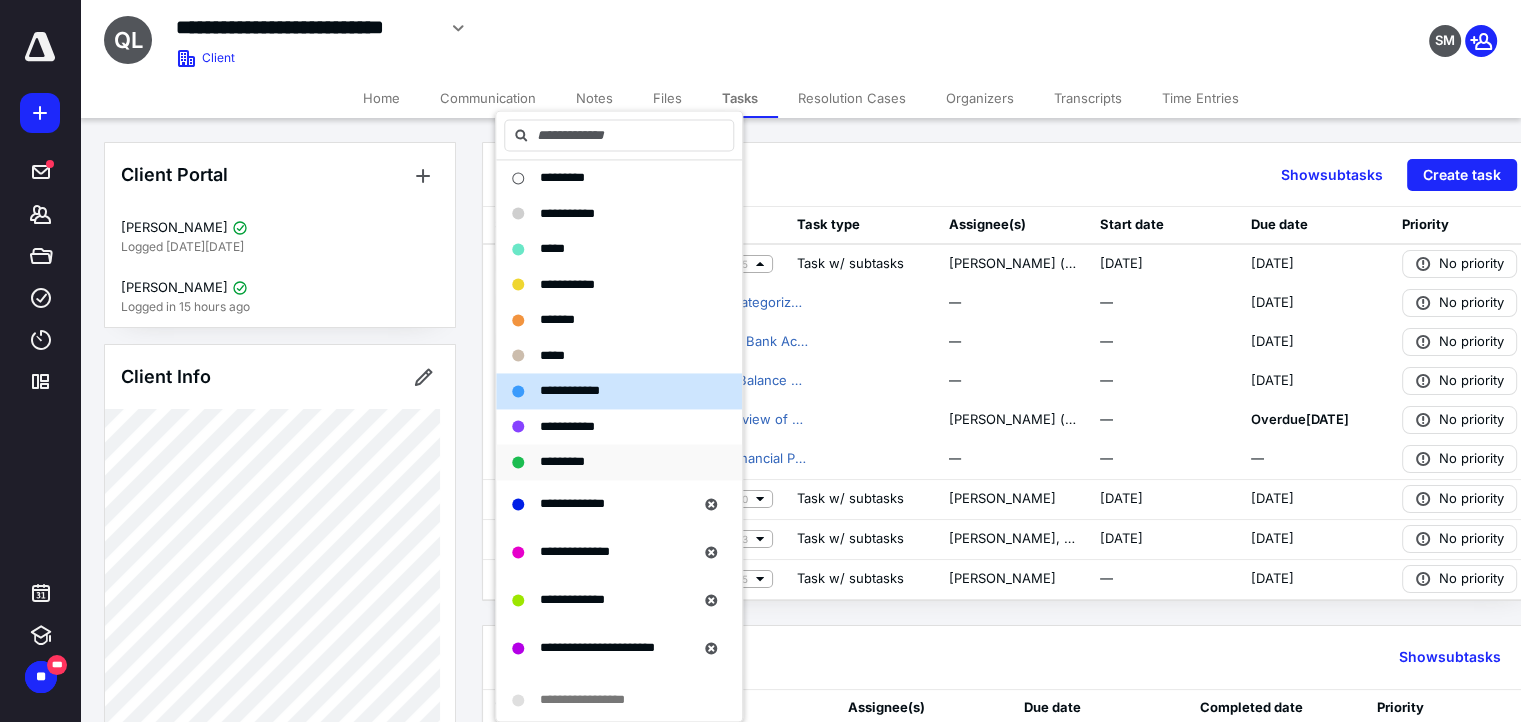 click on "*********" at bounding box center (619, 462) 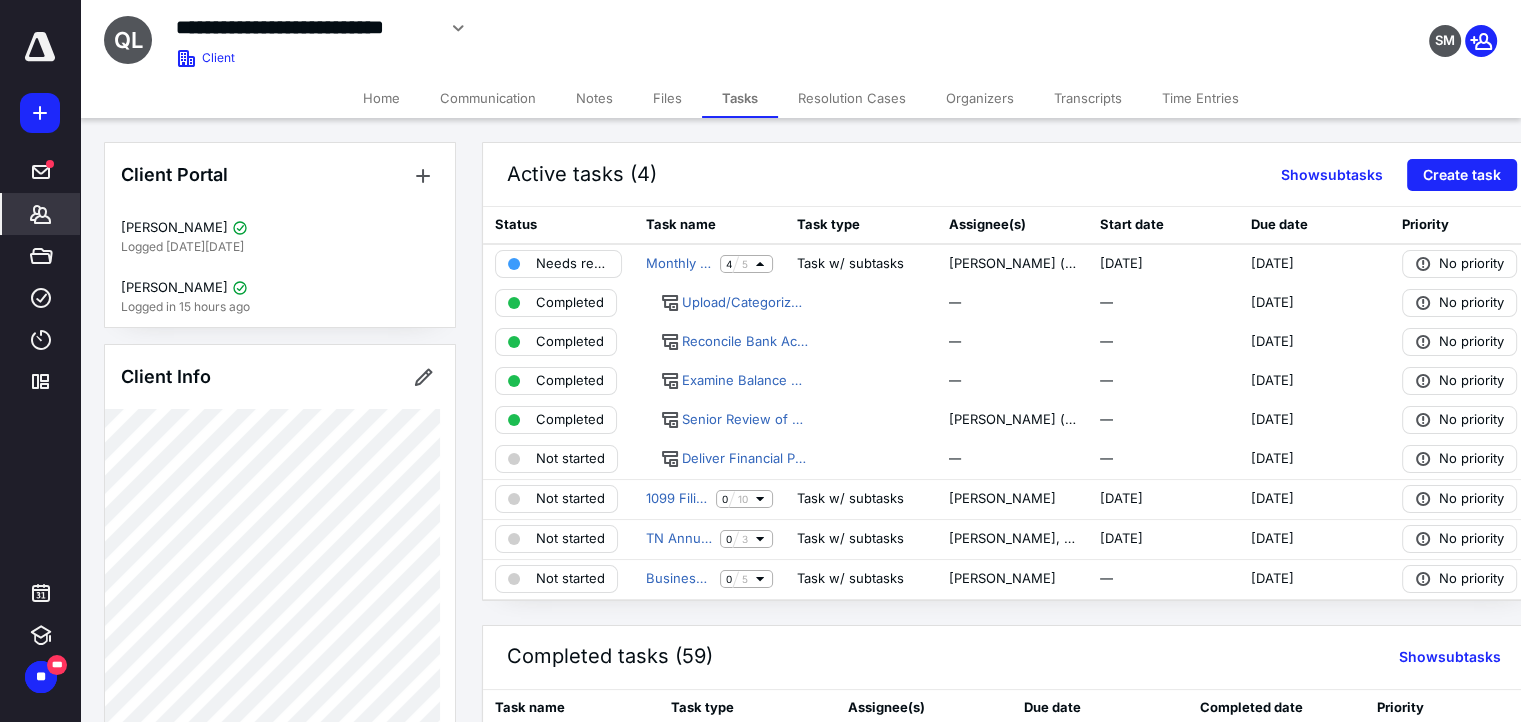 click 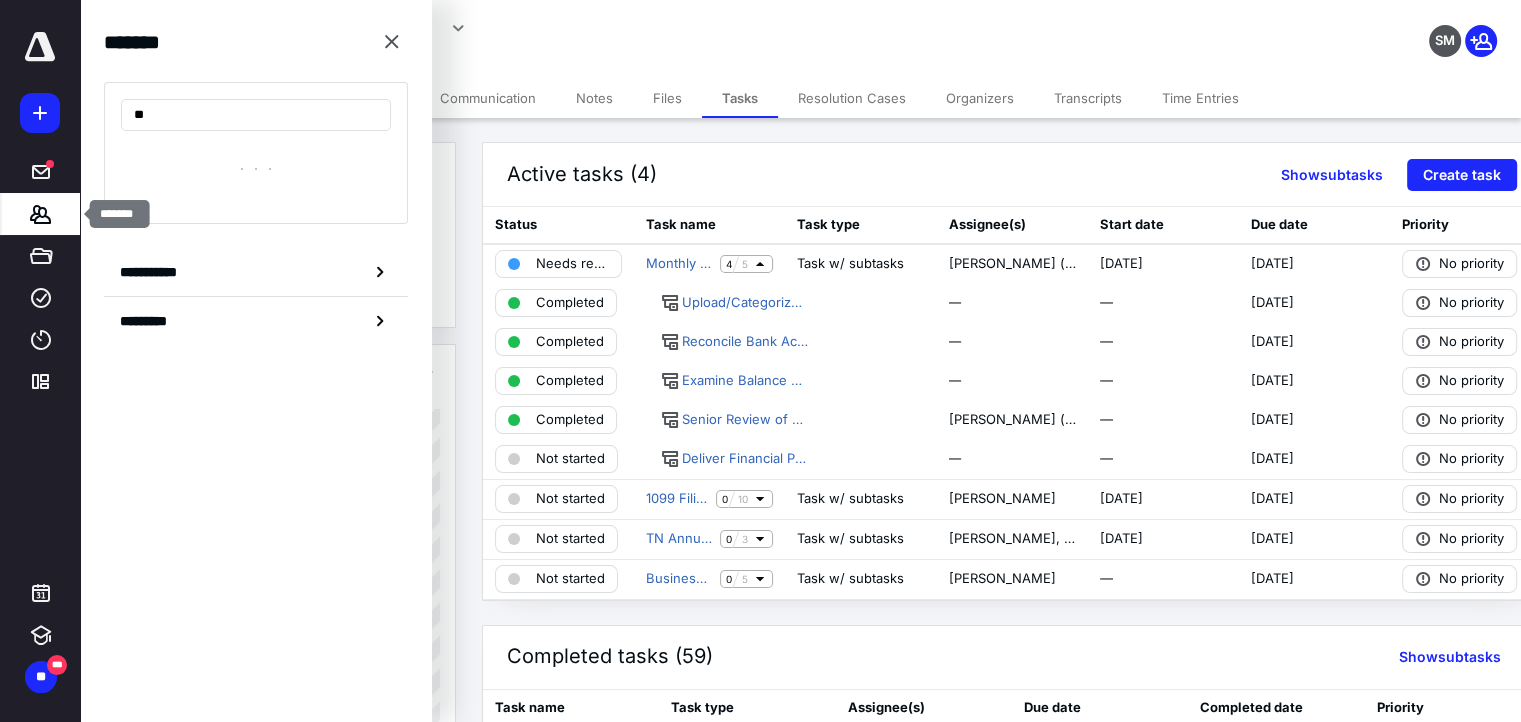 type on "***" 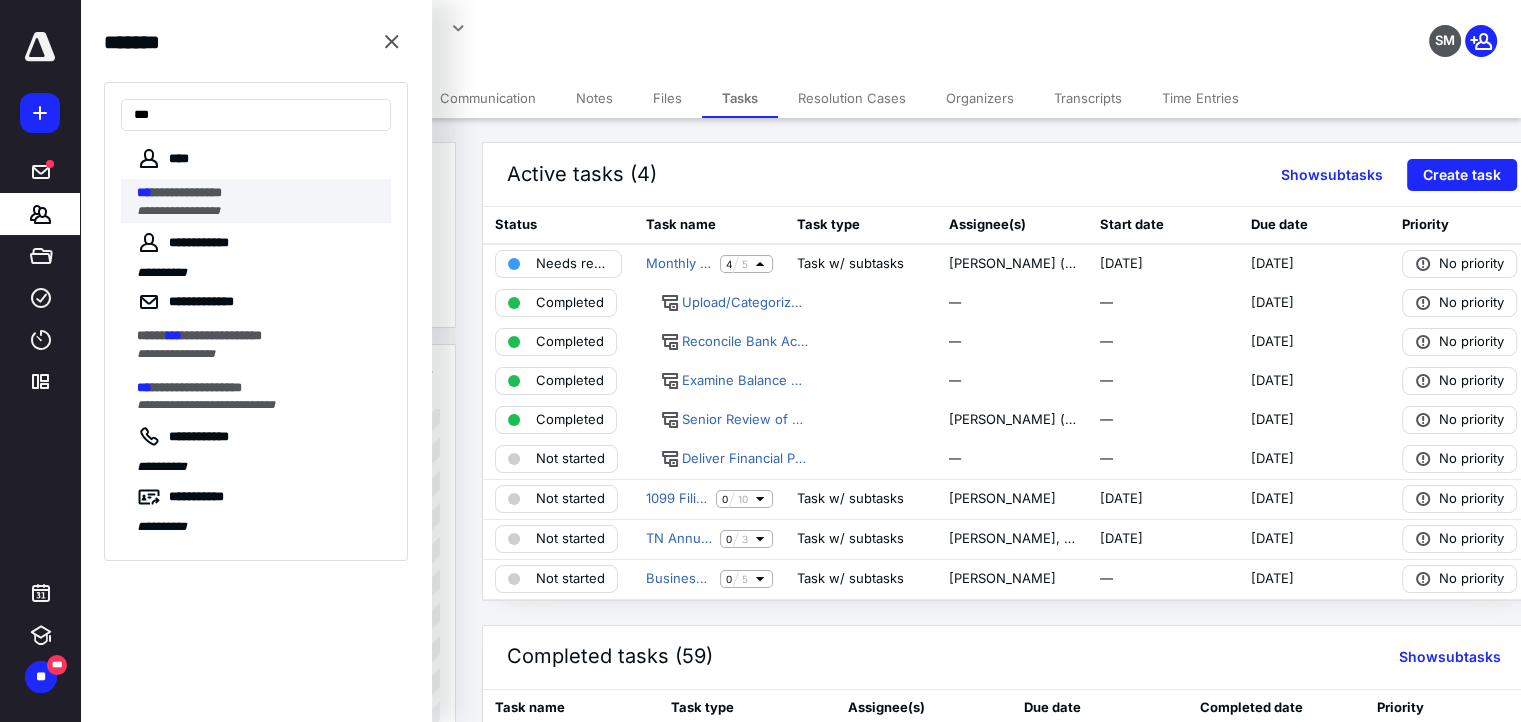 click on "**********" at bounding box center (187, 192) 